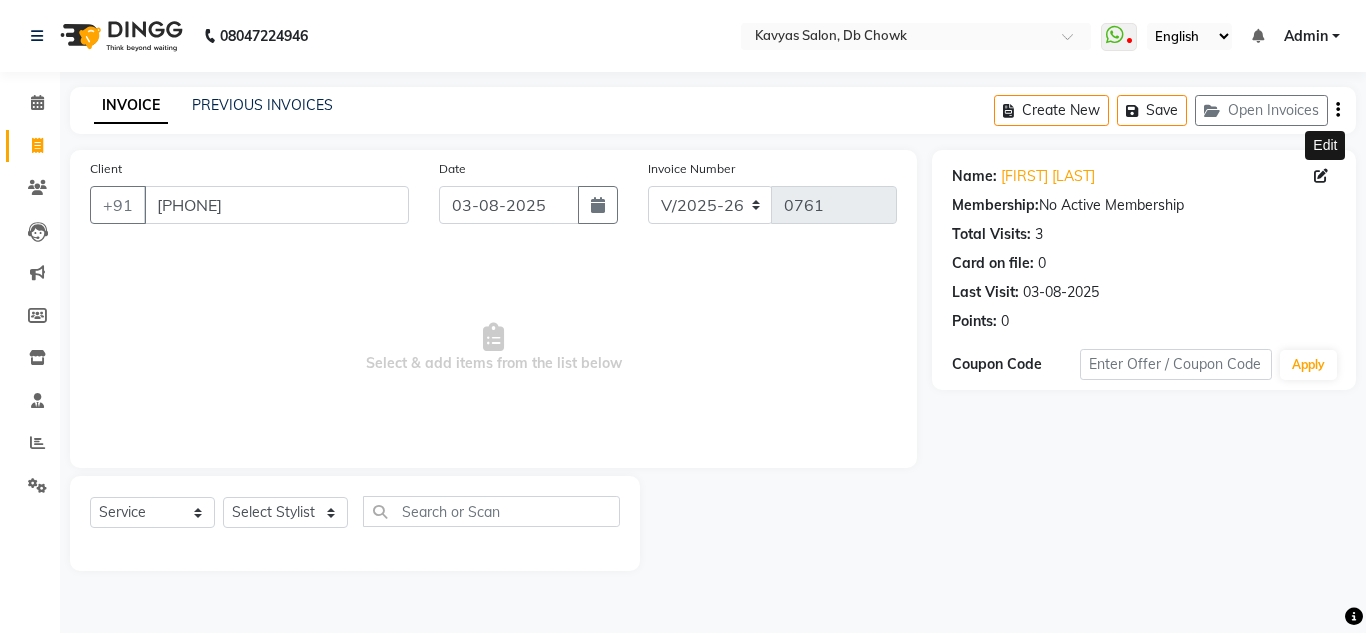 select on "6954" 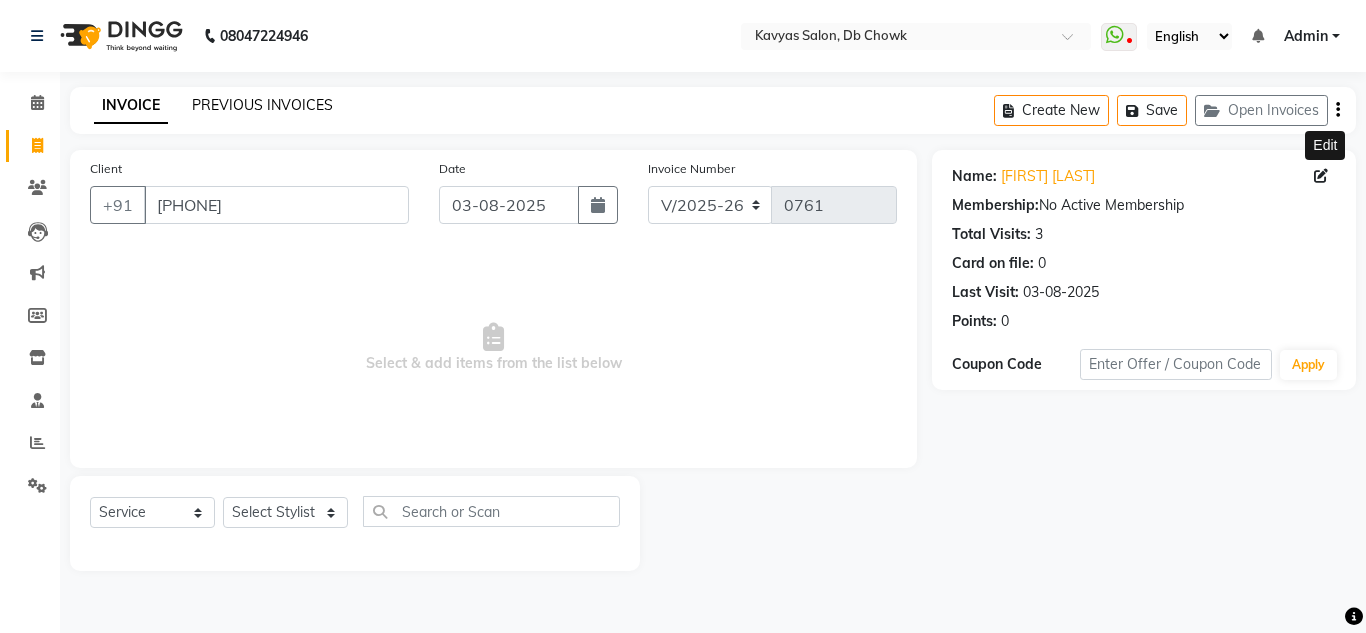scroll, scrollTop: 0, scrollLeft: 0, axis: both 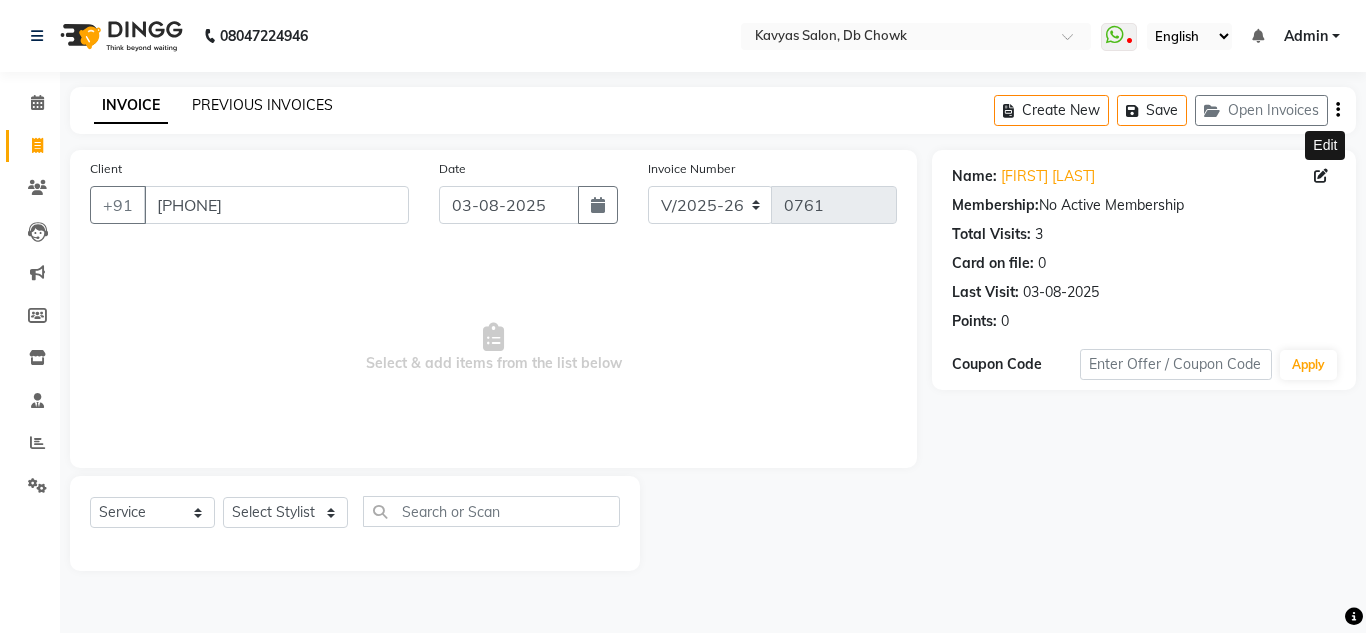 click on "PREVIOUS INVOICES" 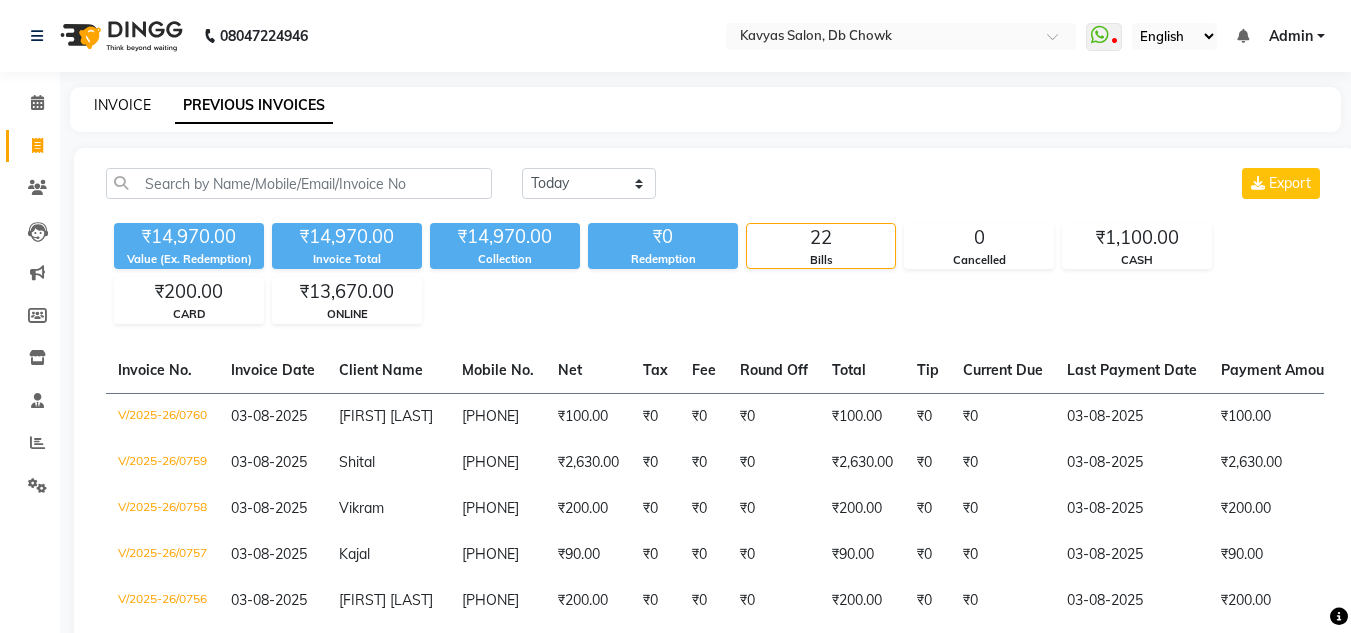 click on "INVOICE" 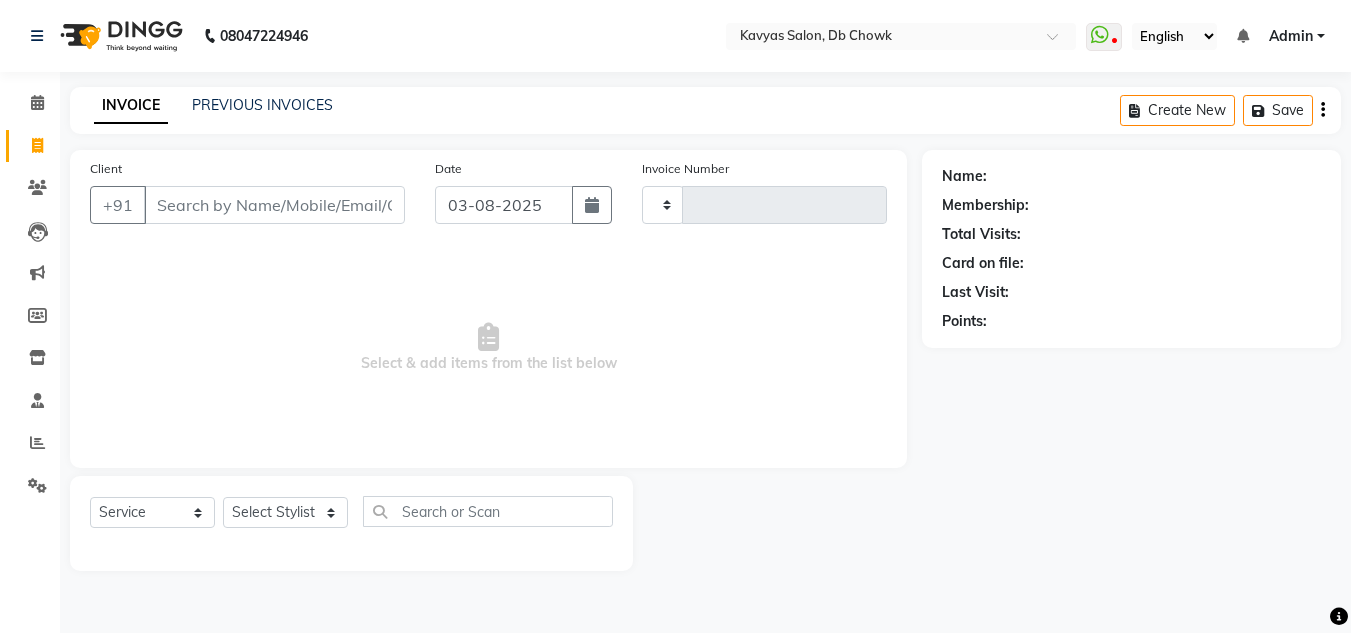 type on "0761" 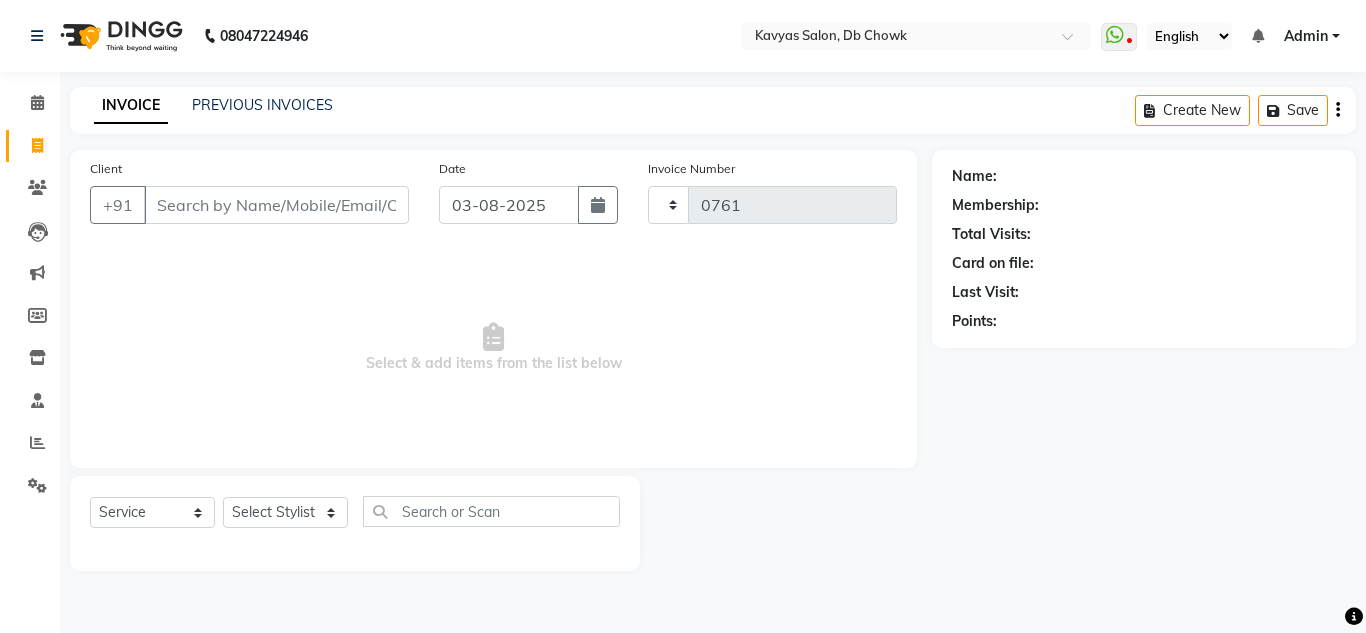 select on "6954" 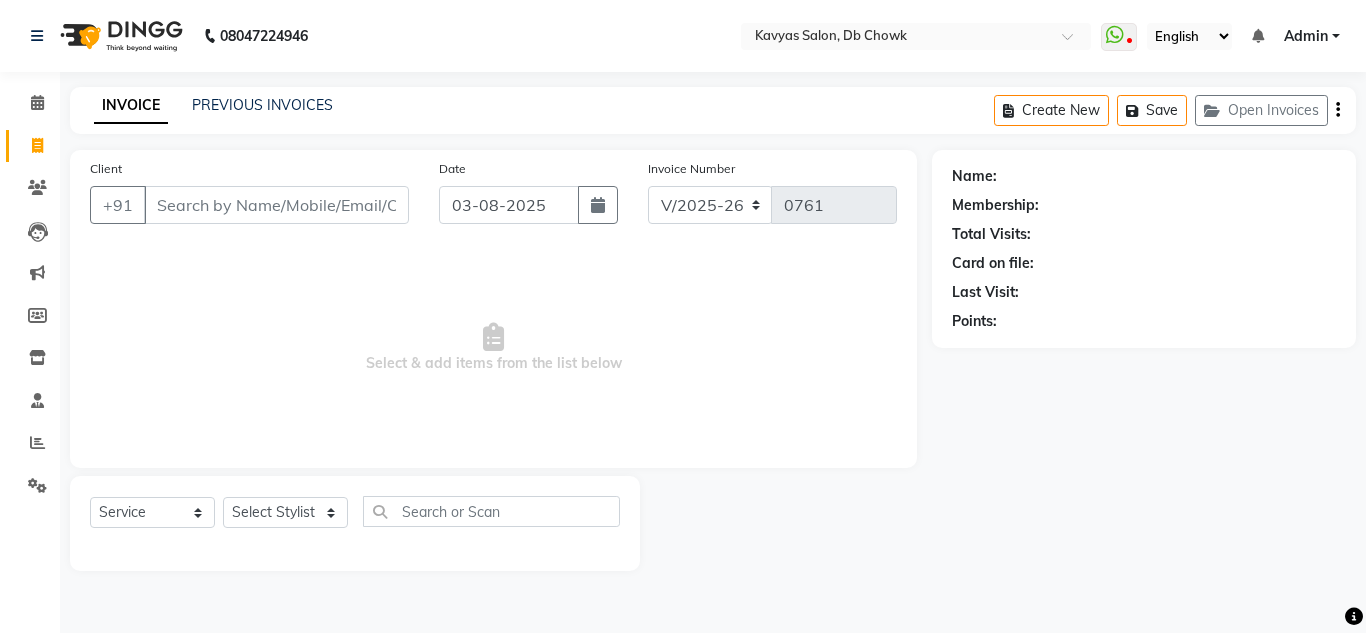 click on "Client" at bounding box center (276, 205) 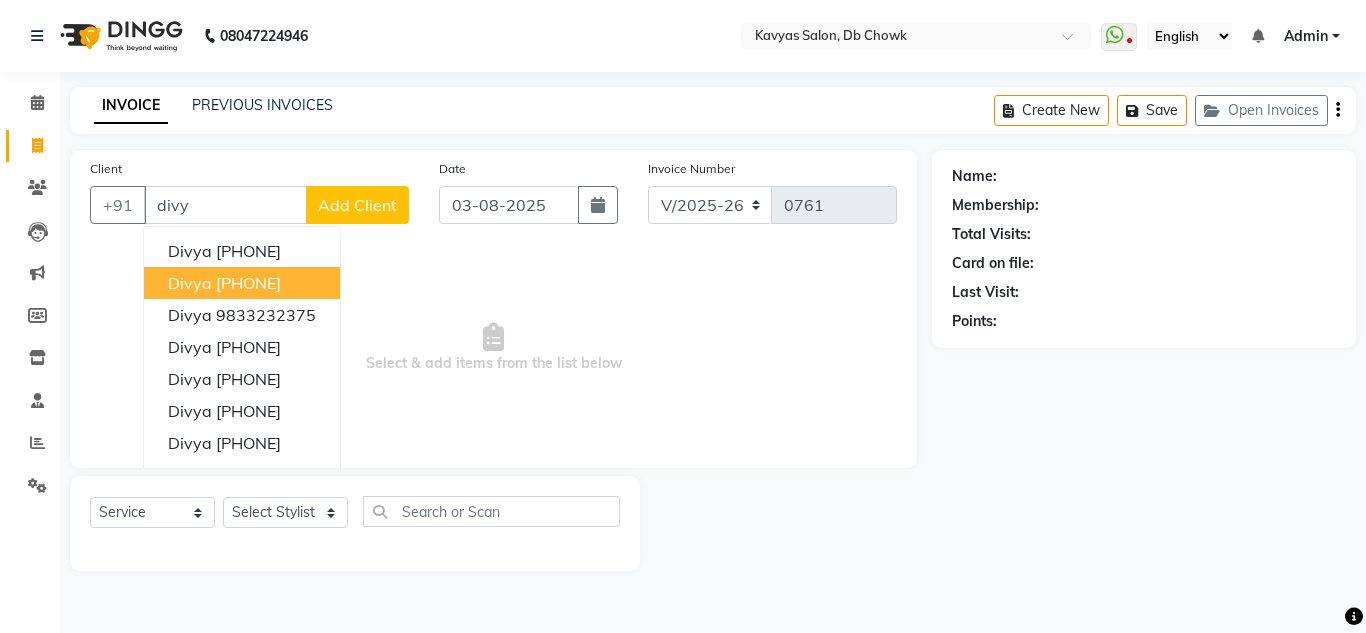 click on "Select & add items from the list below" at bounding box center [493, 348] 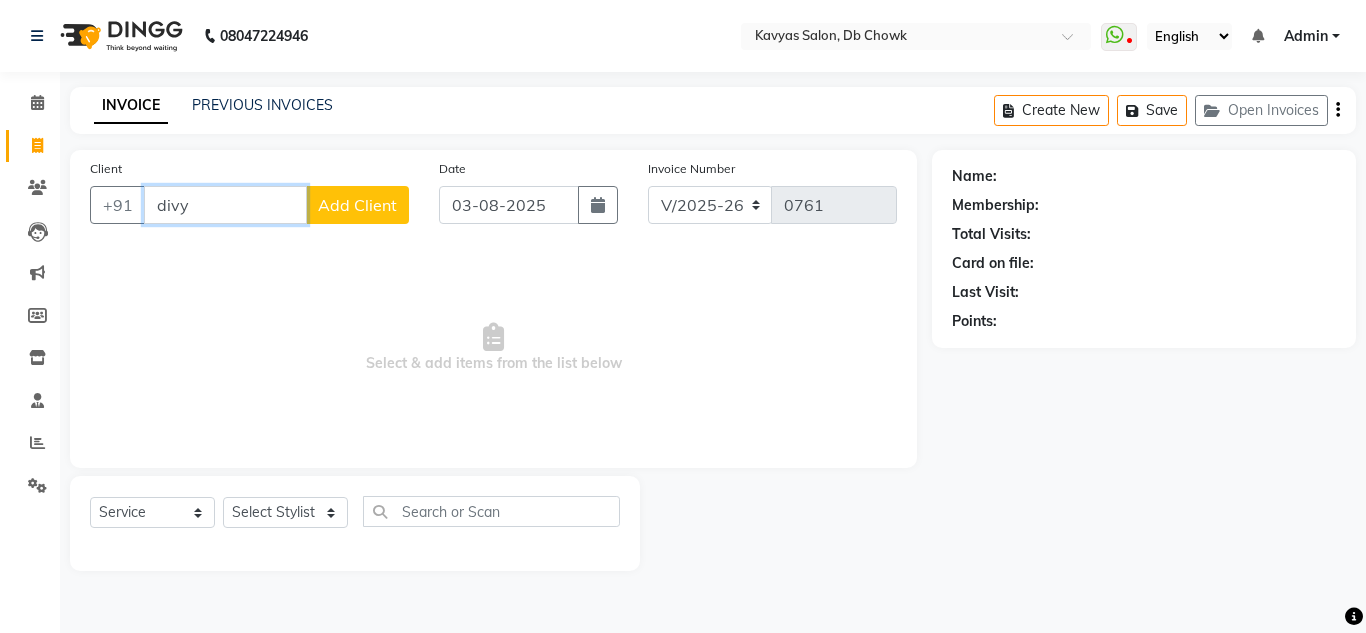 click on "divy" at bounding box center [225, 205] 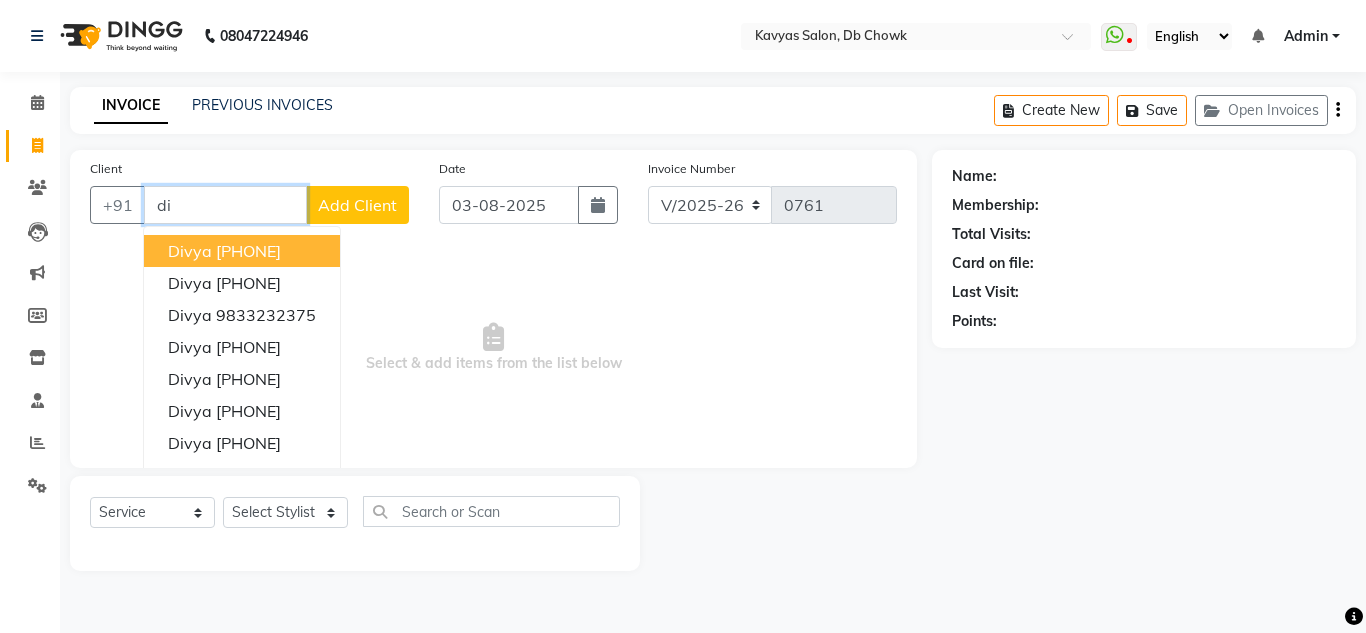 type on "d" 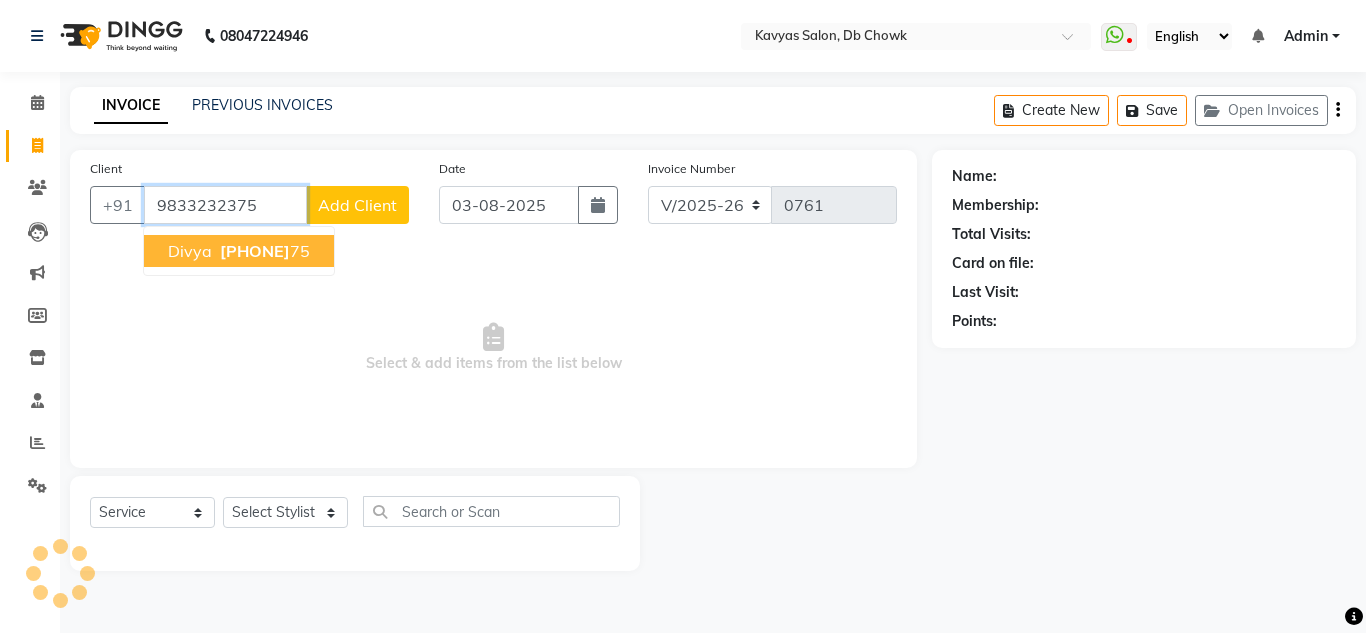 type on "9833232375" 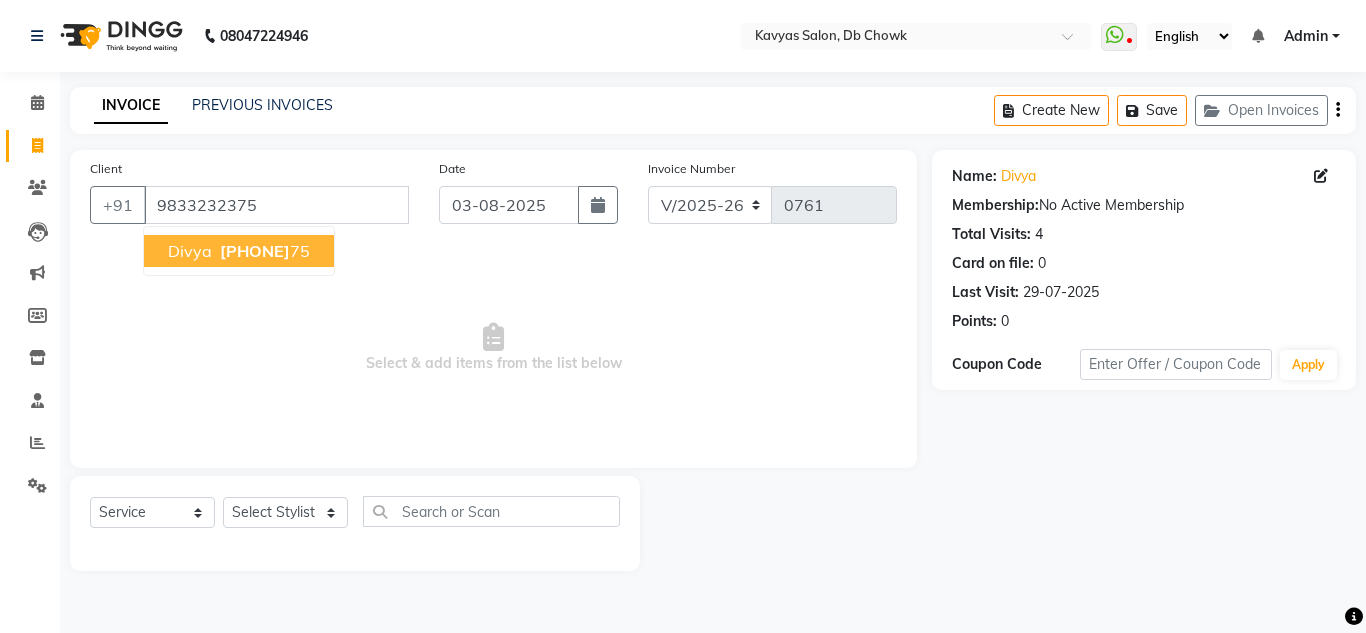 click on "Divya" at bounding box center (190, 251) 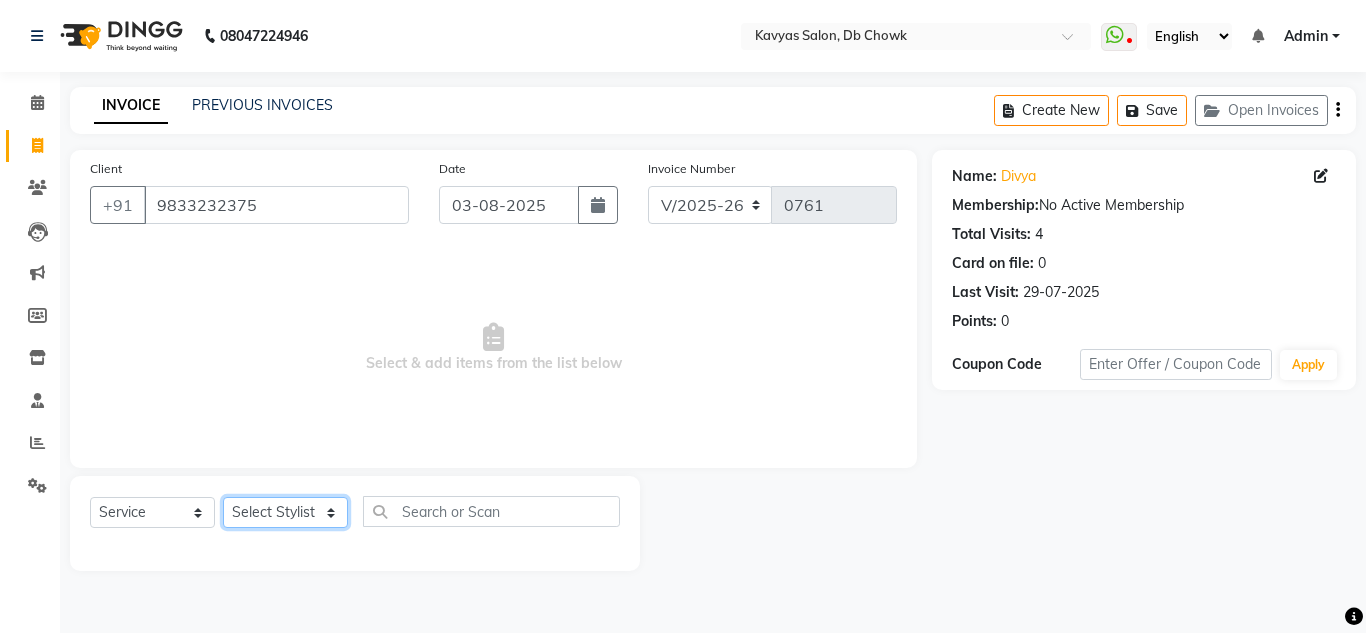 click on "Select Stylist Arif Fatah siddhiqui Kavya Upadhyay Minakshi Chavan Nahim Pinky Pranali Panchal pranjal more Pratibha Upadhyay Renuka Chavhan Salman Ansari Sam Khan Shanu Snehal Surve Vaishali Pachare Vali Hasan Vishal Ahmed Shaikh" 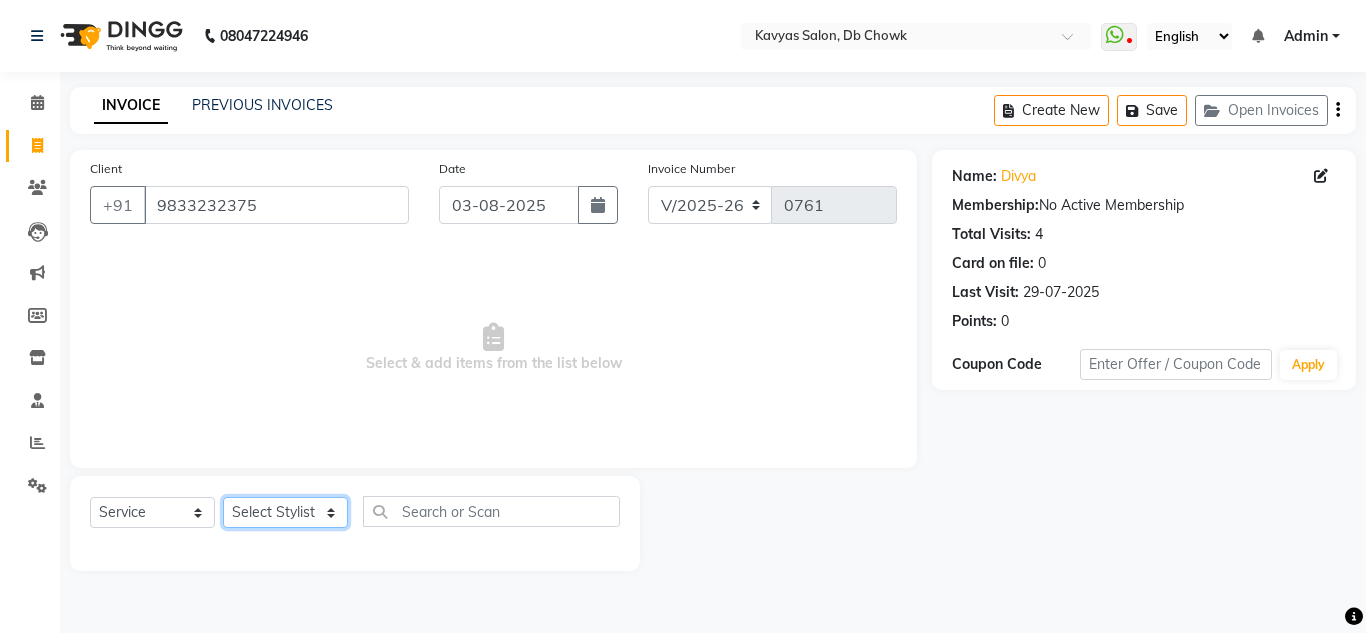 select on "[NUMBER]" 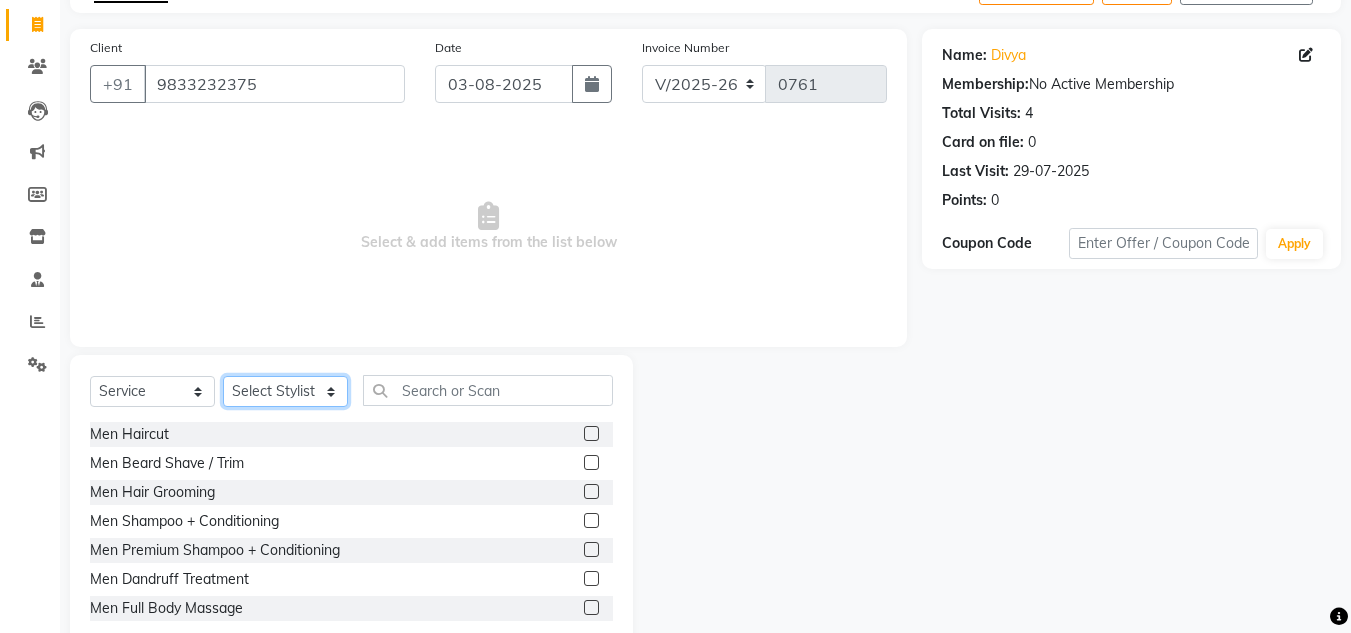 scroll, scrollTop: 168, scrollLeft: 0, axis: vertical 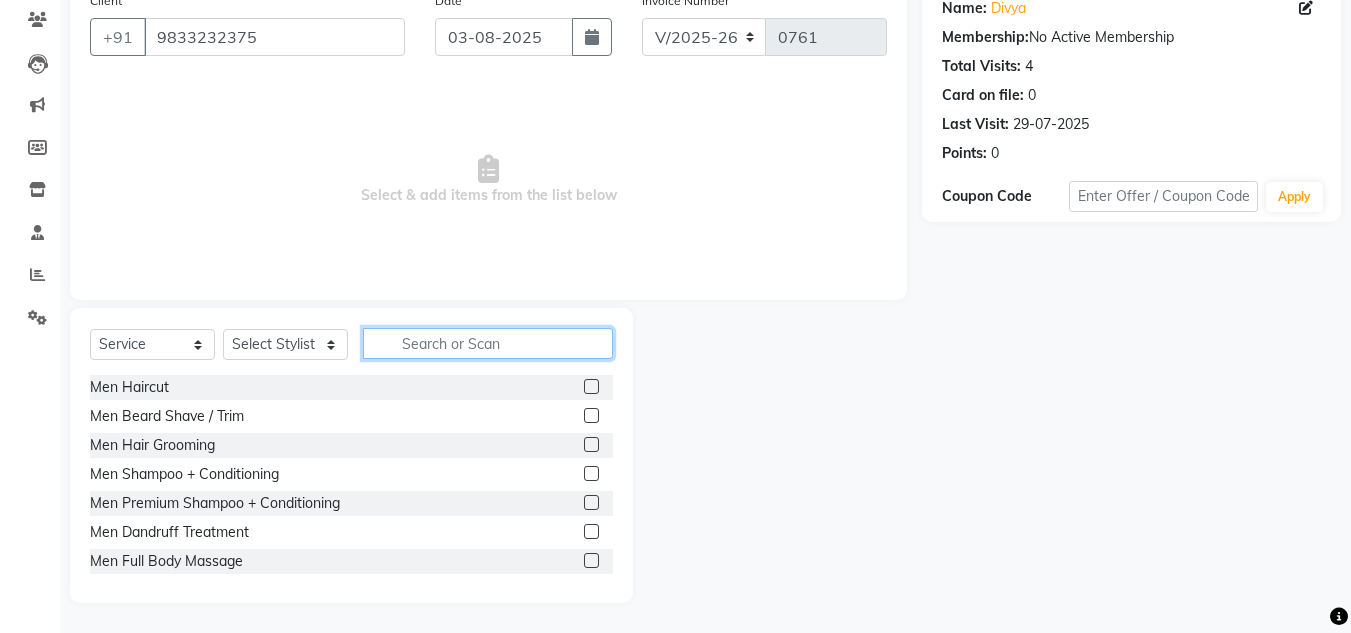 click 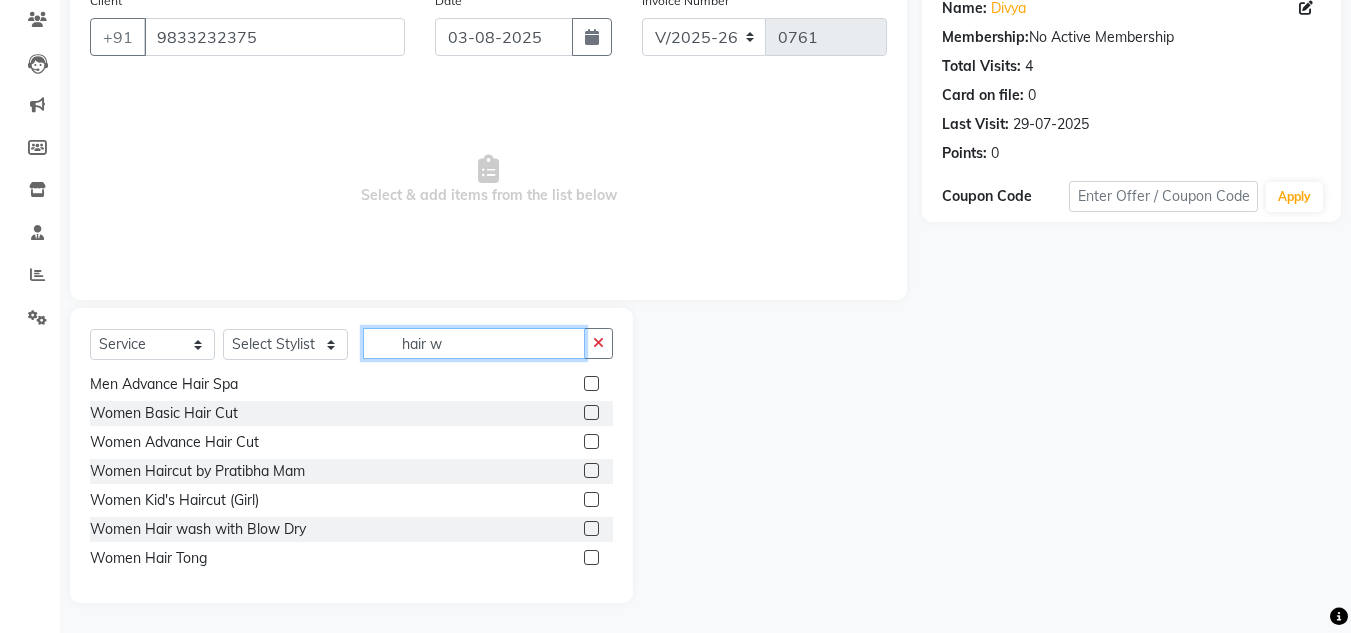 scroll, scrollTop: 8, scrollLeft: 0, axis: vertical 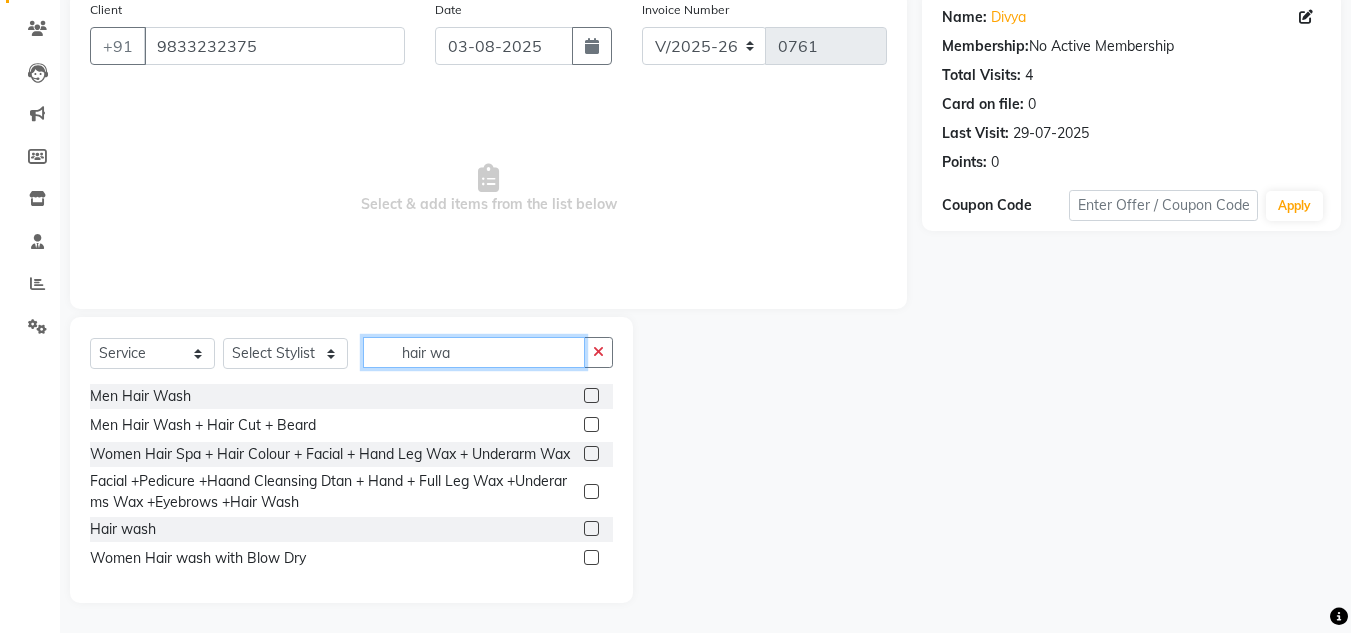 type on "hair wa" 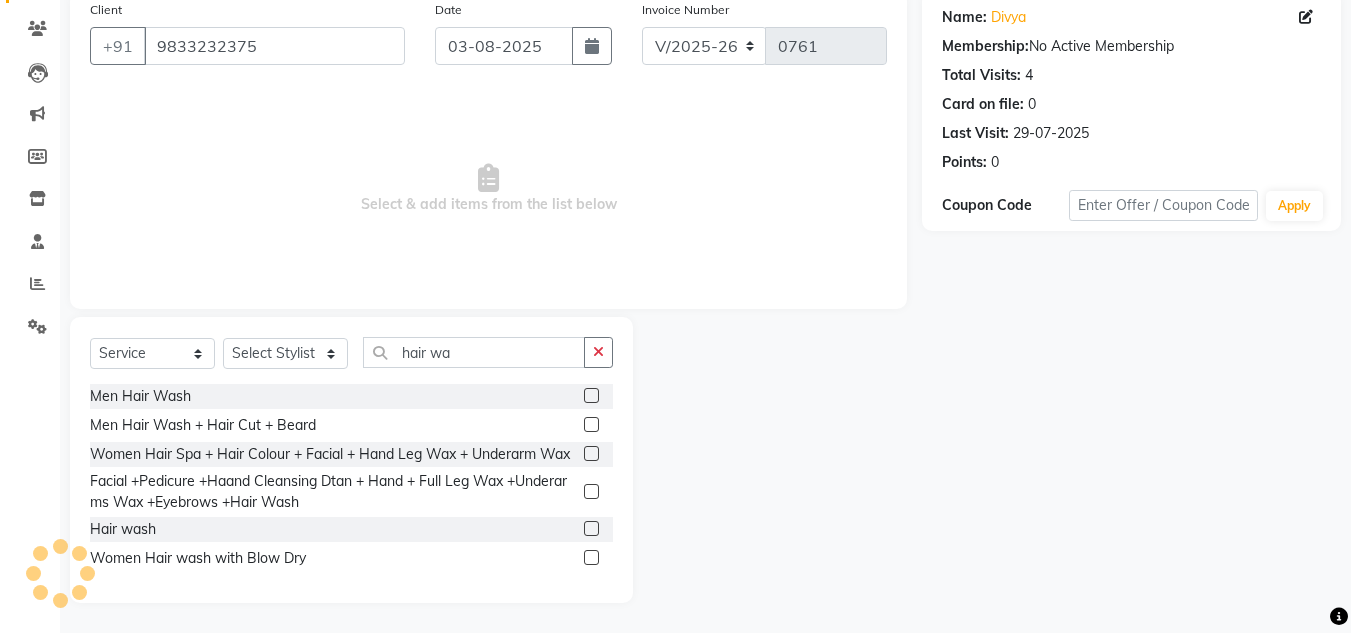 click 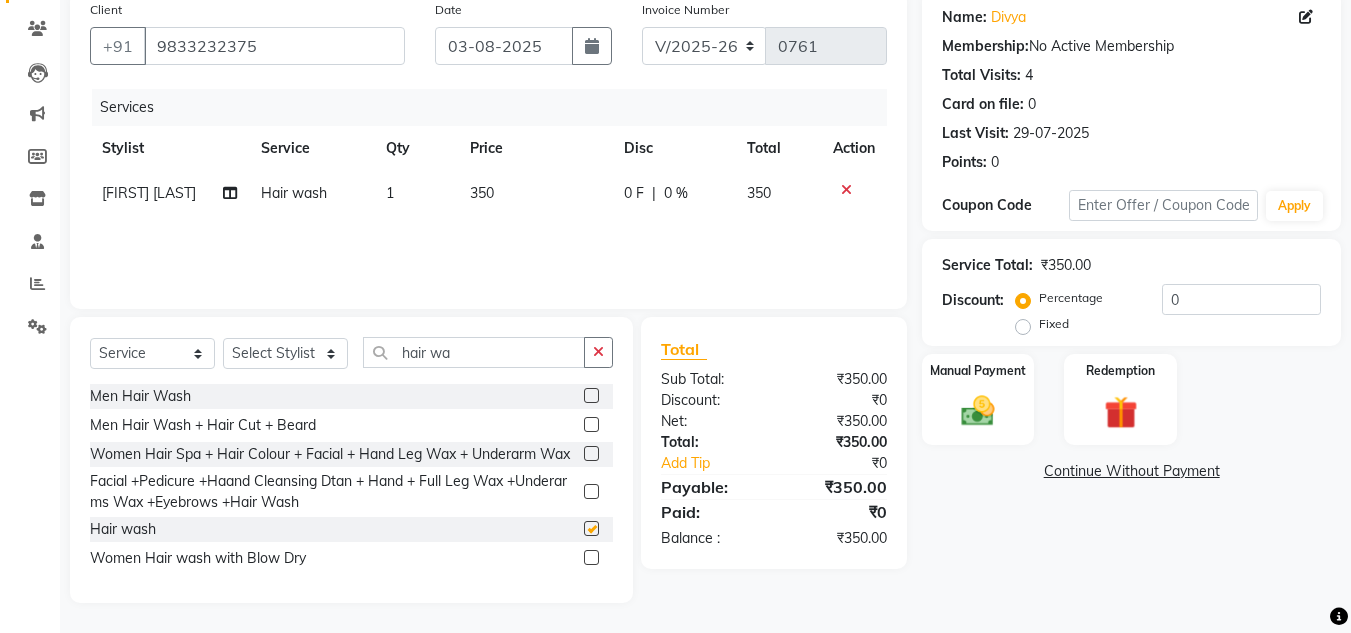 checkbox on "false" 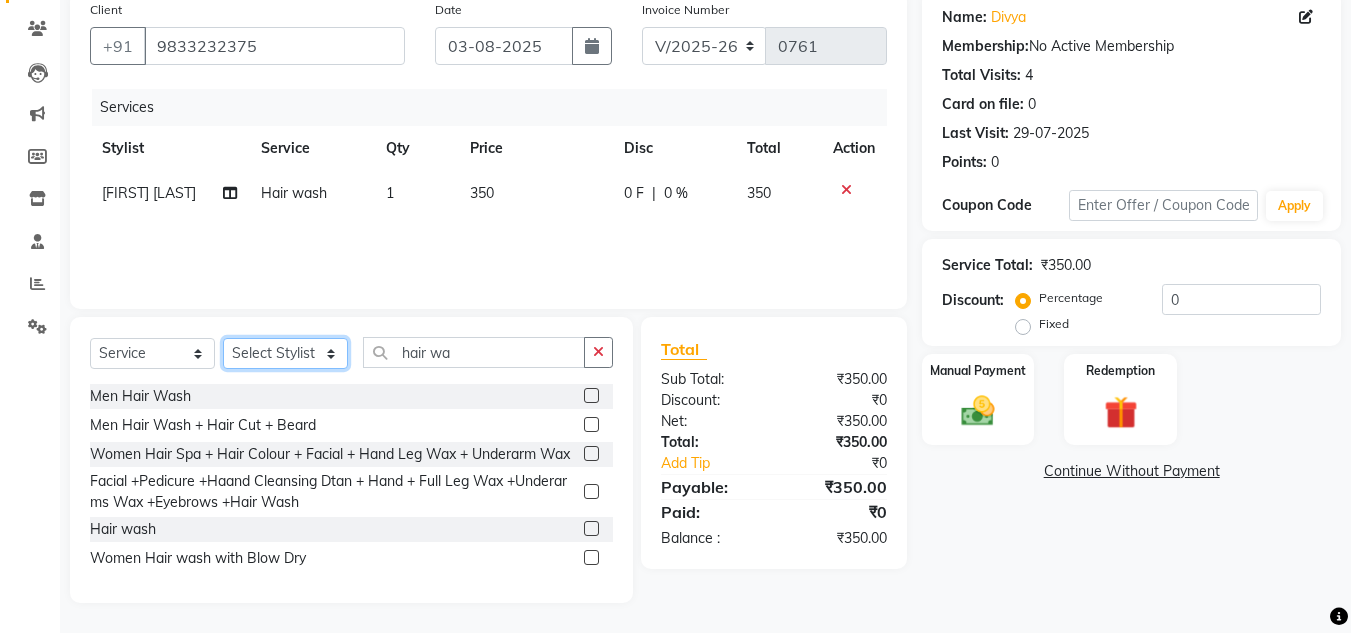 click on "Select Stylist Arif Fatah siddhiqui Kavya Upadhyay Minakshi Chavan Nahim Pinky Pranali Panchal pranjal more Pratibha Upadhyay Renuka Chavhan Salman Ansari Sam Khan Shanu Snehal Surve Vaishali Pachare Vali Hasan Vishal Ahmed Shaikh" 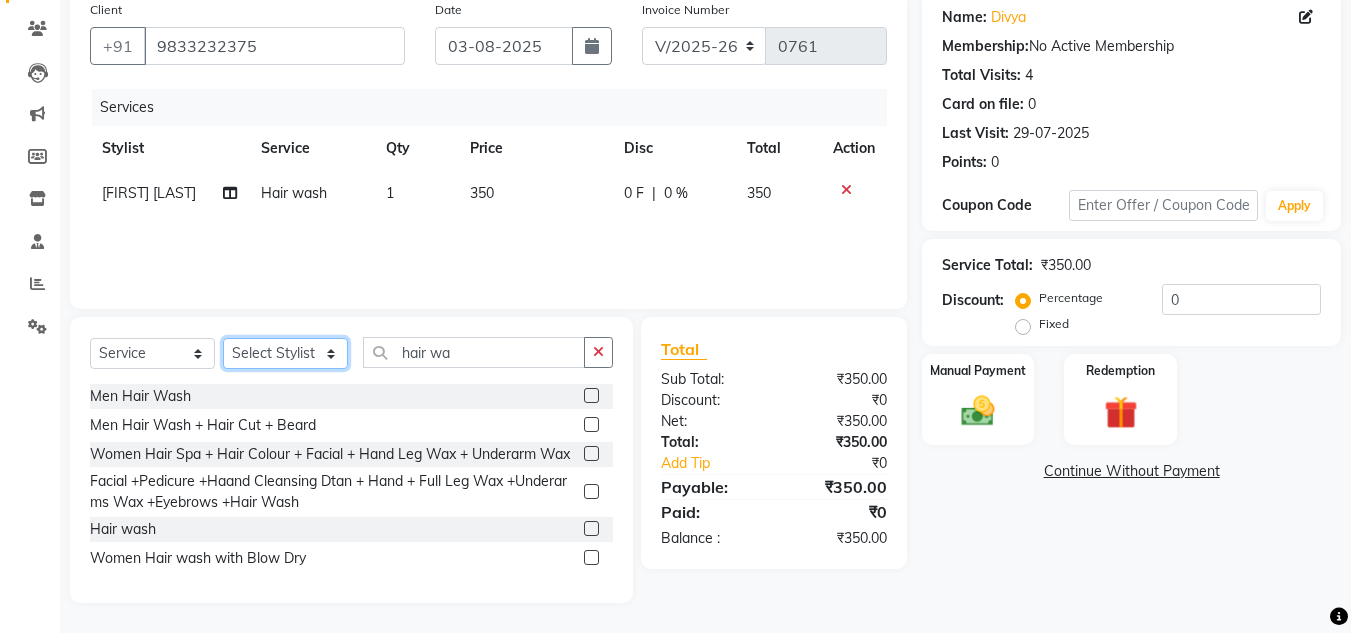 select on "83735" 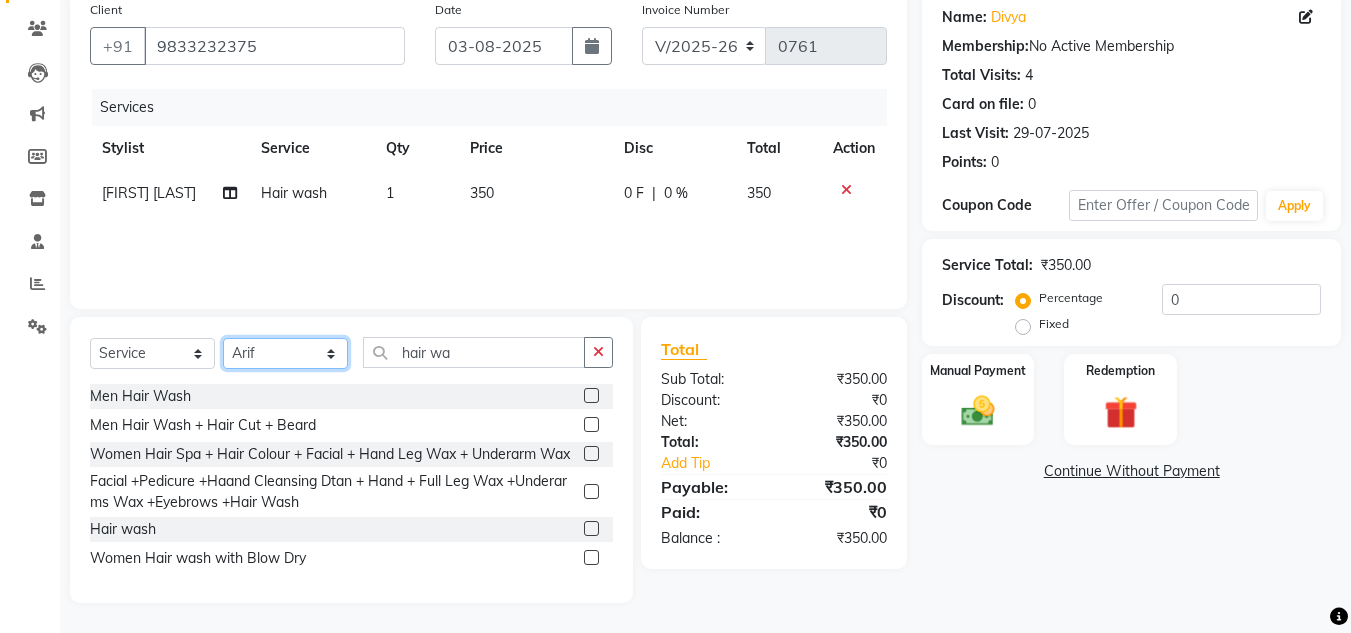 click on "Select Stylist Arif Fatah siddhiqui Kavya Upadhyay Minakshi Chavan Nahim Pinky Pranali Panchal pranjal more Pratibha Upadhyay Renuka Chavhan Salman Ansari Sam Khan Shanu Snehal Surve Vaishali Pachare Vali Hasan Vishal Ahmed Shaikh" 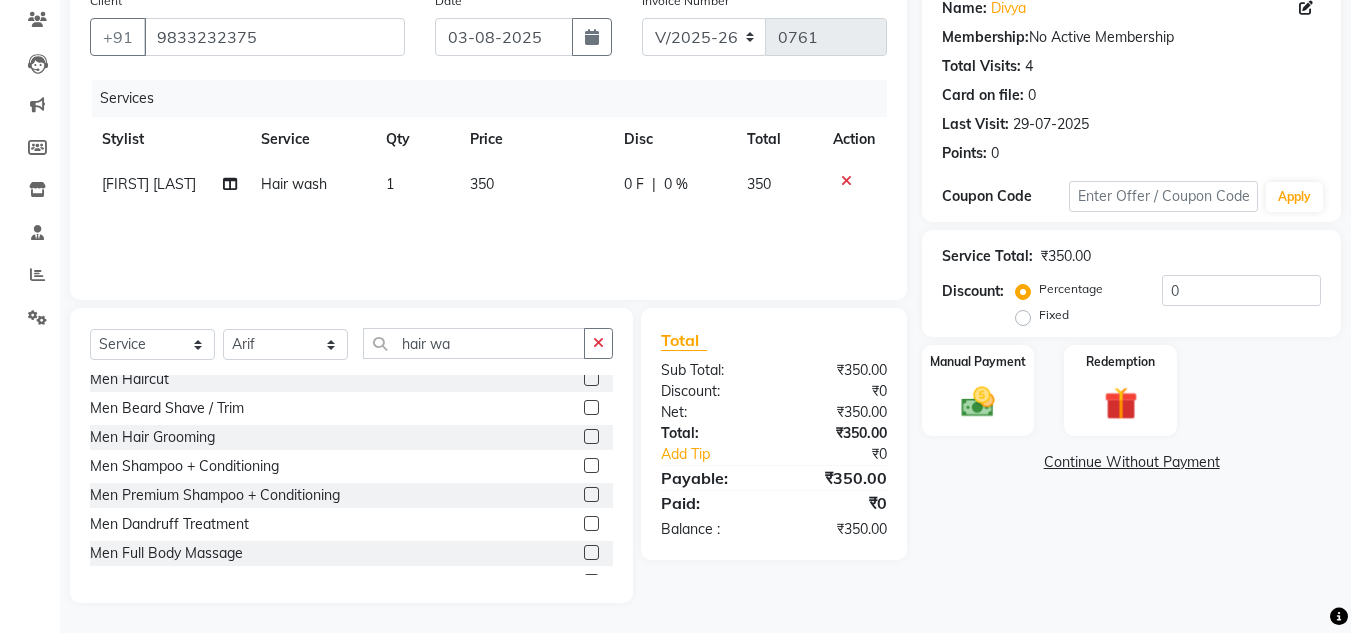 click 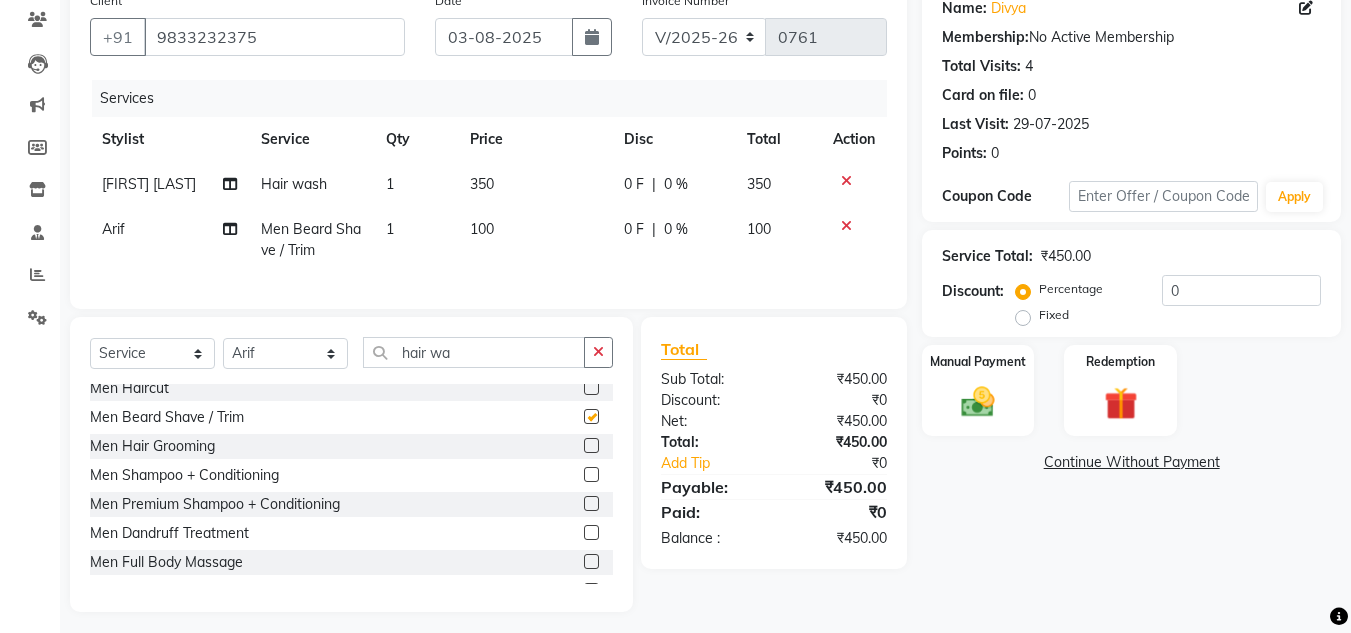 checkbox on "false" 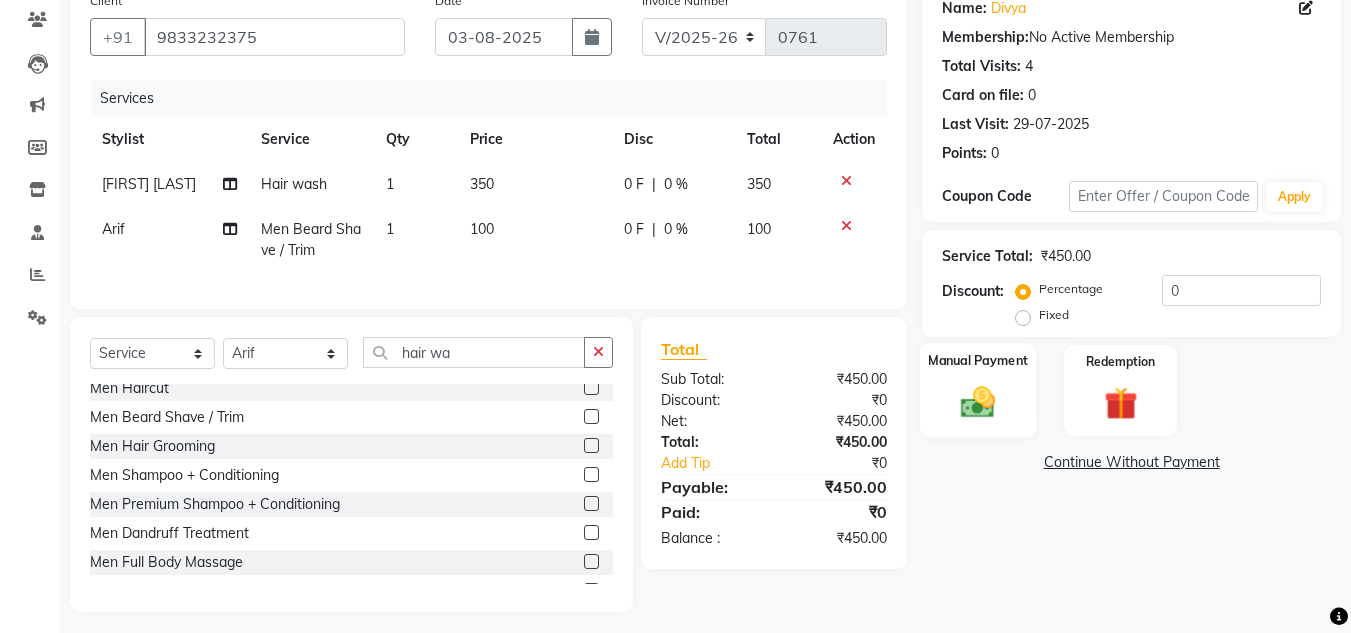 click on "Manual Payment" 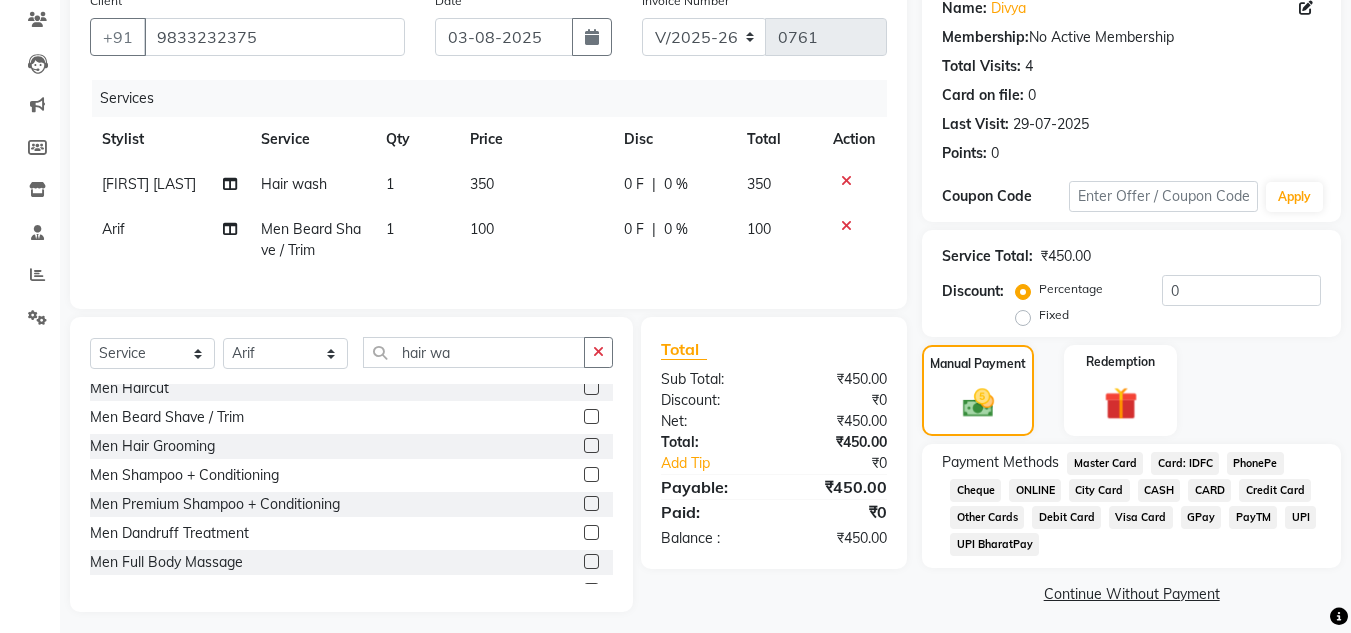 click on "350" 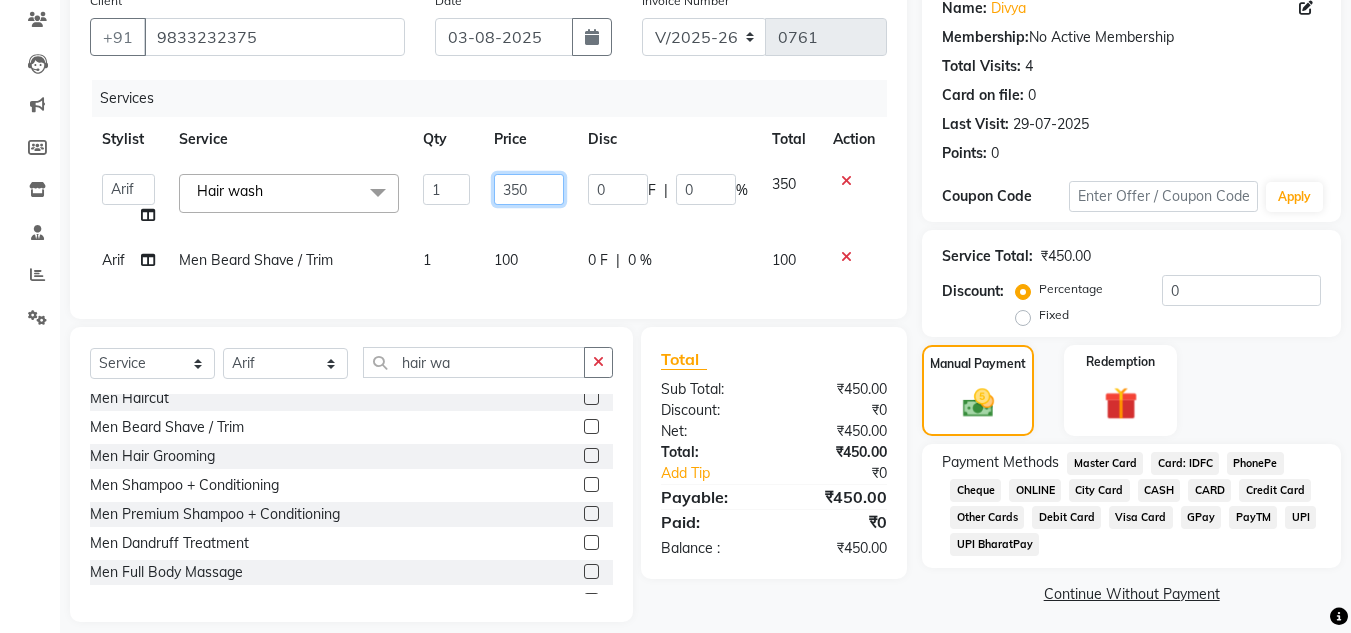 drag, startPoint x: 534, startPoint y: 189, endPoint x: 447, endPoint y: 202, distance: 87.965904 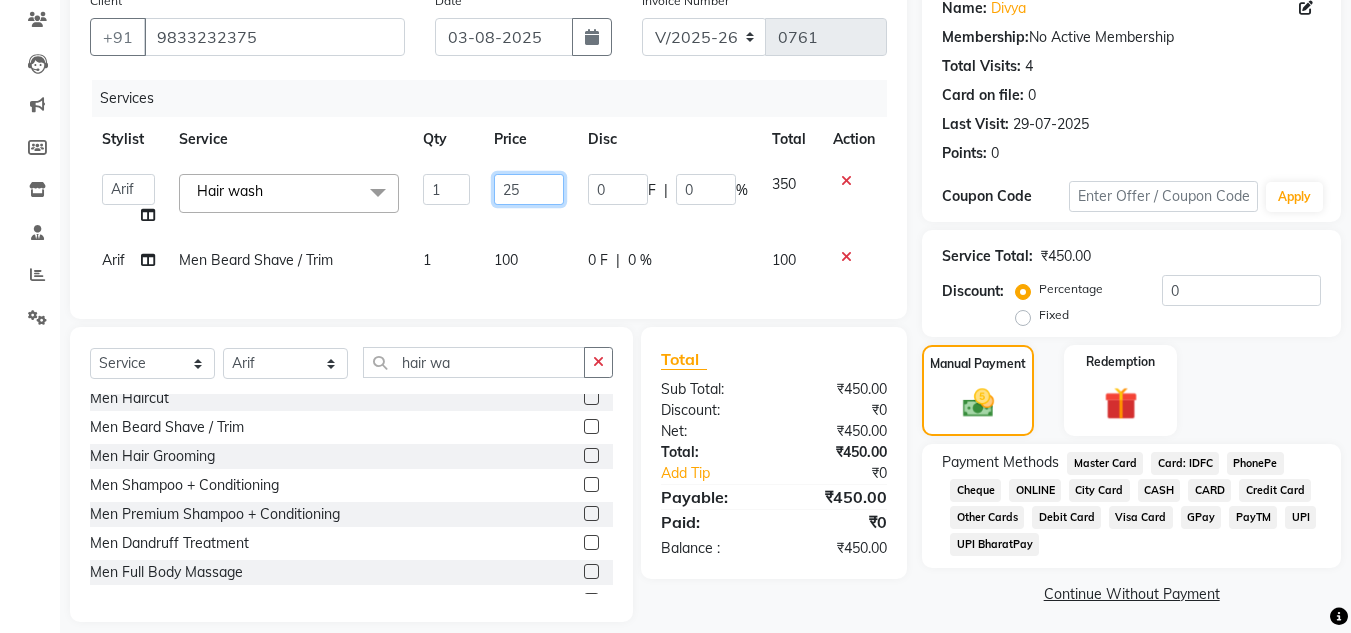 type on "250" 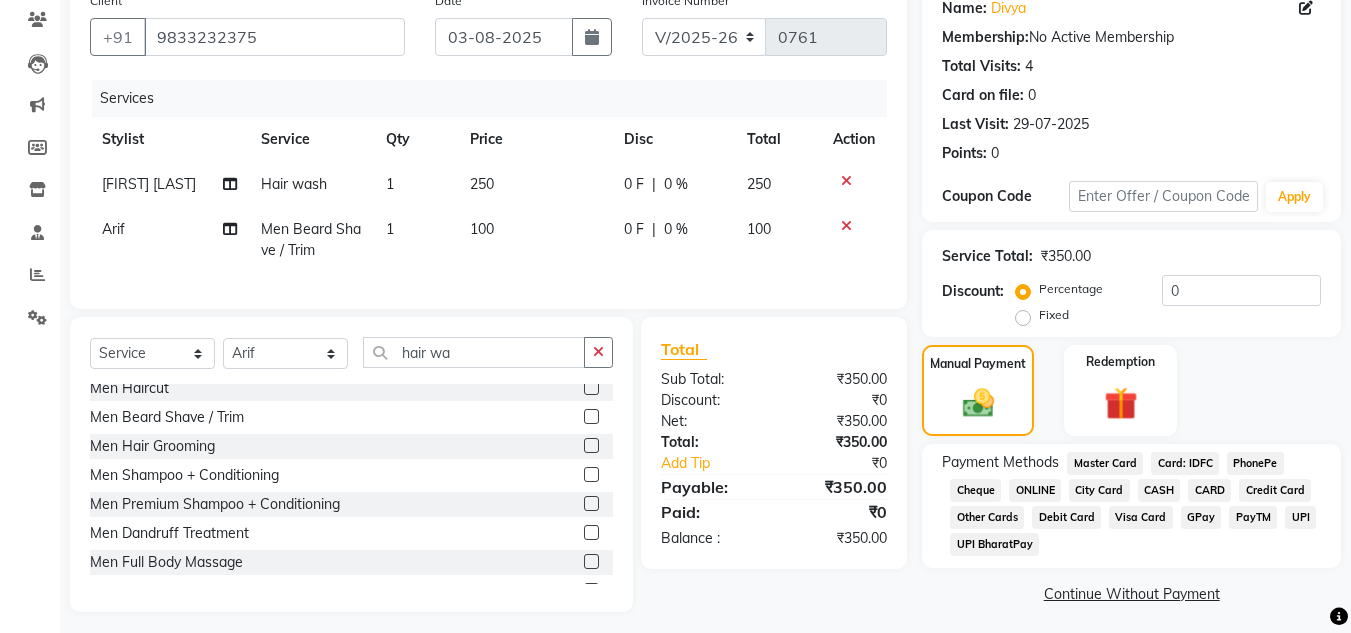 click on "Total" 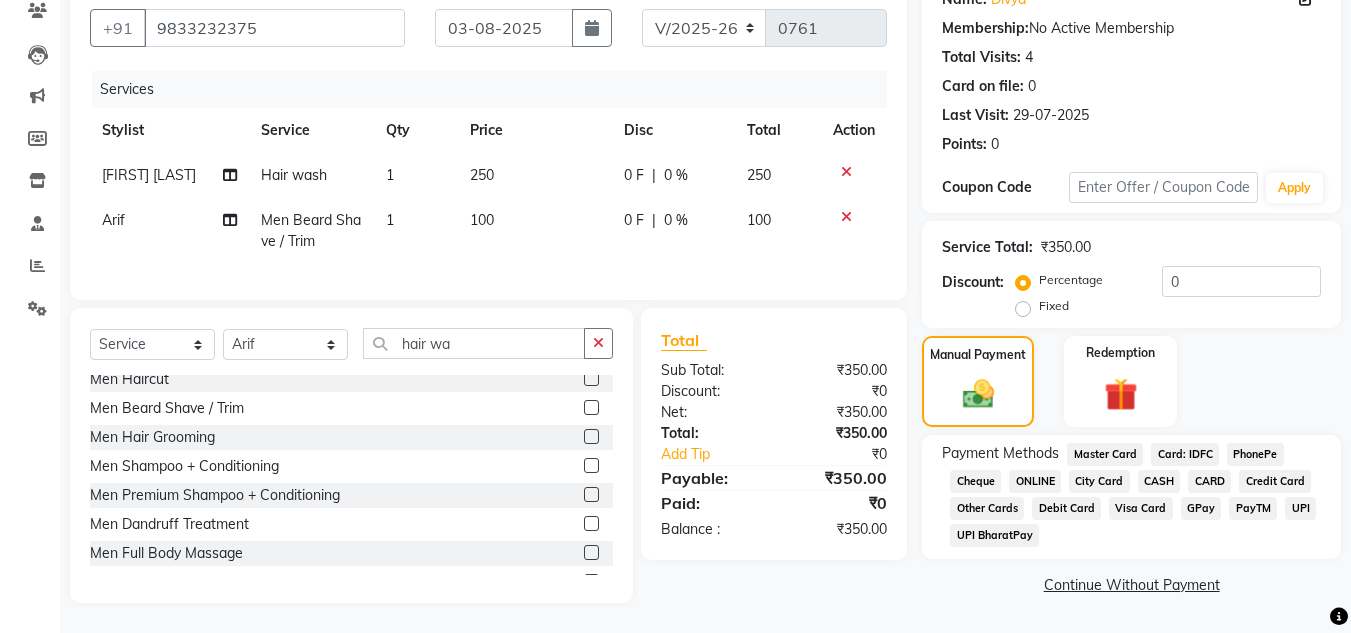 scroll, scrollTop: 192, scrollLeft: 0, axis: vertical 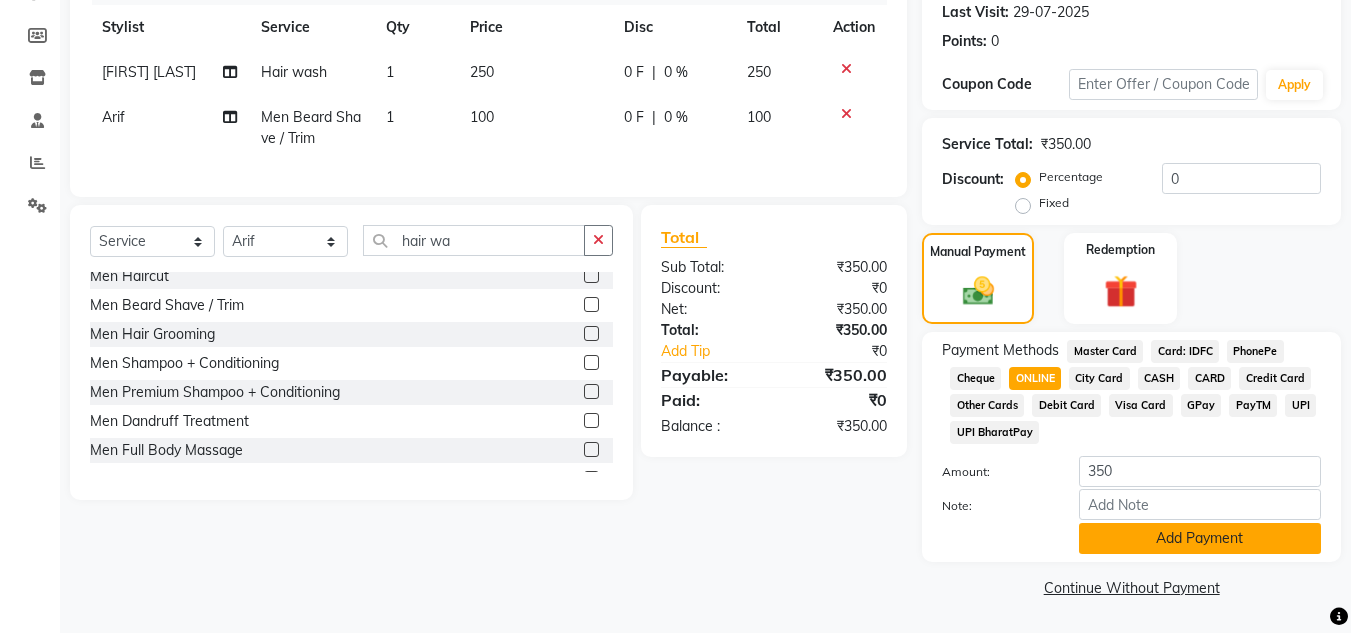 click on "Add Payment" 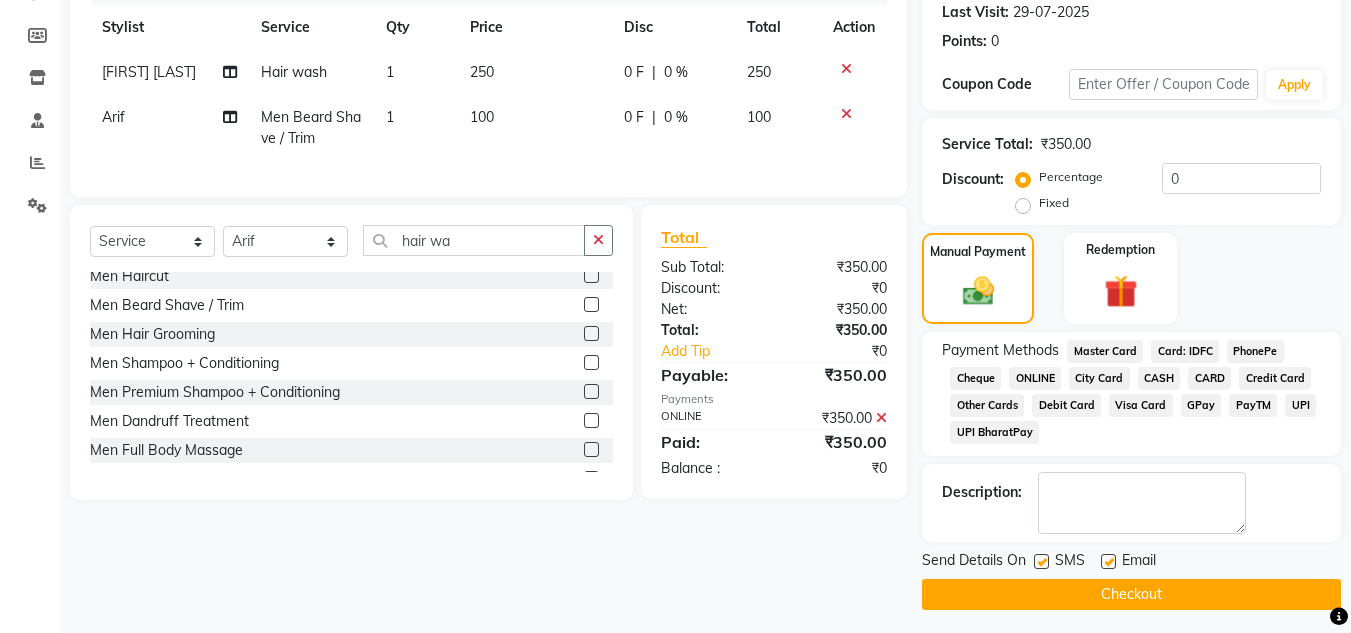 click 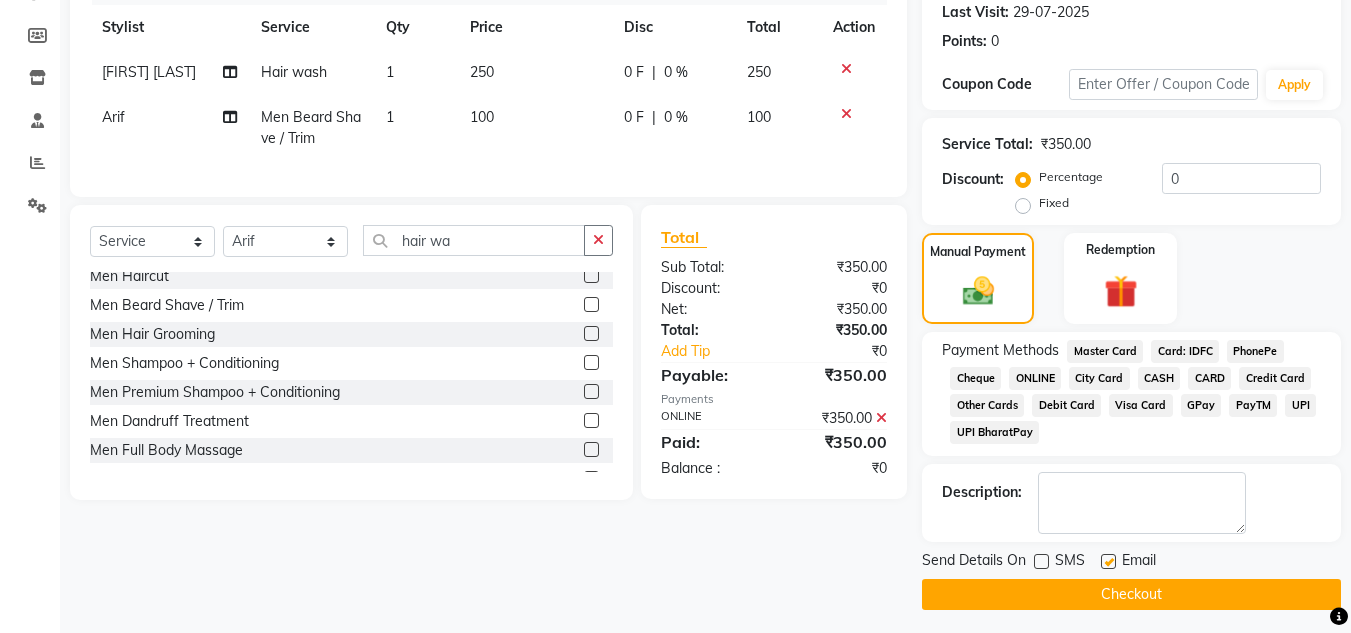 click on "Checkout" 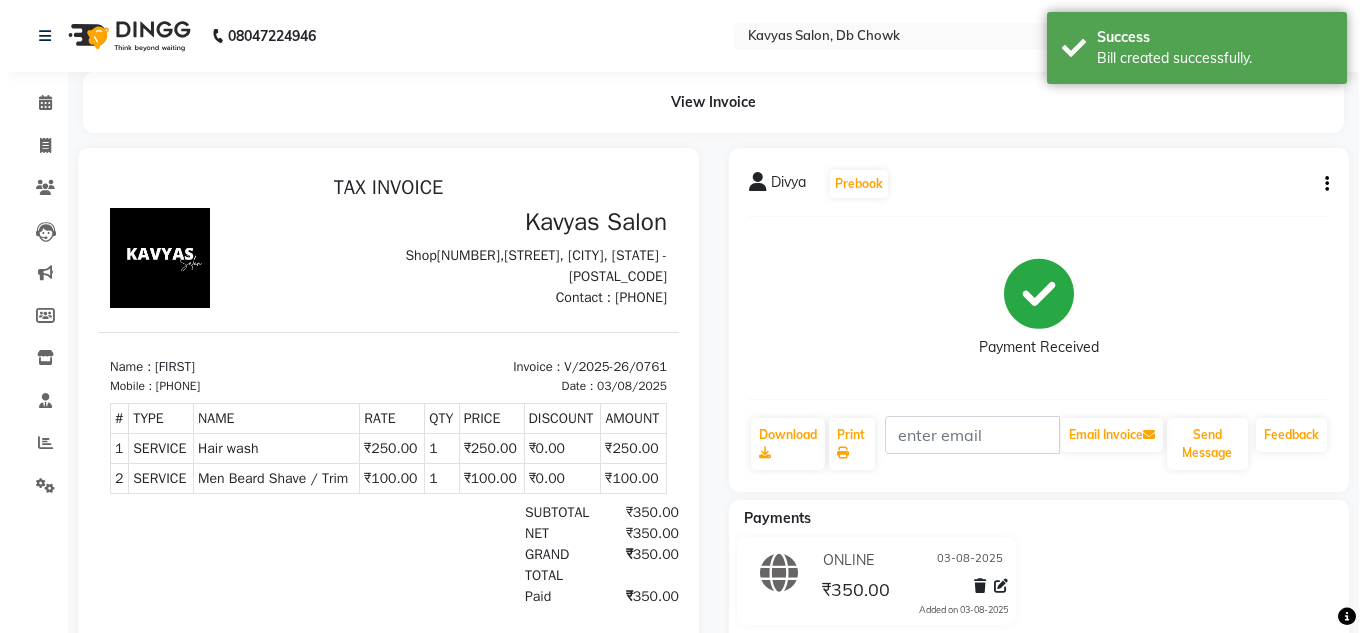 scroll, scrollTop: 0, scrollLeft: 0, axis: both 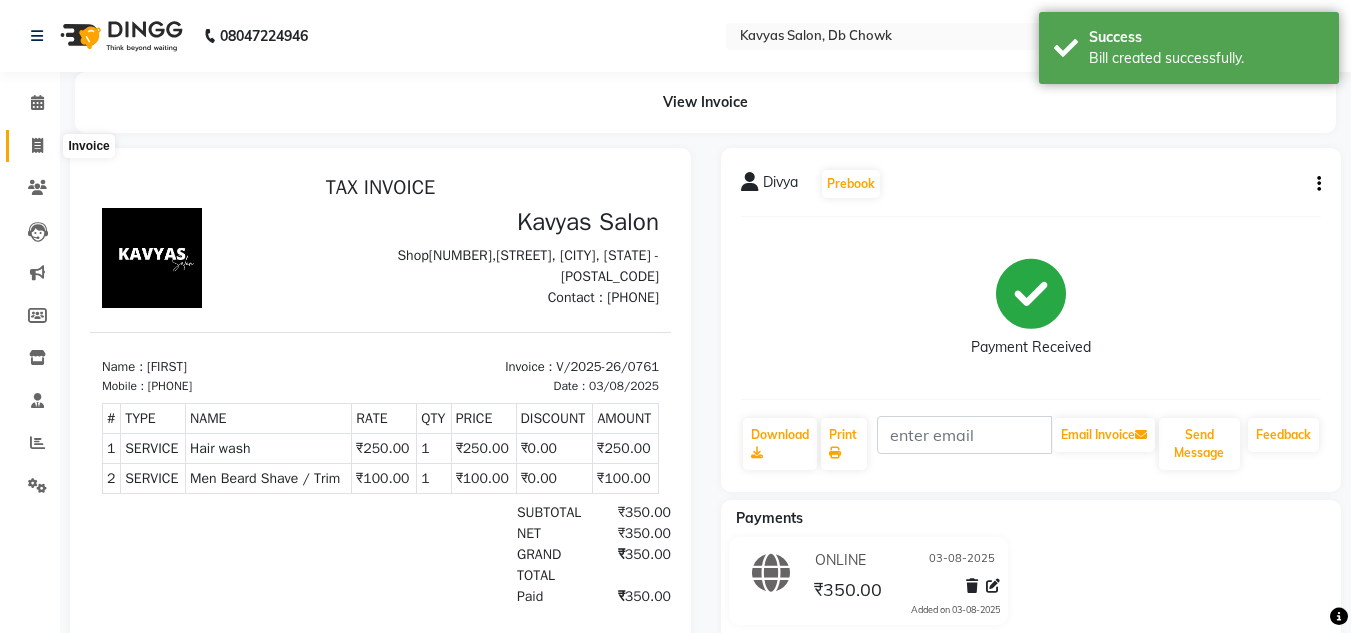 click 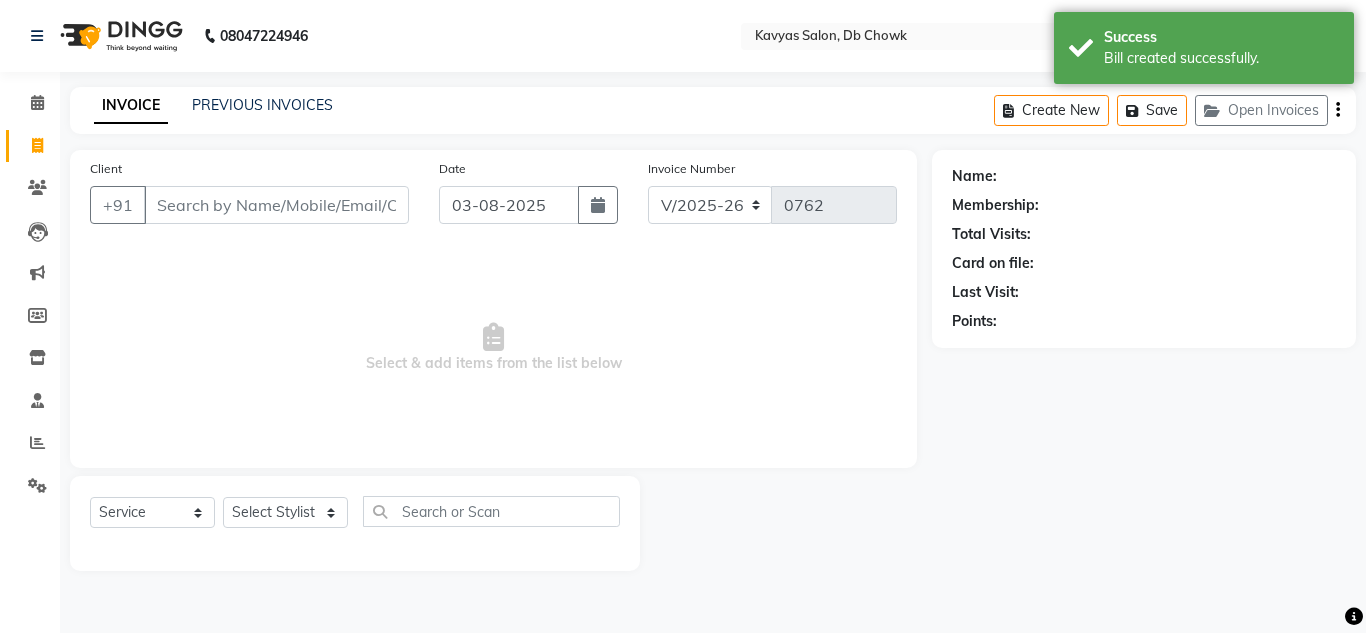 click on "Client" at bounding box center [276, 205] 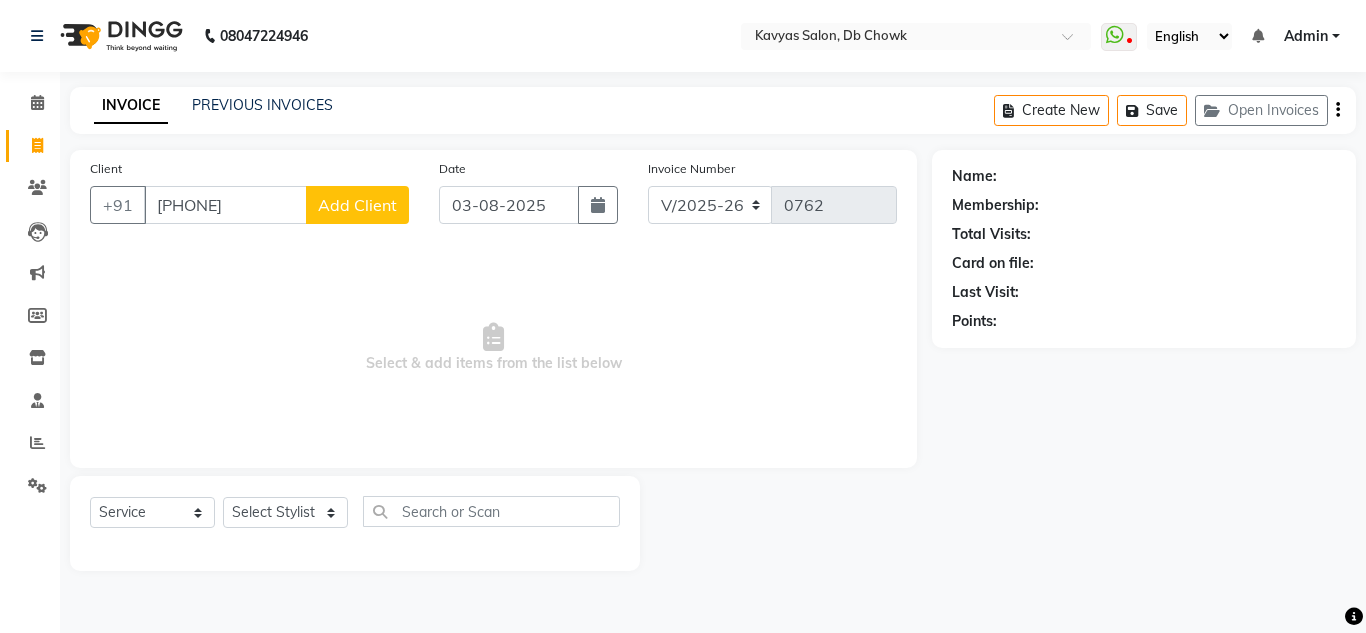 type on "[PHONE]" 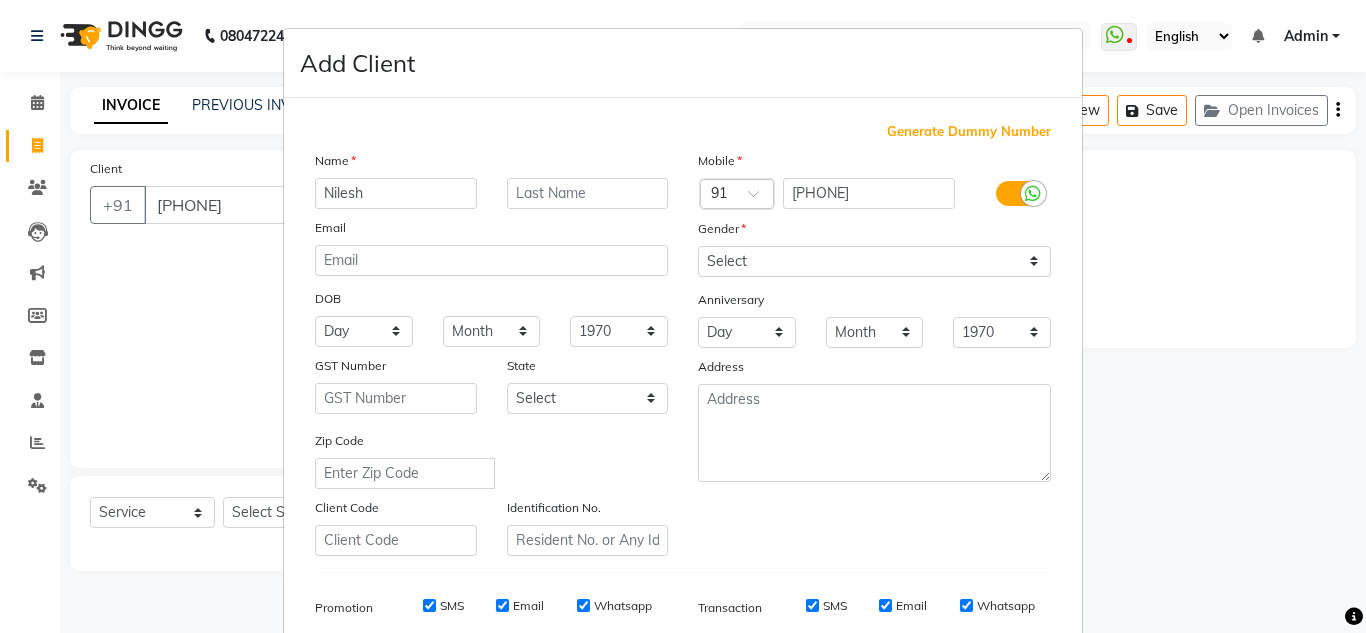 type on "Nilesh" 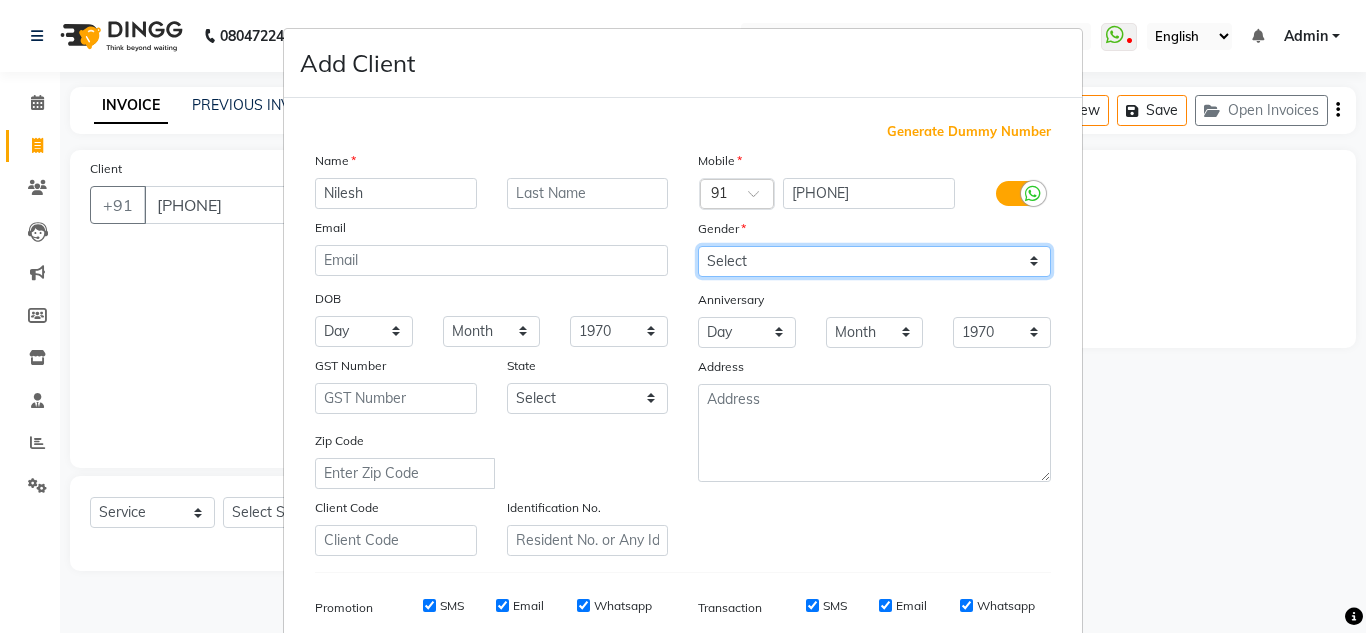 click on "Select Male Female Other Prefer Not To Say" at bounding box center (874, 261) 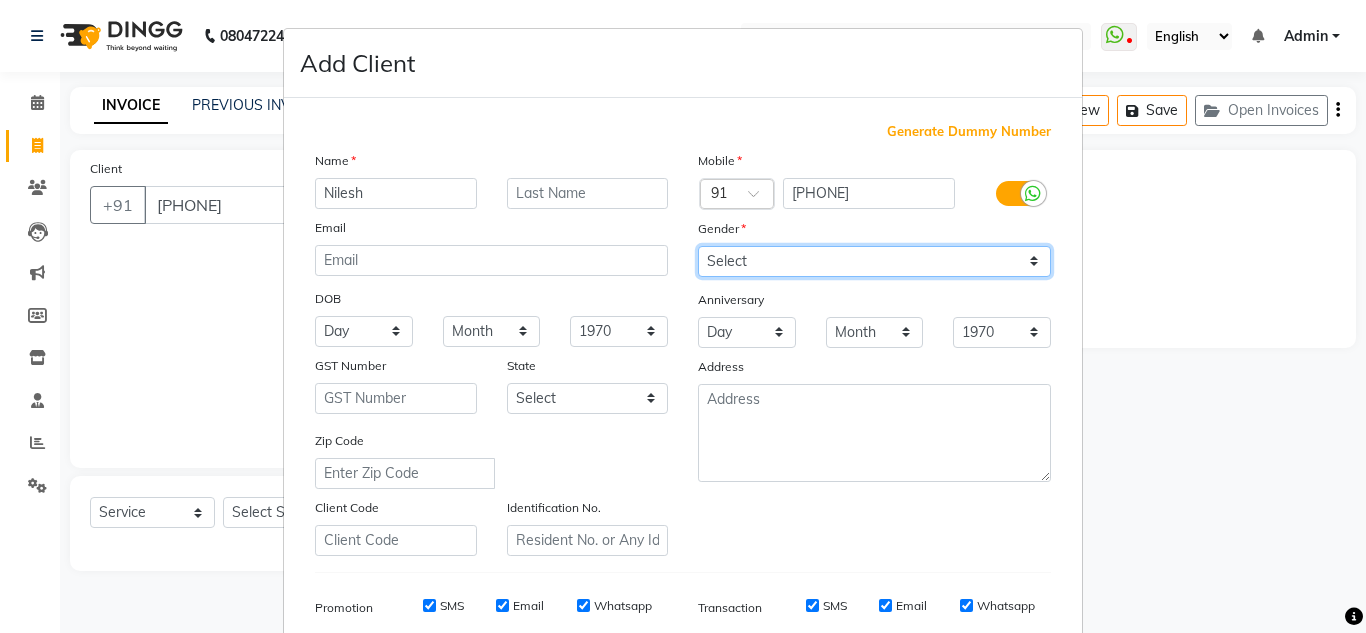 select on "male" 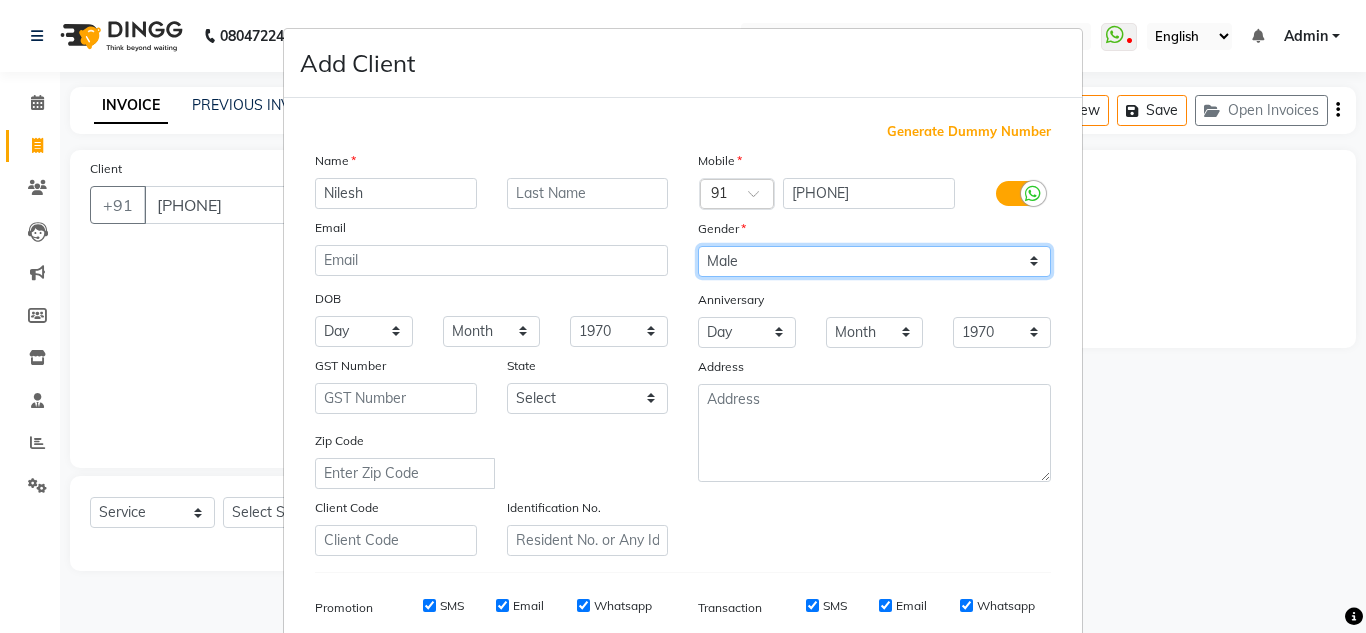 click on "Select Male Female Other Prefer Not To Say" at bounding box center [874, 261] 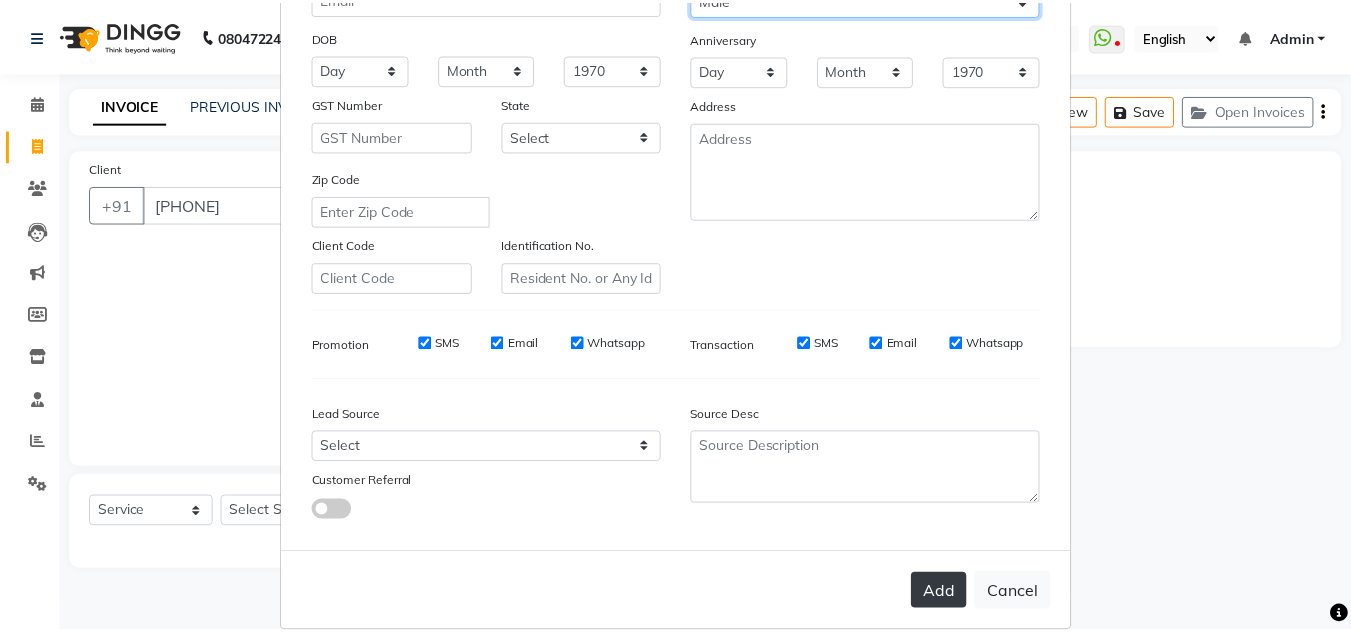 scroll, scrollTop: 290, scrollLeft: 0, axis: vertical 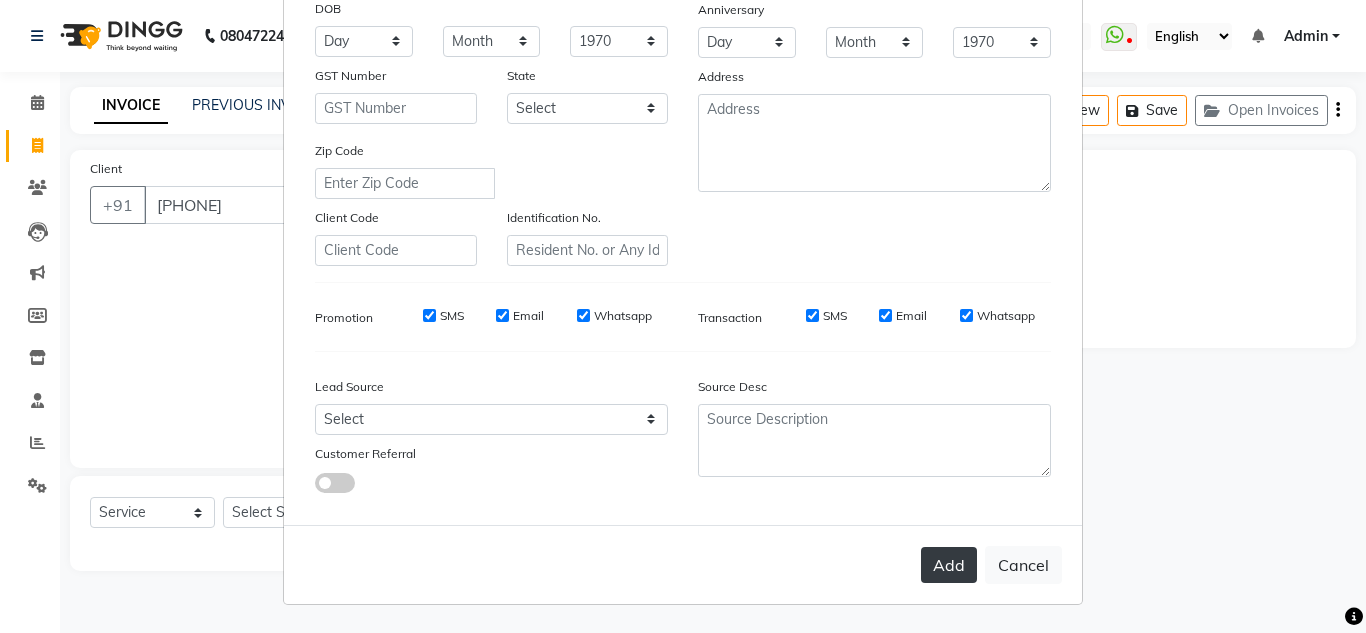 click on "Add" at bounding box center (949, 565) 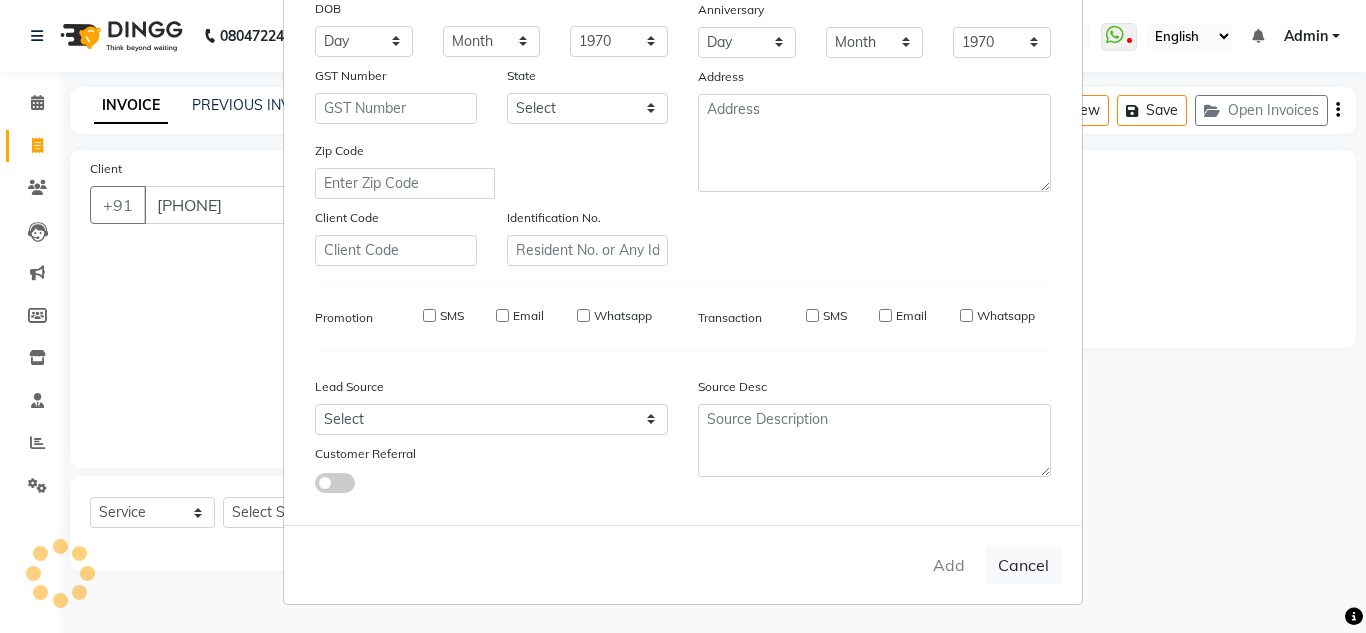 type 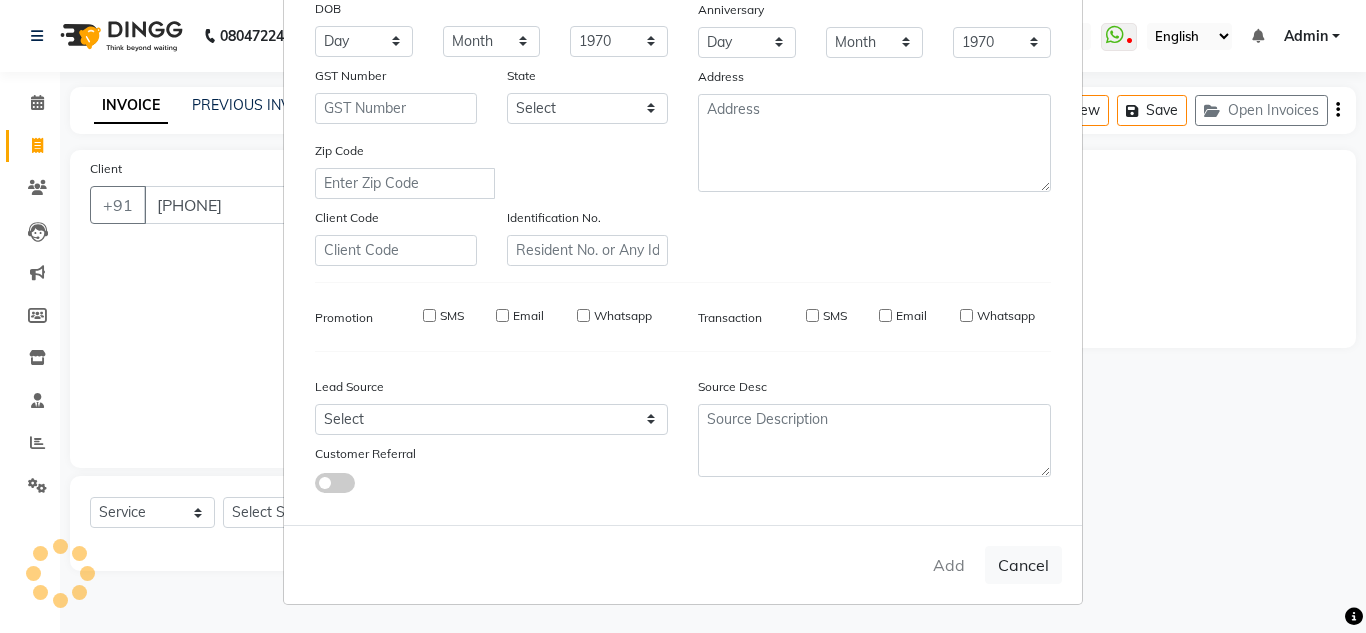 select 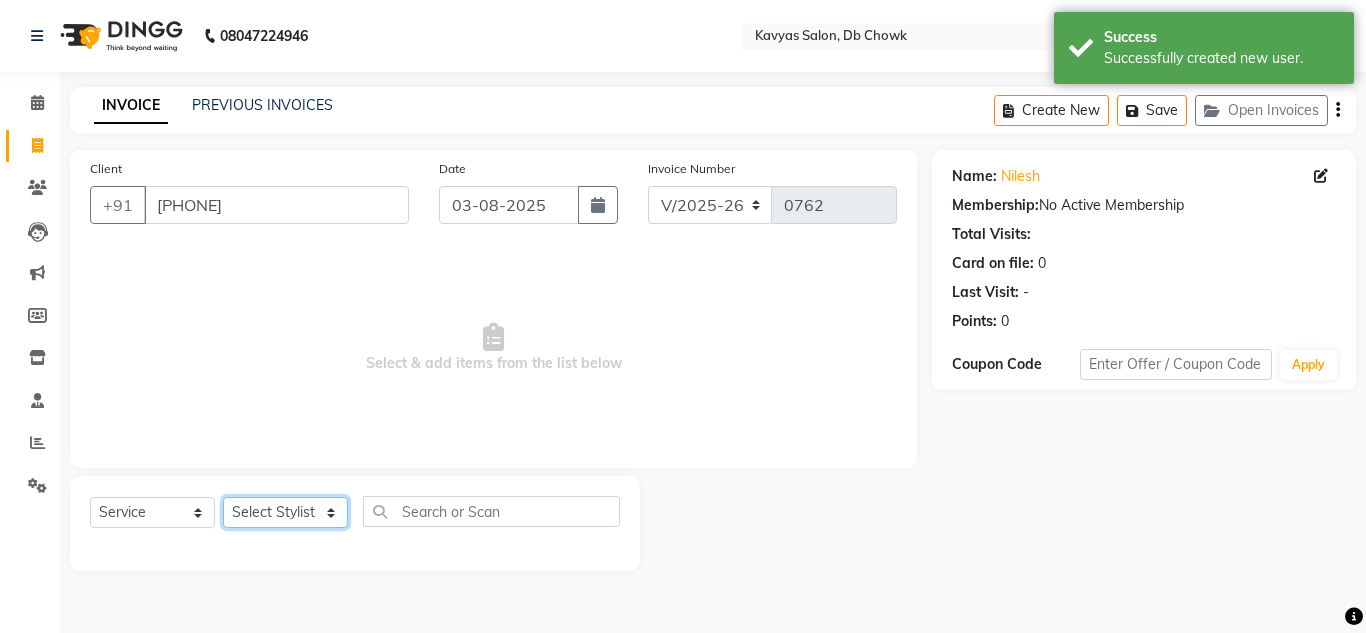 click on "Select Stylist Arif Fatah siddhiqui Kavya Upadhyay Minakshi Chavan Nahim Pinky Pranali Panchal pranjal more Pratibha Upadhyay Renuka Chavhan Salman Ansari Sam Khan Shanu Snehal Surve Vaishali Pachare Vali Hasan Vishal Ahmed Shaikh" 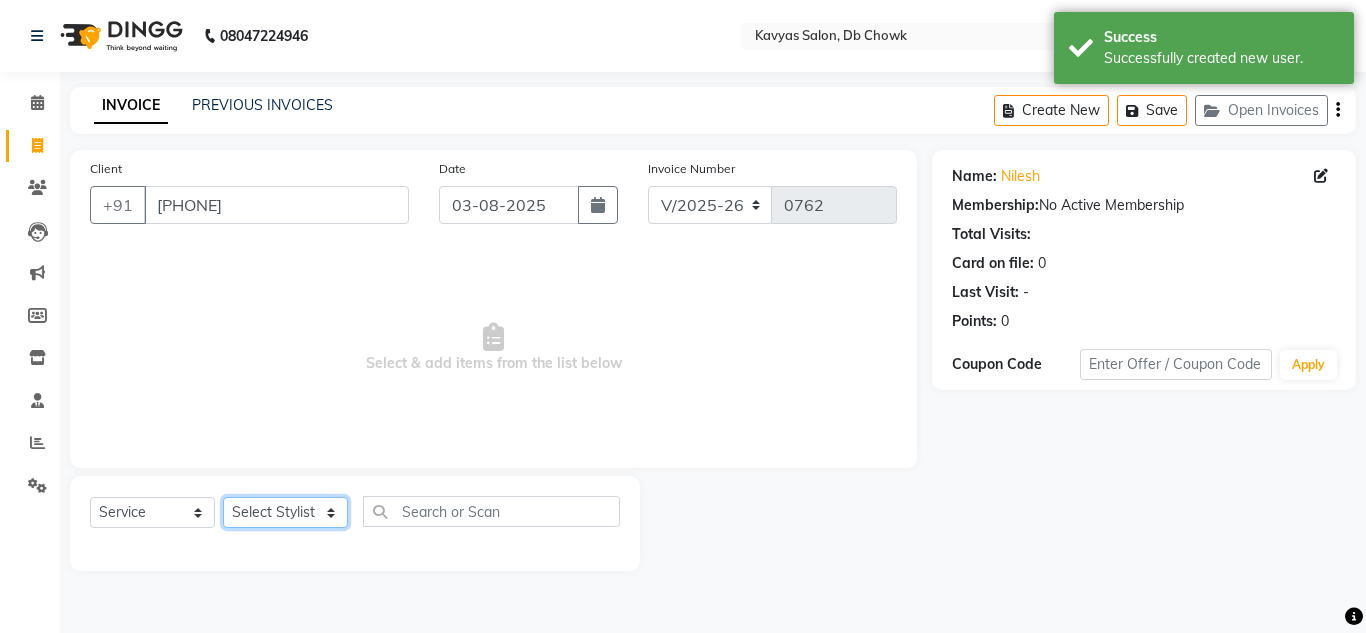 select on "71574" 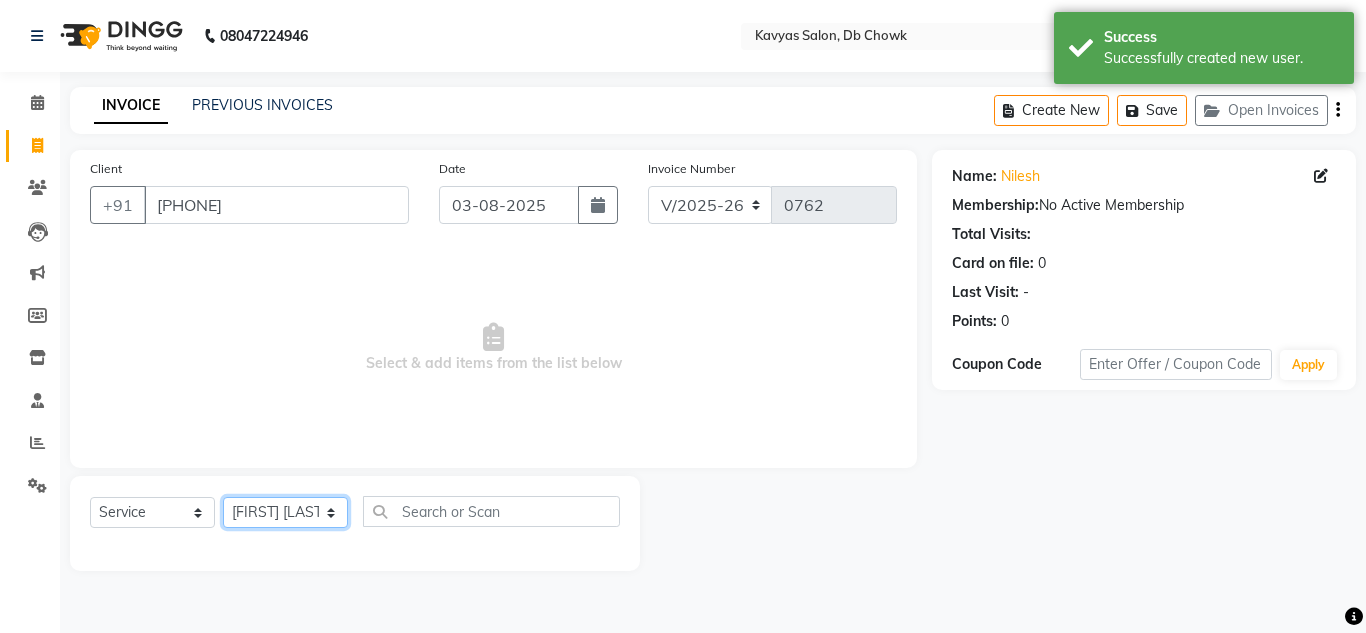 click on "Select Stylist Arif Fatah siddhiqui Kavya Upadhyay Minakshi Chavan Nahim Pinky Pranali Panchal pranjal more Pratibha Upadhyay Renuka Chavhan Salman Ansari Sam Khan Shanu Snehal Surve Vaishali Pachare Vali Hasan Vishal Ahmed Shaikh" 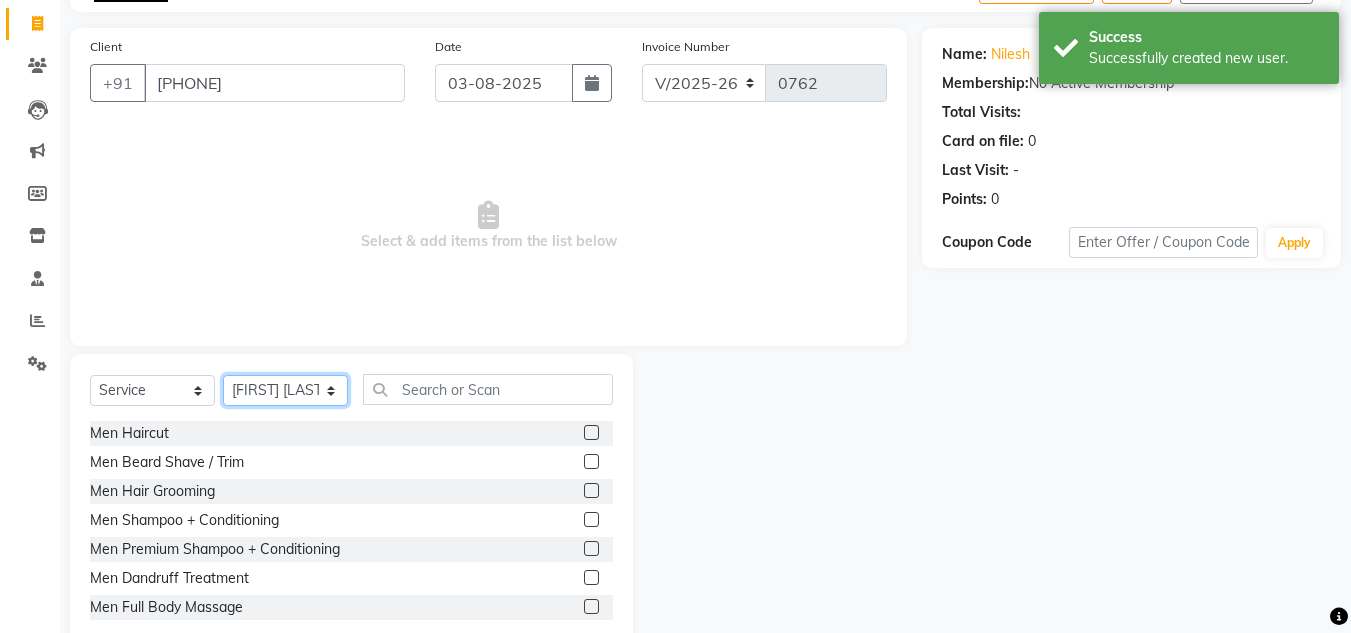 scroll, scrollTop: 168, scrollLeft: 0, axis: vertical 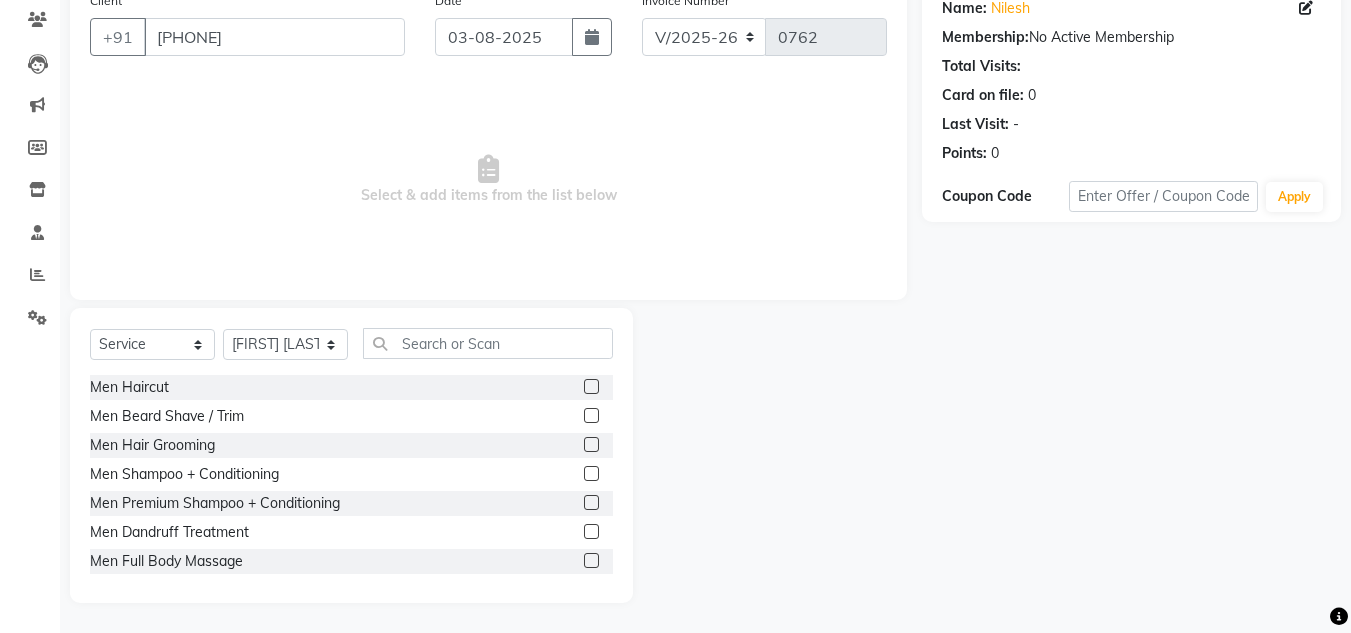 click 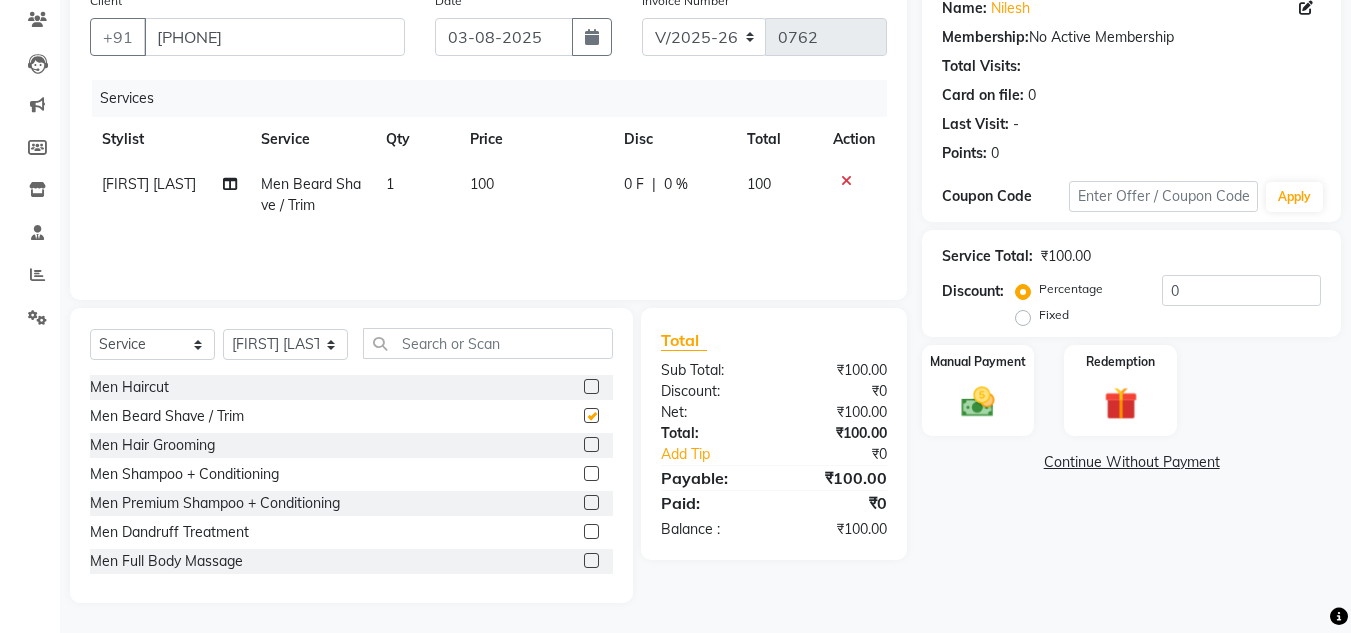 checkbox on "false" 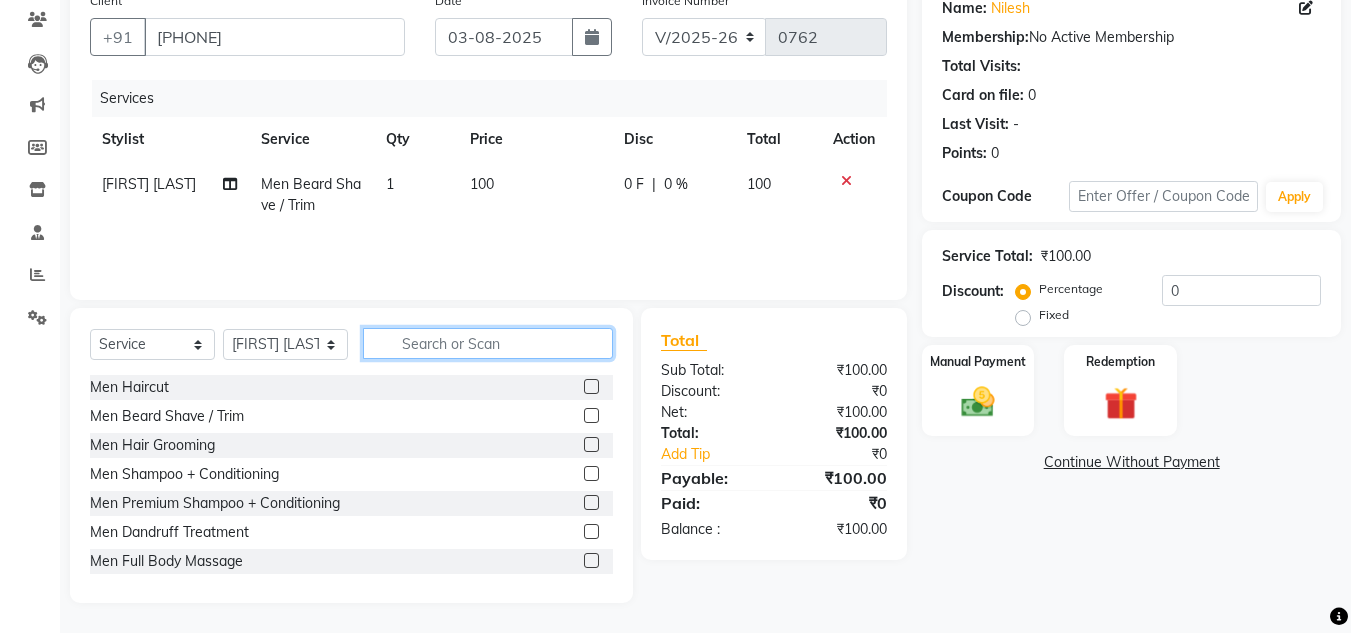 click 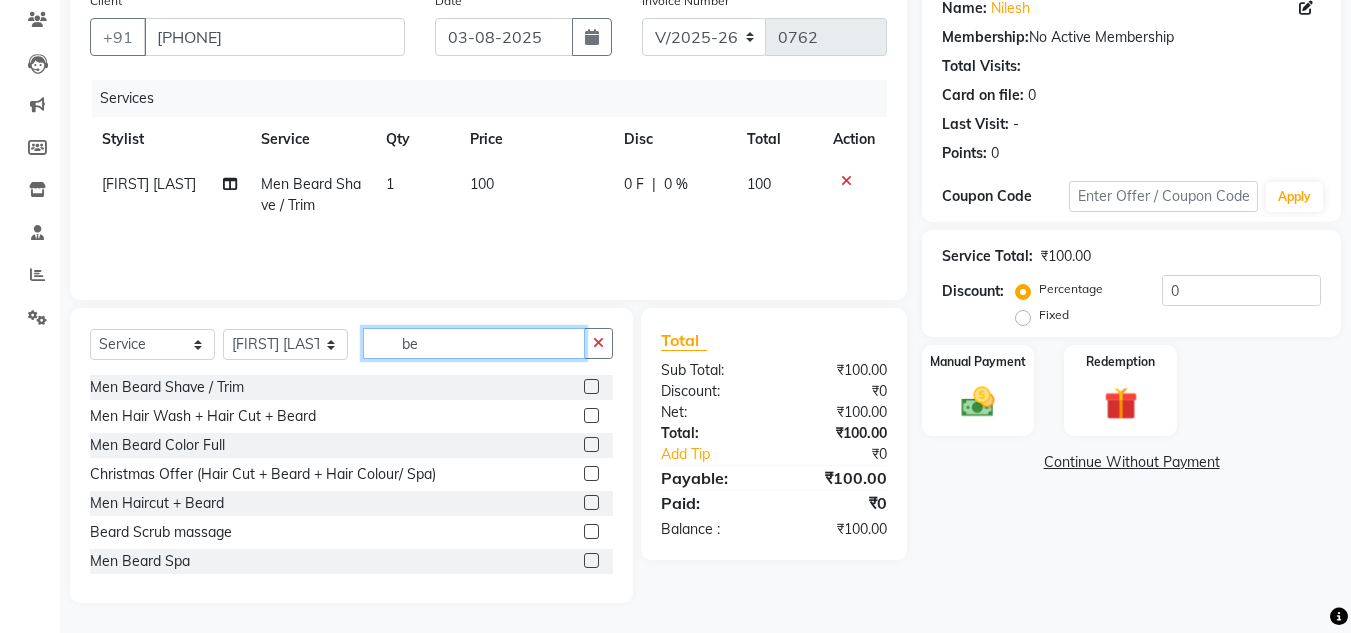 type on "be" 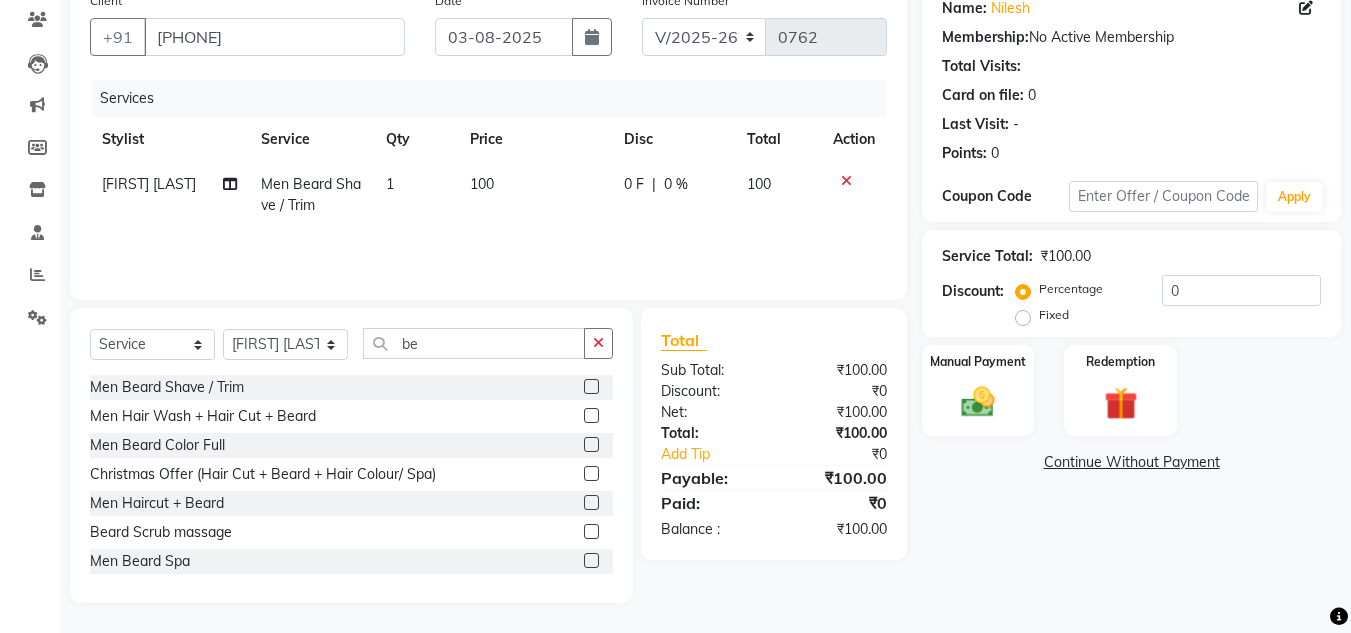 click 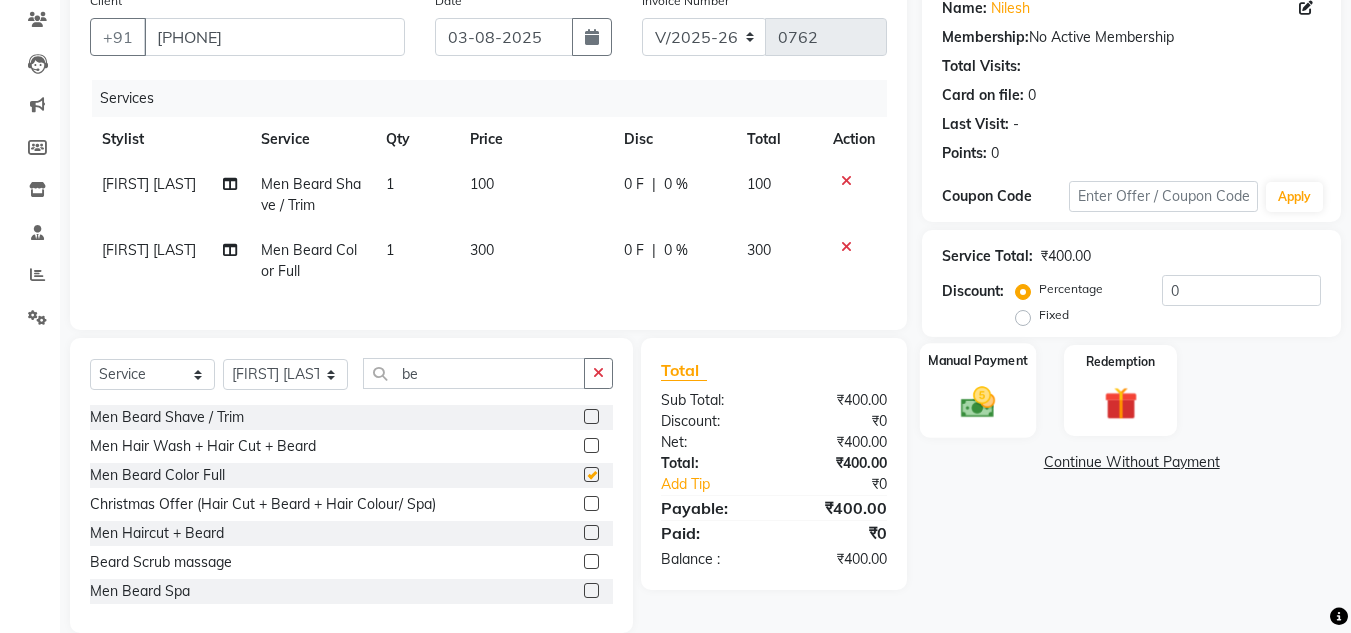 checkbox on "false" 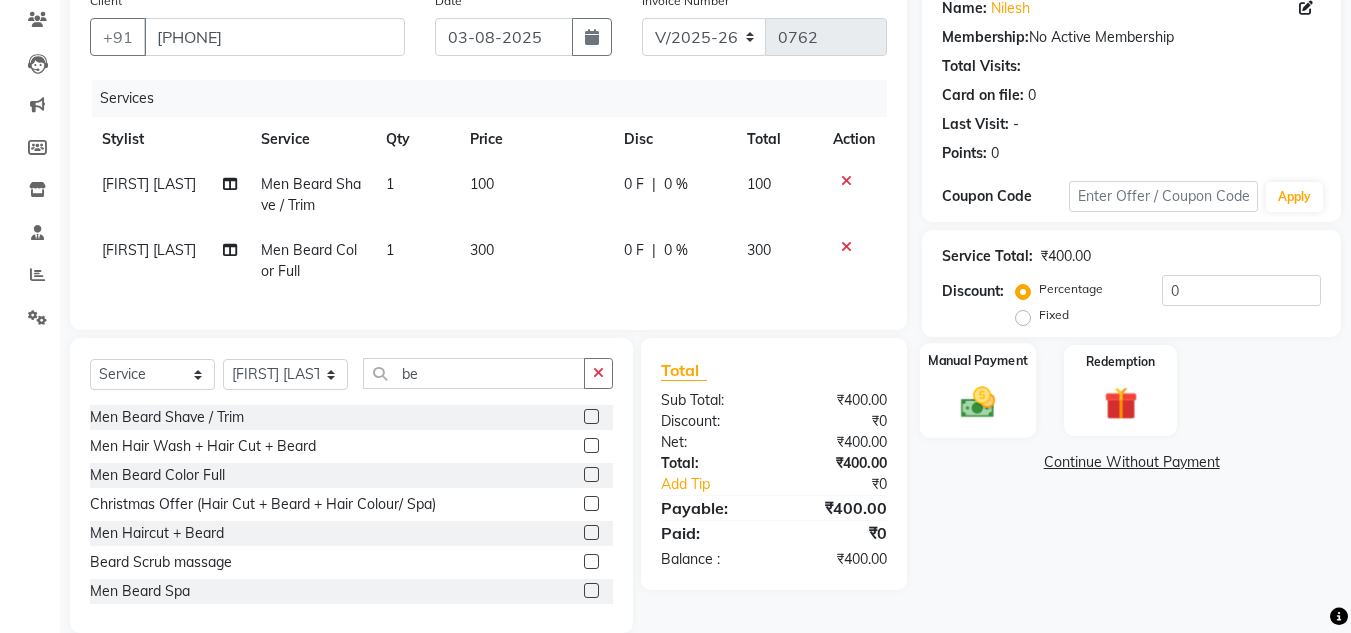 click on "Manual Payment" 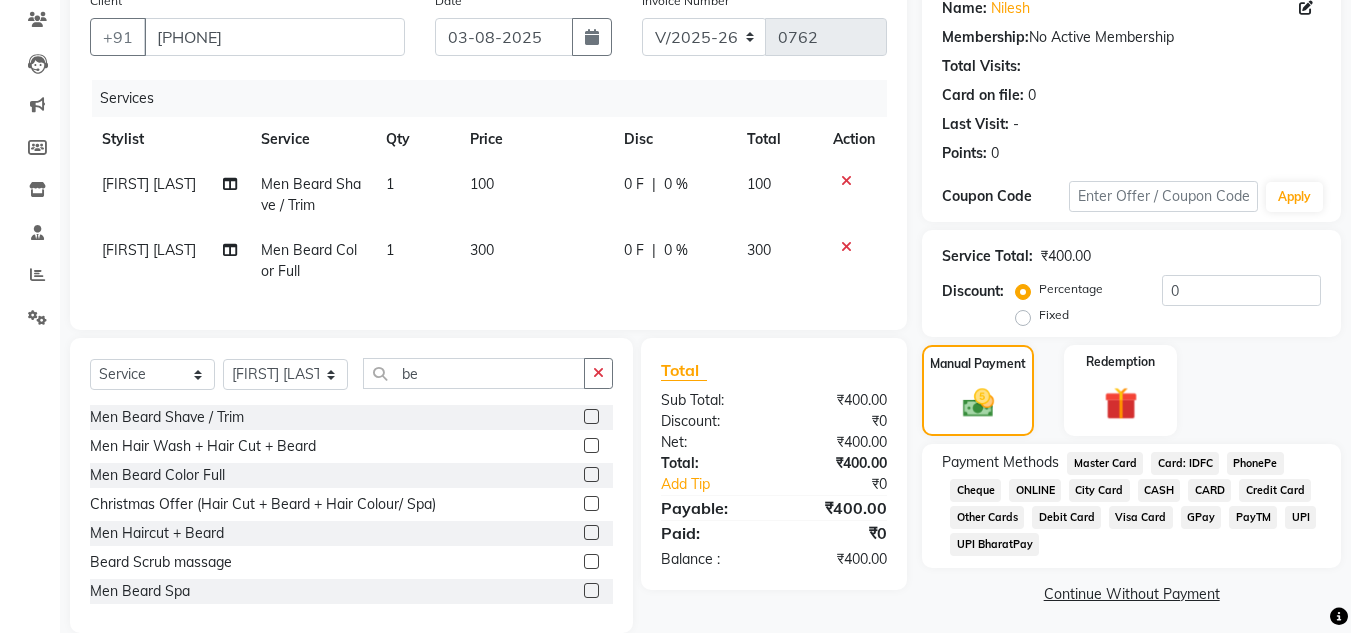 click on "ONLINE" 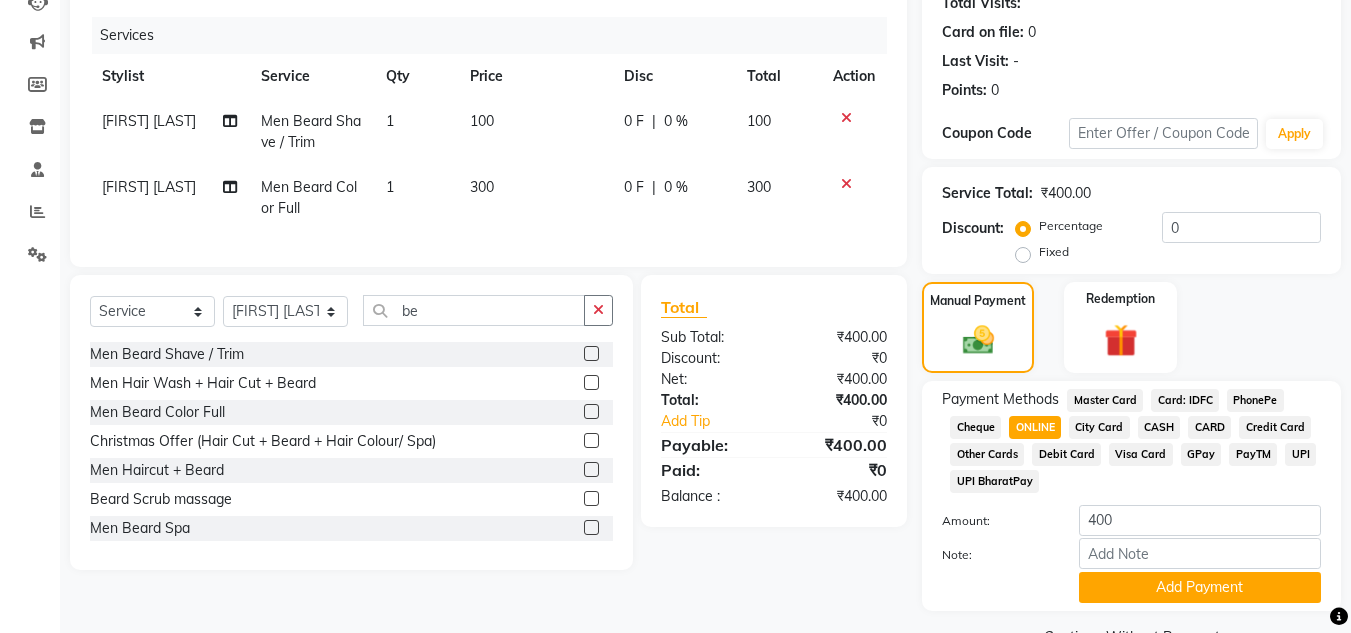 scroll, scrollTop: 280, scrollLeft: 0, axis: vertical 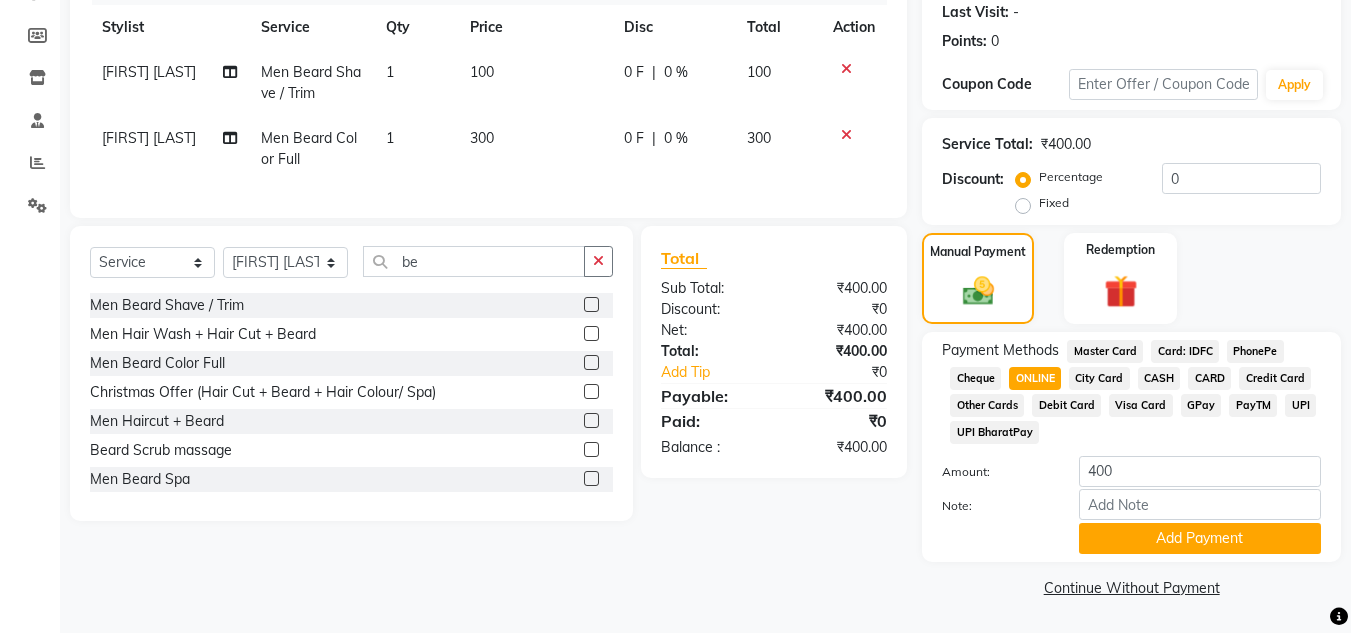 drag, startPoint x: 1121, startPoint y: 538, endPoint x: 1086, endPoint y: 546, distance: 35.902645 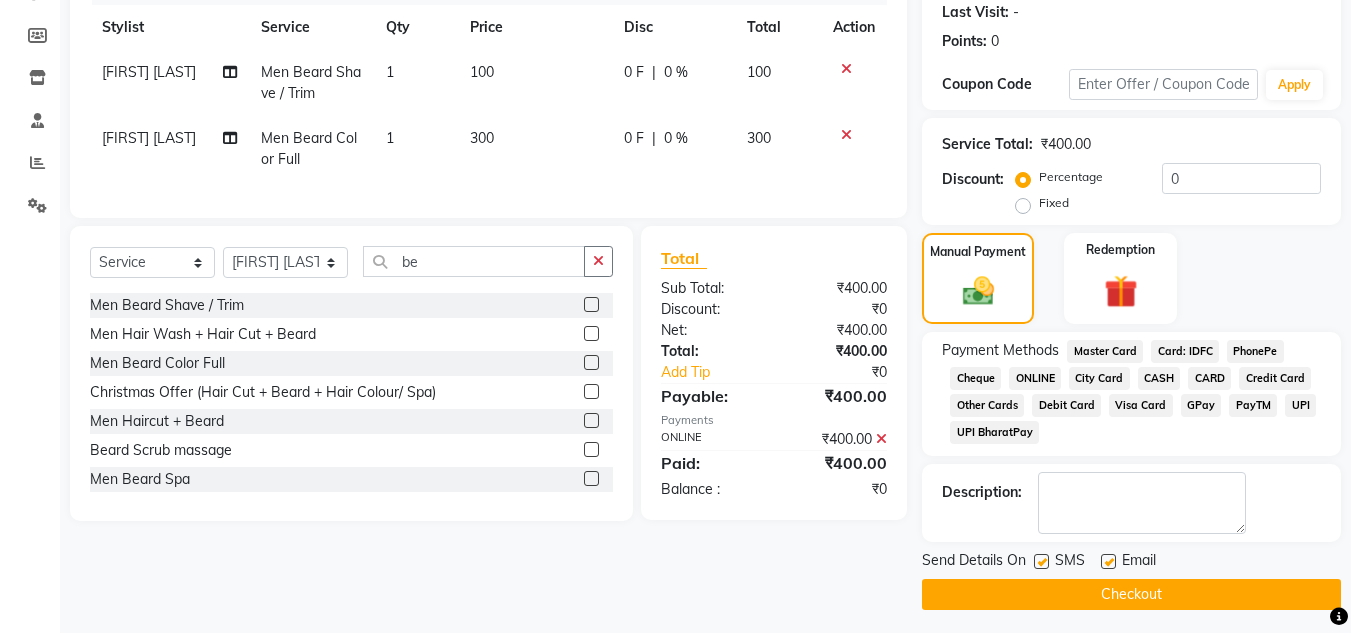 click 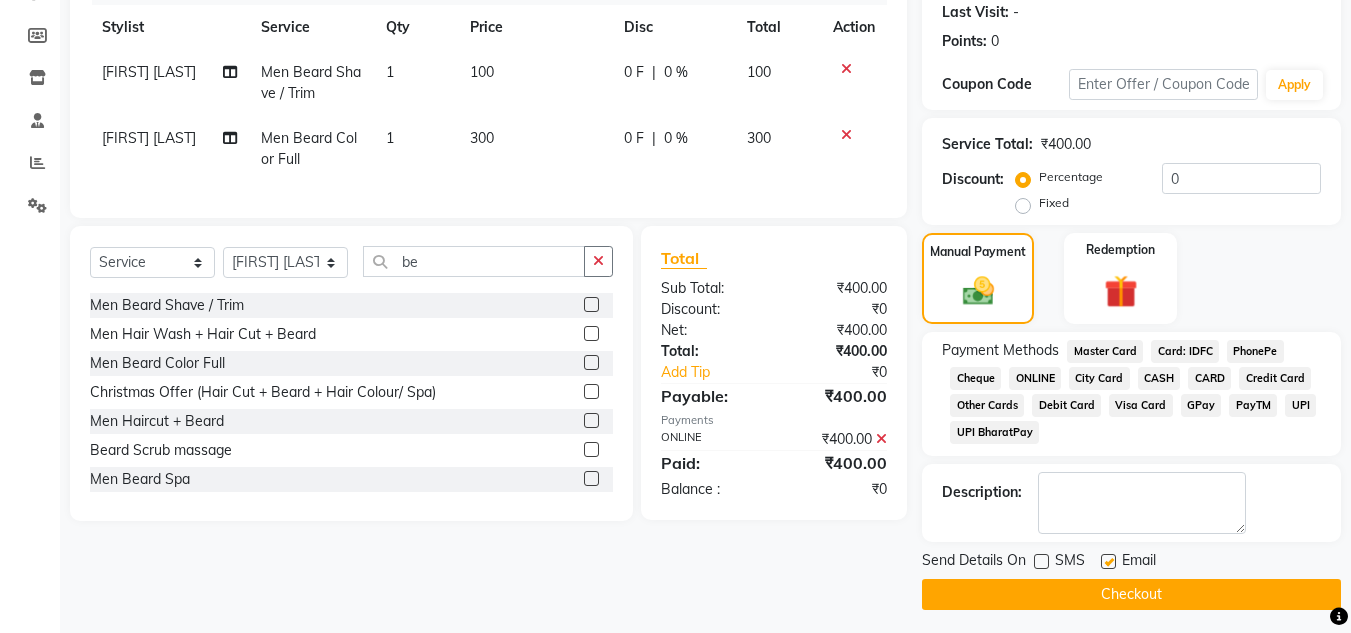 click on "Checkout" 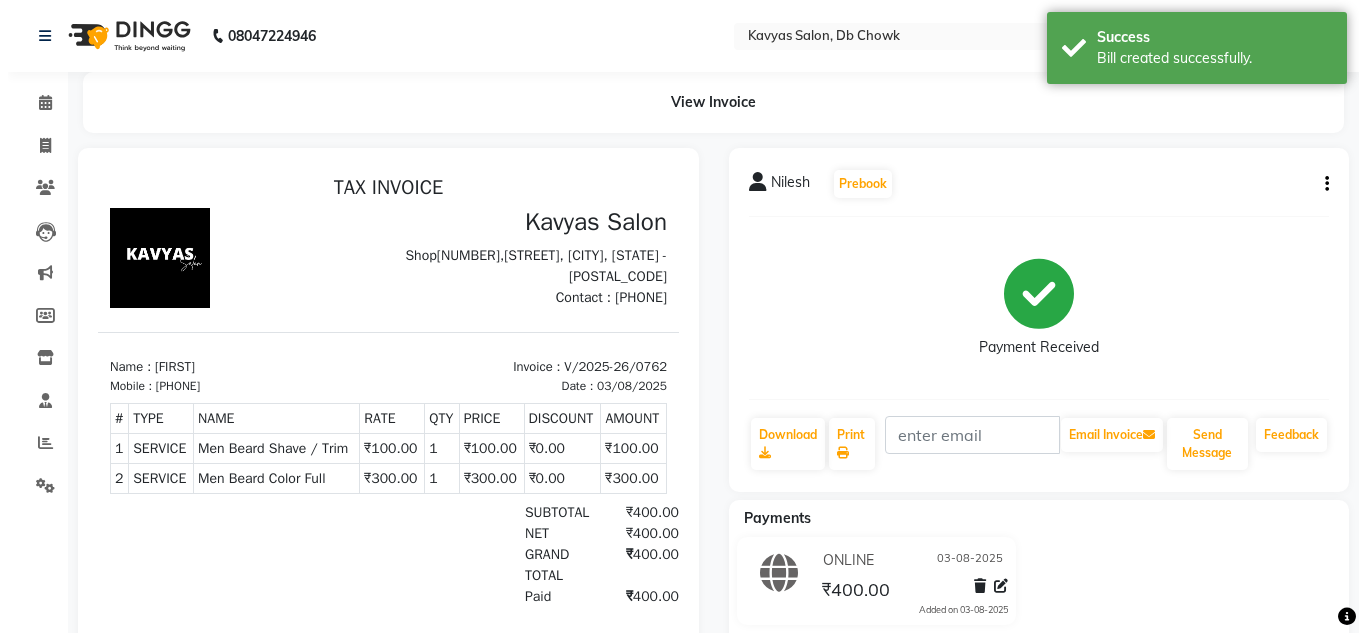 scroll, scrollTop: 0, scrollLeft: 0, axis: both 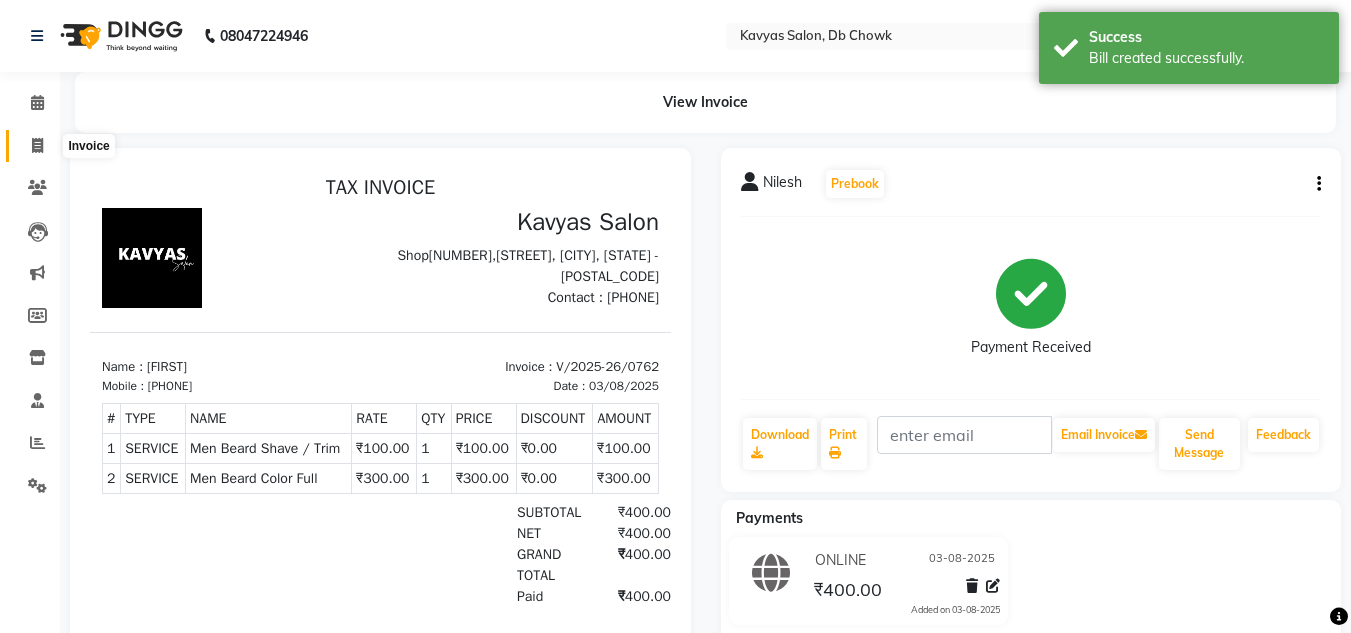 click 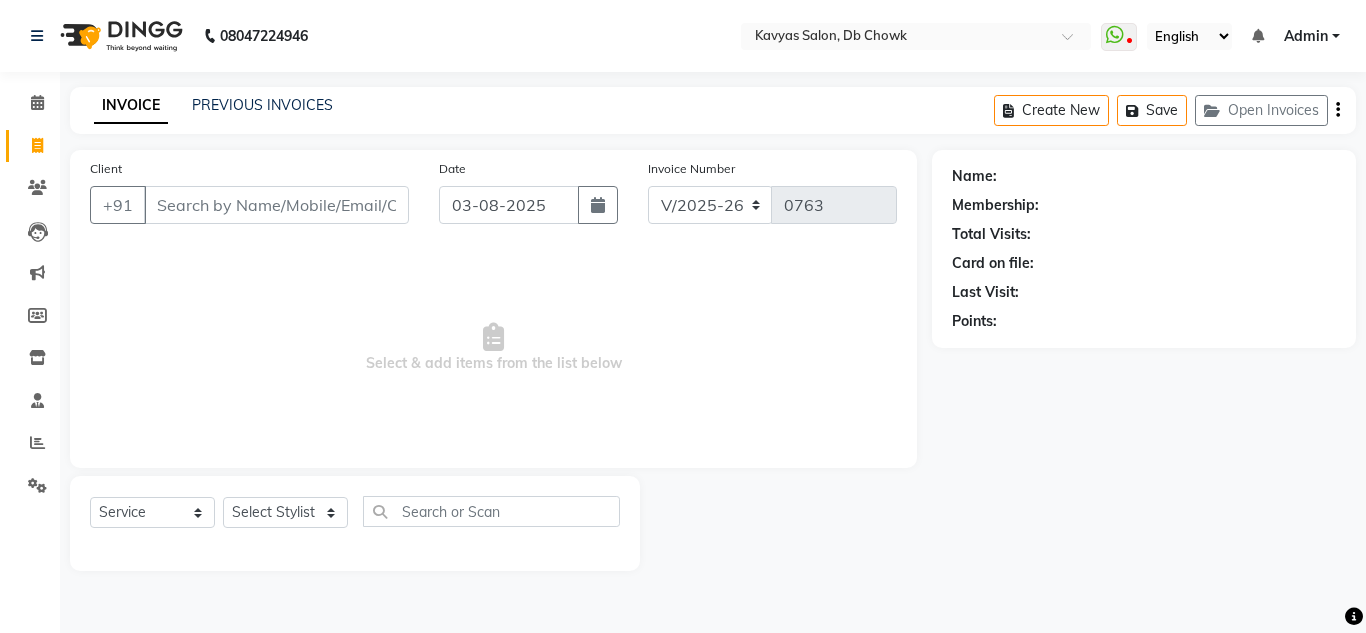 click on "Client" at bounding box center [276, 205] 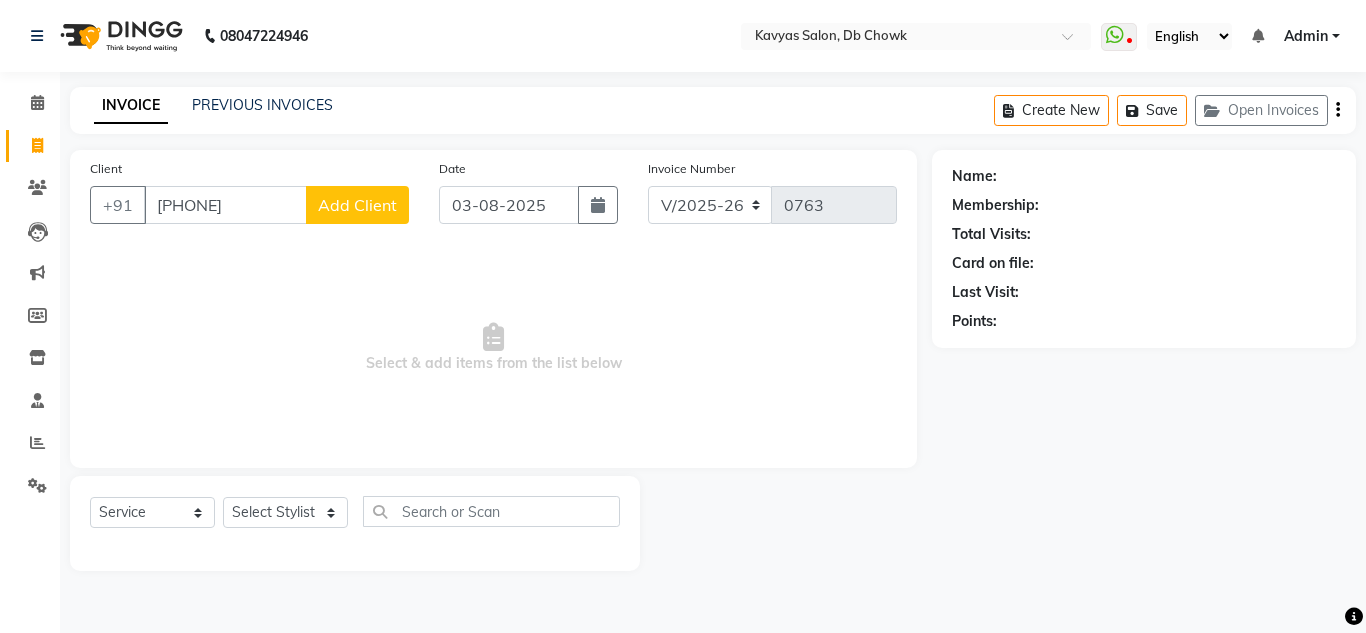 type on "[PHONE]" 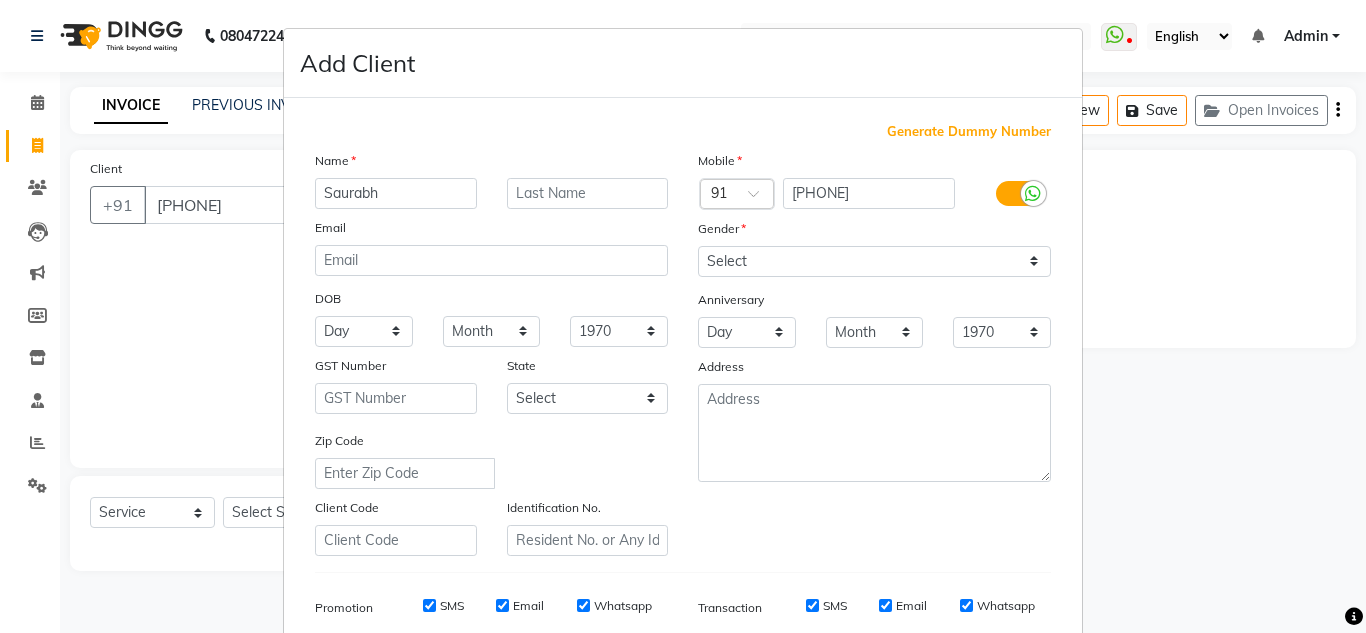type on "Saurabh" 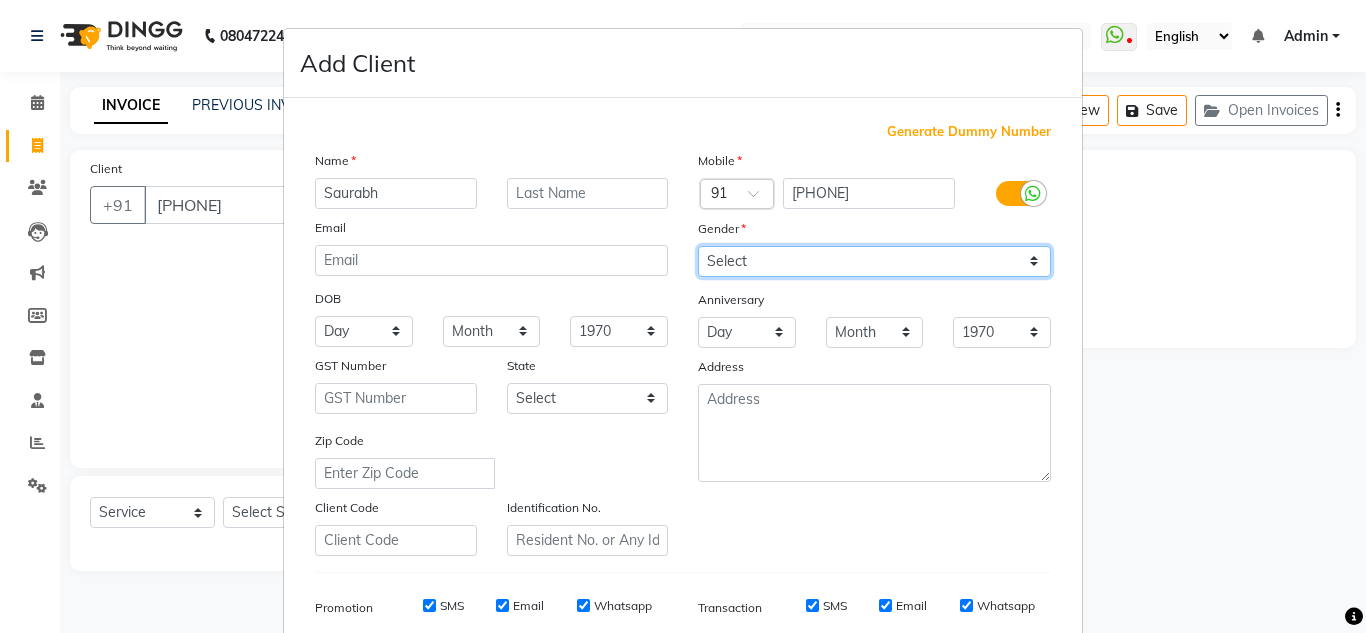 click on "Select Male Female Other Prefer Not To Say" at bounding box center [874, 261] 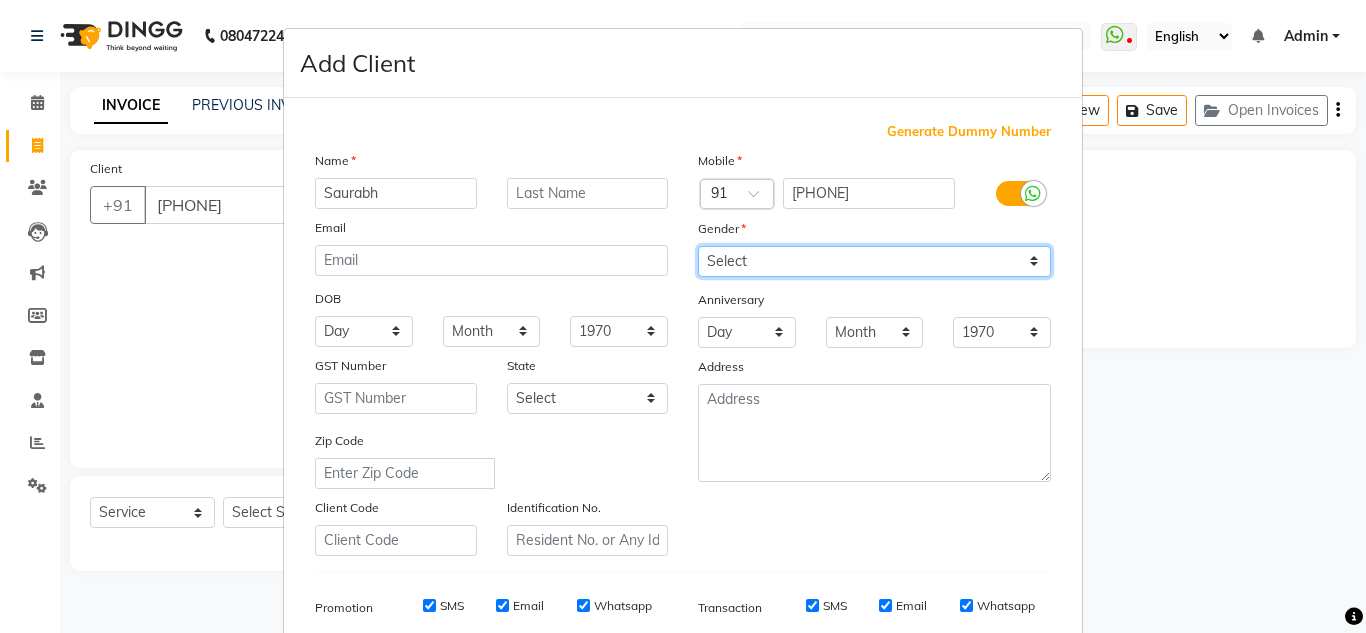 select on "male" 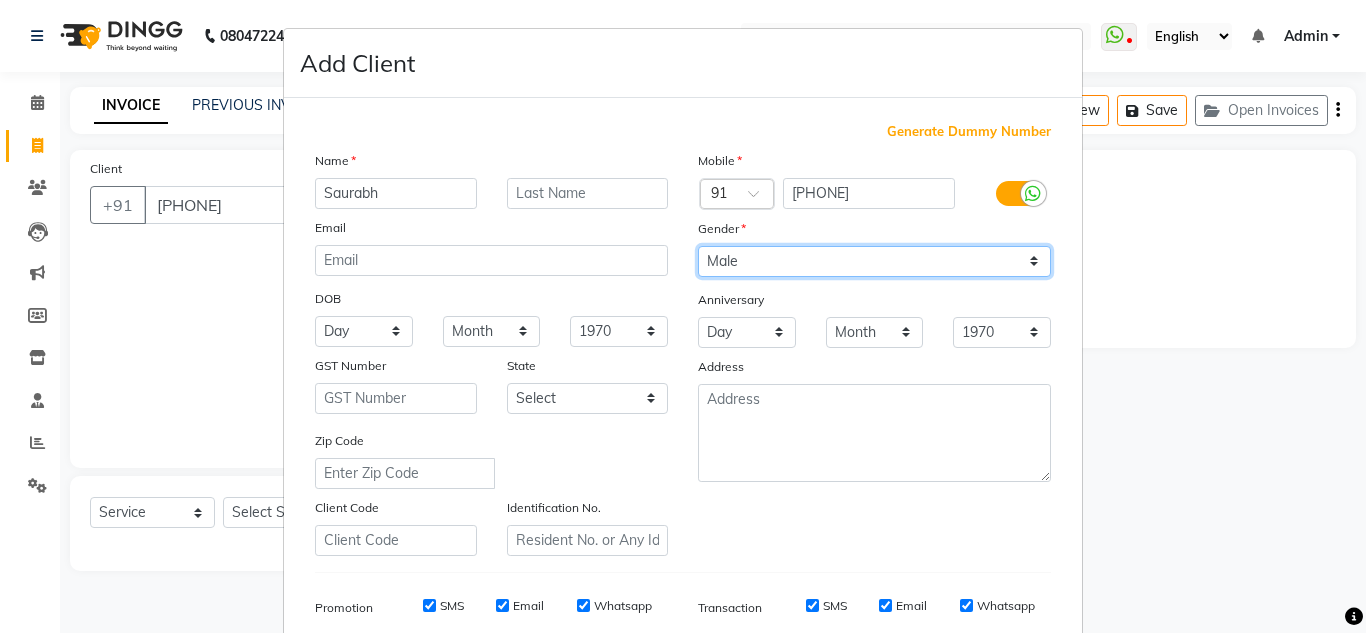 click on "Select Male Female Other Prefer Not To Say" at bounding box center (874, 261) 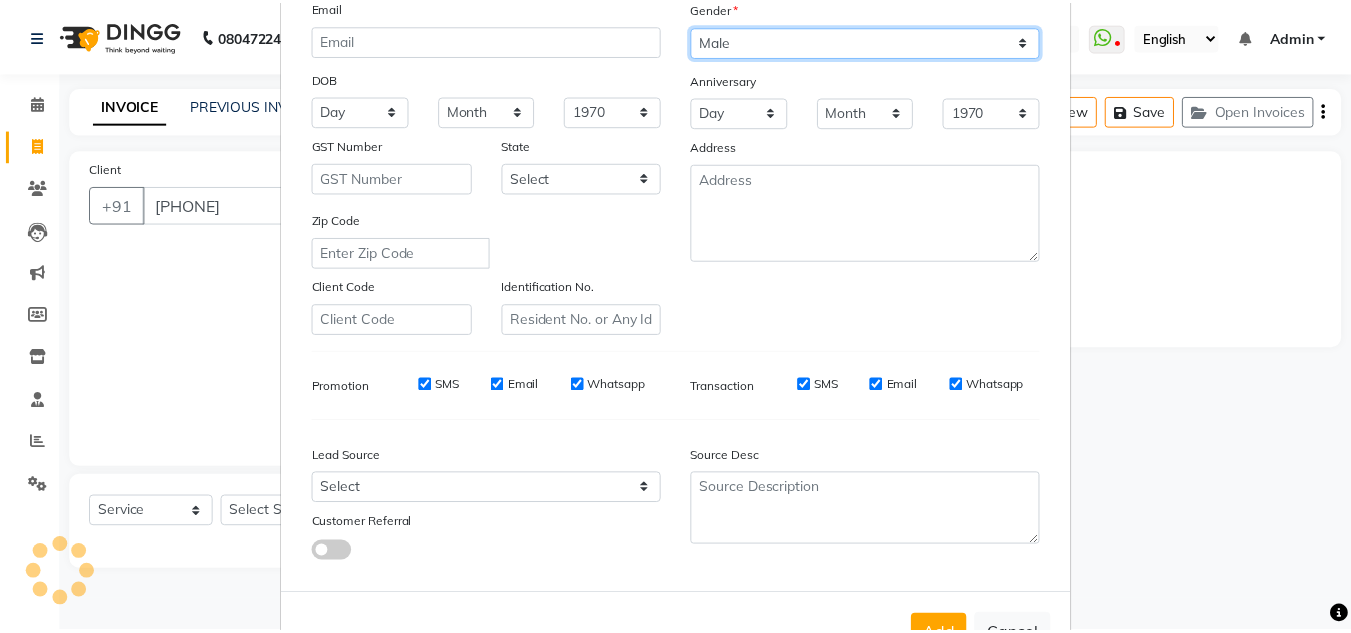 scroll, scrollTop: 290, scrollLeft: 0, axis: vertical 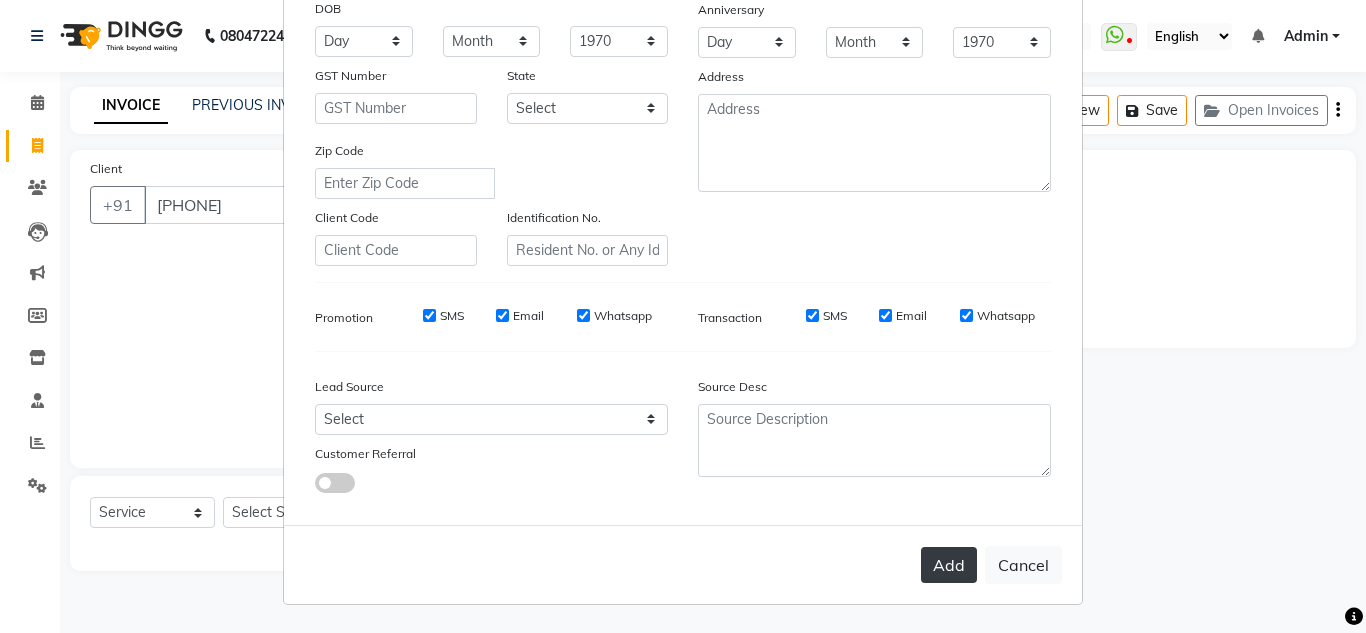click on "Add" at bounding box center [949, 565] 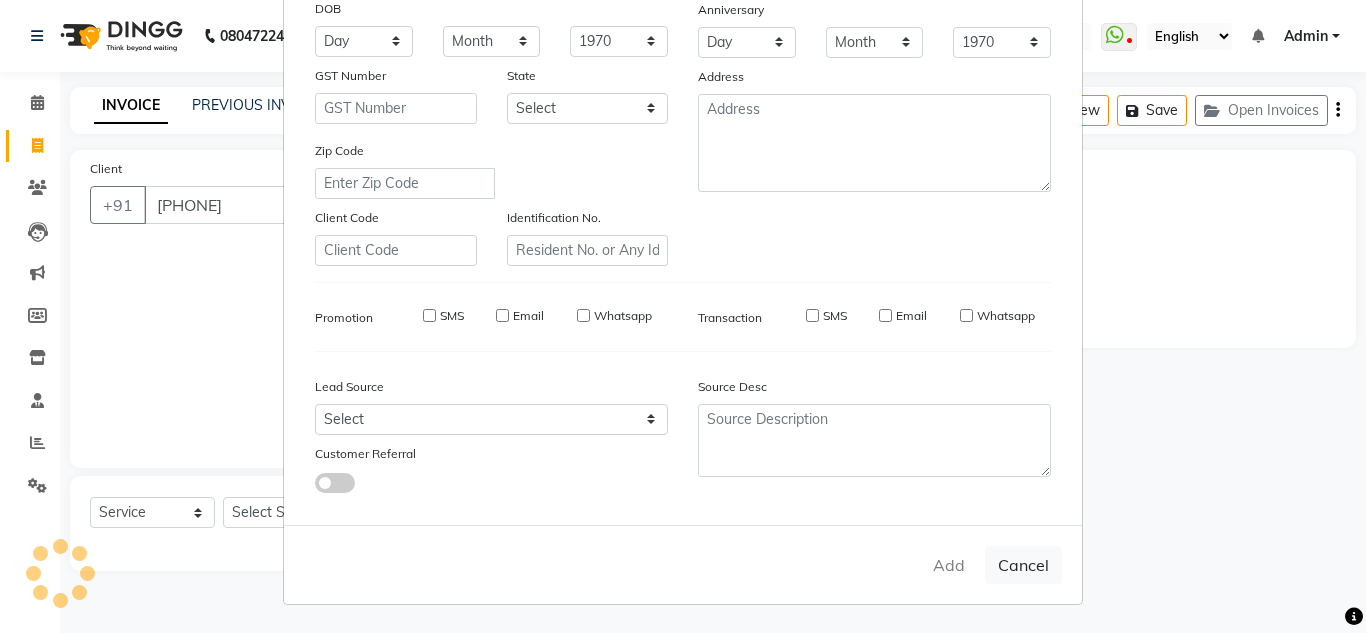 type 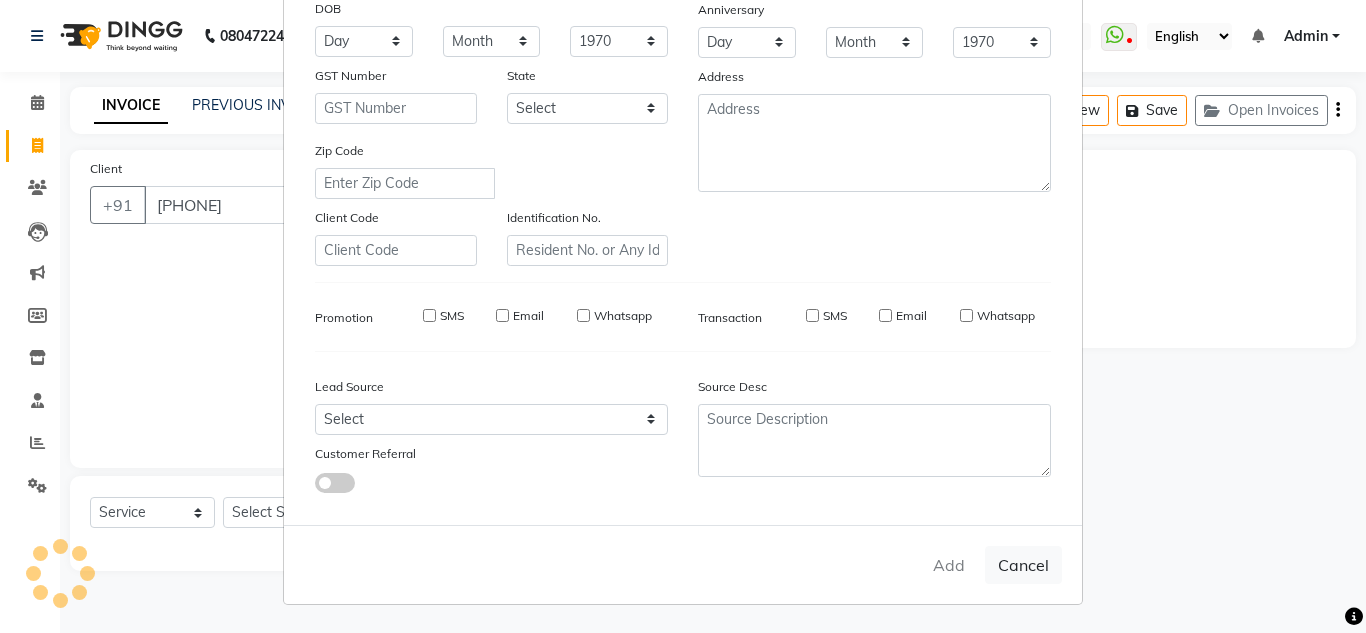 select 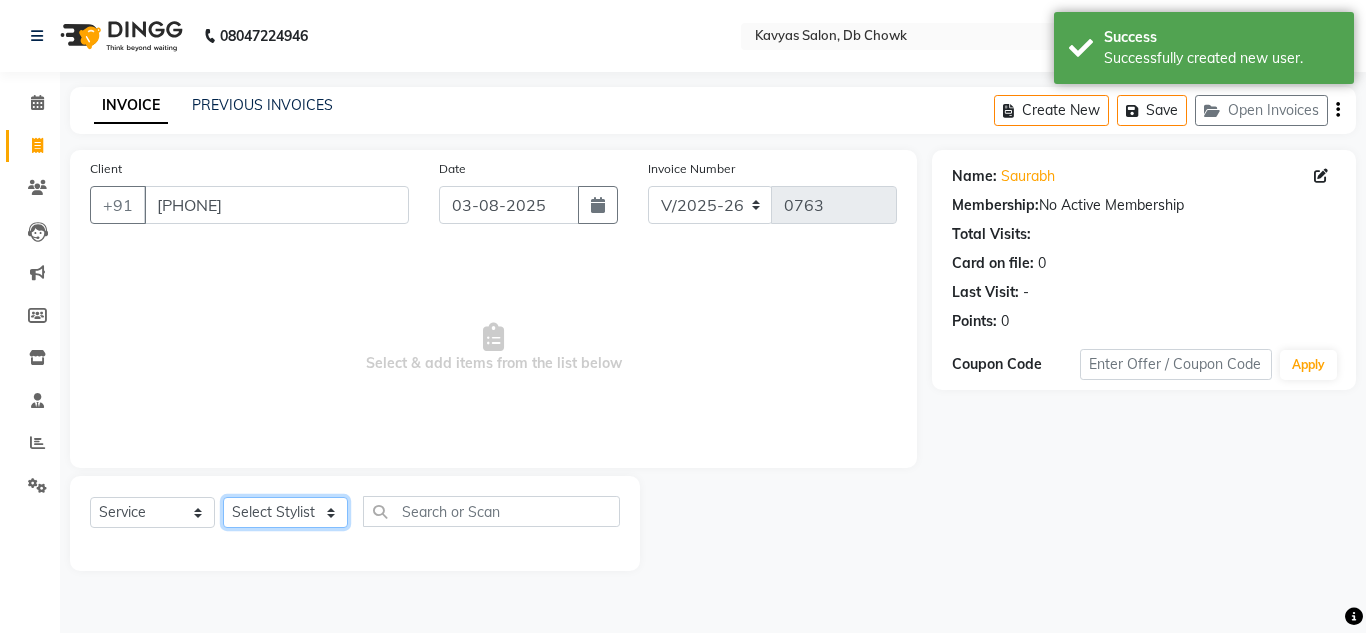 click on "Select Stylist Arif Fatah siddhiqui Kavya Upadhyay Minakshi Chavan Nahim Pinky Pranali Panchal pranjal more Pratibha Upadhyay Renuka Chavhan Salman Ansari Sam Khan Shanu Snehal Surve Vaishali Pachare Vali Hasan Vishal Ahmed Shaikh" 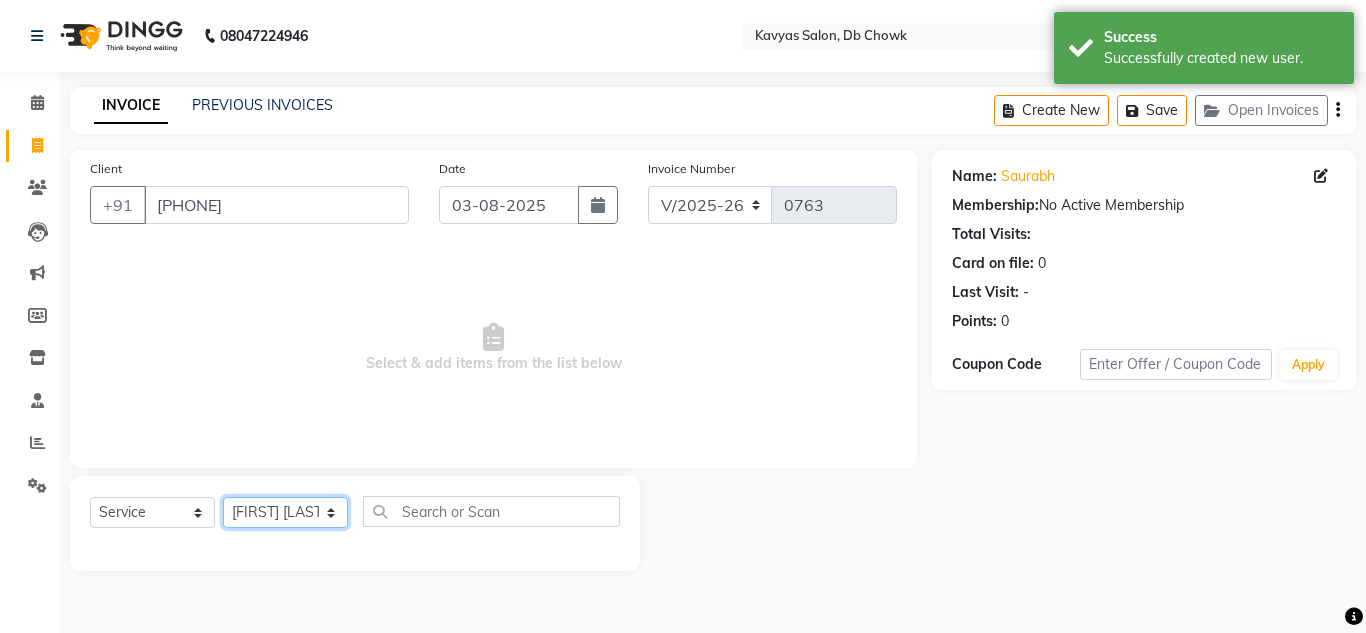 click on "Select Stylist Arif Fatah siddhiqui Kavya Upadhyay Minakshi Chavan Nahim Pinky Pranali Panchal pranjal more Pratibha Upadhyay Renuka Chavhan Salman Ansari Sam Khan Shanu Snehal Surve Vaishali Pachare Vali Hasan Vishal Ahmed Shaikh" 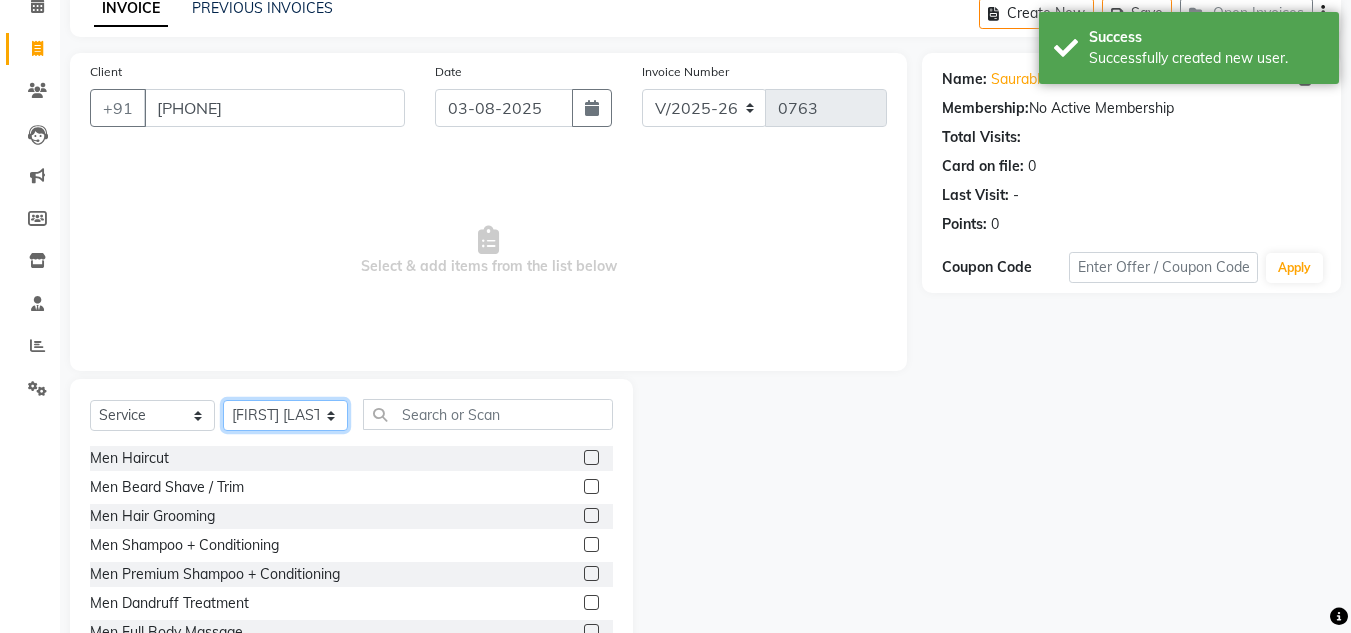 scroll, scrollTop: 168, scrollLeft: 0, axis: vertical 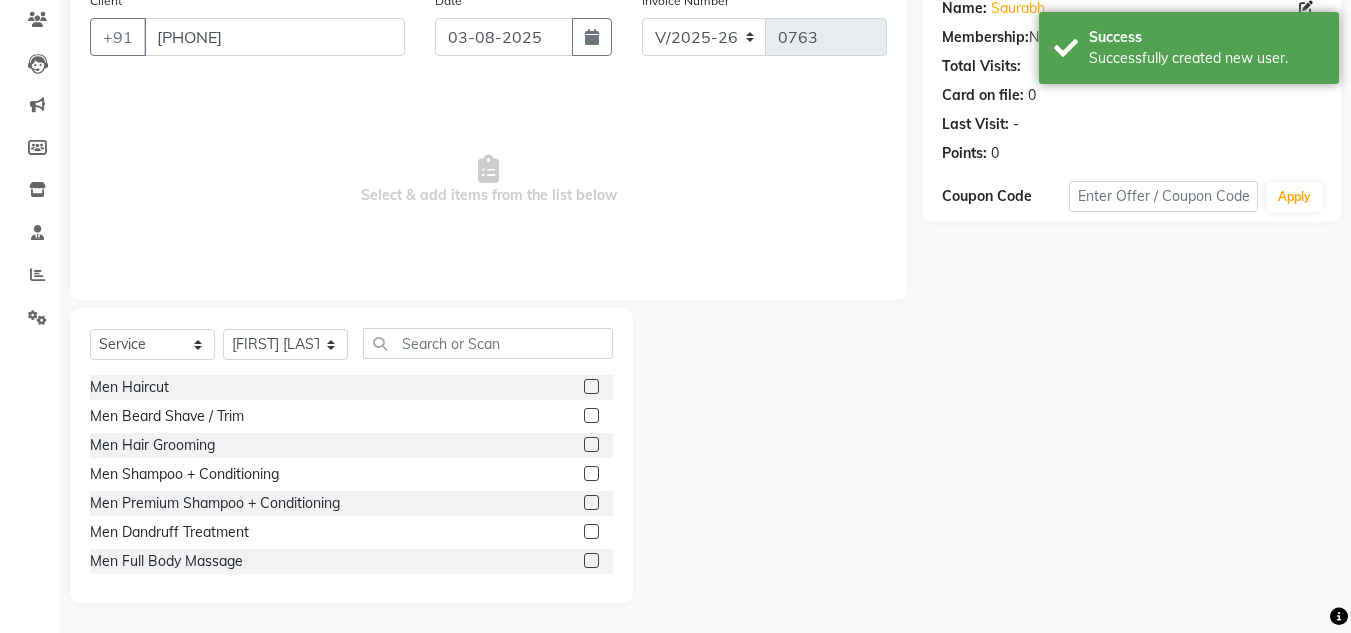 click 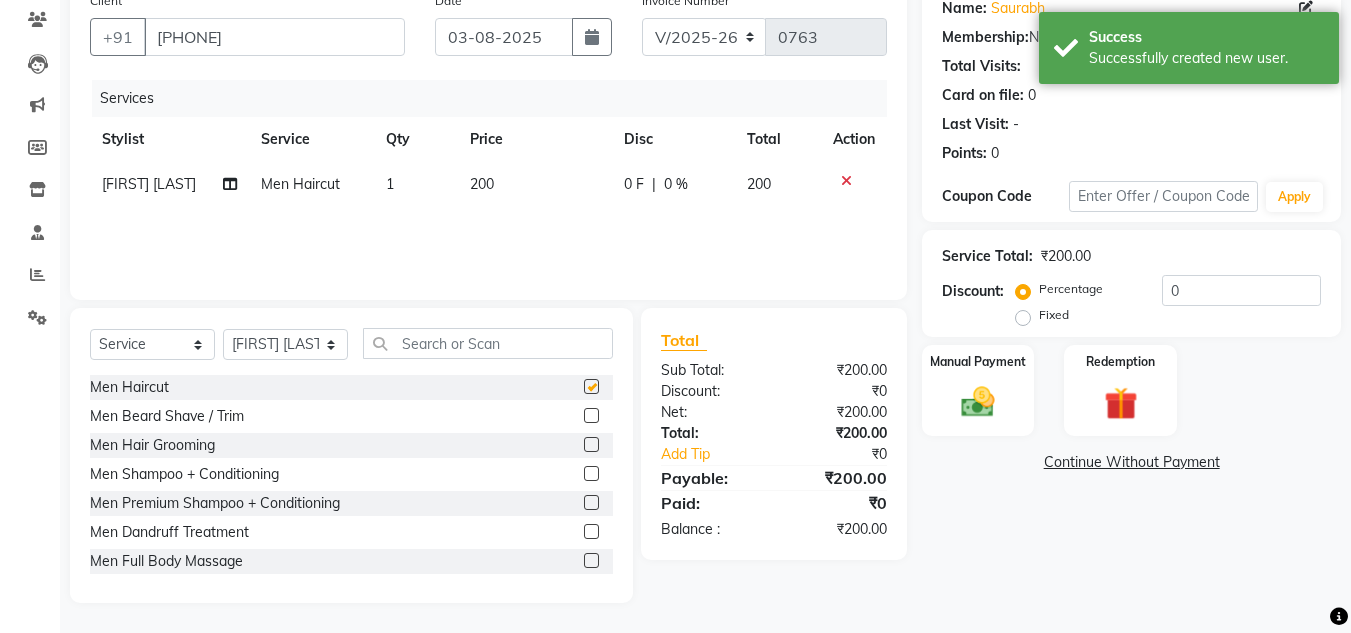 checkbox on "false" 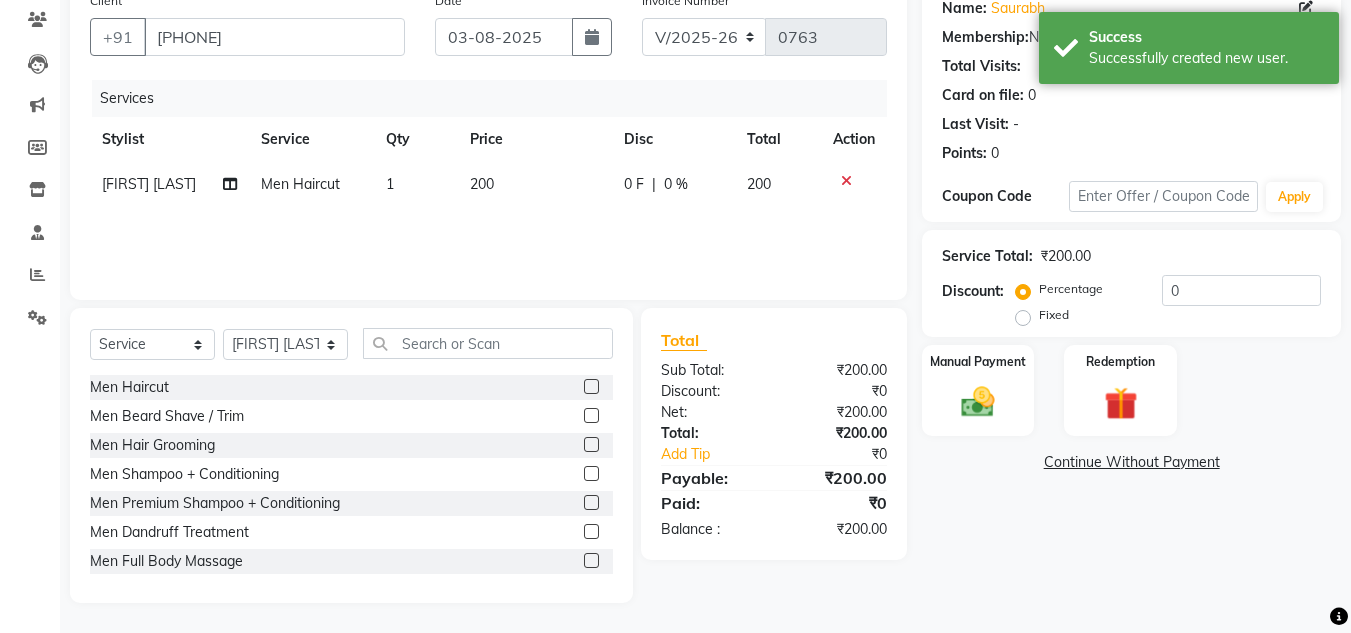 click 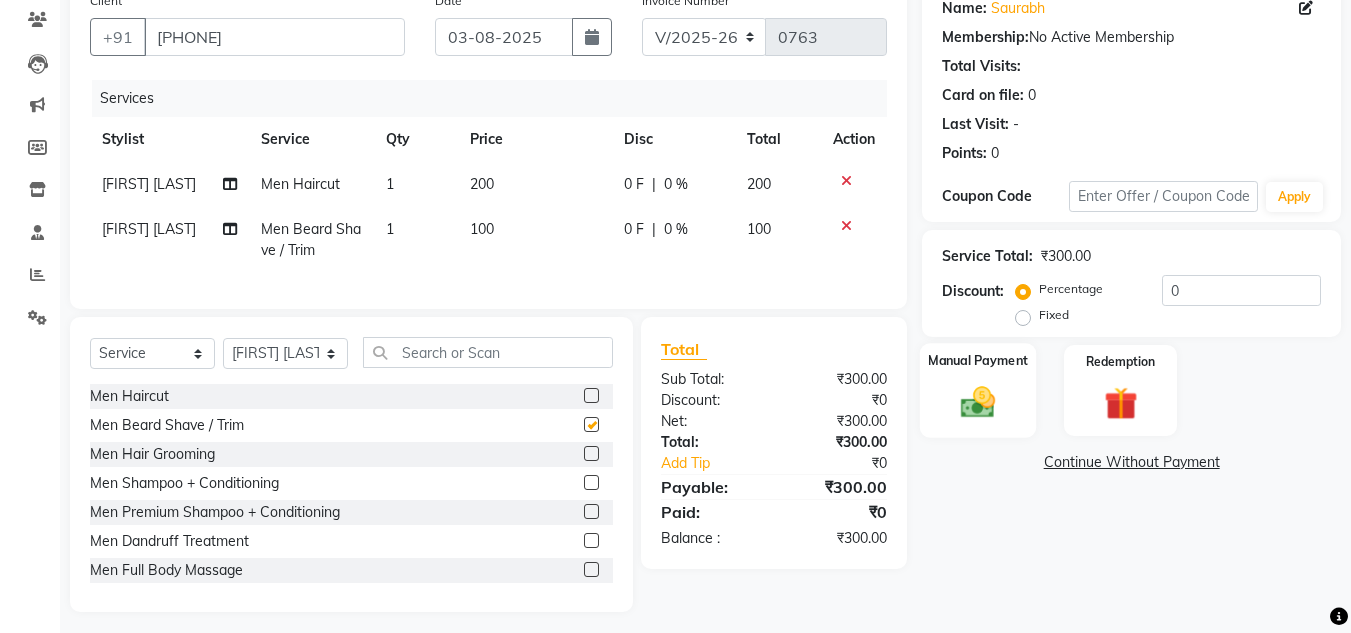 checkbox on "false" 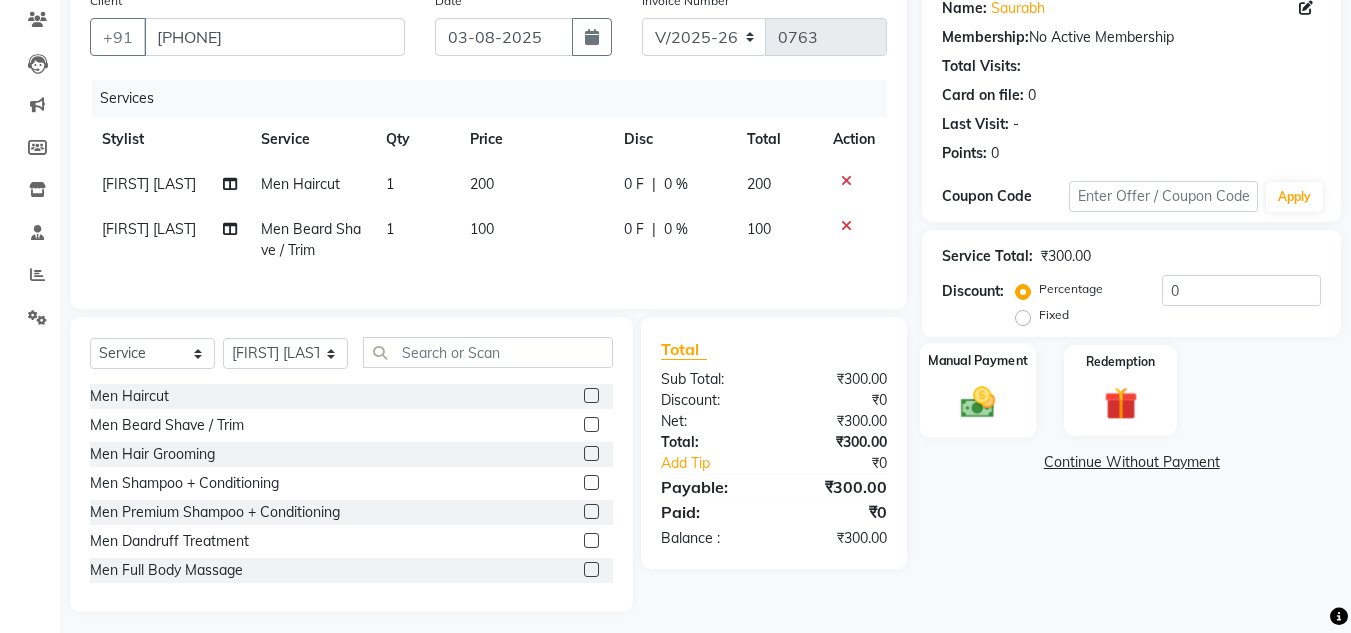 click 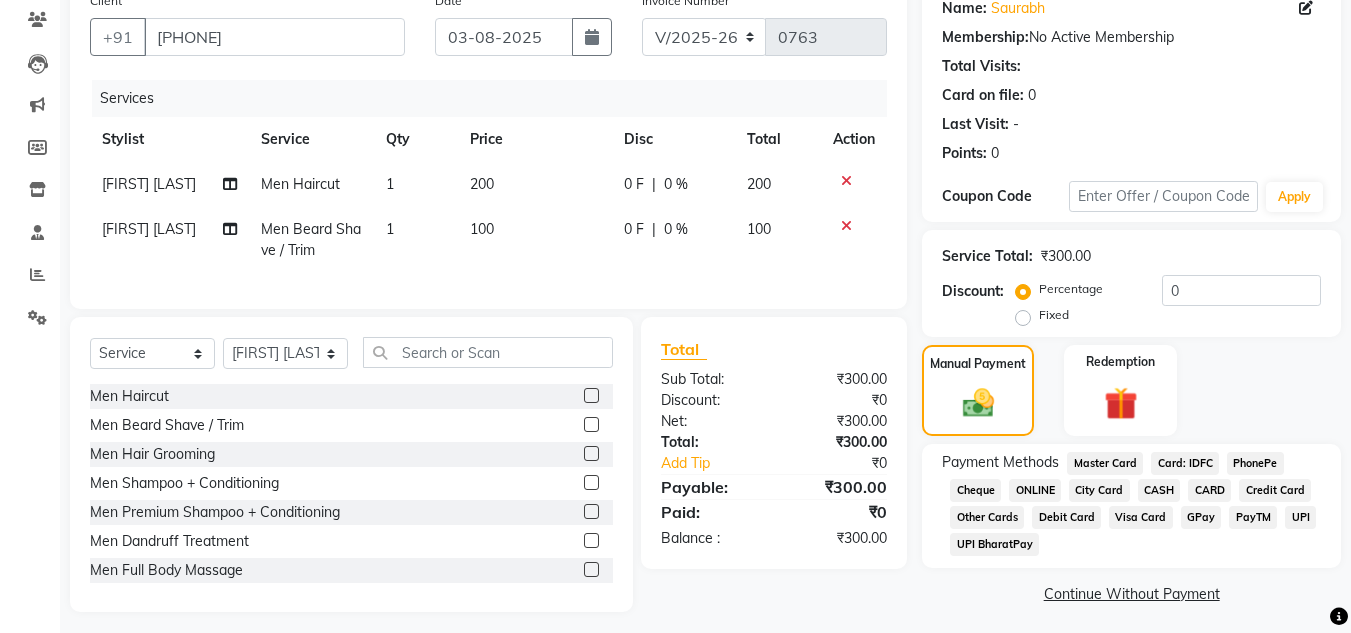 click on "ONLINE" 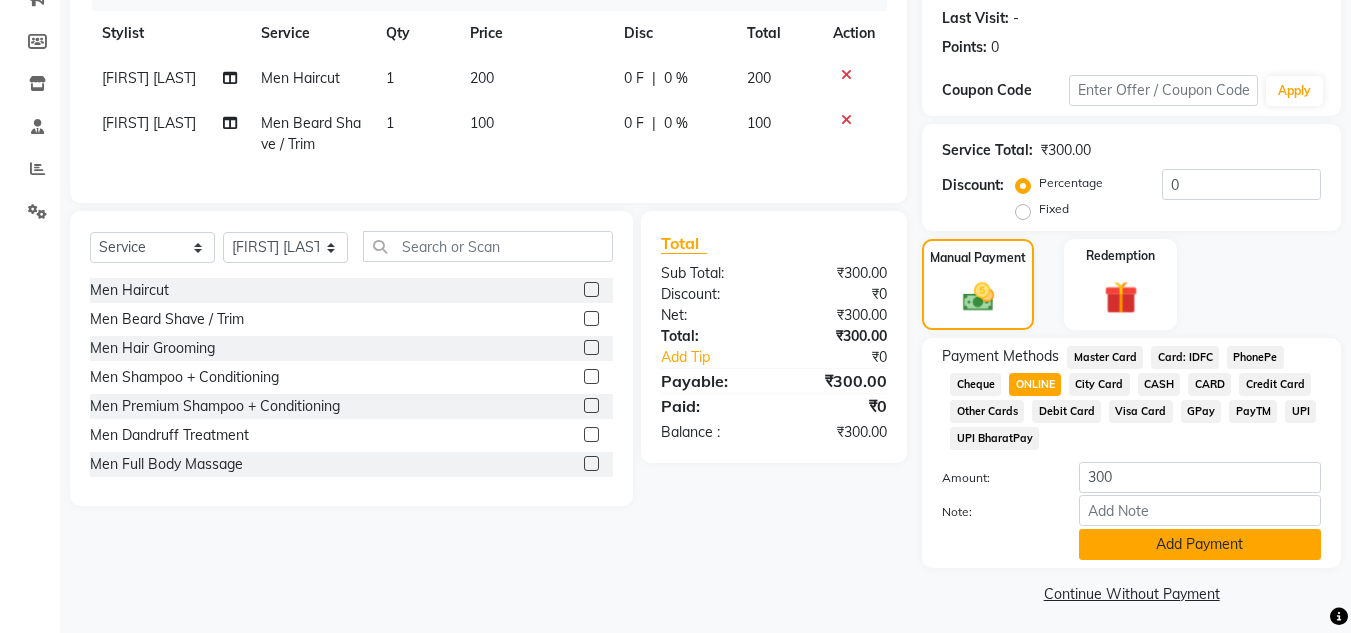 scroll, scrollTop: 280, scrollLeft: 0, axis: vertical 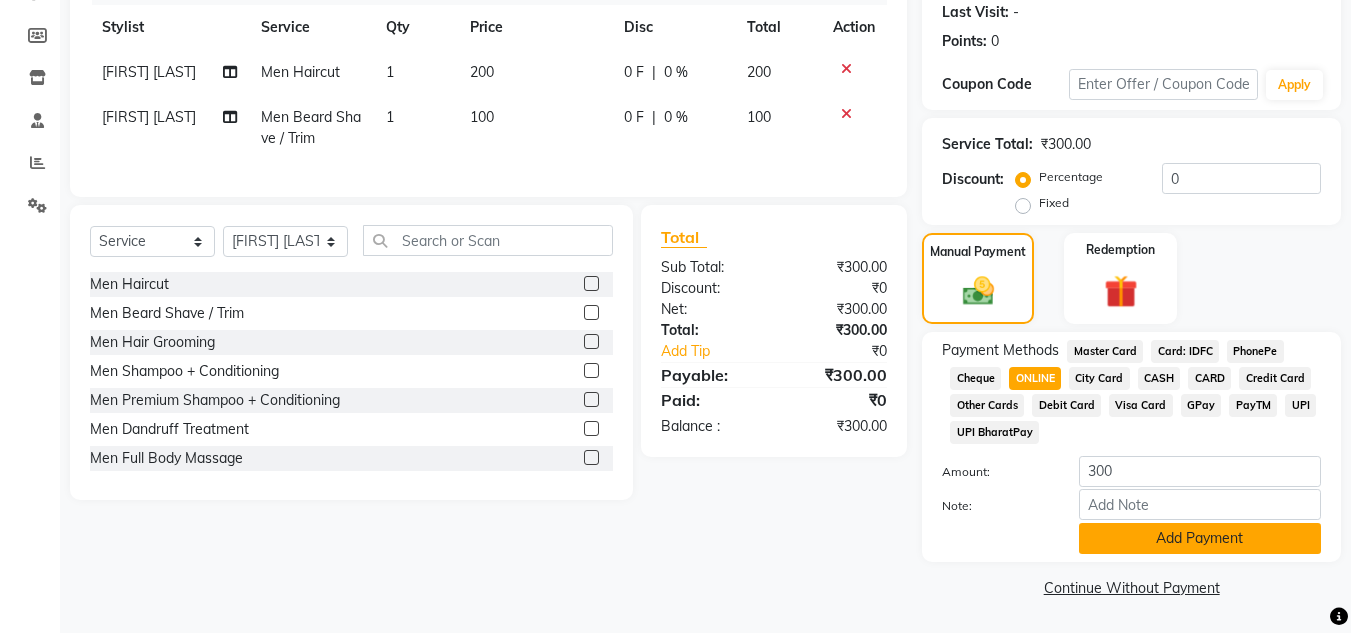 click on "Add Payment" 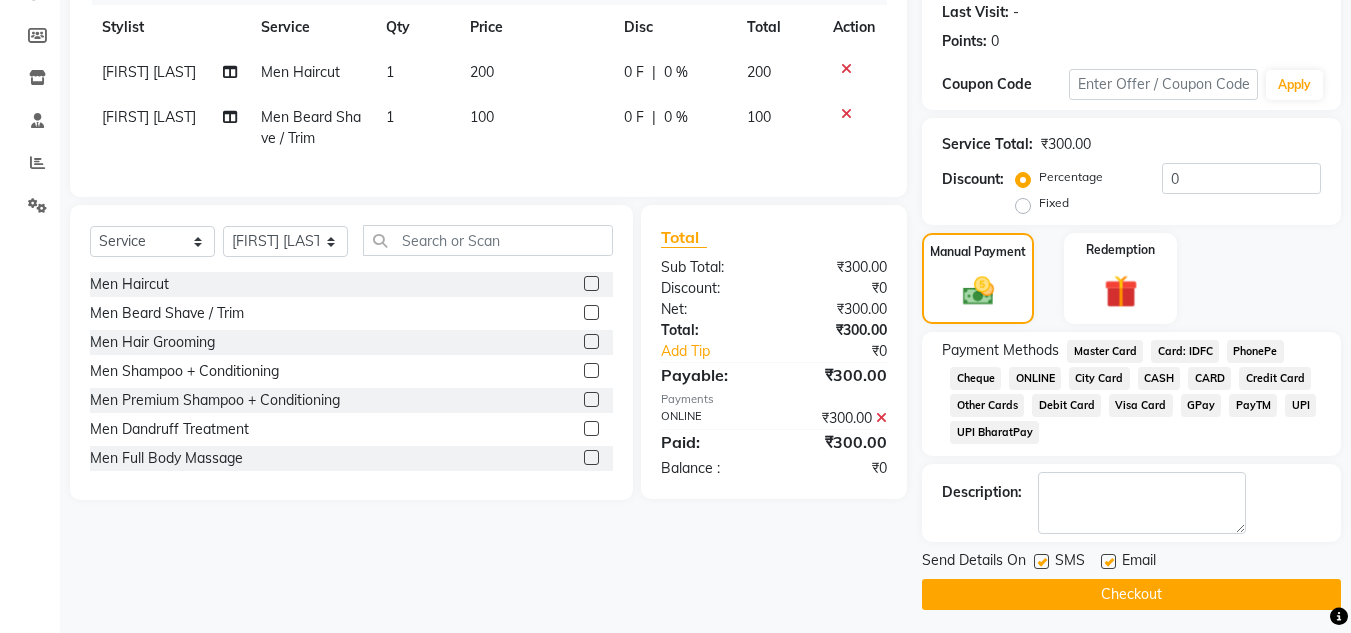 click 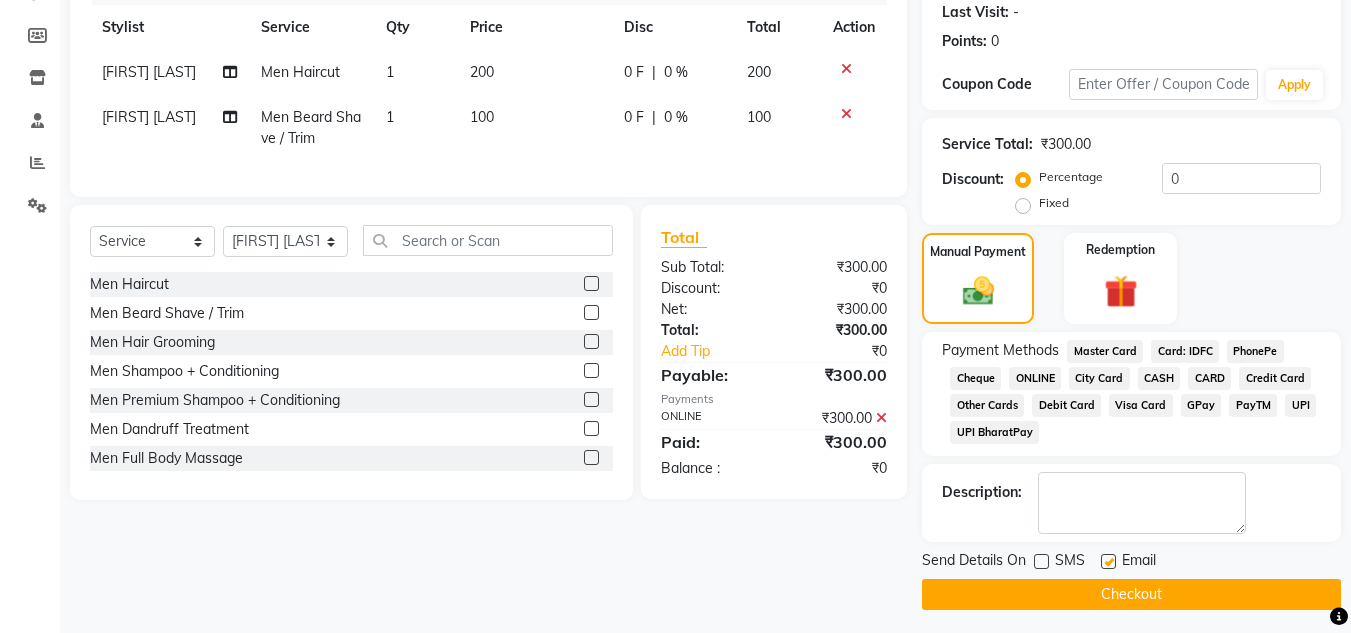 click on "Checkout" 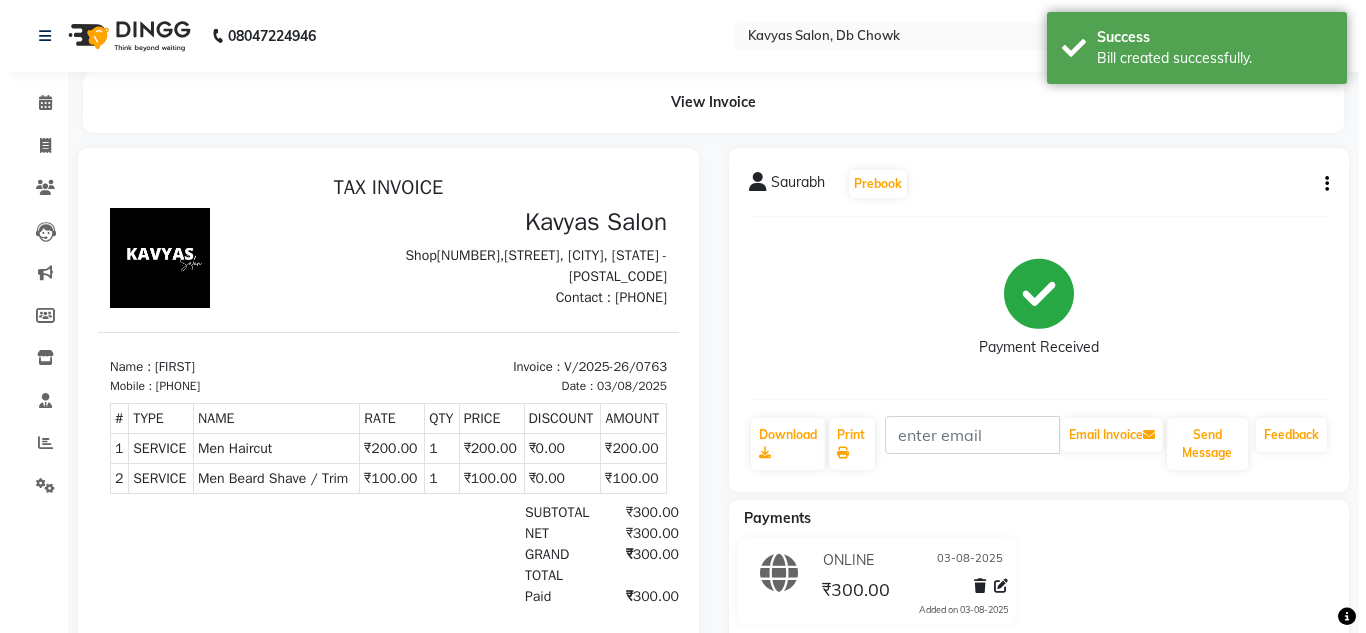 scroll, scrollTop: 0, scrollLeft: 0, axis: both 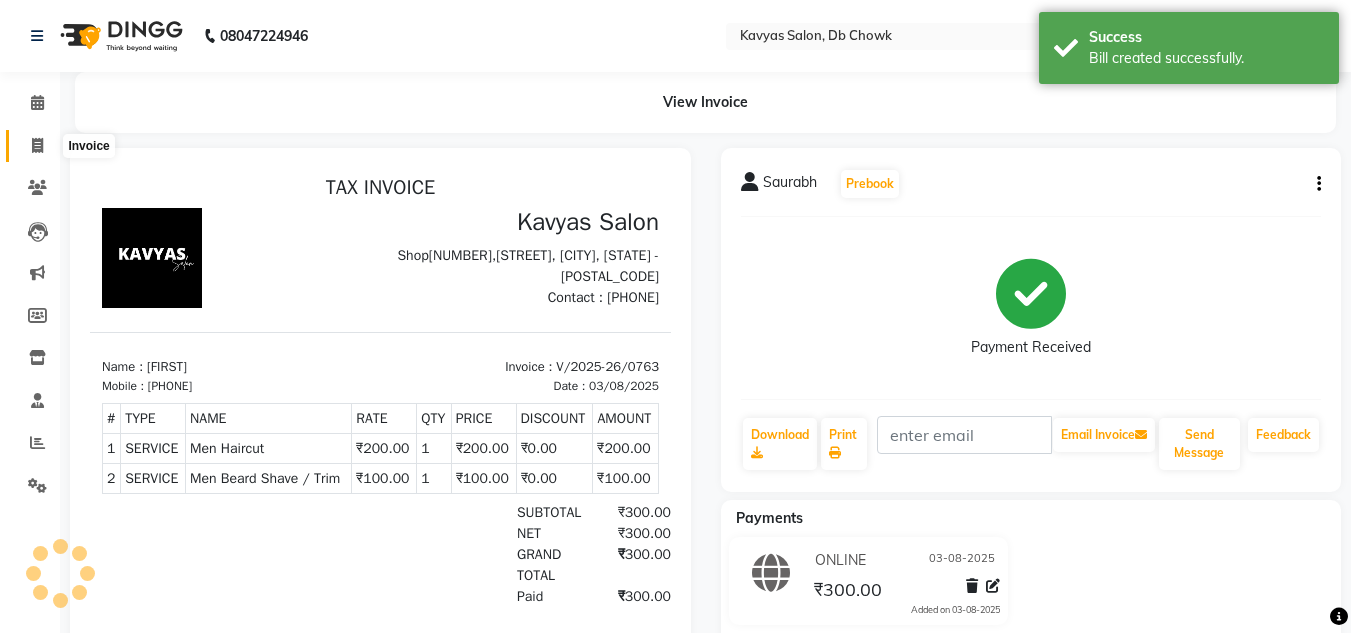 click 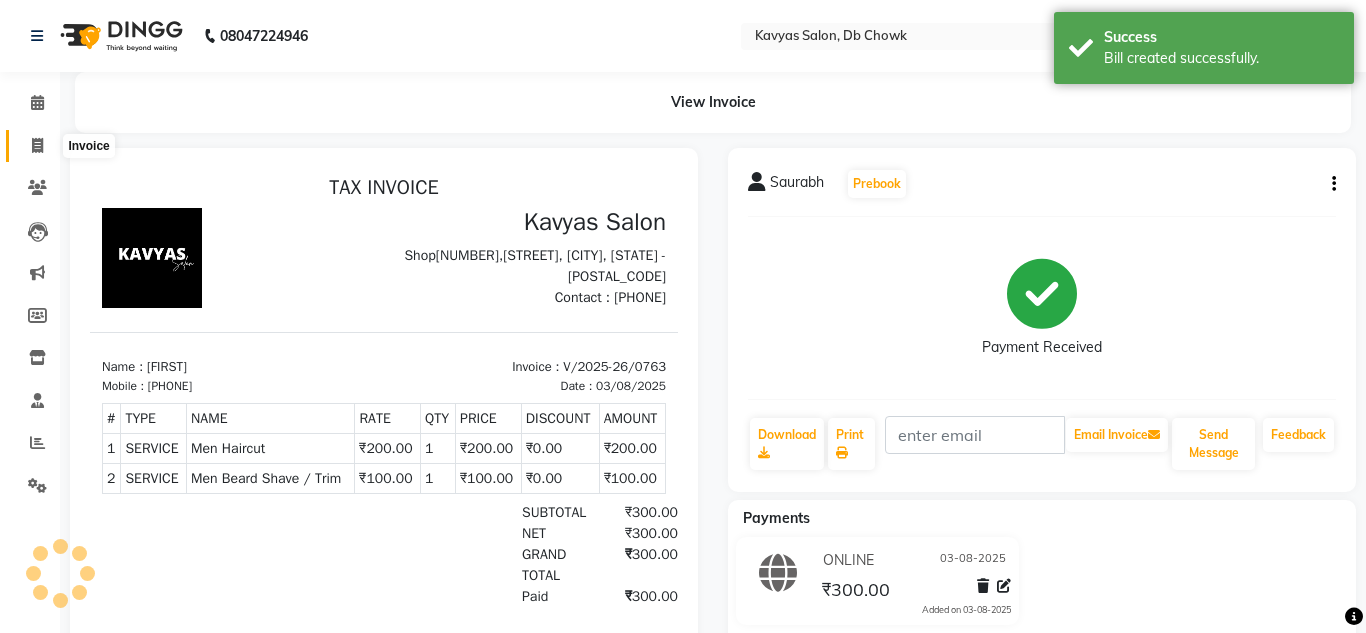 select on "6954" 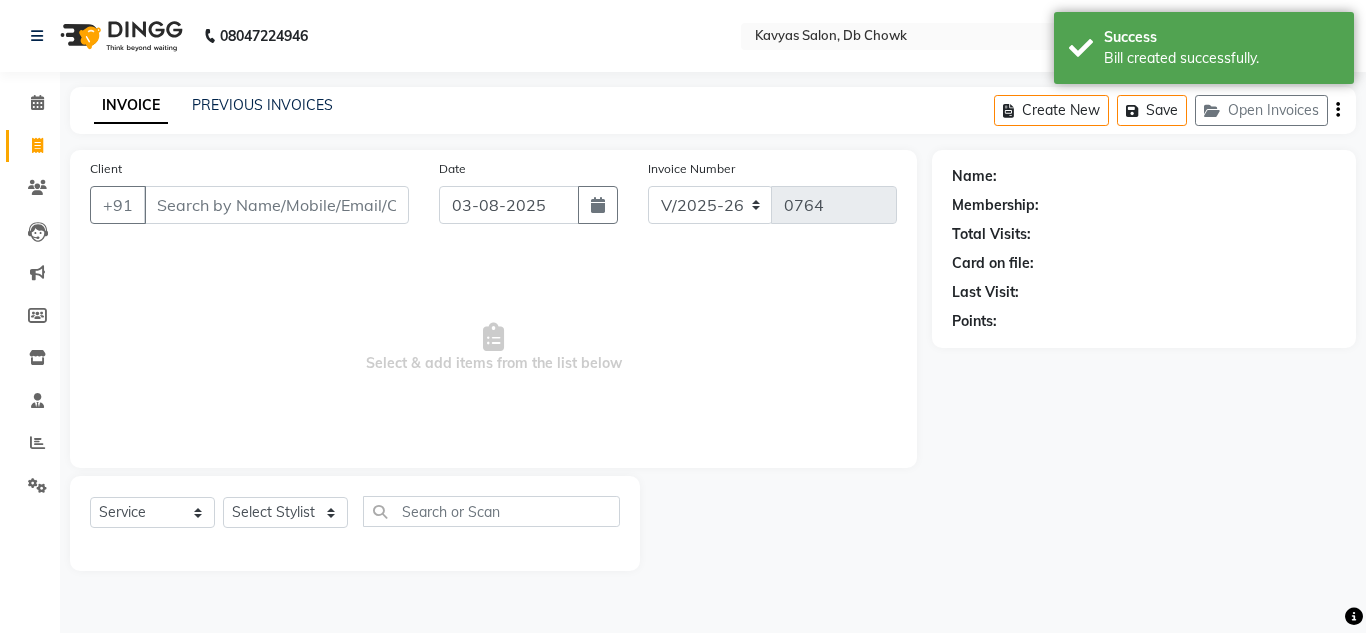 click on "Client" at bounding box center (276, 205) 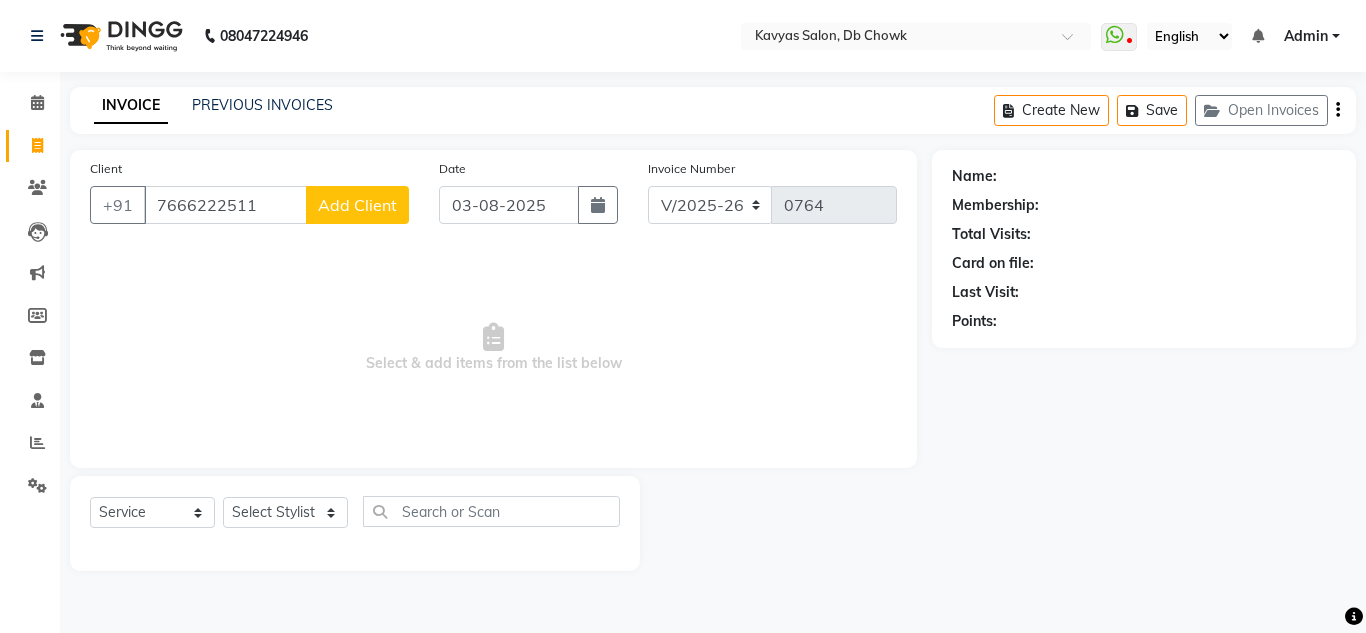 type on "7666222511" 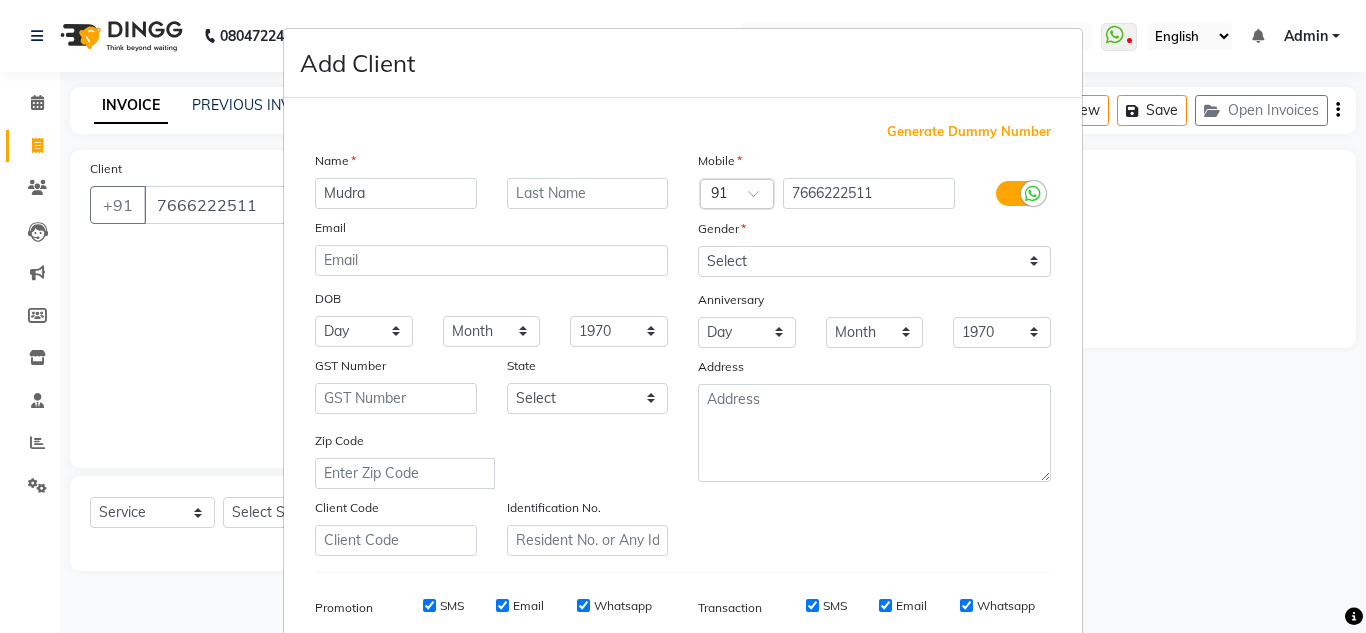 type on "Mudra" 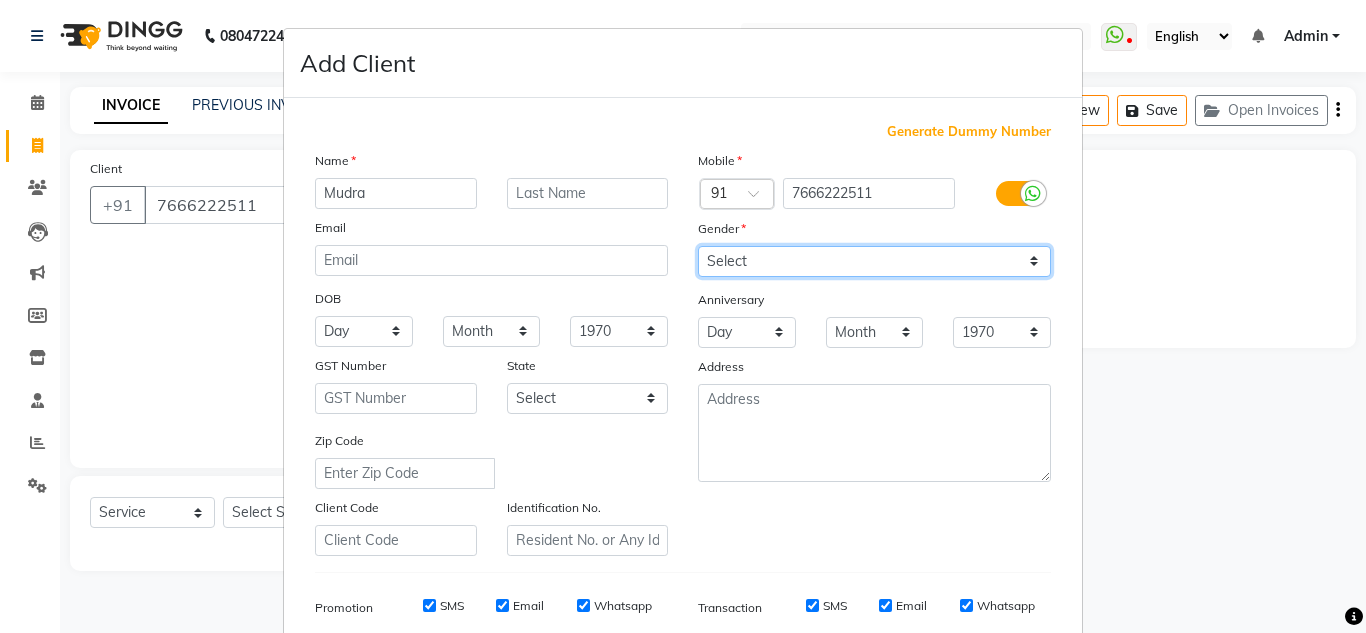 drag, startPoint x: 805, startPoint y: 260, endPoint x: 804, endPoint y: 270, distance: 10.049875 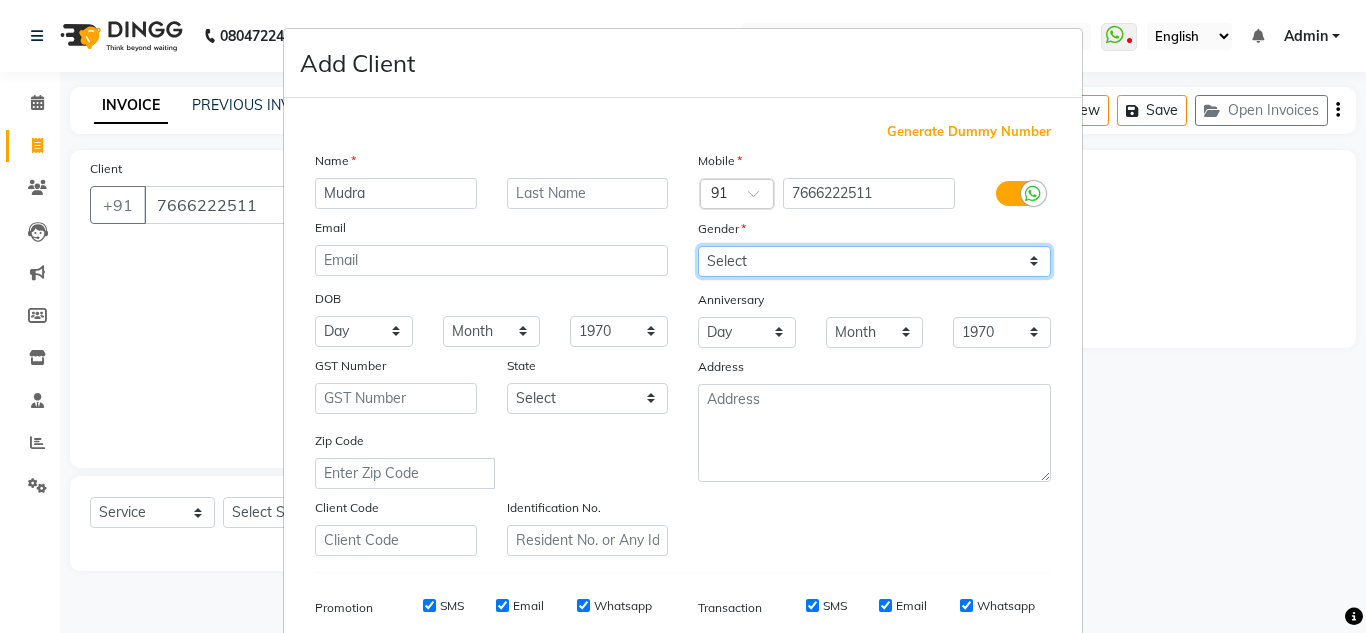 click on "Select Male Female Other Prefer Not To Say" at bounding box center (874, 261) 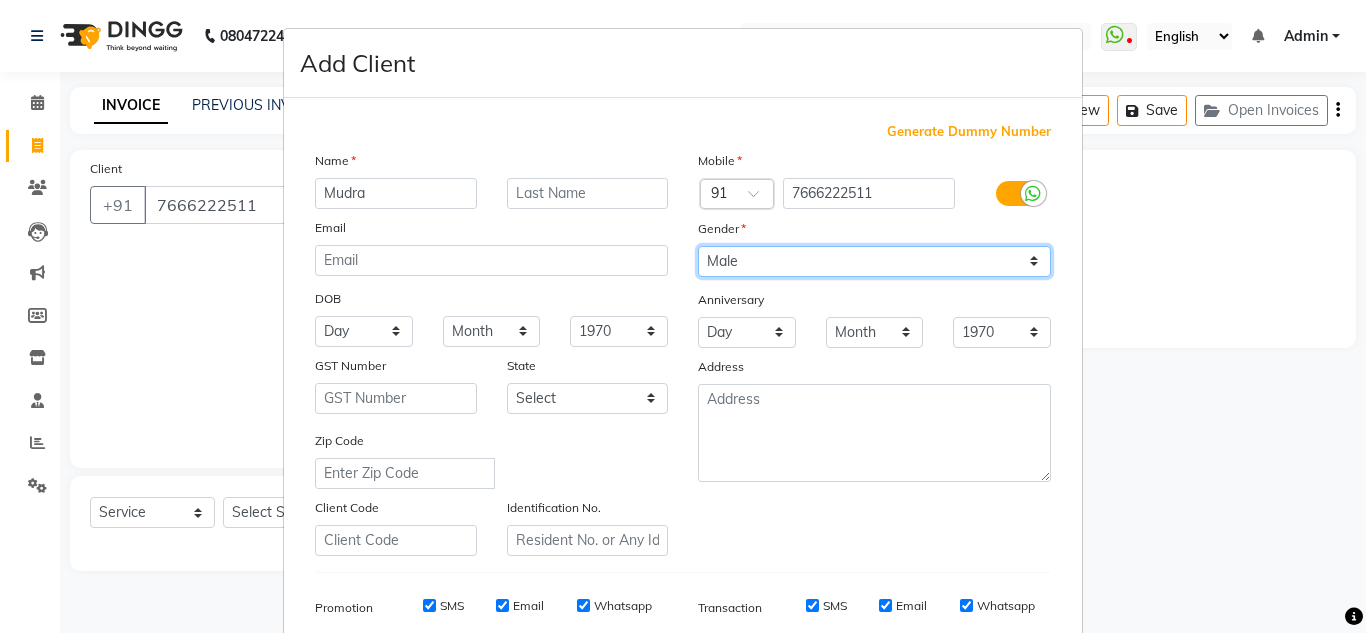 click on "Select Male Female Other Prefer Not To Say" at bounding box center (874, 261) 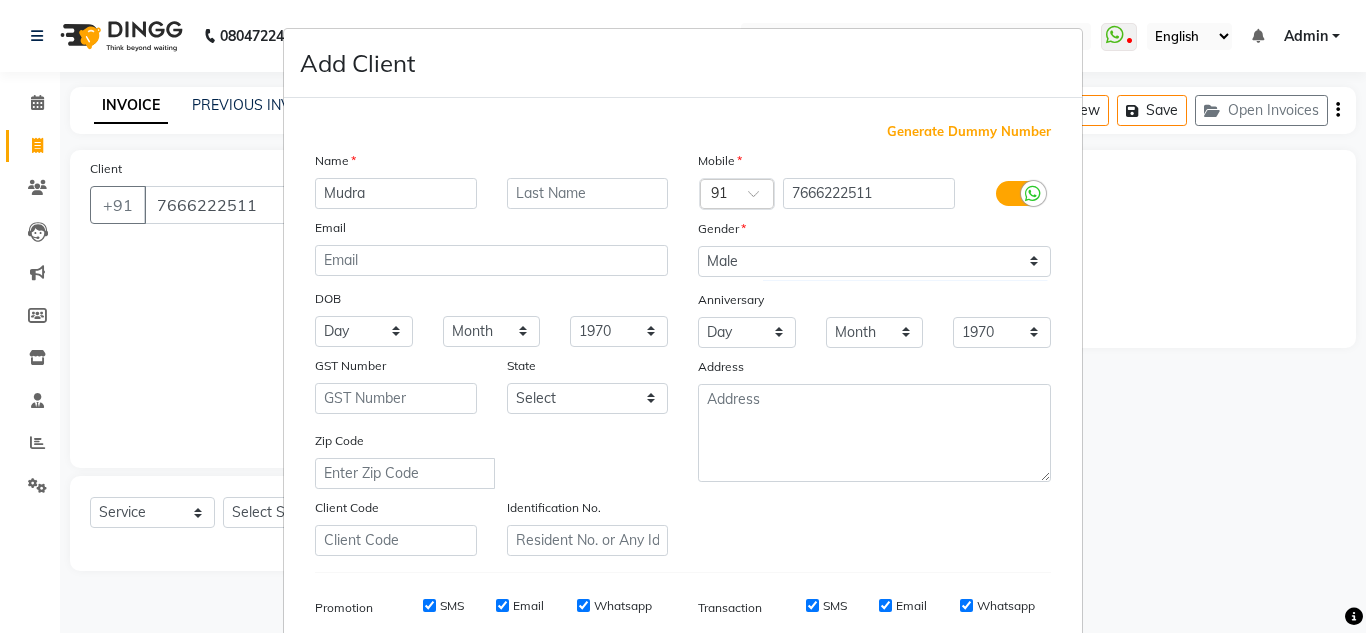 click on "Gender" at bounding box center [874, 232] 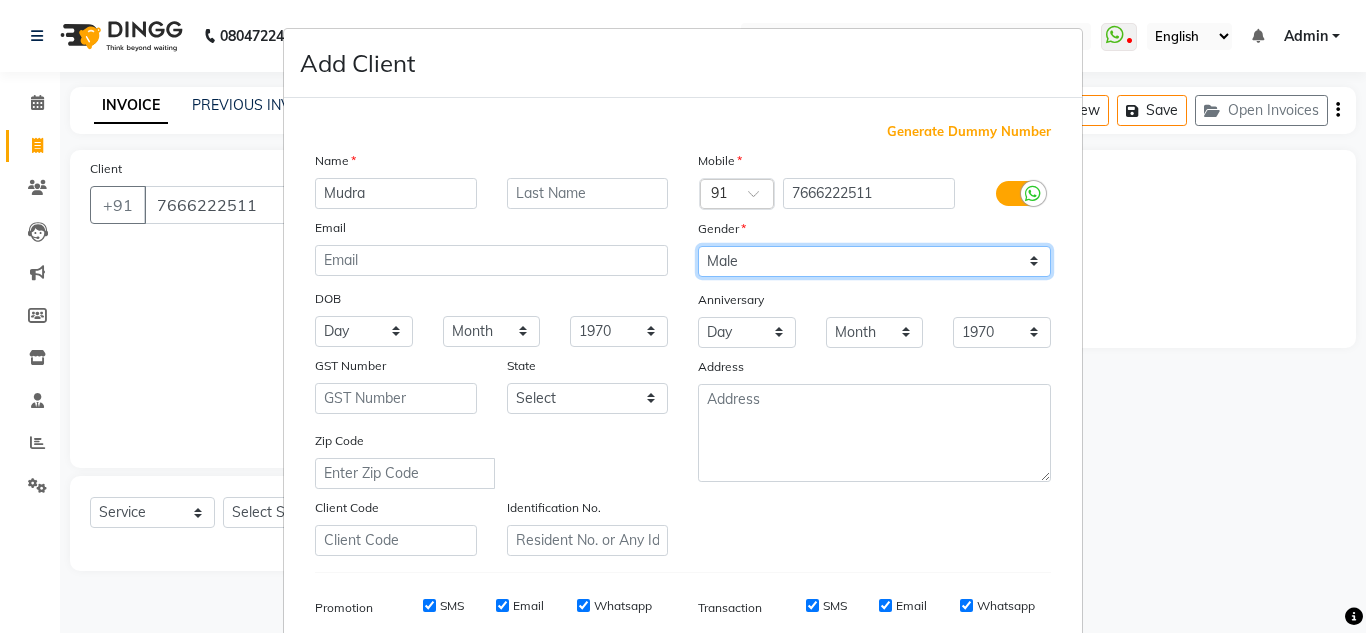 click on "Select Male Female Other Prefer Not To Say" at bounding box center (874, 261) 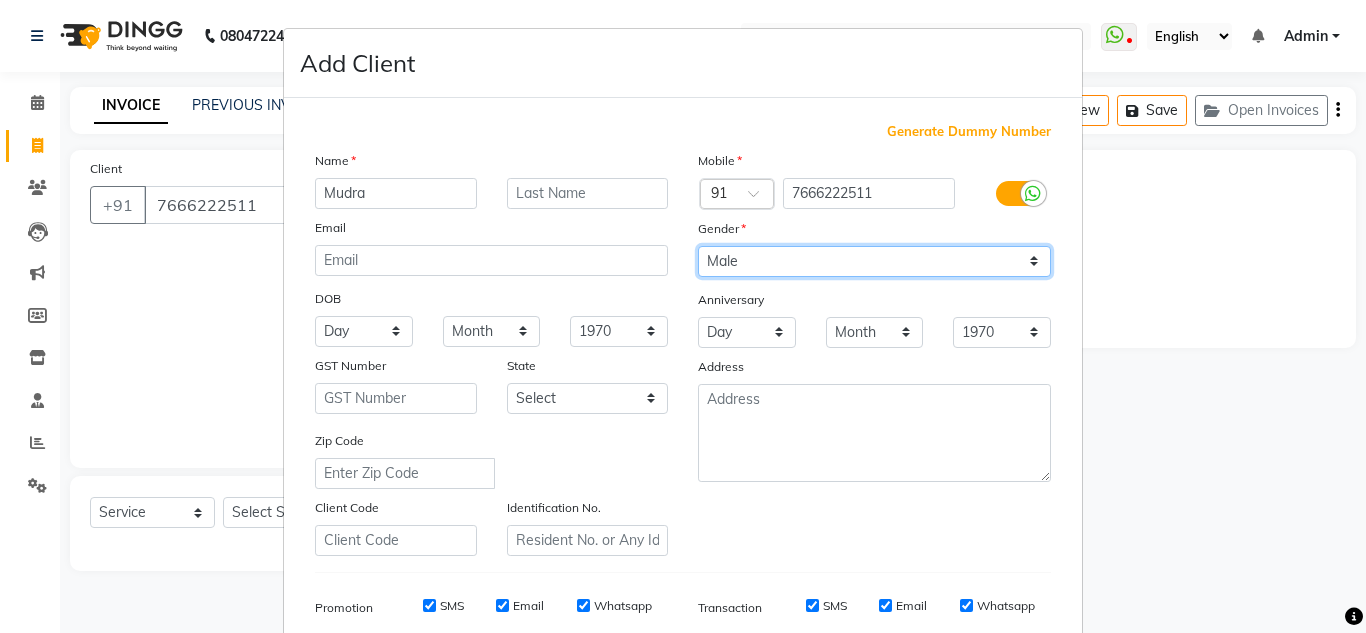 select on "female" 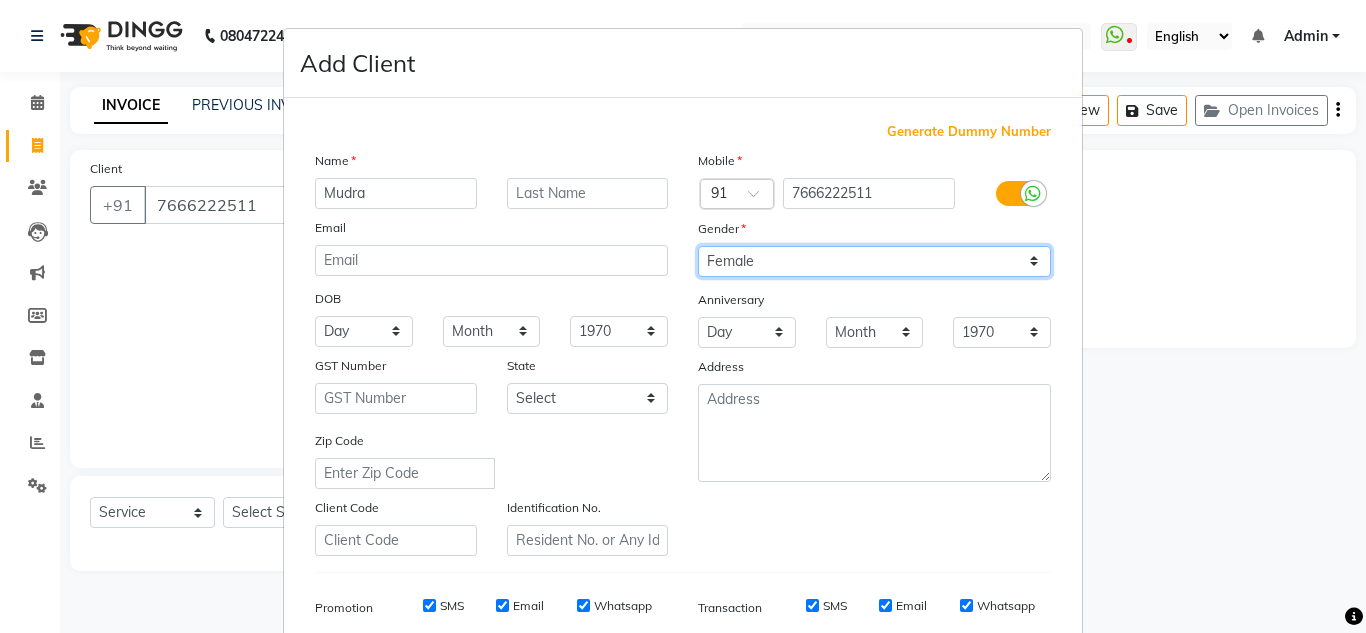 click on "Select Male Female Other Prefer Not To Say" at bounding box center (874, 261) 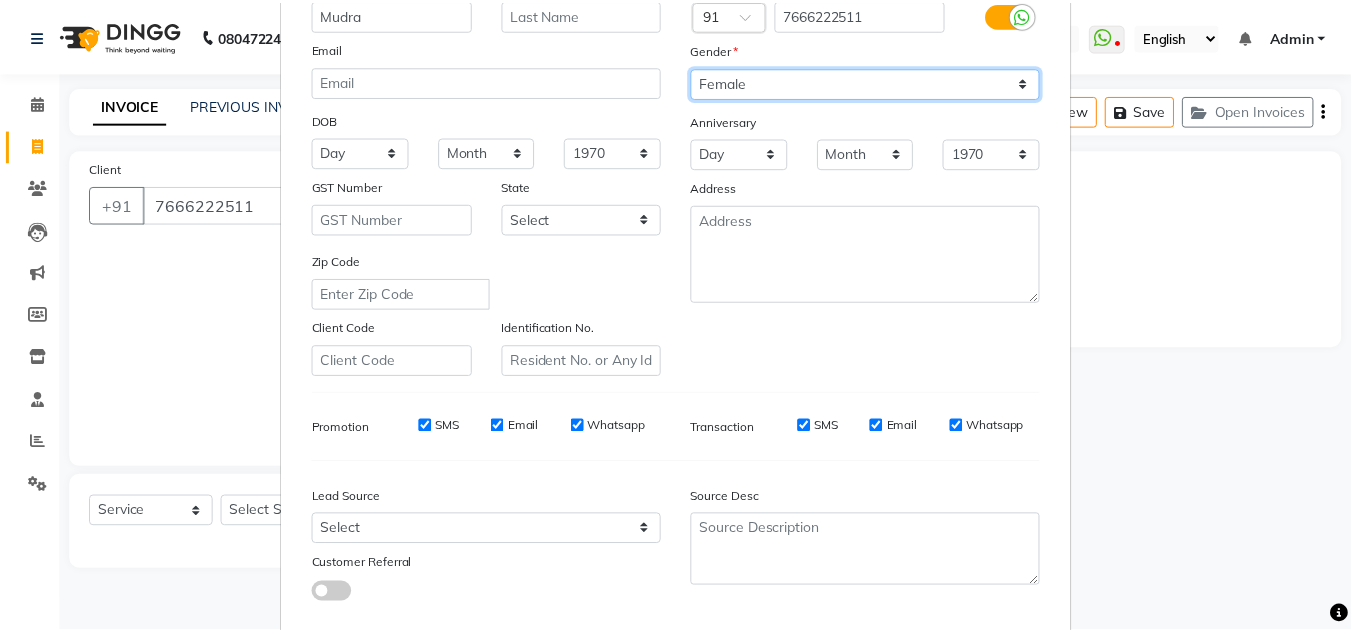 scroll, scrollTop: 290, scrollLeft: 0, axis: vertical 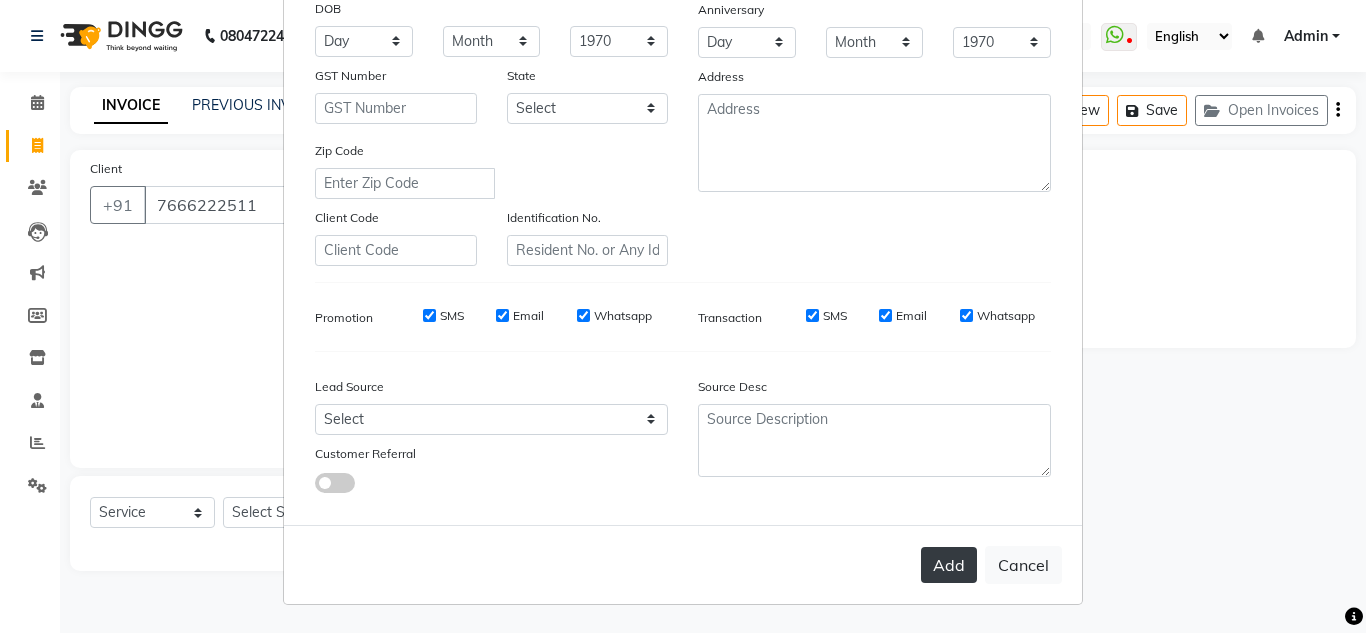 click on "Add" at bounding box center (949, 565) 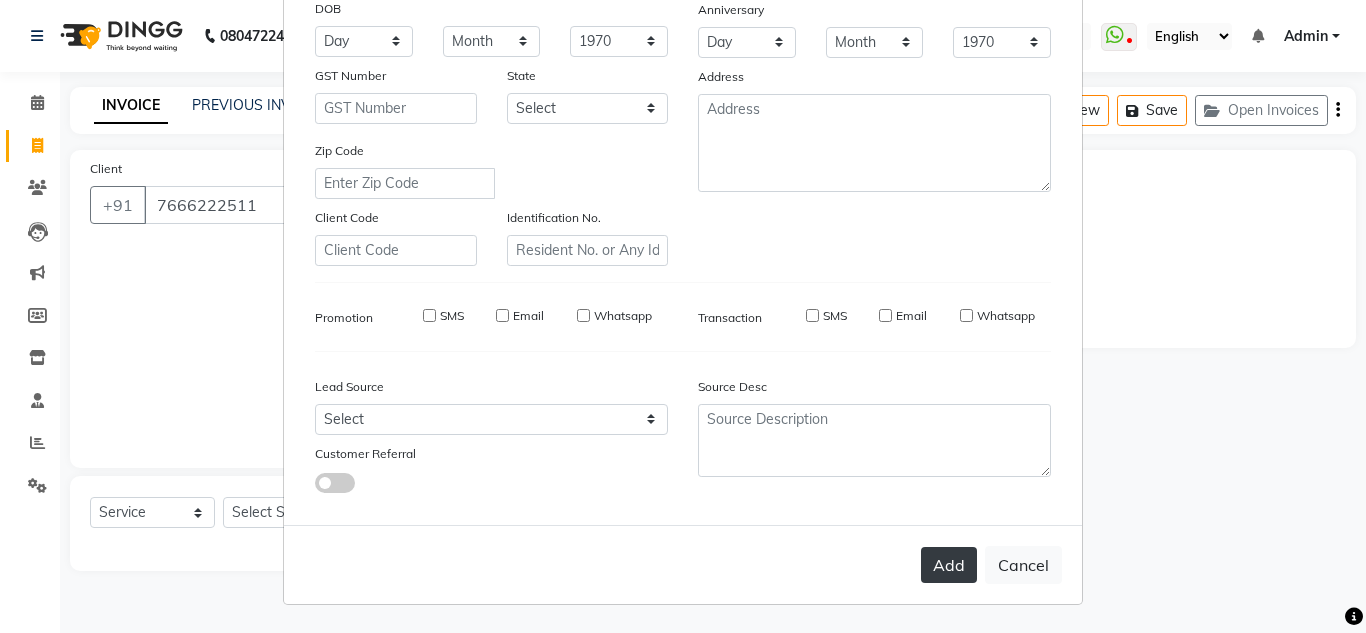 type 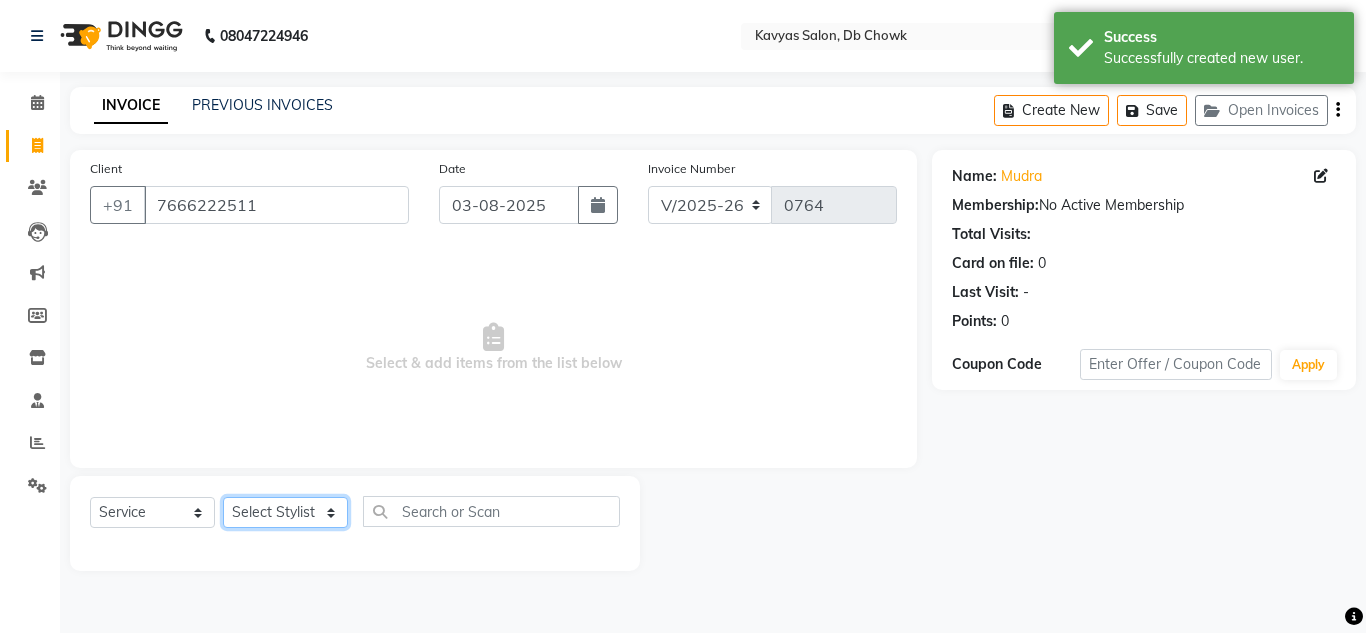 click on "Select Stylist Arif Fatah siddhiqui Kavya Upadhyay Minakshi Chavan Nahim Pinky Pranali Panchal pranjal more Pratibha Upadhyay Renuka Chavhan Salman Ansari Sam Khan Shanu Snehal Surve Vaishali Pachare Vali Hasan Vishal Ahmed Shaikh" 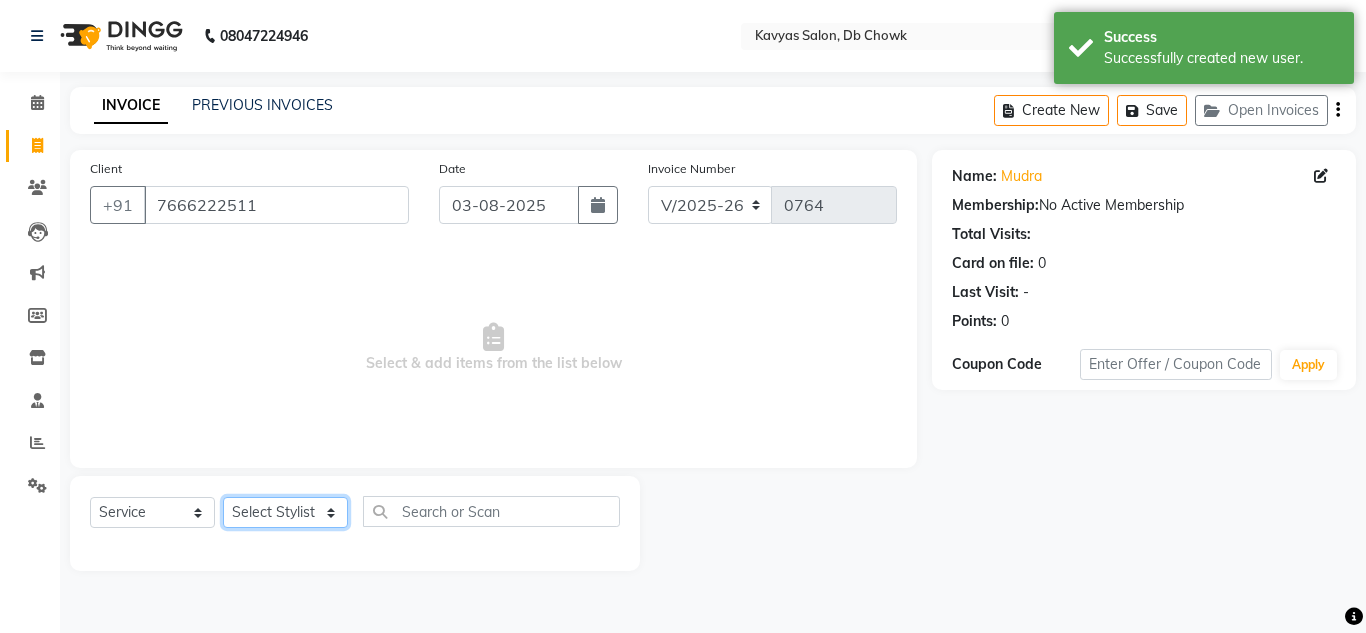 select on "68520" 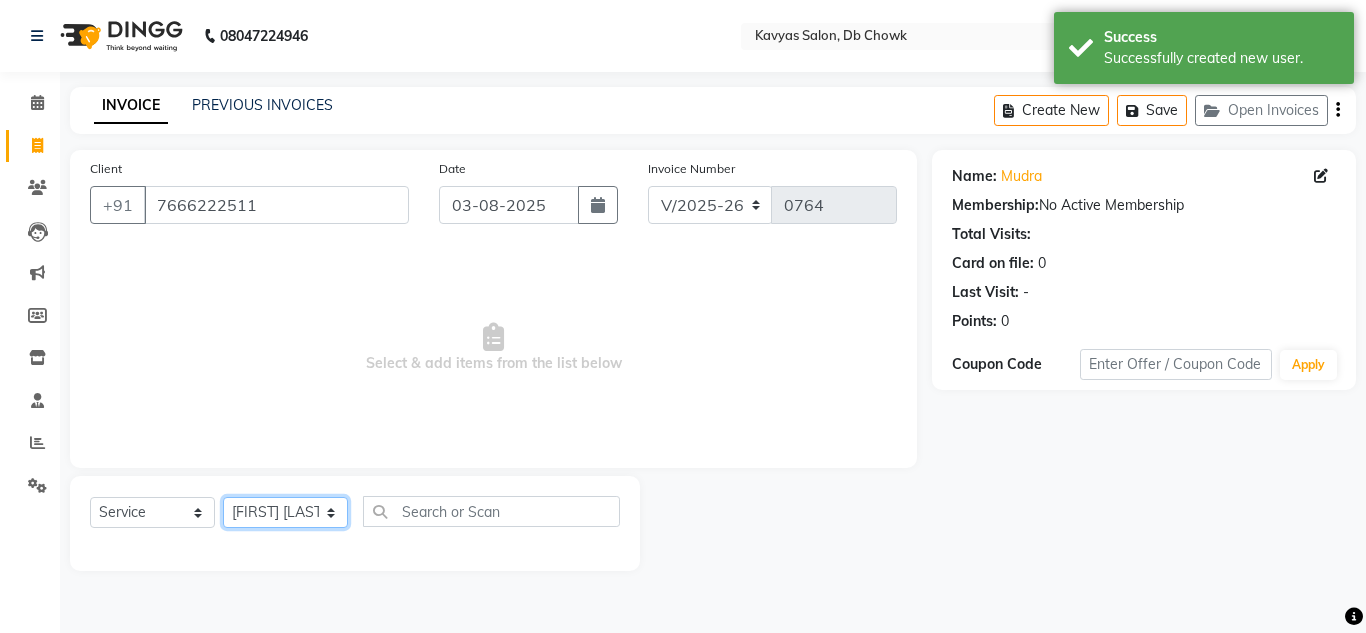 click on "Select Stylist Arif Fatah siddhiqui Kavya Upadhyay Minakshi Chavan Nahim Pinky Pranali Panchal pranjal more Pratibha Upadhyay Renuka Chavhan Salman Ansari Sam Khan Shanu Snehal Surve Vaishali Pachare Vali Hasan Vishal Ahmed Shaikh" 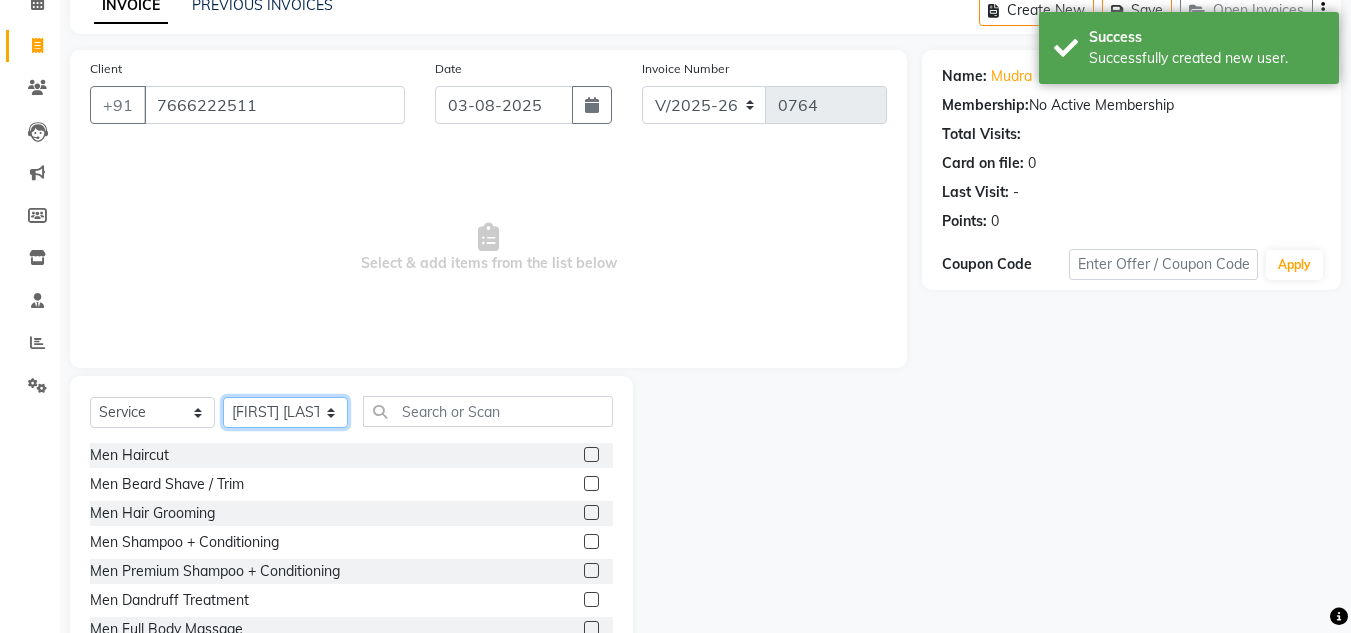 scroll, scrollTop: 168, scrollLeft: 0, axis: vertical 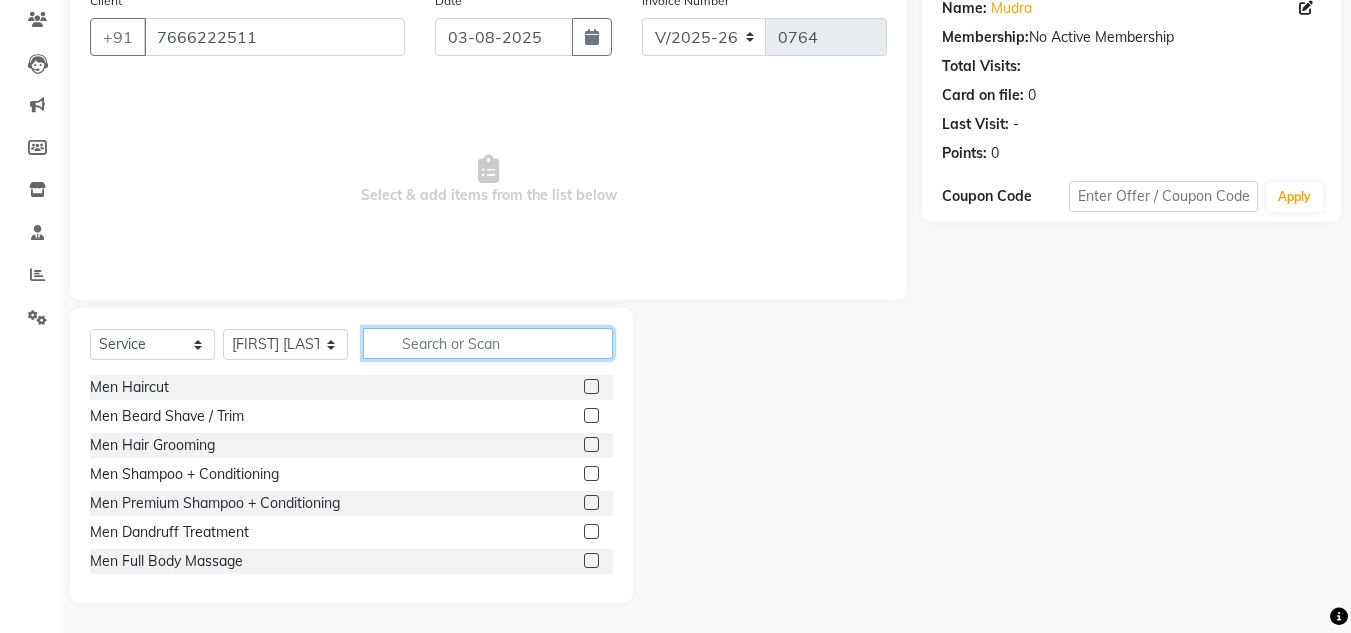 click 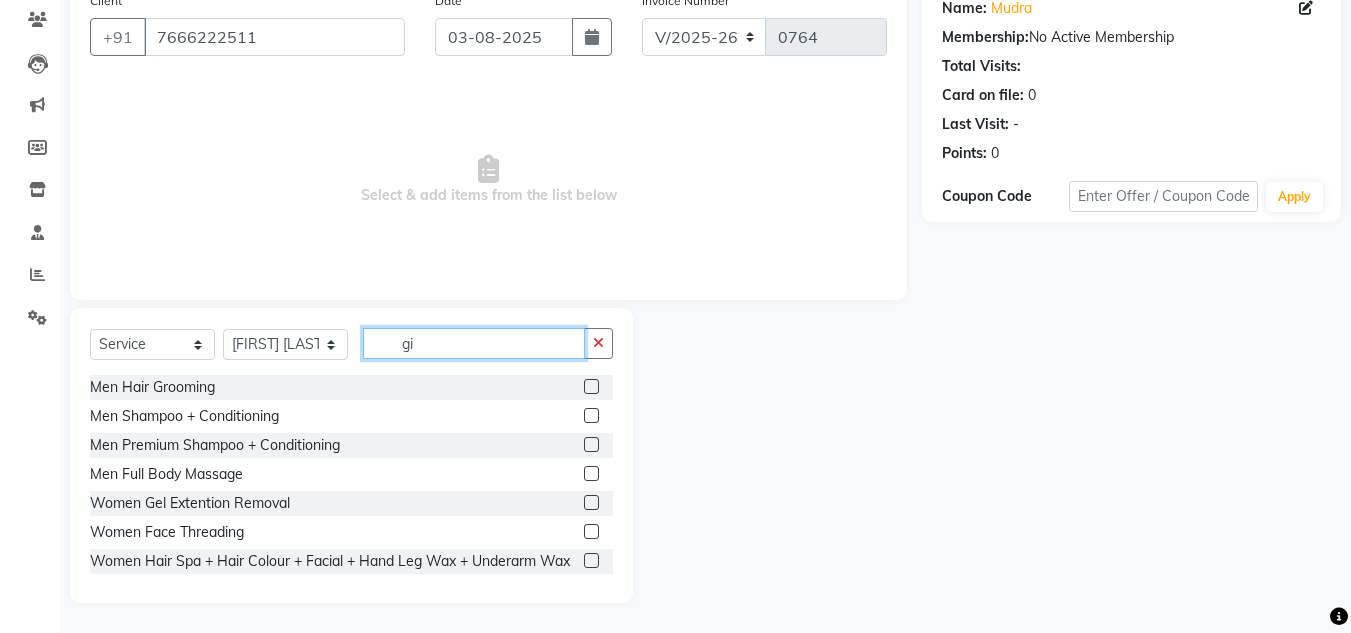 scroll, scrollTop: 0, scrollLeft: 0, axis: both 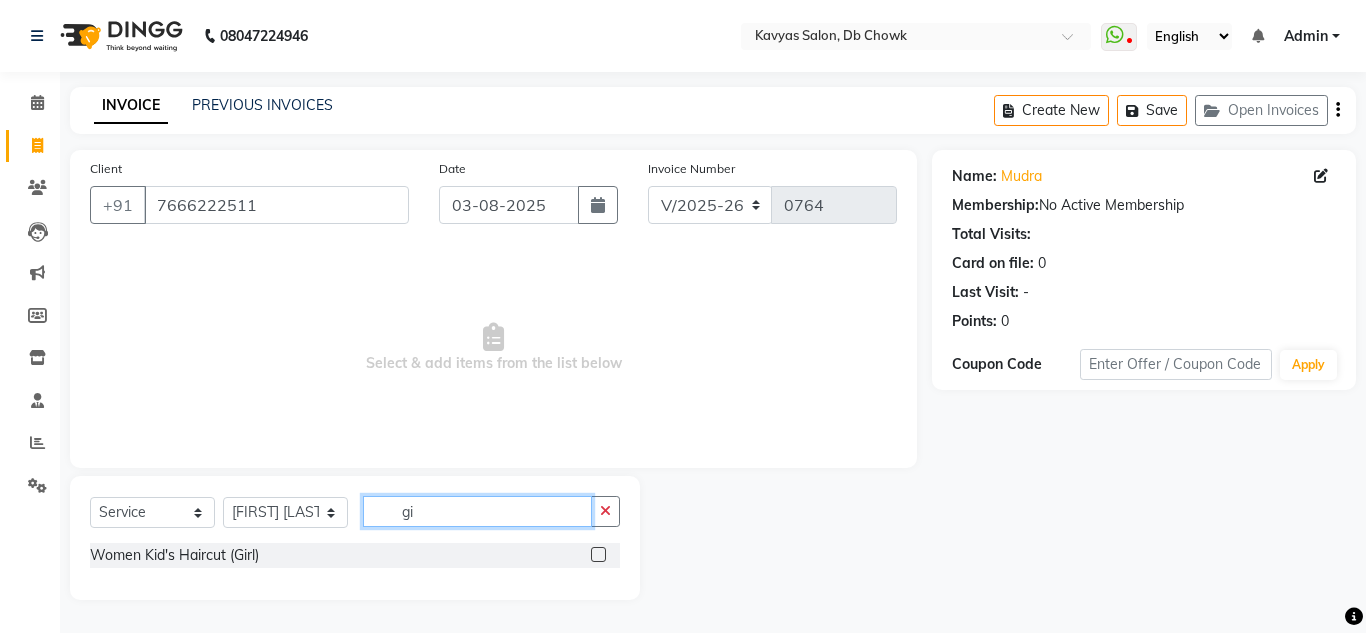 type on "gi" 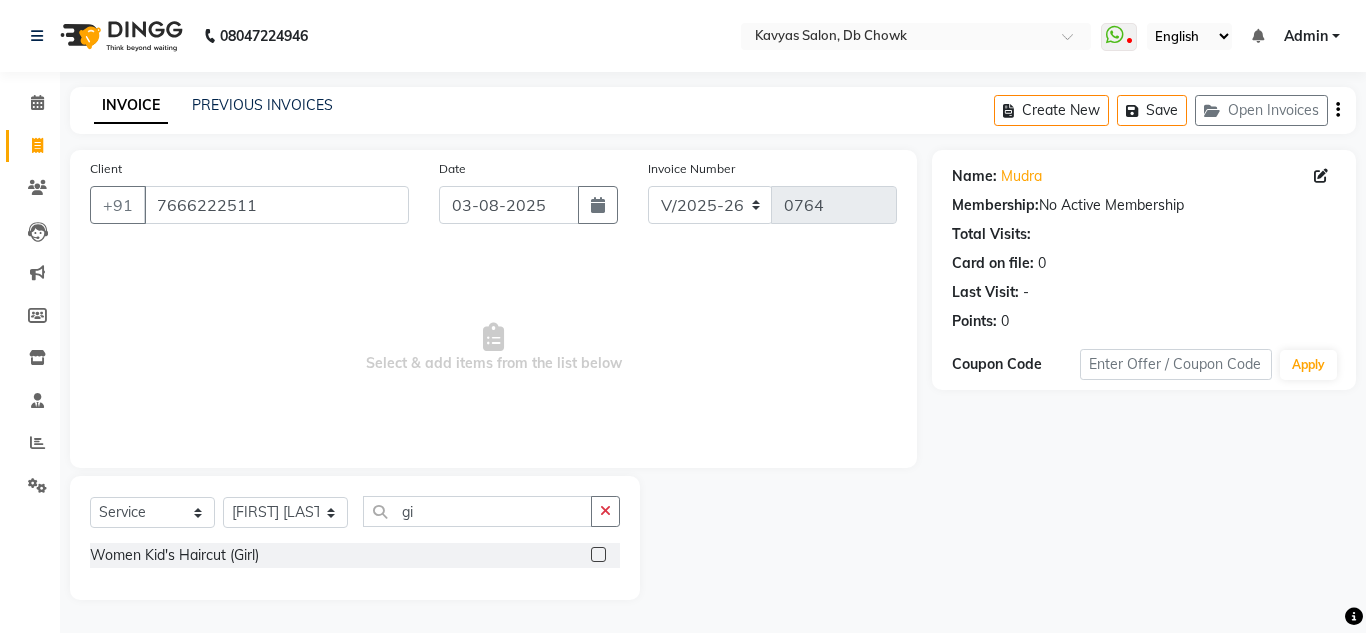 click 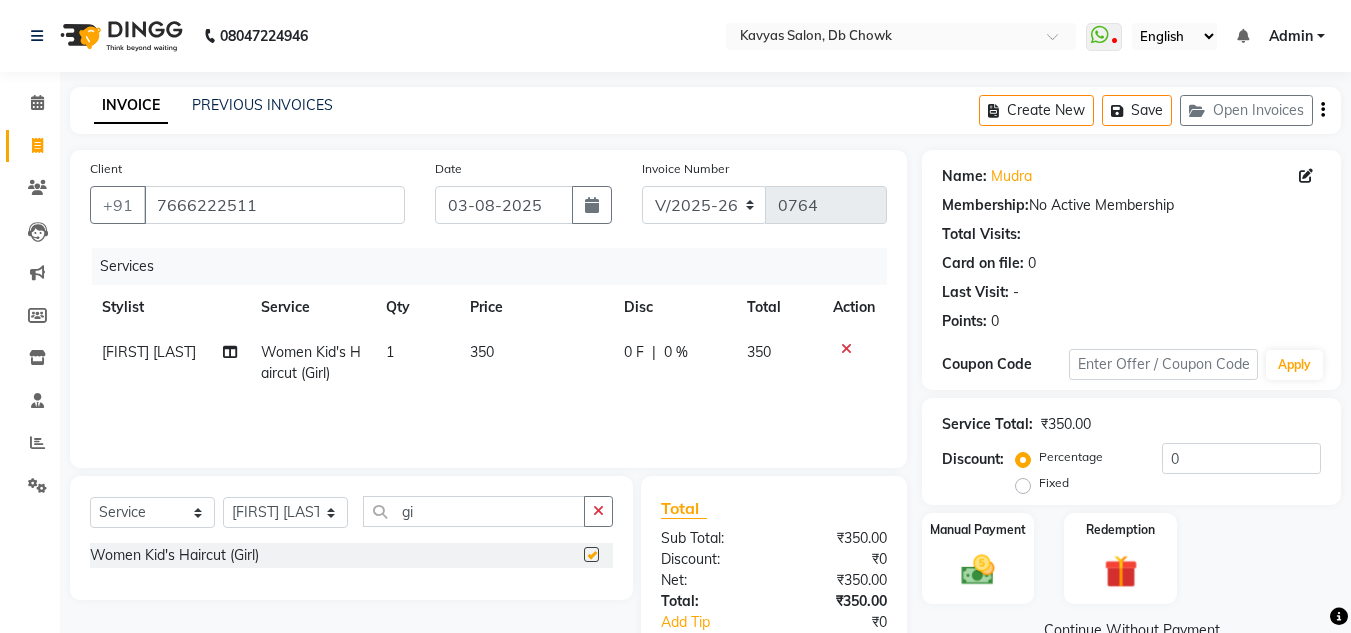 checkbox on "false" 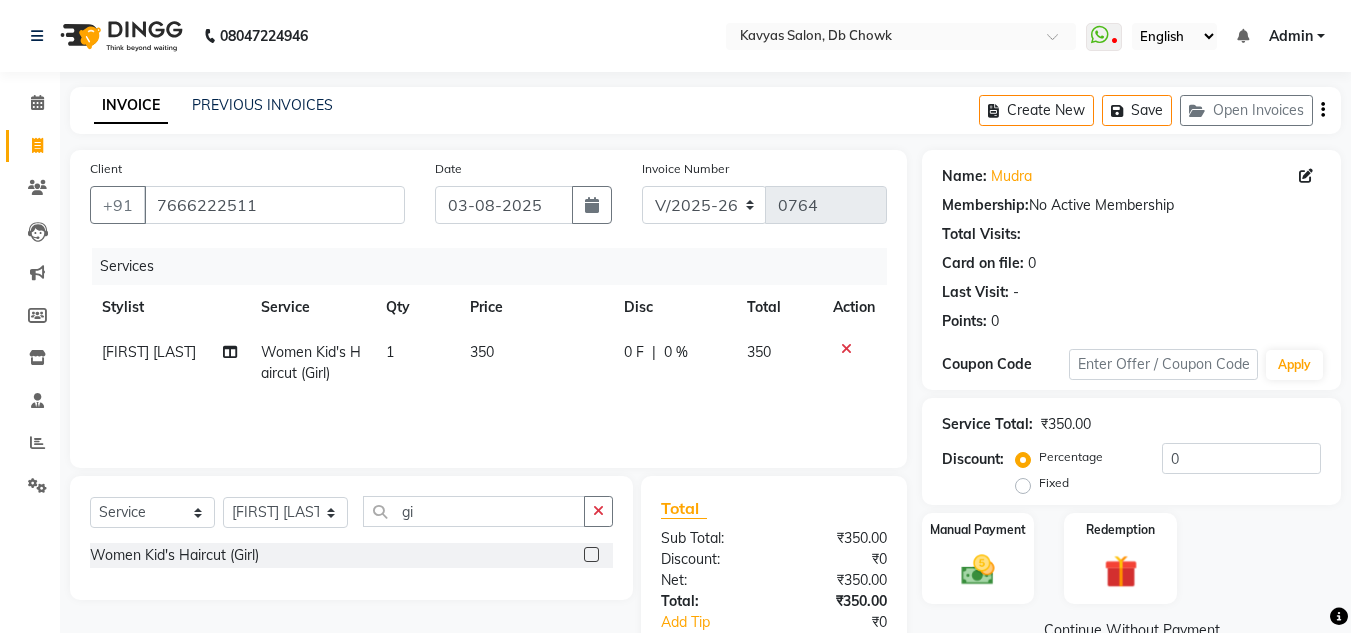 click on "350" 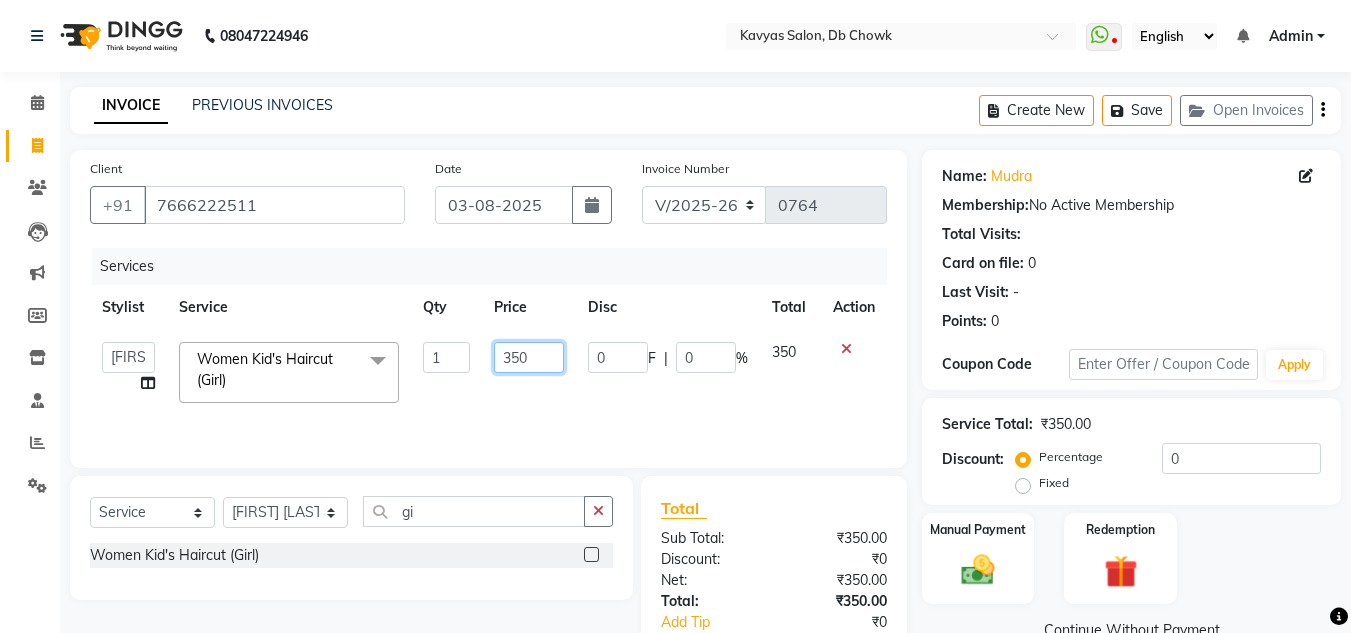 drag, startPoint x: 541, startPoint y: 360, endPoint x: 469, endPoint y: 377, distance: 73.97973 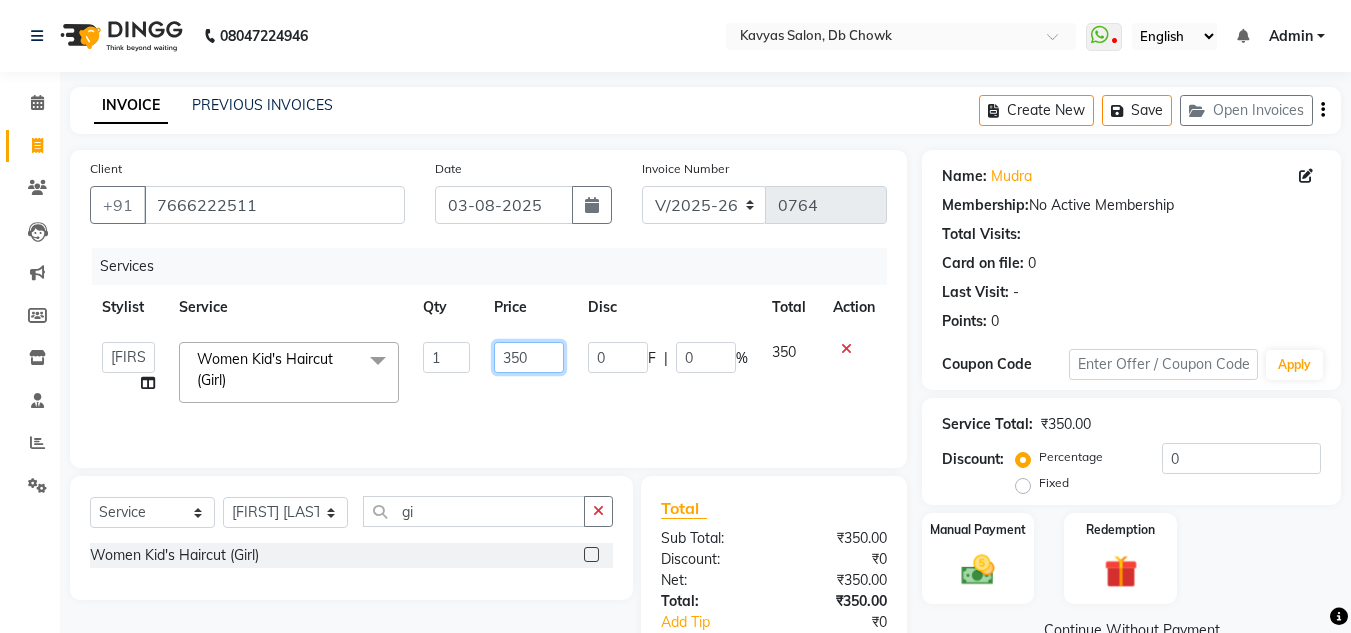 click on "Arif   [FIRST] [LAST]   [FIRST] [LAST]   [FIRST] [LAST]   Nahim   Pinky   [FIRST] [LAST]   [FIRST] [LAST]   [FIRST] [LAST]   [FIRST] [LAST]   Salman Ansari   [FIRST] [LAST]   Shanu   [FIRST] [LAST]   [FIRST] [LAST]   Vali Hasan   [FIRST] [LAST]  Women Kid's Haircut (Girl)  x Men Haircut Men Beard Shave / Trim Men Hair Grooming Men Shampoo + Conditioning Men Premium Shampoo + Conditioning Men Dandruff Treatment Men Full Body Massage Men Nanoplastia Men Hair Wash Men Hair Wash + Hair Cut + Beard Men Beard Color Full Women Dandruff Treatment Women Gel Extention Removal Men Hand Wax Full Women Face Threading Men Hair cut + Hair colour Women Hair Spa + Hair Colour + Facial + Hand Leg Wax + Underarm Wax Christmas Offer (Hair Cut + Beard + Hair Colour/ Spa) Nail Gel  Work Hand Cleansing + Back +Face Dtan +Underarms + Hand wax +Foot Massage + Facial + Face Threading + Root Touch Up Facial +Pedicure +Haand Cleansing Dtan + Hand + Full Leg Wax +Underarms Wax +Eyebrows +Hair Wash  Women Hair Spa Women Wax Make Up 1" 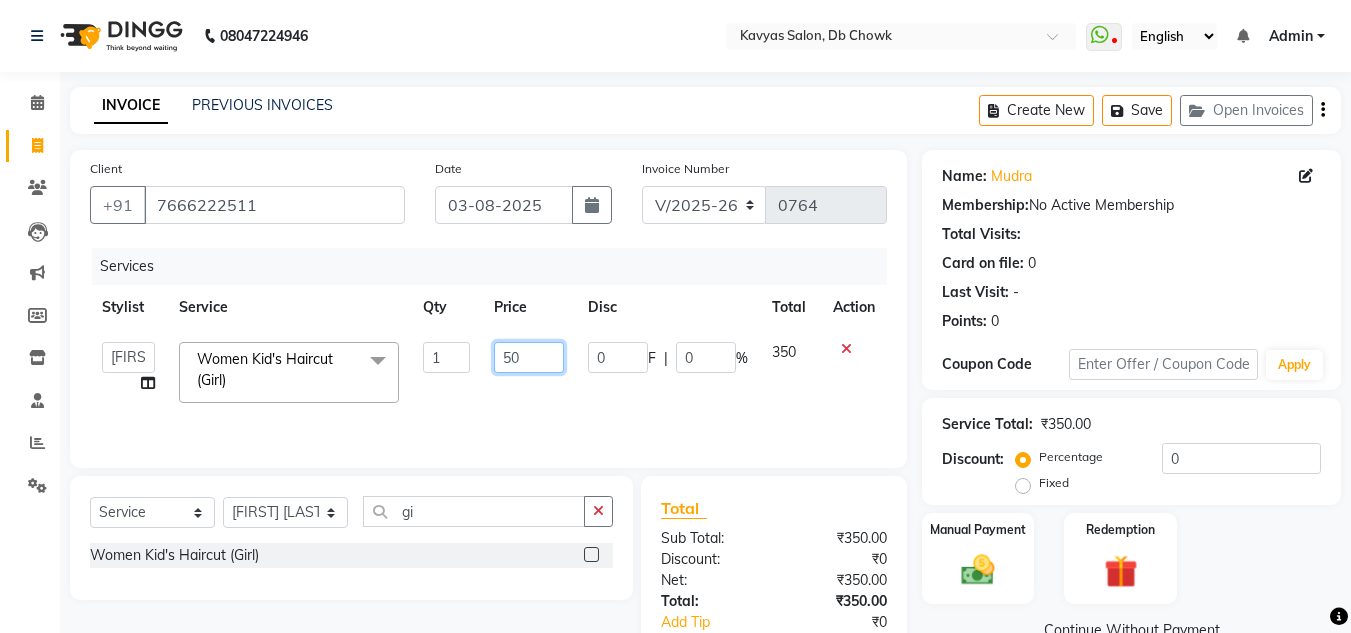 type on "500" 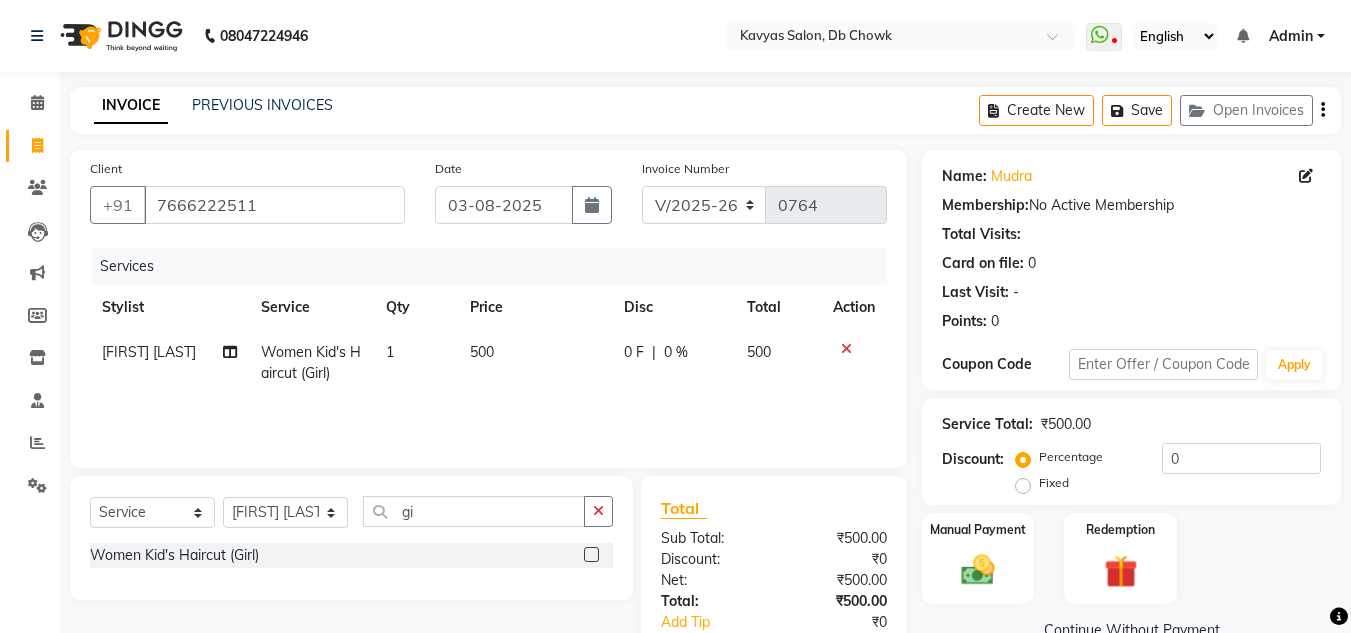 click on "[FIRST] [LAST] Women Kid's Haircut (Girl) 1 500 0 F | 0 % 500" 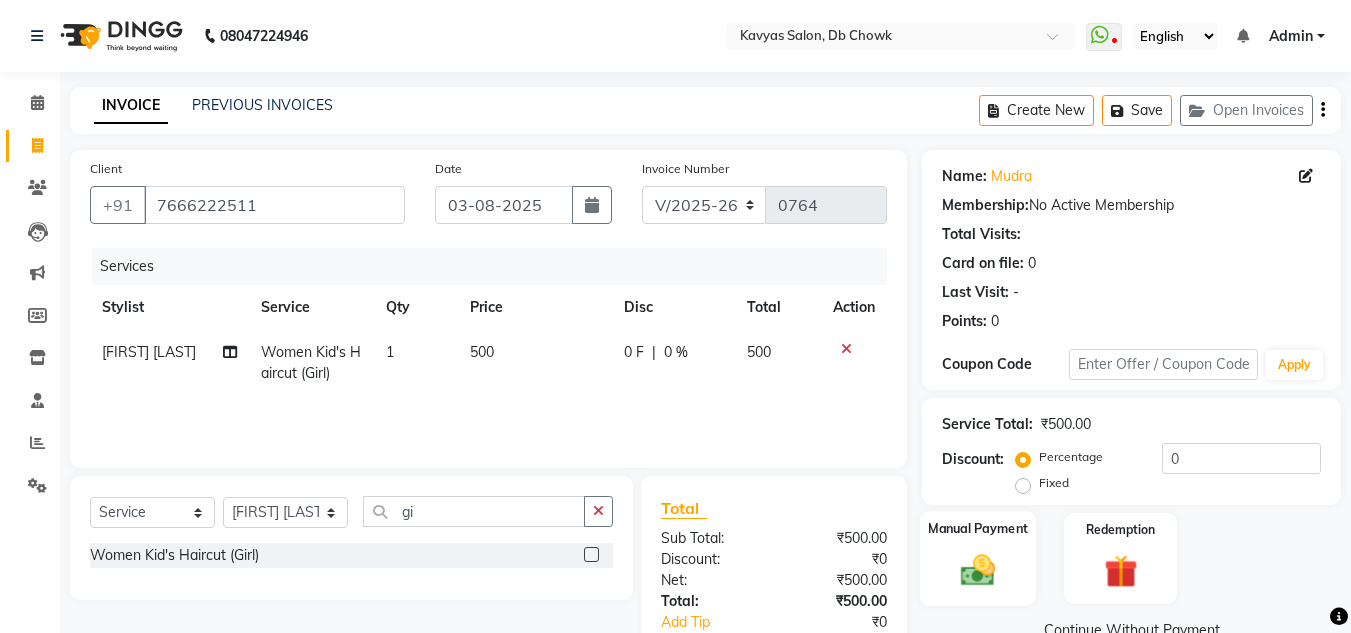 click 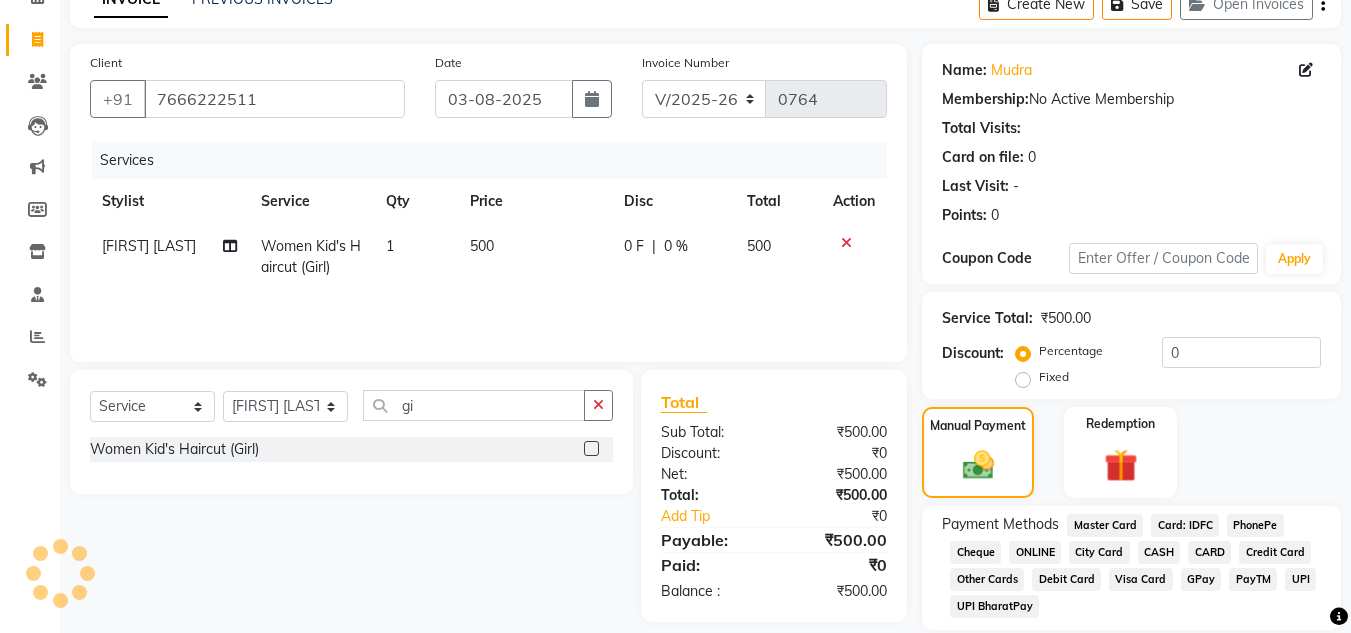 scroll, scrollTop: 174, scrollLeft: 0, axis: vertical 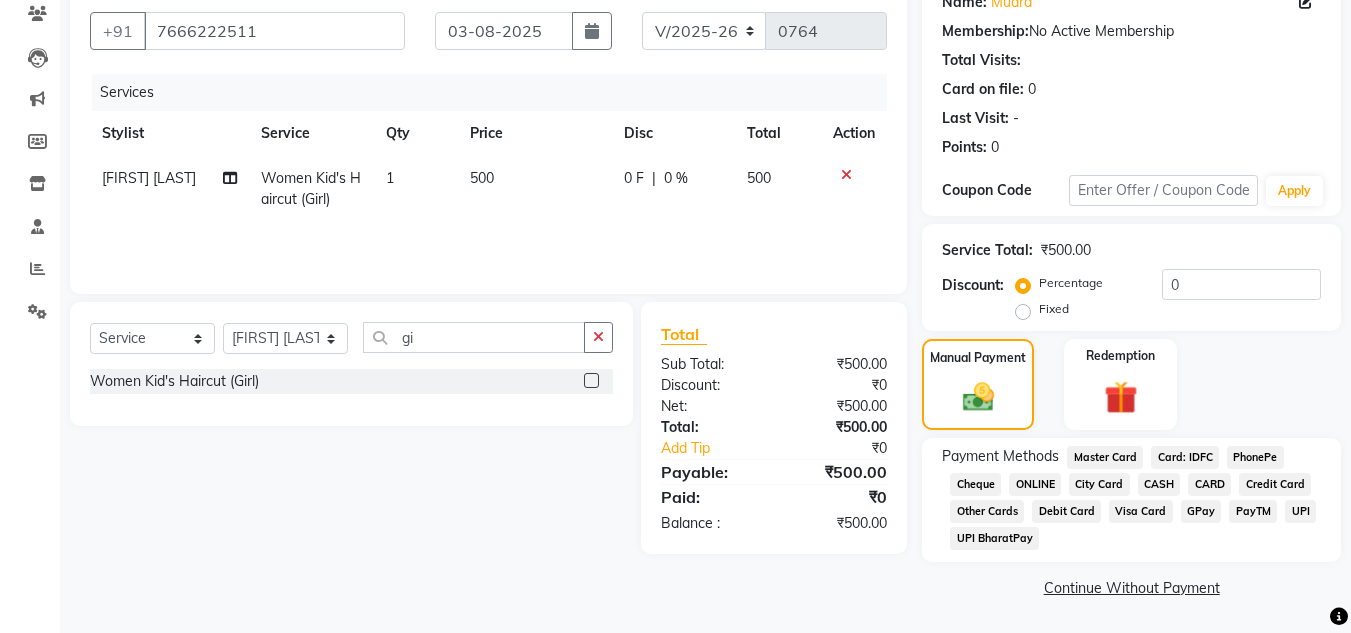 click on "CASH" 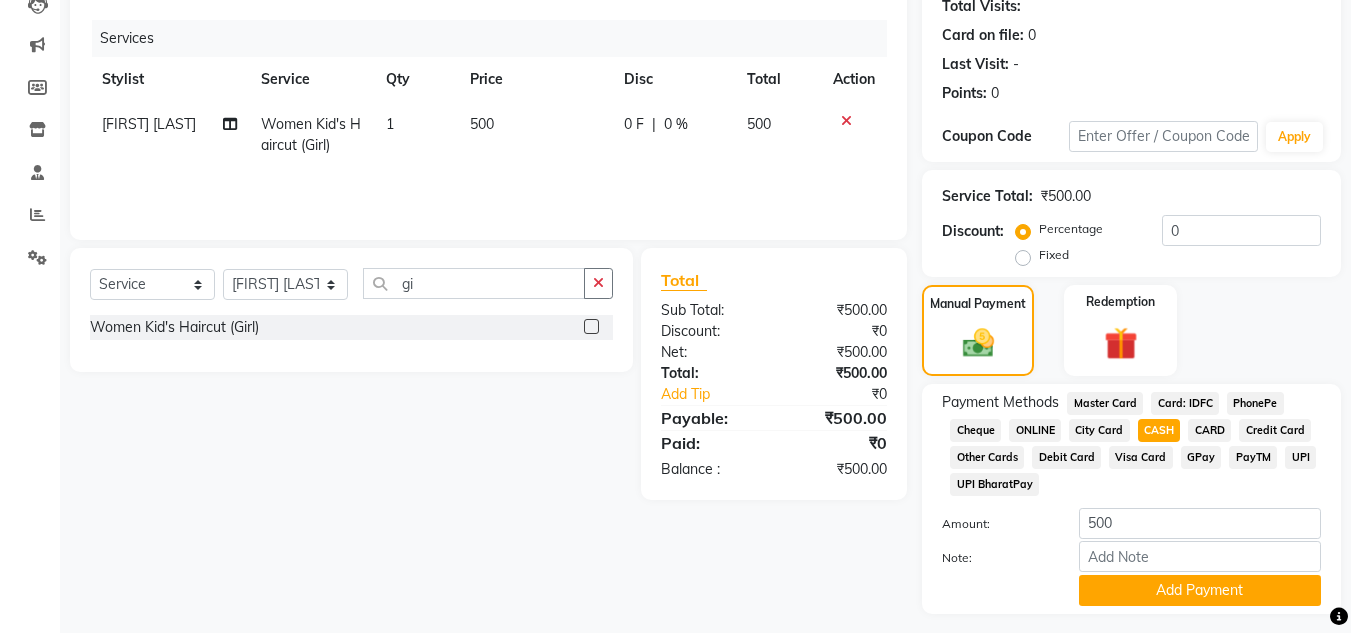 scroll, scrollTop: 280, scrollLeft: 0, axis: vertical 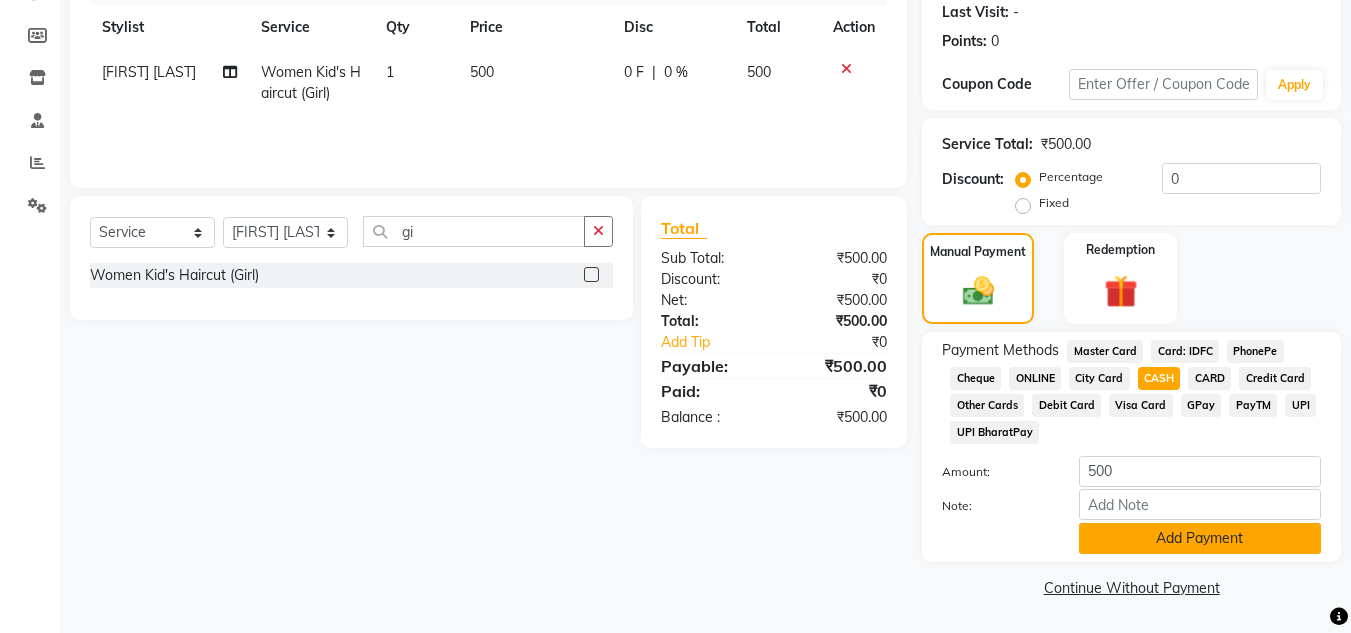 click on "Add Payment" 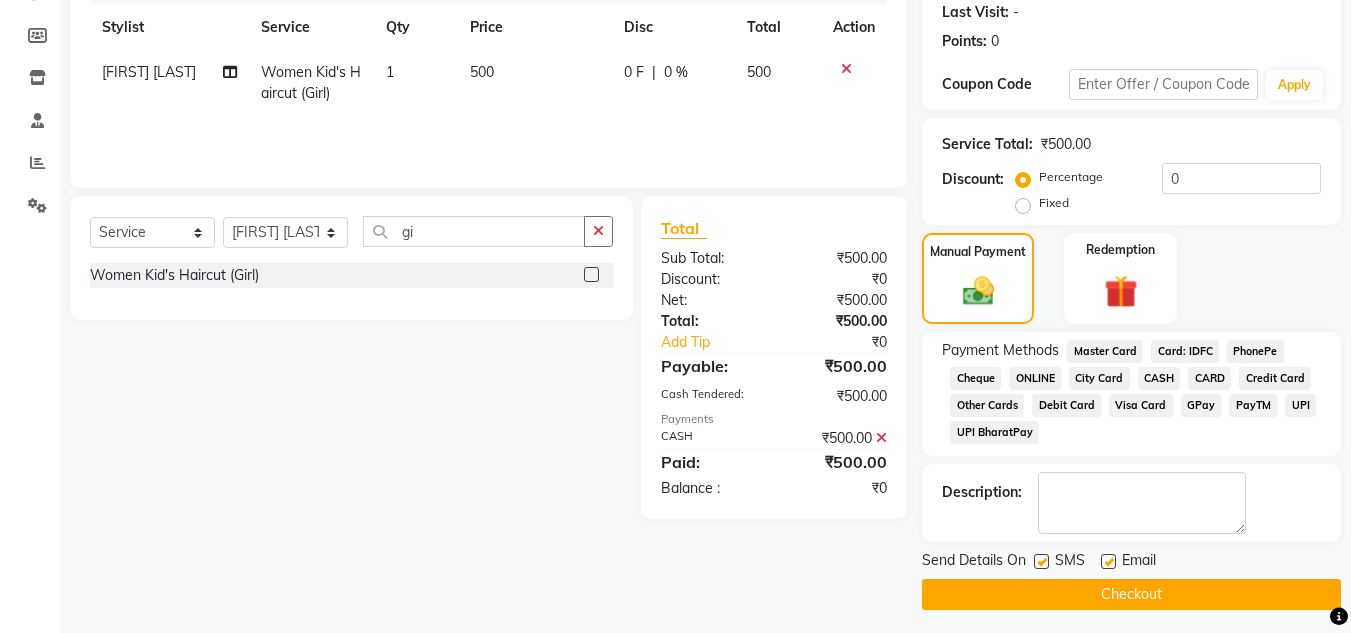 click 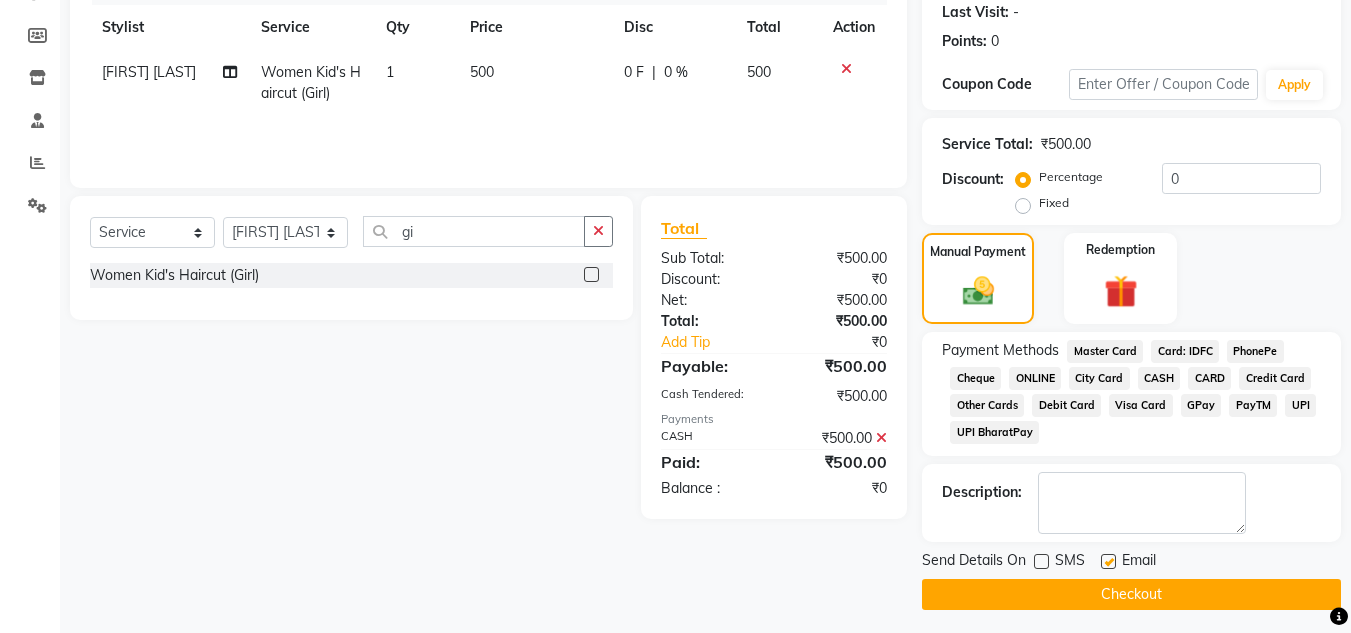 click on "Checkout" 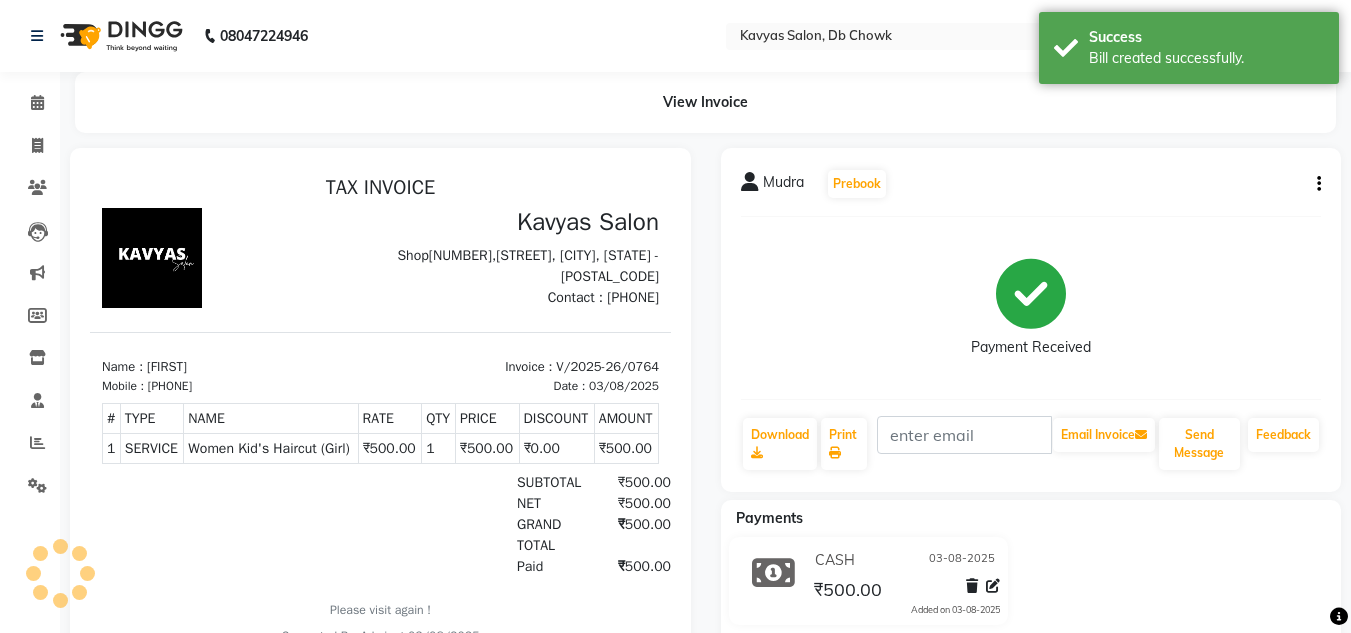 scroll, scrollTop: 0, scrollLeft: 0, axis: both 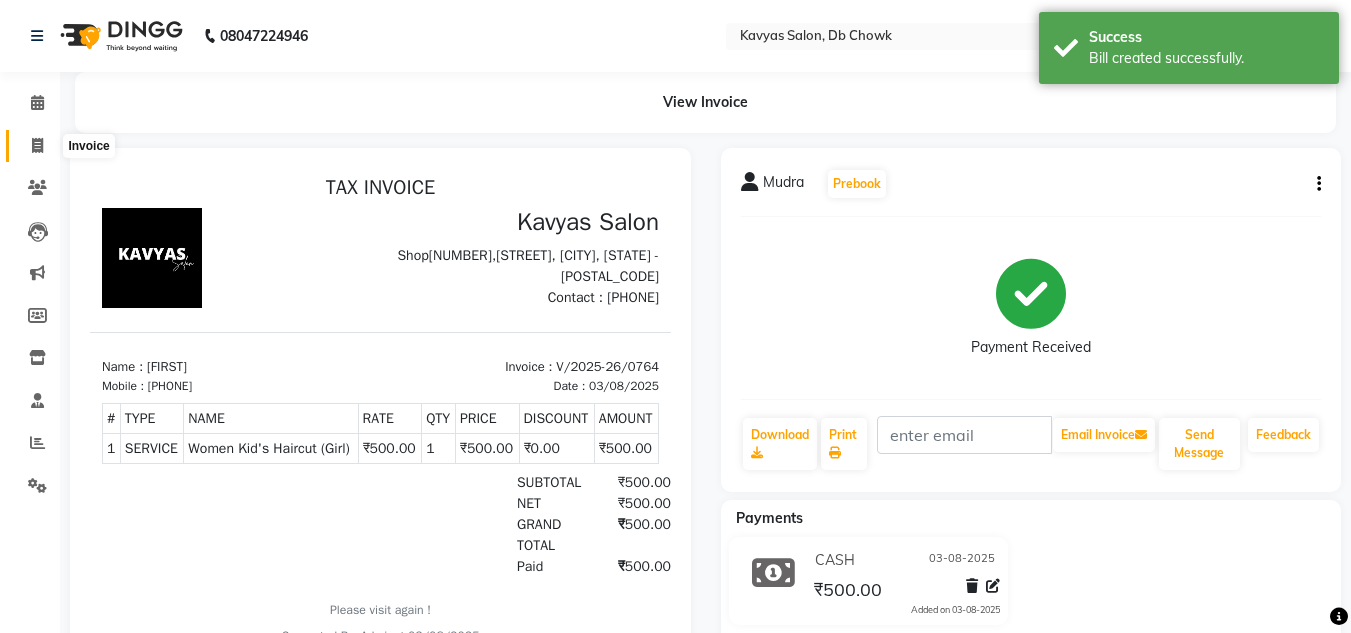 click 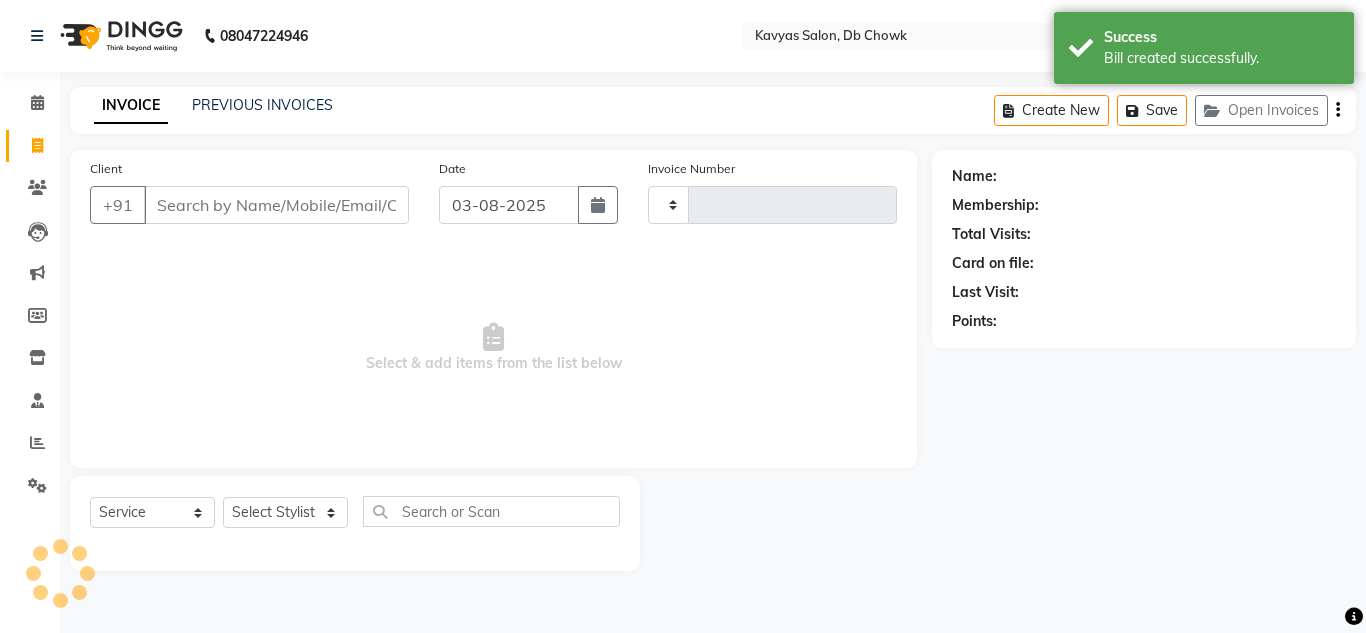 type on "0765" 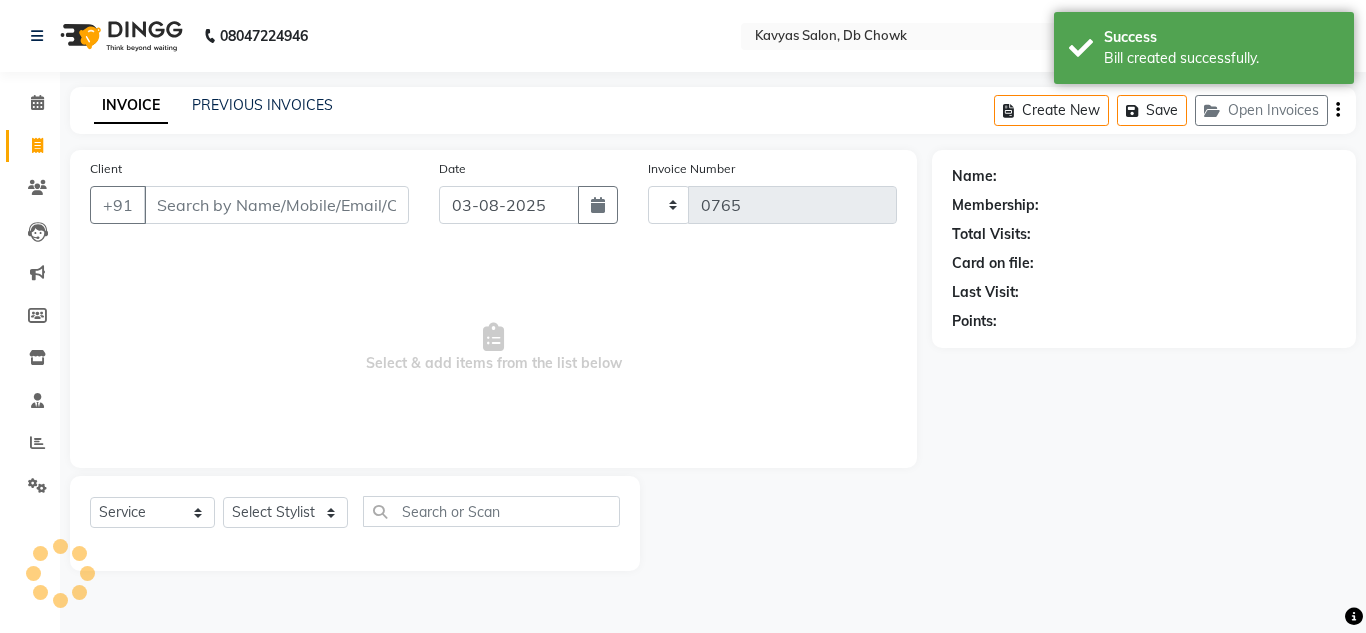 select on "6954" 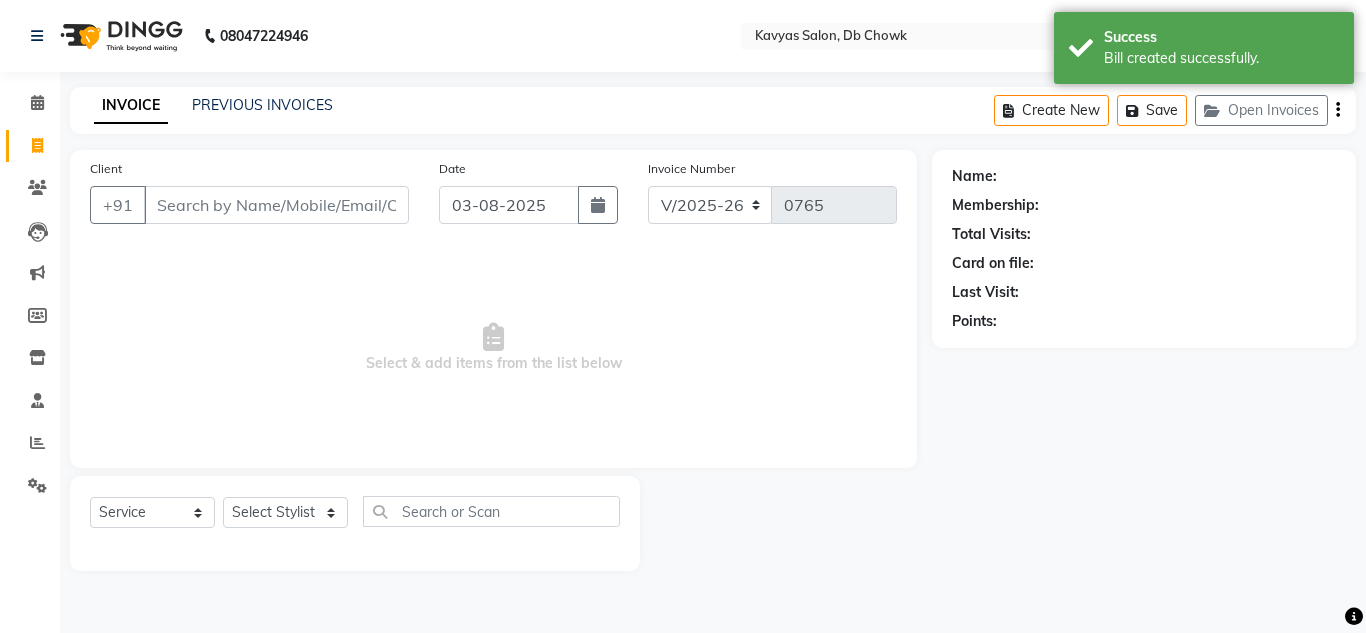 click on "Client" at bounding box center (276, 205) 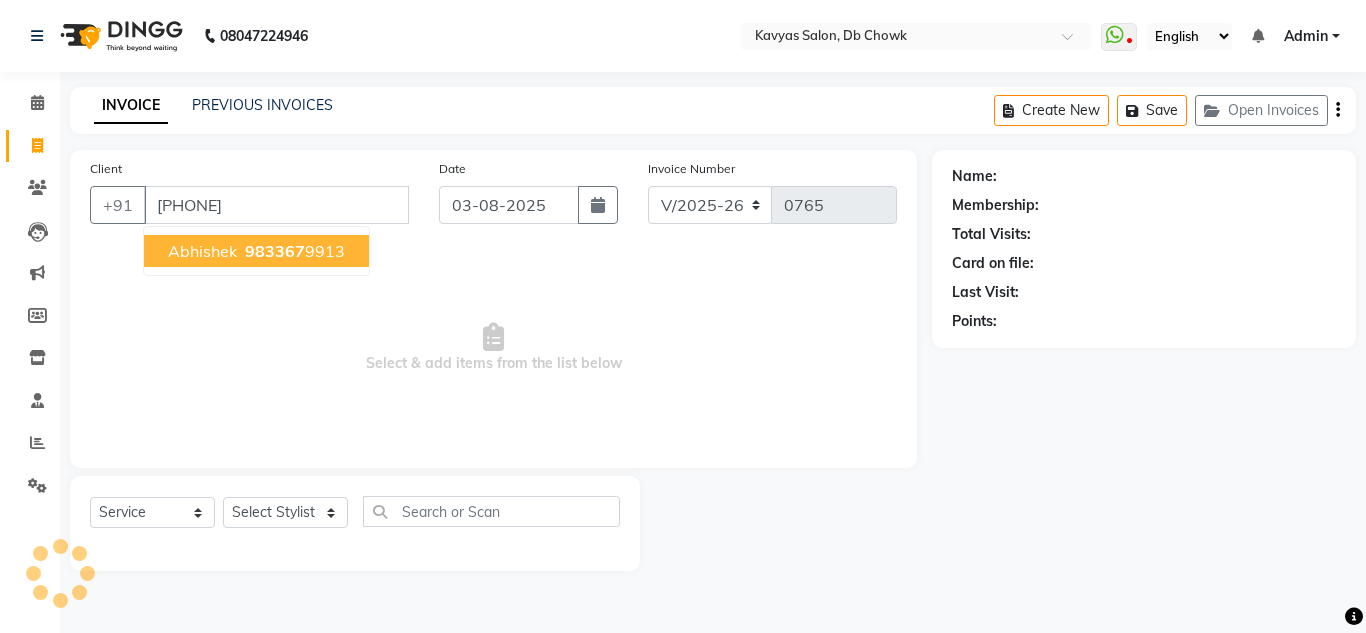 type on "[PHONE]" 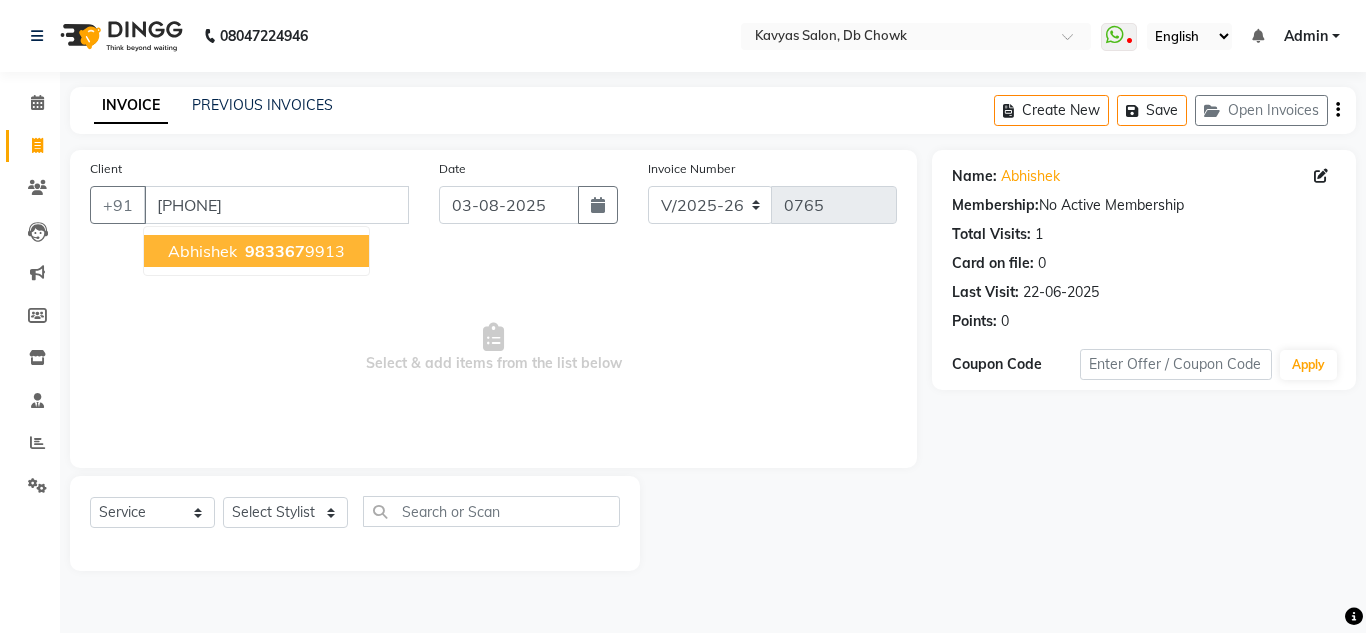 click on "983367" at bounding box center [275, 251] 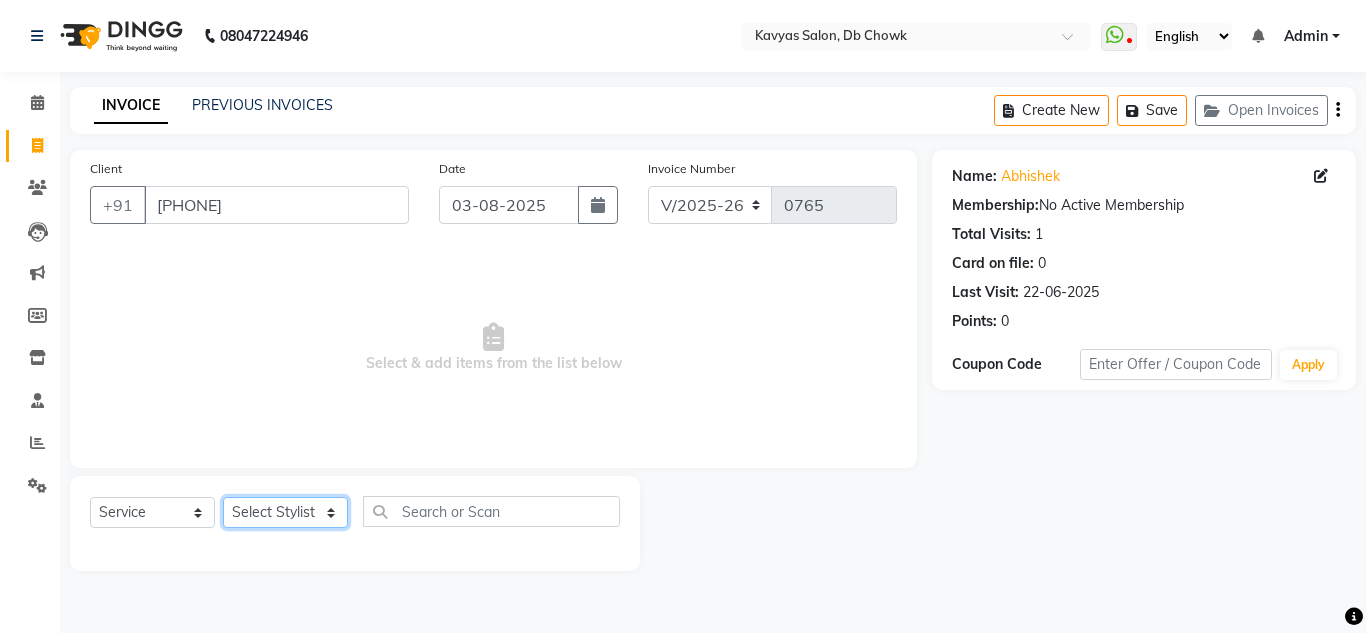 click on "Select Stylist Arif Fatah siddhiqui Kavya Upadhyay Minakshi Chavan Nahim Pinky Pranali Panchal pranjal more Pratibha Upadhyay Renuka Chavhan Salman Ansari Sam Khan Shanu Snehal Surve Vaishali Pachare Vali Hasan Vishal Ahmed Shaikh" 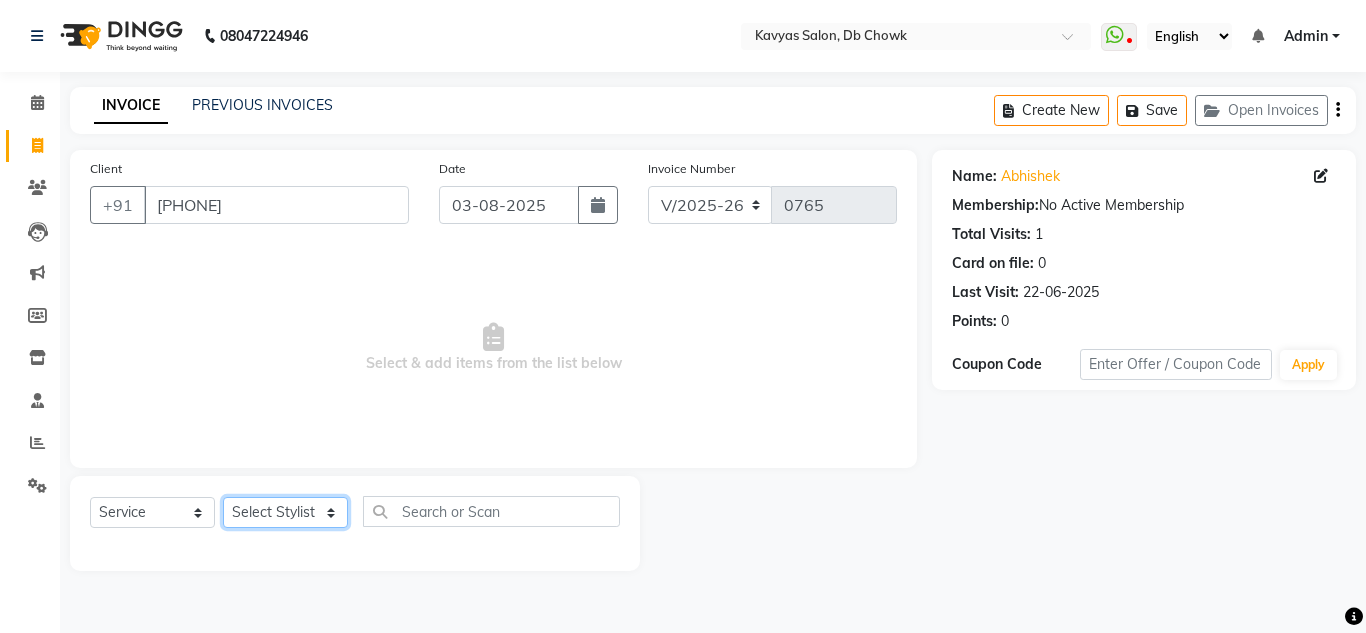 select on "[NUMBER]" 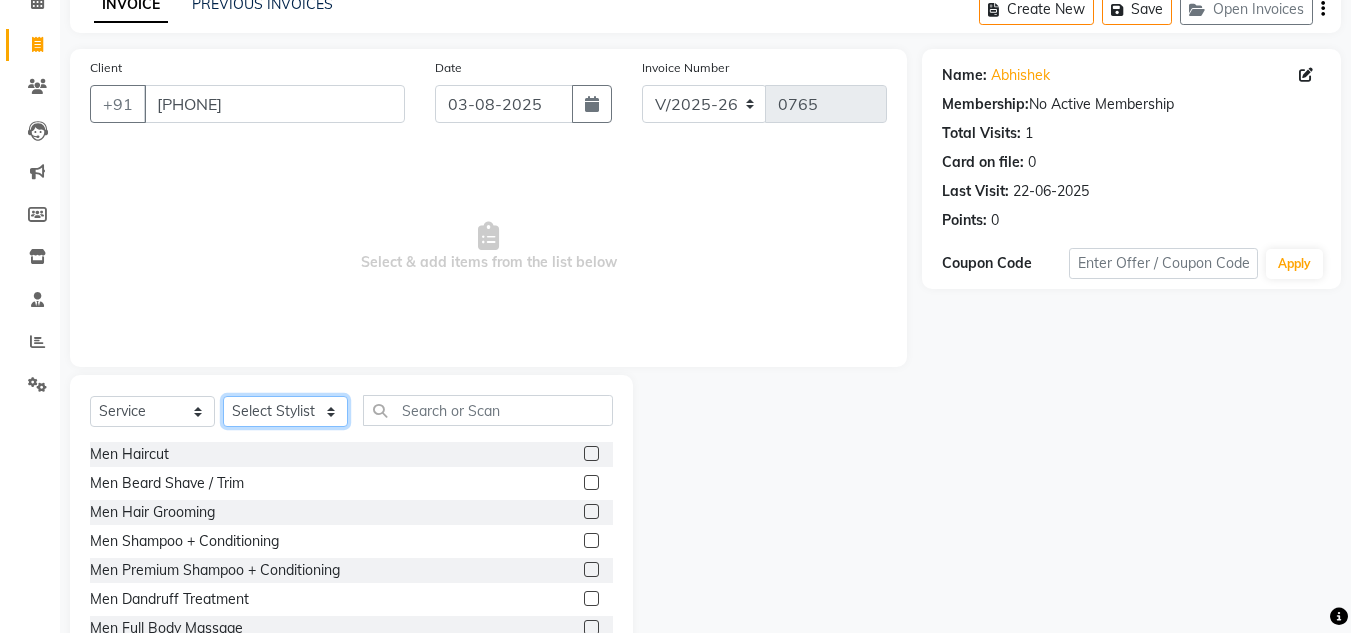 scroll, scrollTop: 168, scrollLeft: 0, axis: vertical 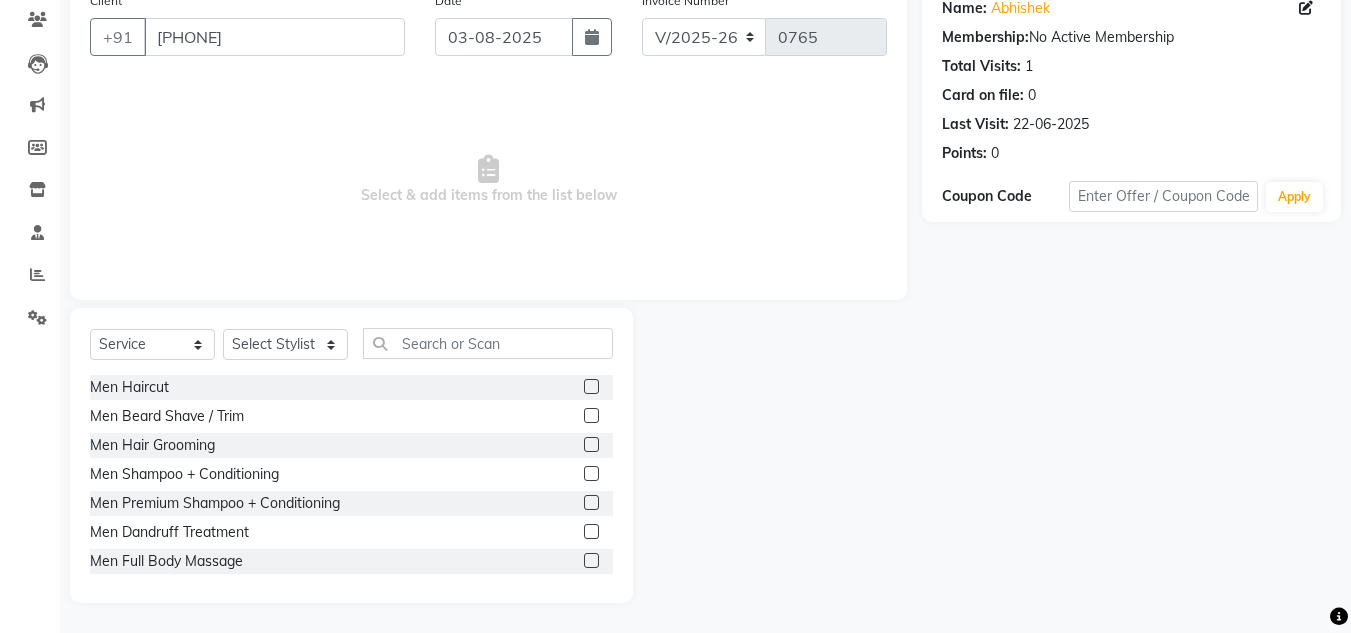click 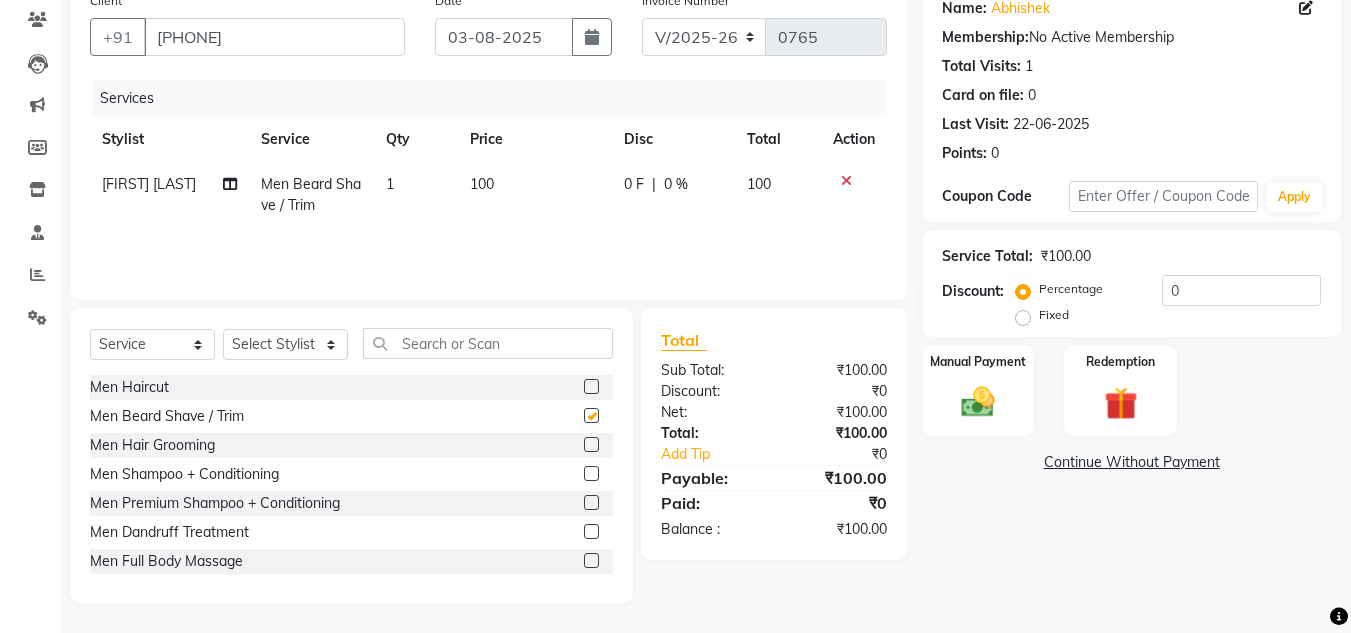 checkbox on "false" 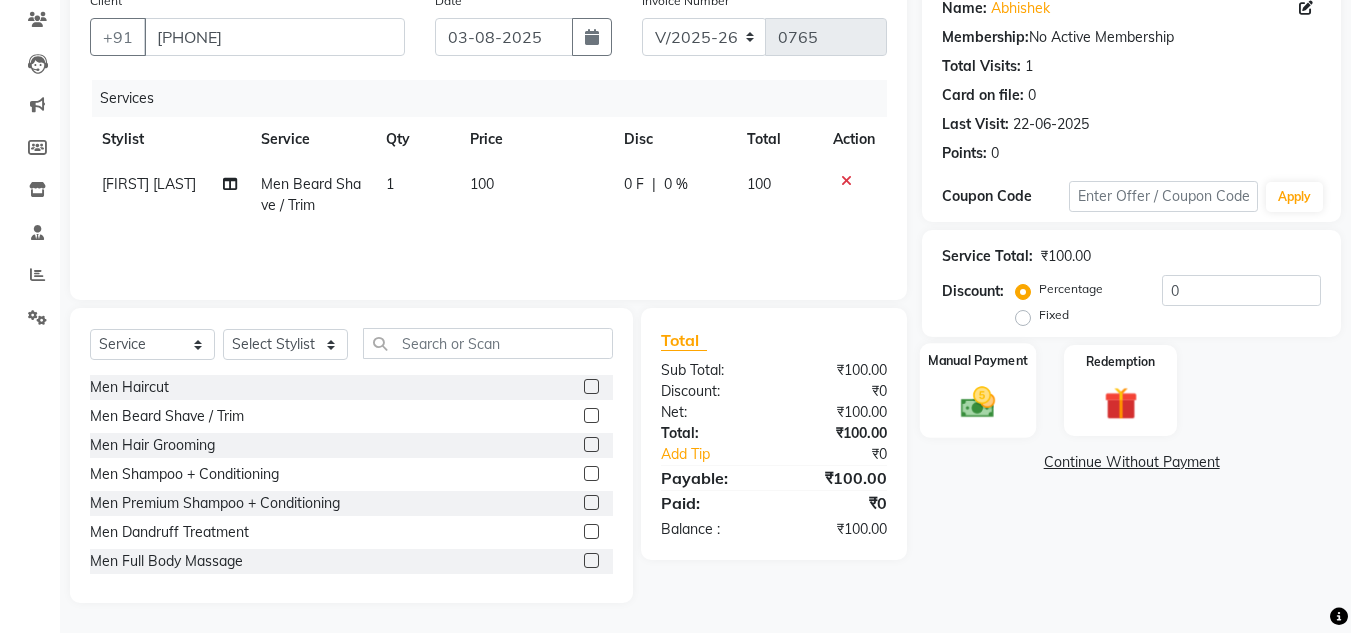 click 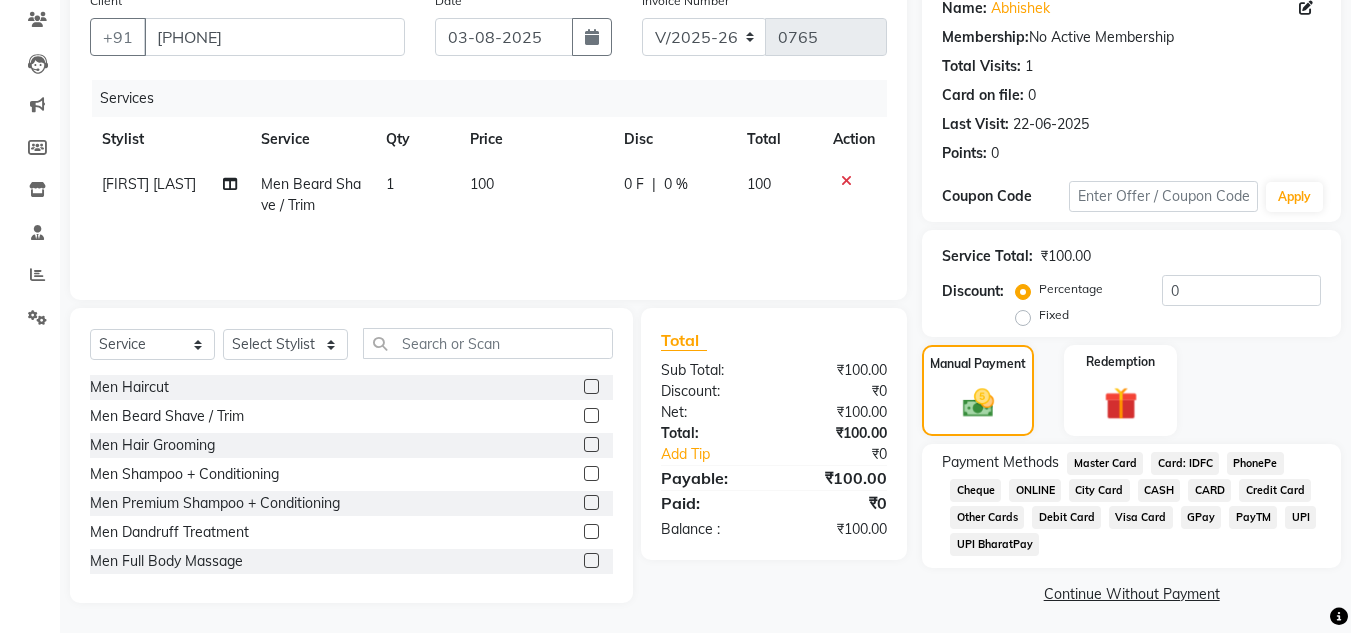 click on "ONLINE" 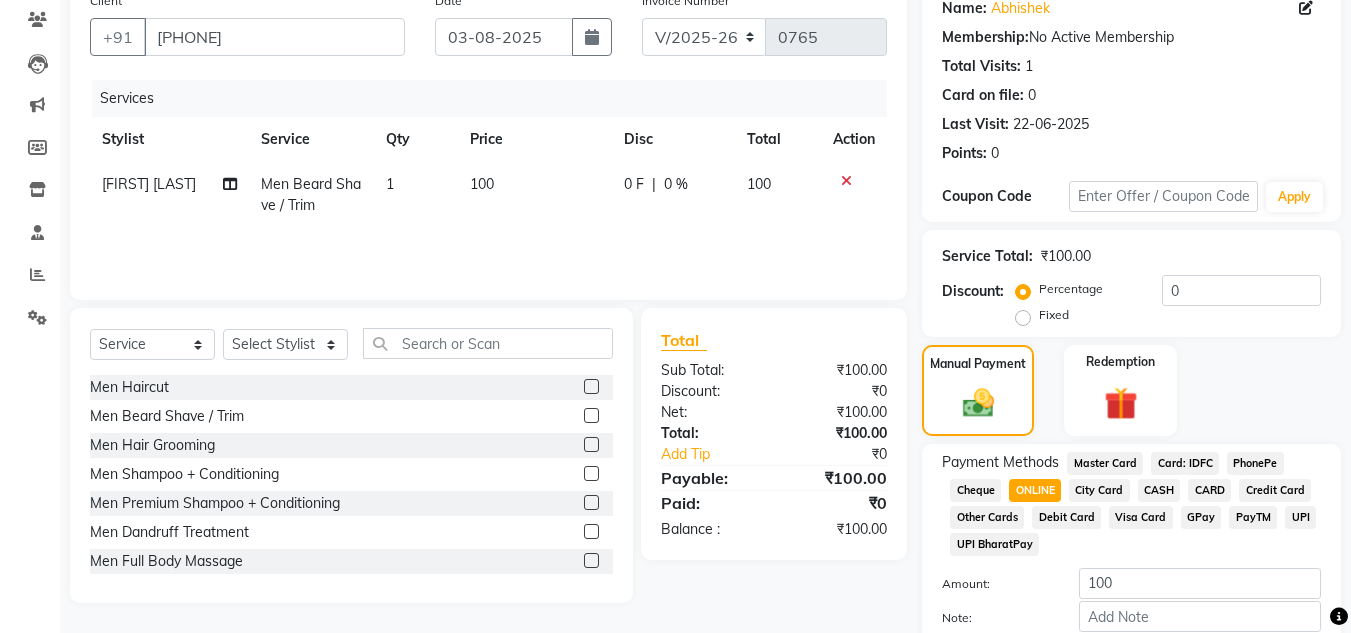 scroll, scrollTop: 280, scrollLeft: 0, axis: vertical 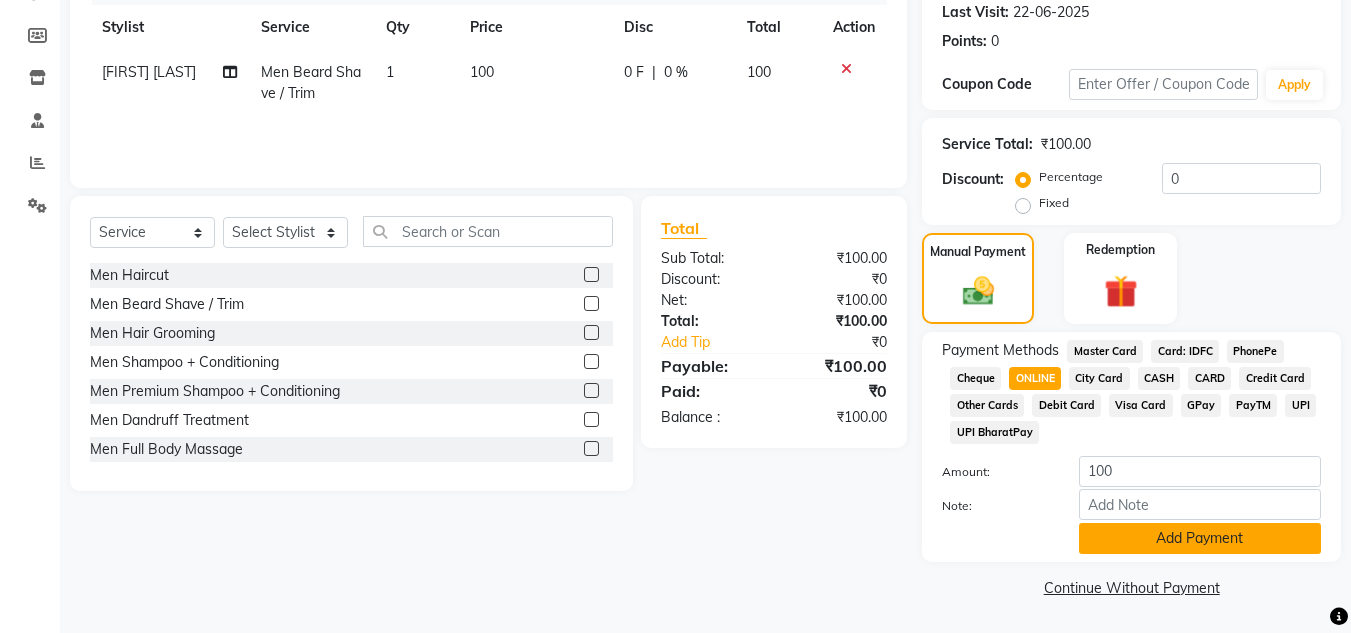 click on "Add Payment" 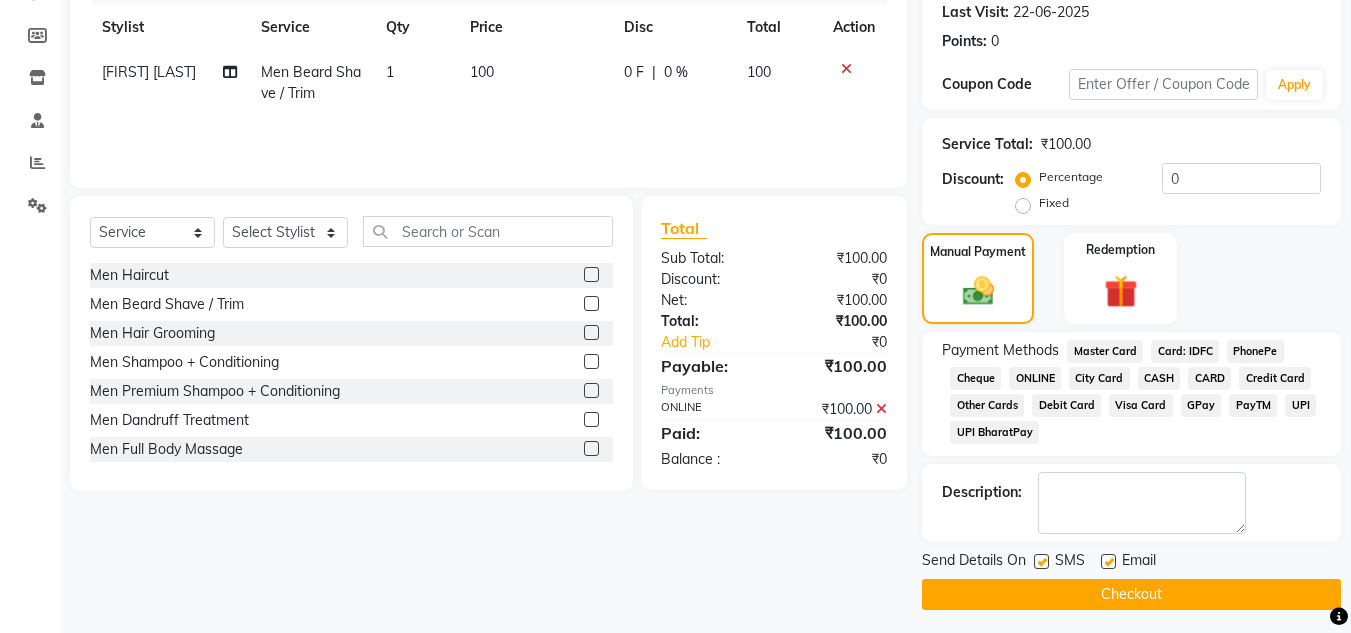 click on "Checkout" 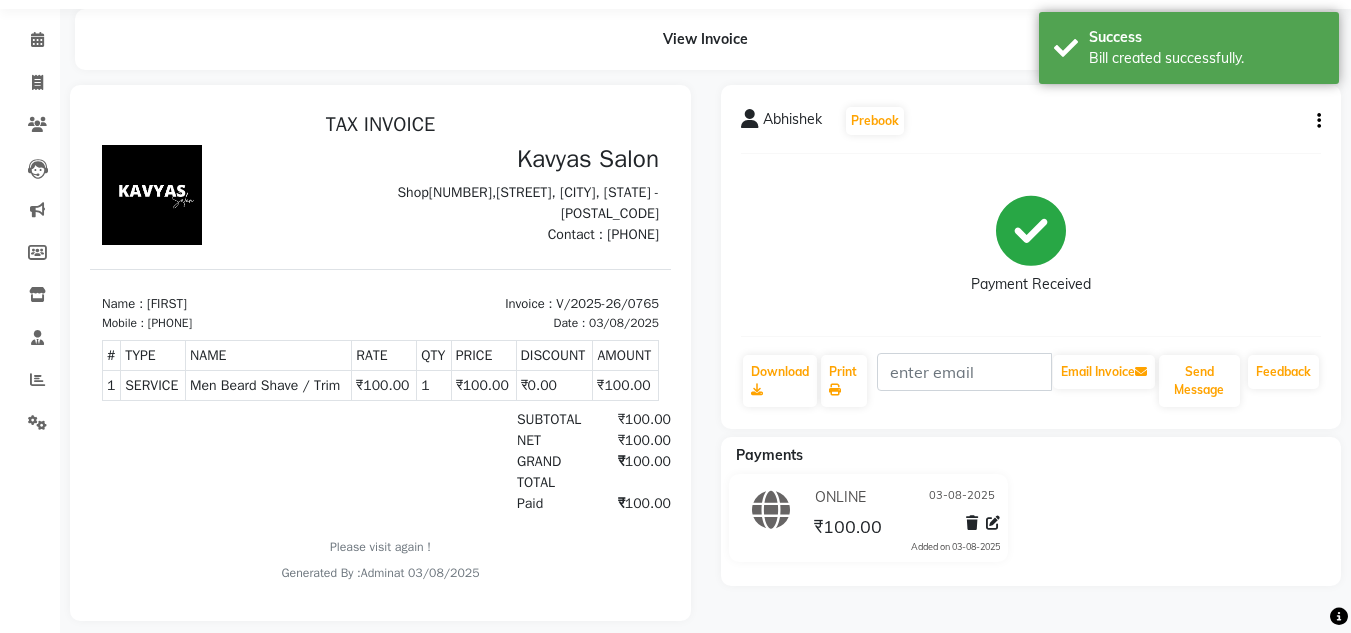 scroll, scrollTop: 96, scrollLeft: 0, axis: vertical 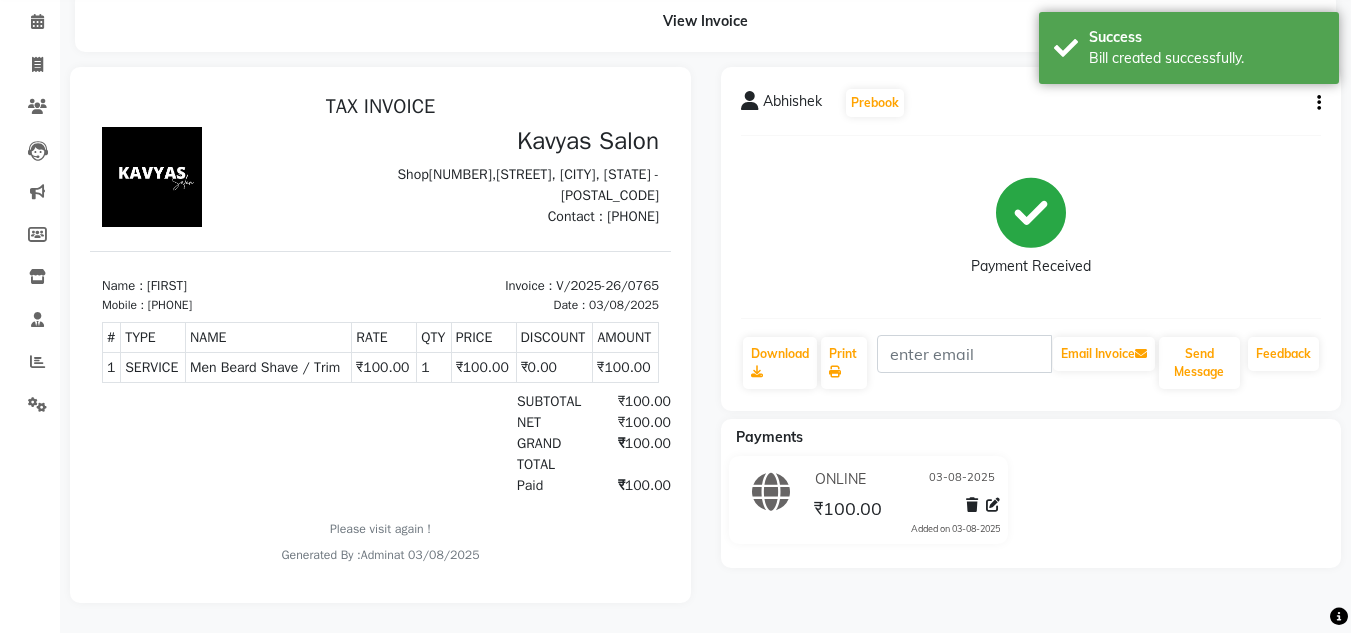 click on "[FIRST]   Prebook   Payment Received  Download  Print   Email Invoice   Send Message Feedback" 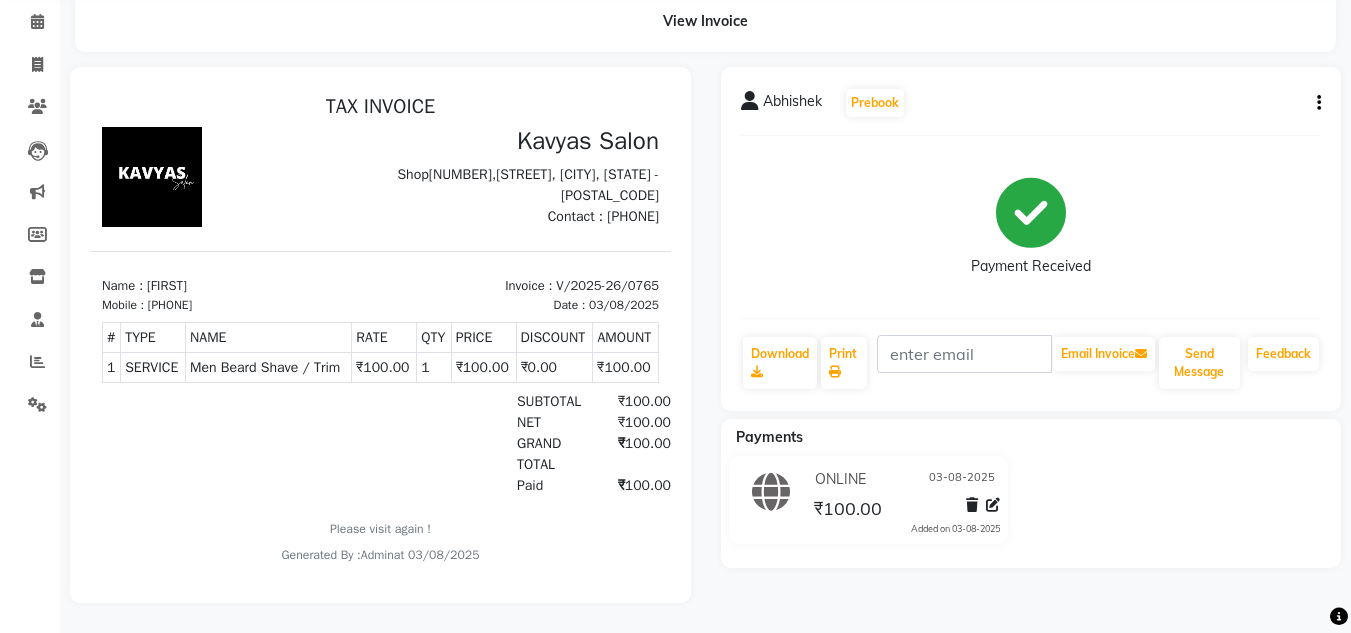 click 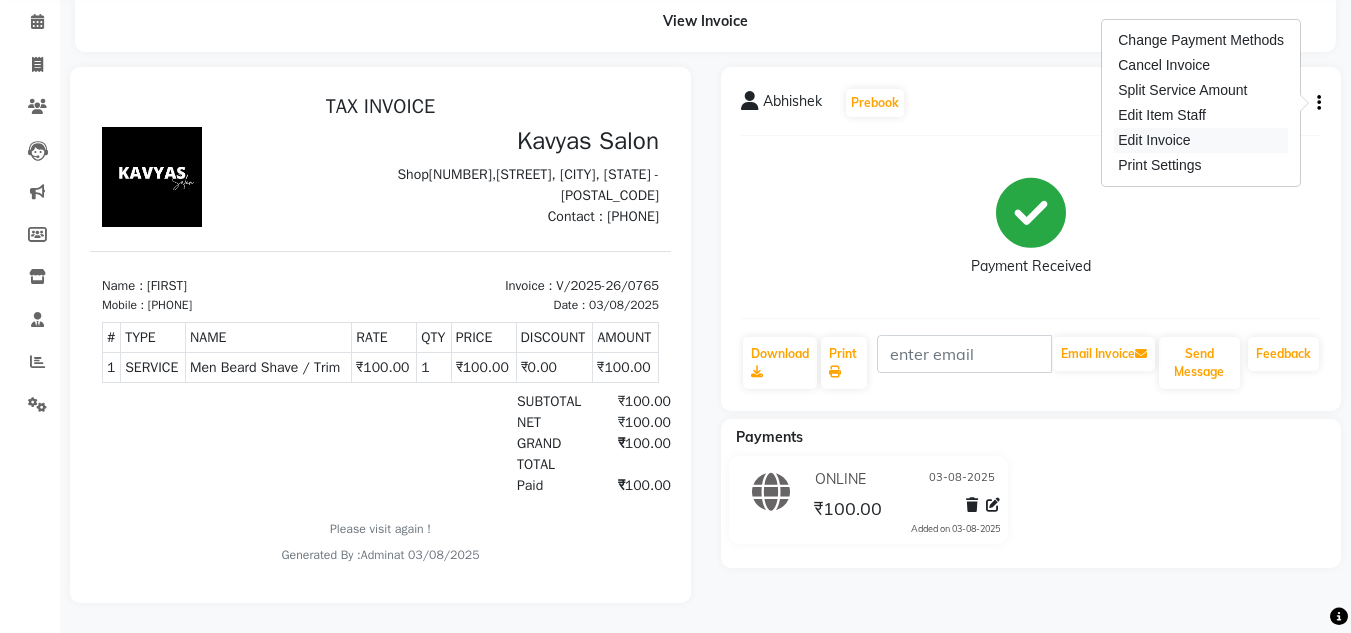 click on "Edit Invoice" at bounding box center [1201, 140] 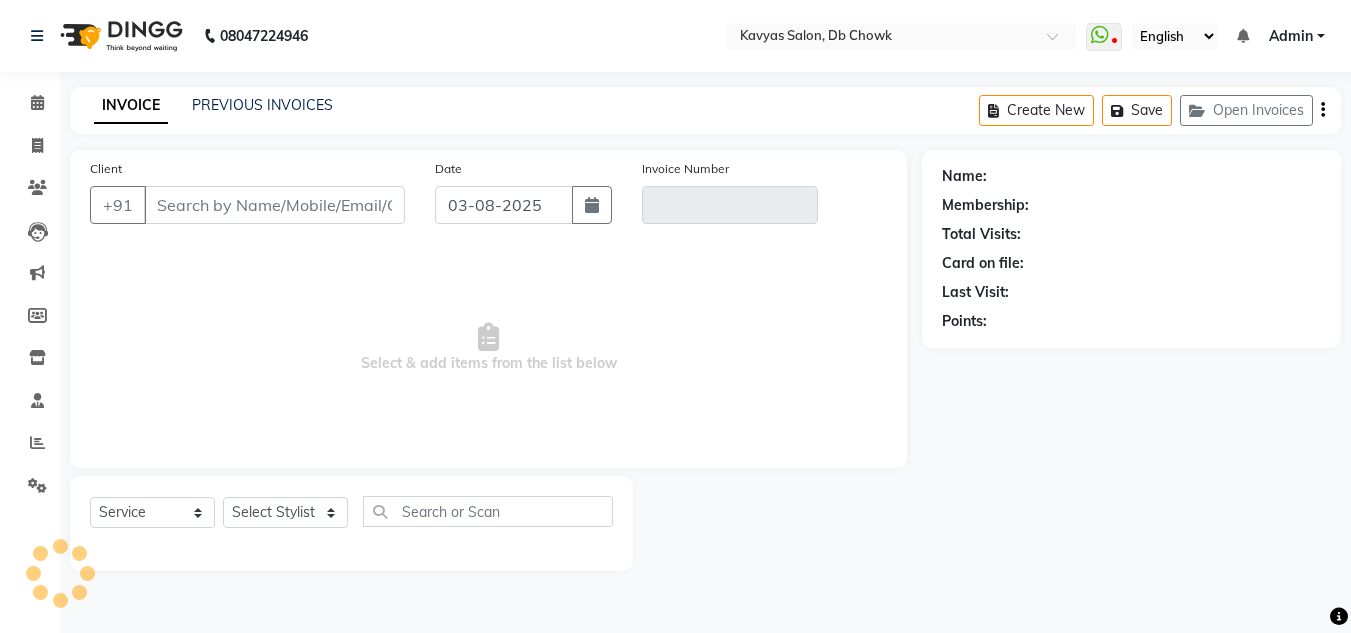 scroll, scrollTop: 0, scrollLeft: 0, axis: both 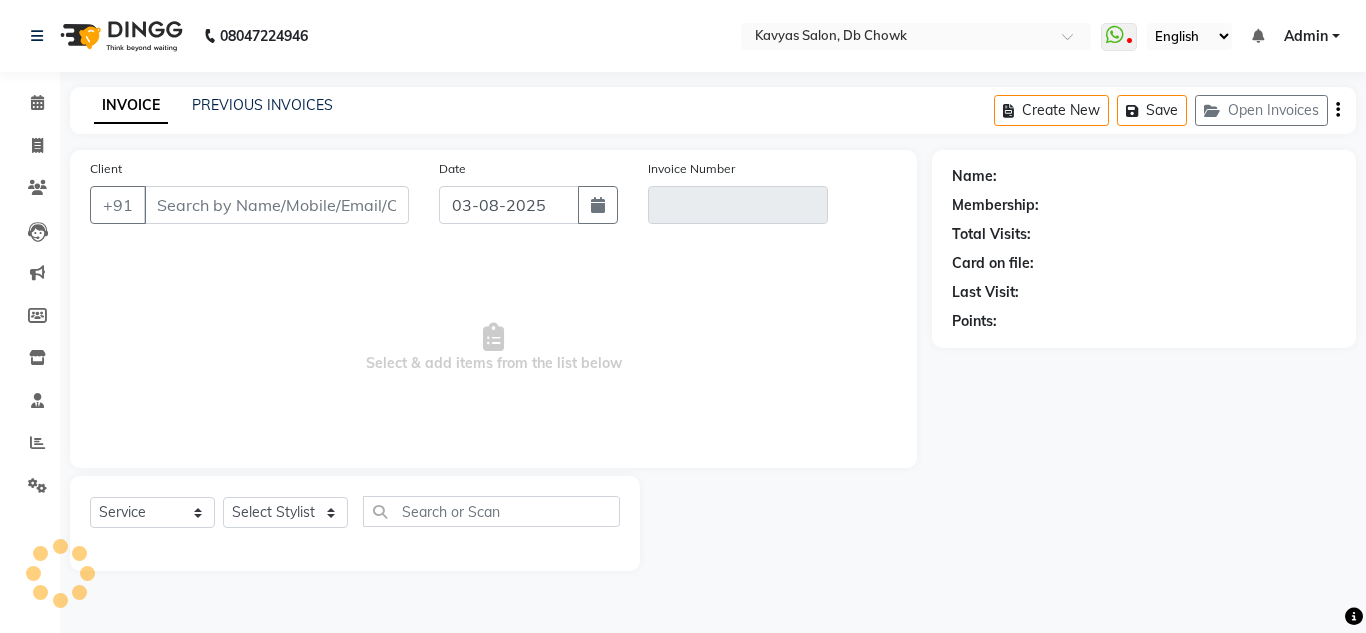 type on "[PHONE]" 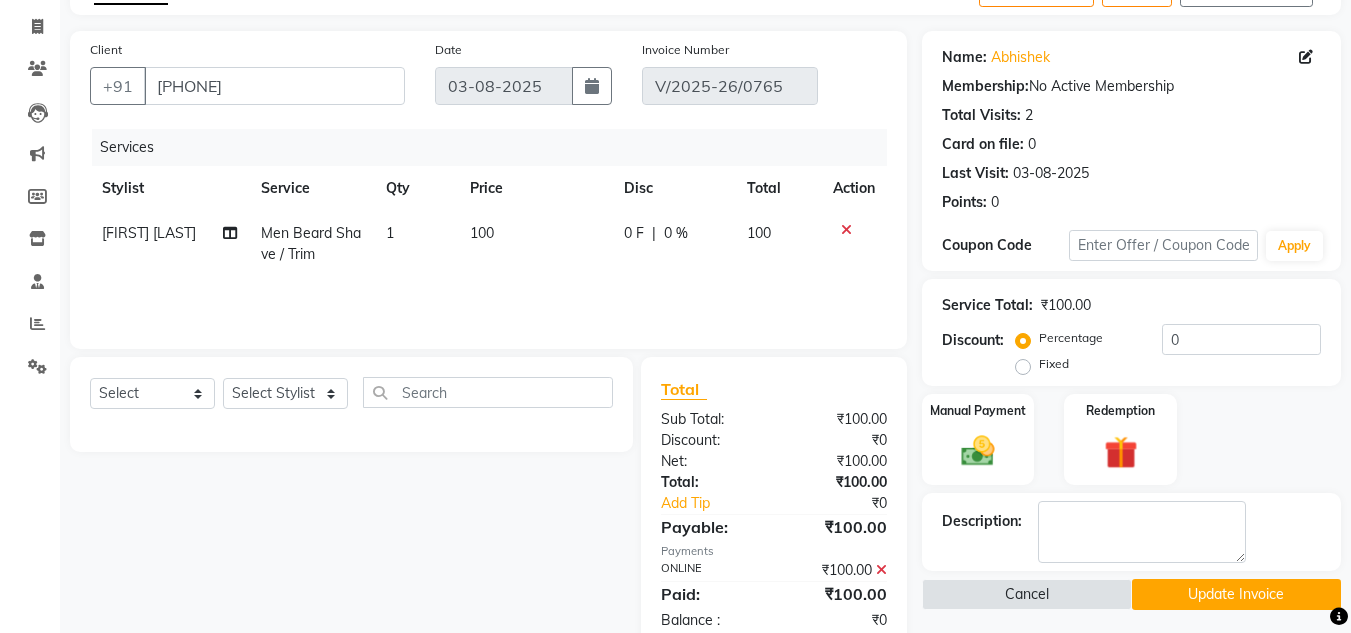 scroll, scrollTop: 167, scrollLeft: 0, axis: vertical 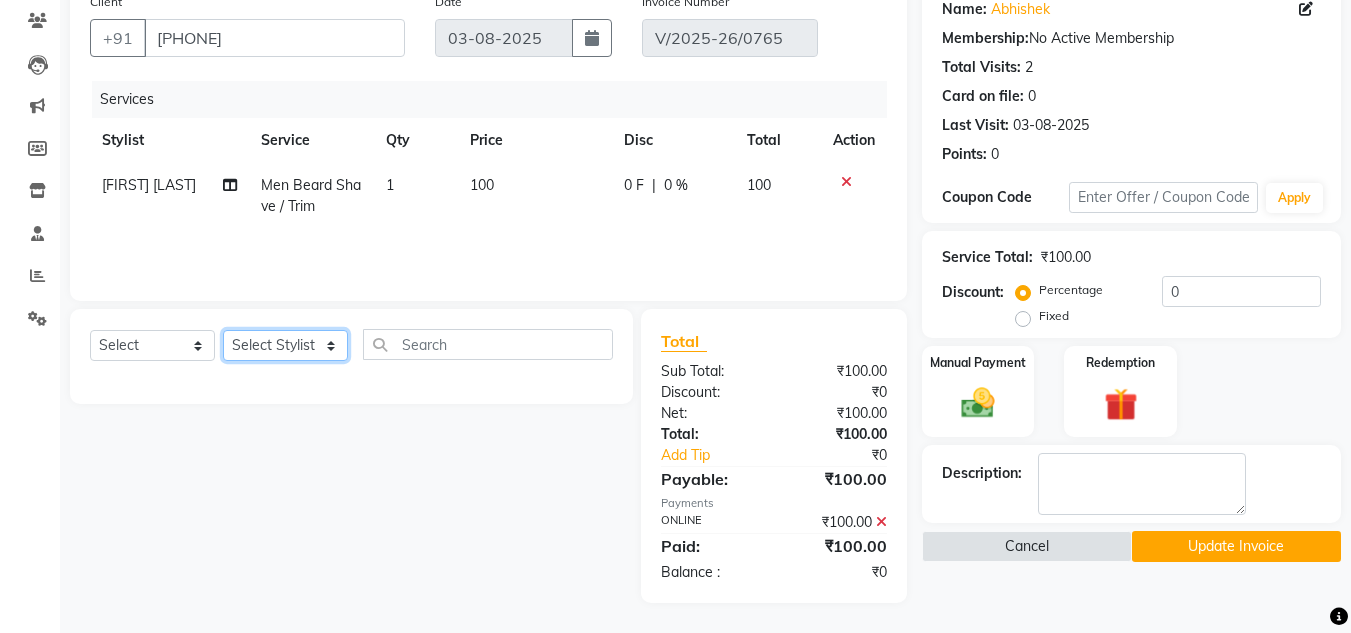 click on "Select Stylist Arif Fatah siddhiqui Kavya Upadhyay Minakshi Chavan Nahim Pinky Pranali Panchal pranjal more Pratibha Upadhyay Renuka Chavhan Salman Ansari Sam Khan Shanu Snehal Surve Vaishali Pachare Vali Hasan Vishal Ahmed Shaikh" 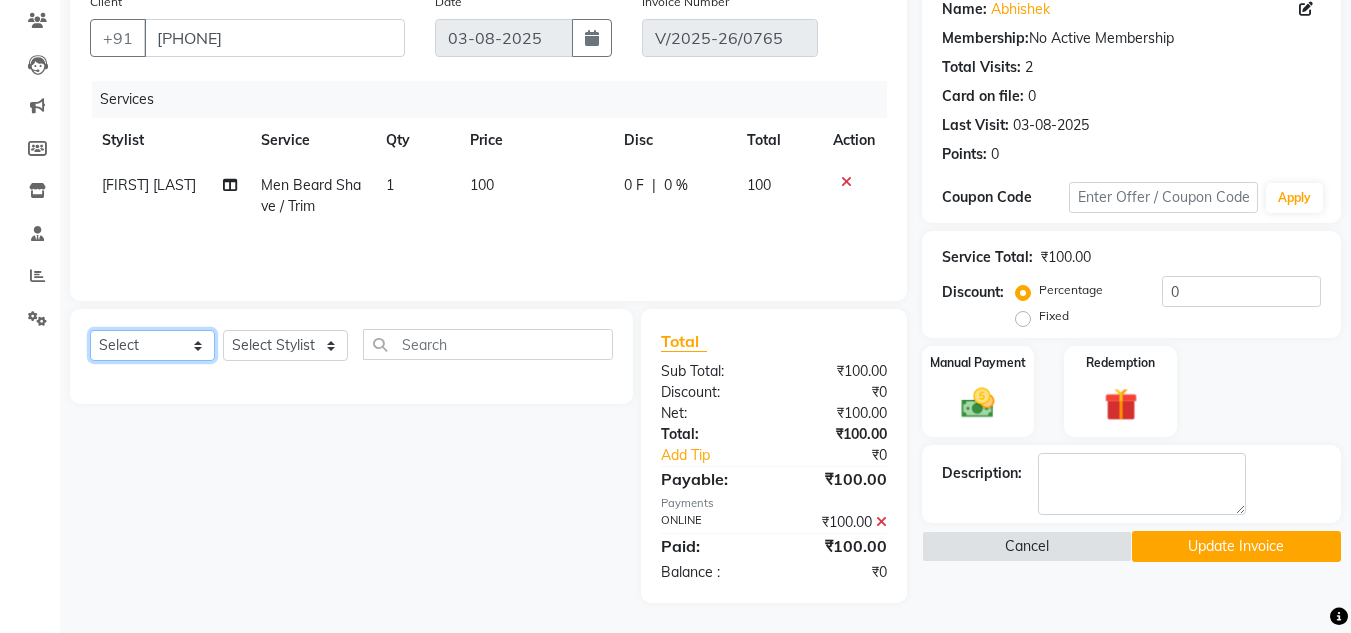 click on "Select  Service  Product  Membership  Package Voucher Prepaid Gift Card" 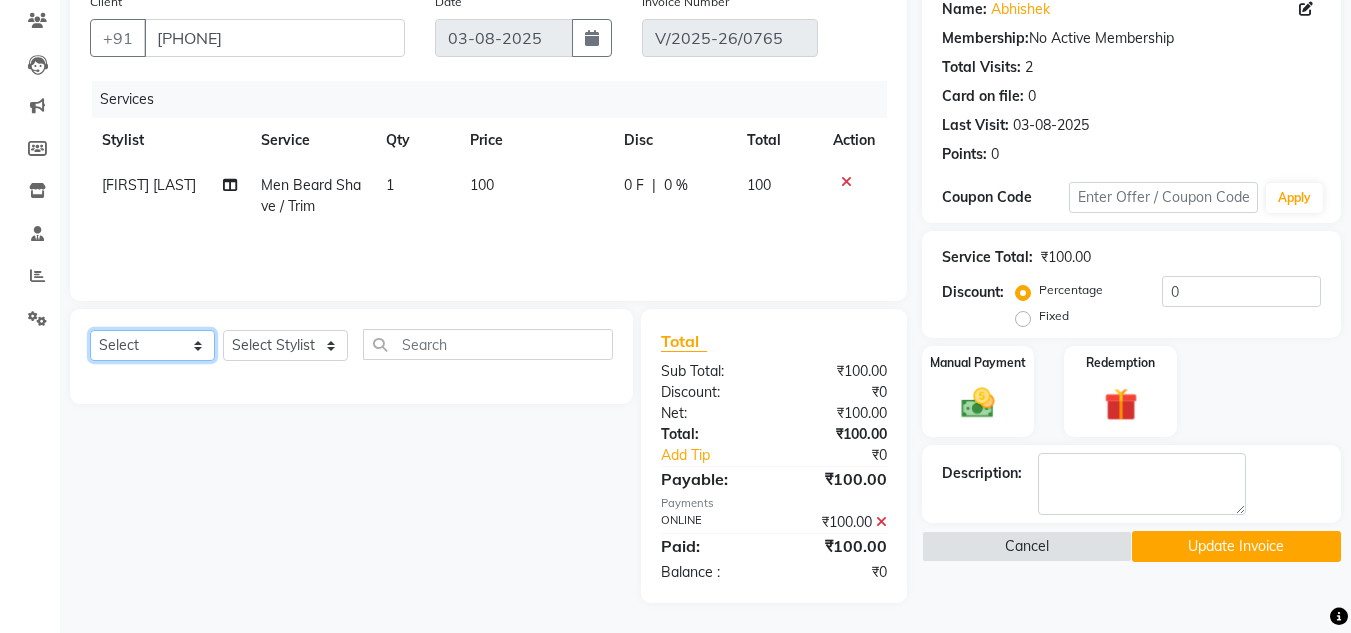 click on "Select  Service  Product  Membership  Package Voucher Prepaid Gift Card" 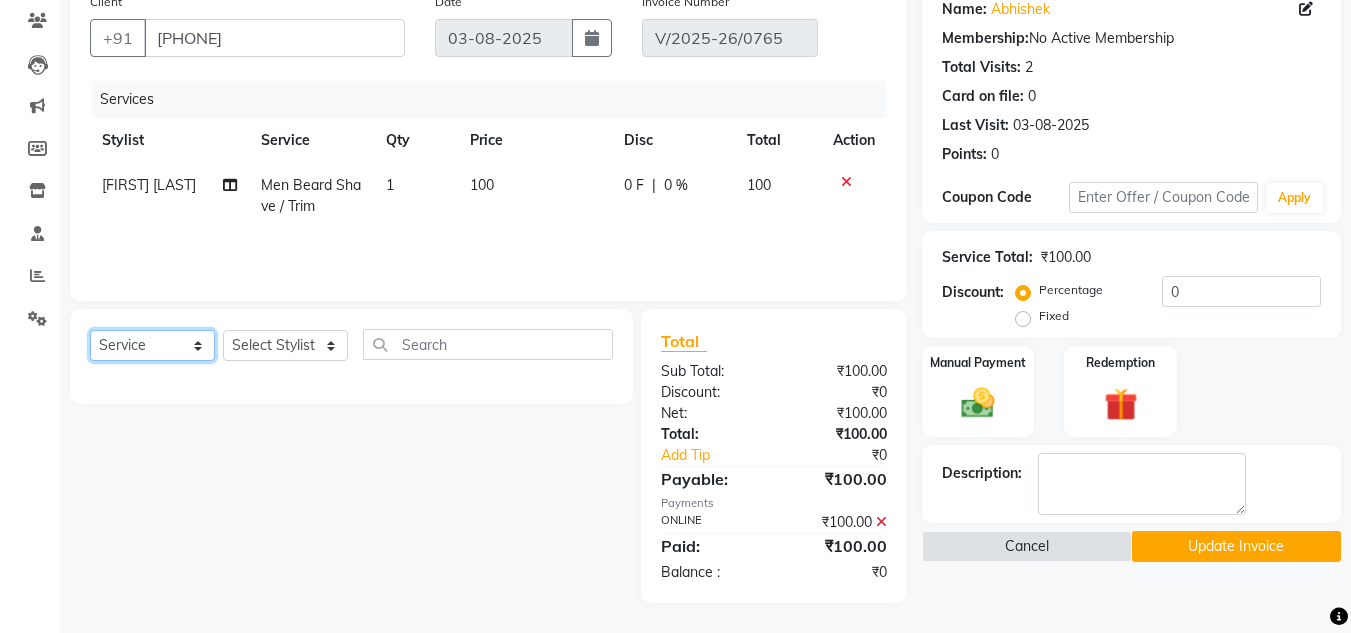 click on "Select  Service  Product  Membership  Package Voucher Prepaid Gift Card" 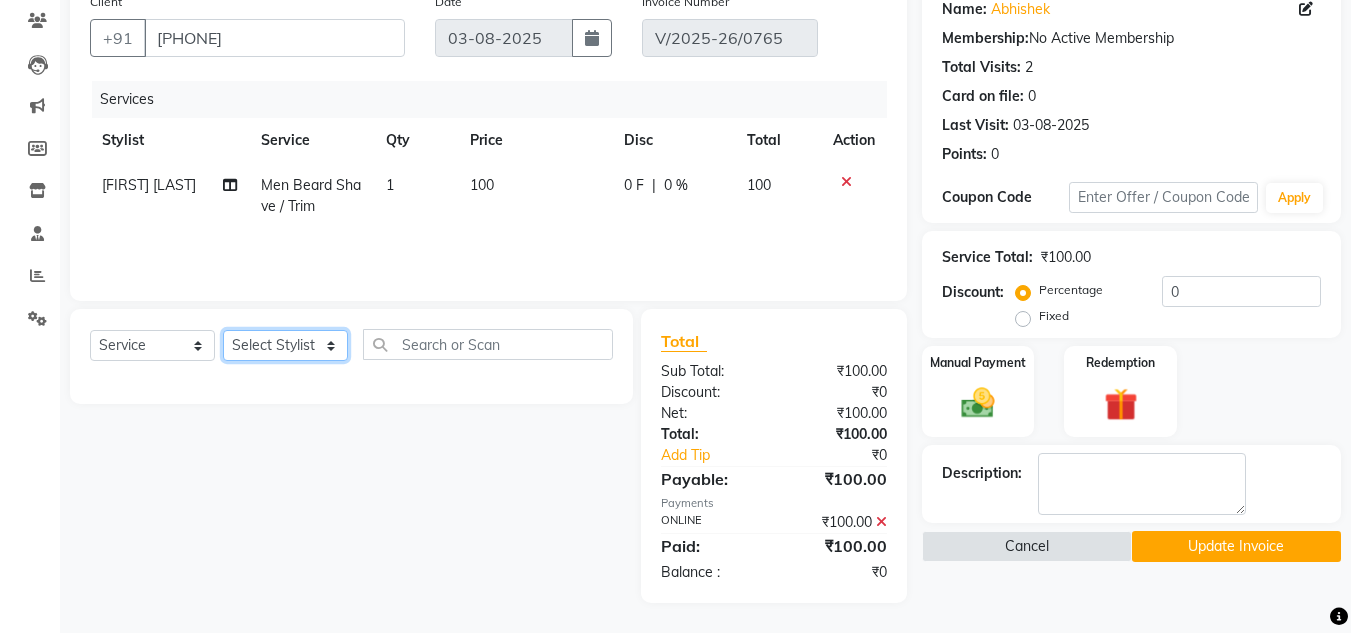 click on "Select Stylist Arif Fatah siddhiqui Kavya Upadhyay Minakshi Chavan Nahim Pinky Pranali Panchal pranjal more Pratibha Upadhyay Renuka Chavhan Salman Ansari Sam Khan Shanu Snehal Surve Vaishali Pachare Vali Hasan Vishal Ahmed Shaikh" 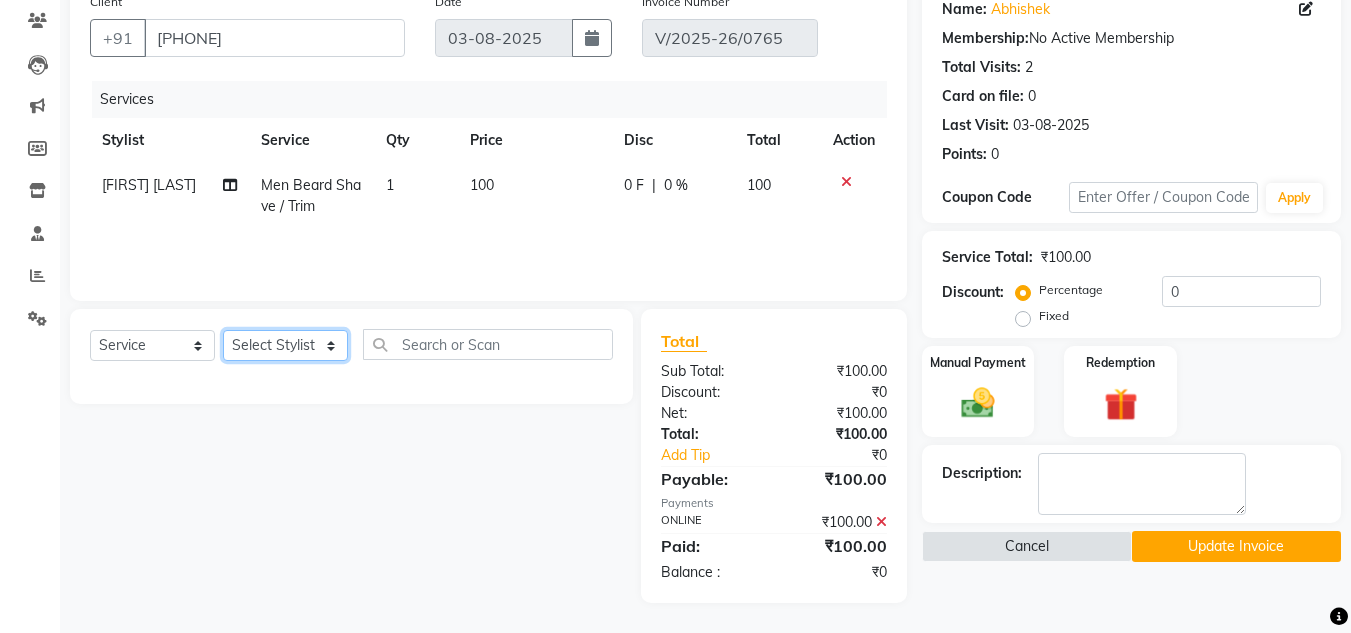 select on "83735" 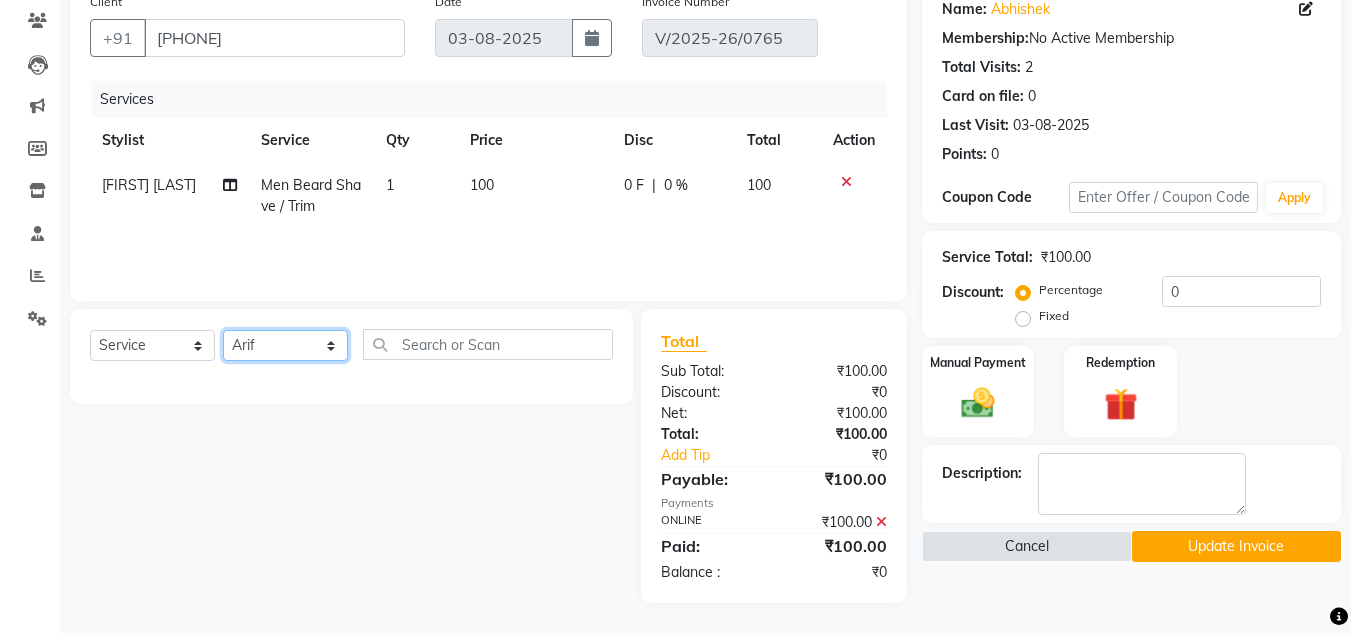 click on "Select Stylist Arif Fatah siddhiqui Kavya Upadhyay Minakshi Chavan Nahim Pinky Pranali Panchal pranjal more Pratibha Upadhyay Renuka Chavhan Salman Ansari Sam Khan Shanu Snehal Surve Vaishali Pachare Vali Hasan Vishal Ahmed Shaikh" 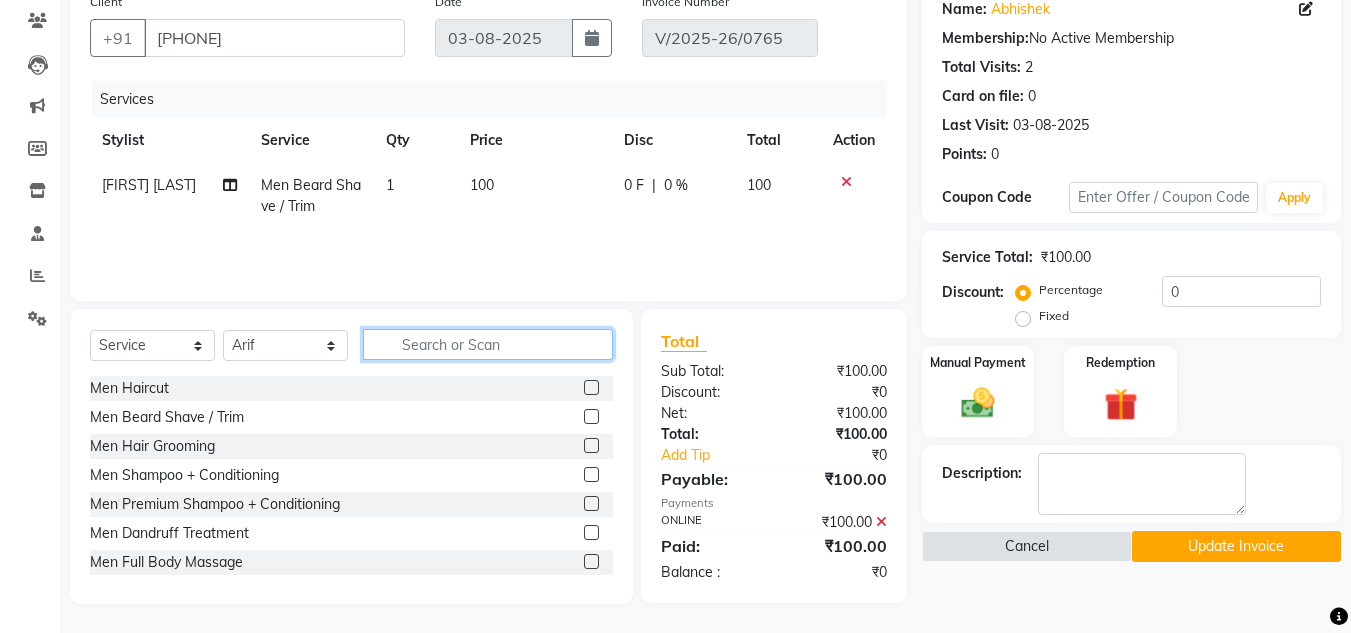 click 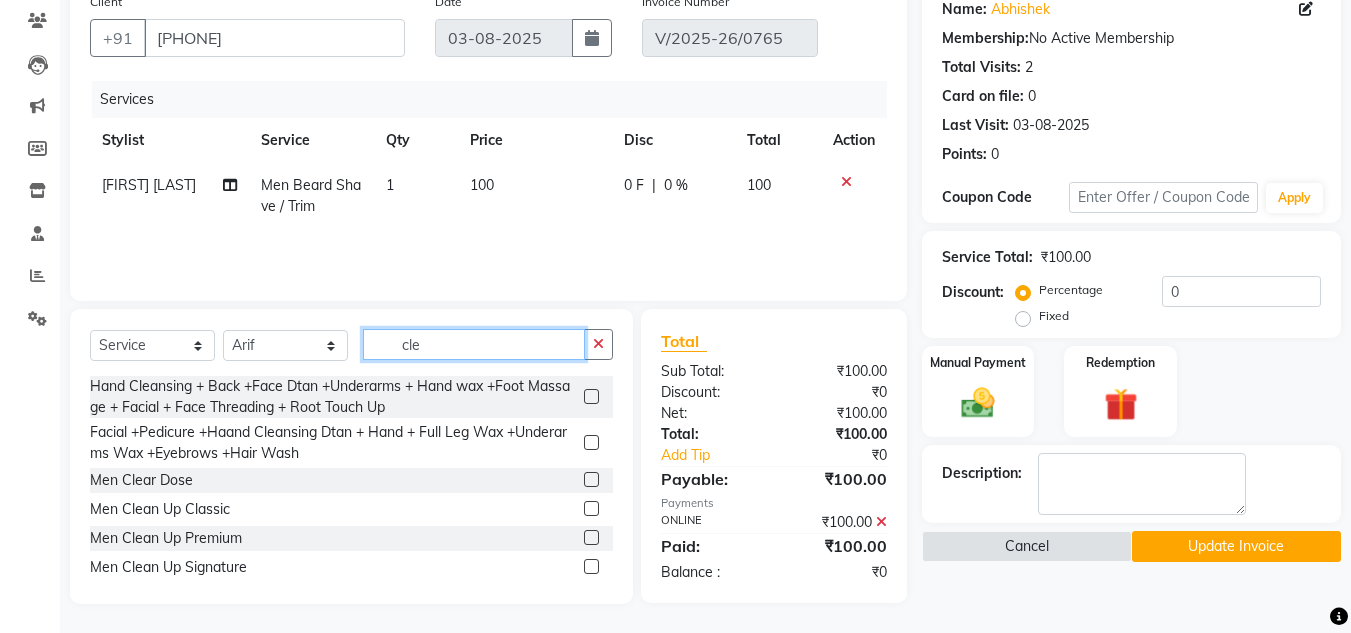 type on "cle" 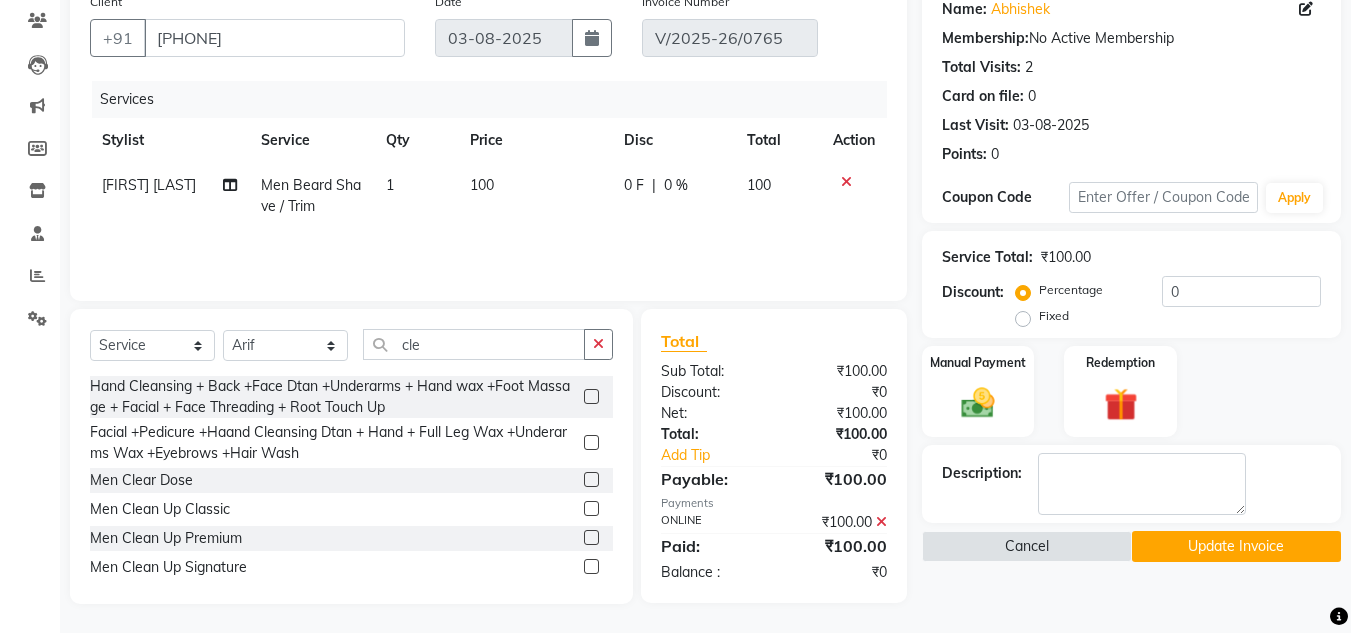 click 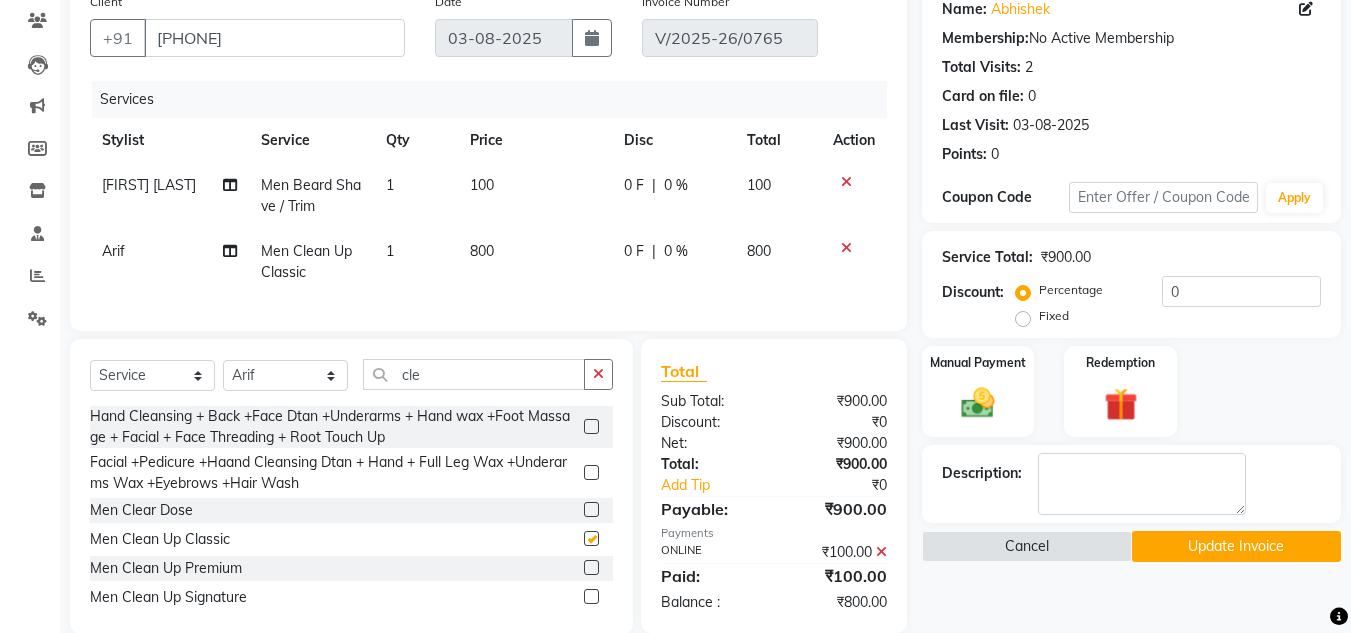 checkbox on "false" 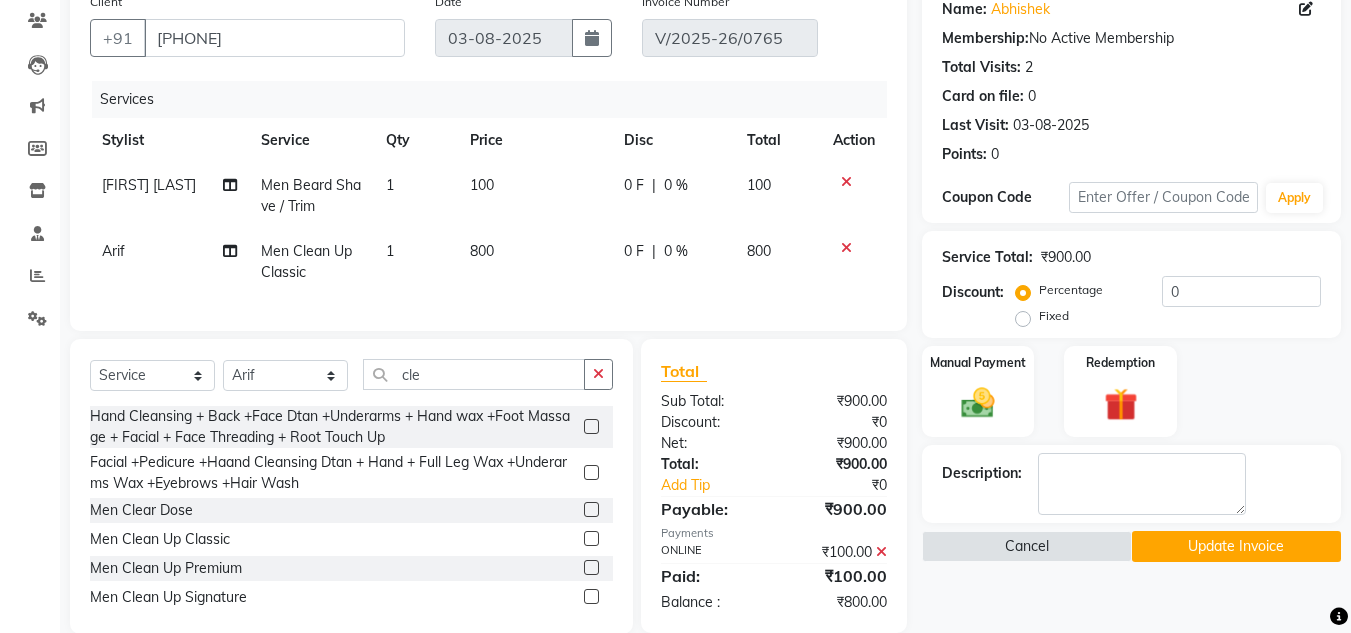 click on "800" 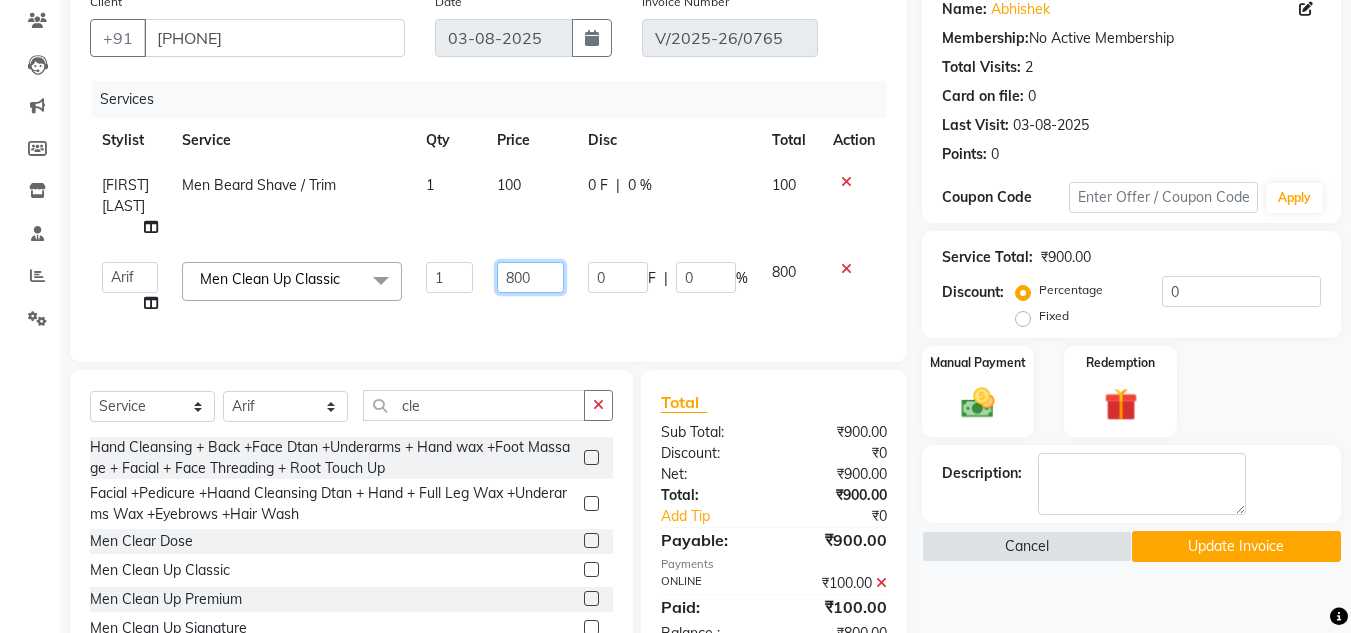 drag, startPoint x: 552, startPoint y: 256, endPoint x: 499, endPoint y: 262, distance: 53.338543 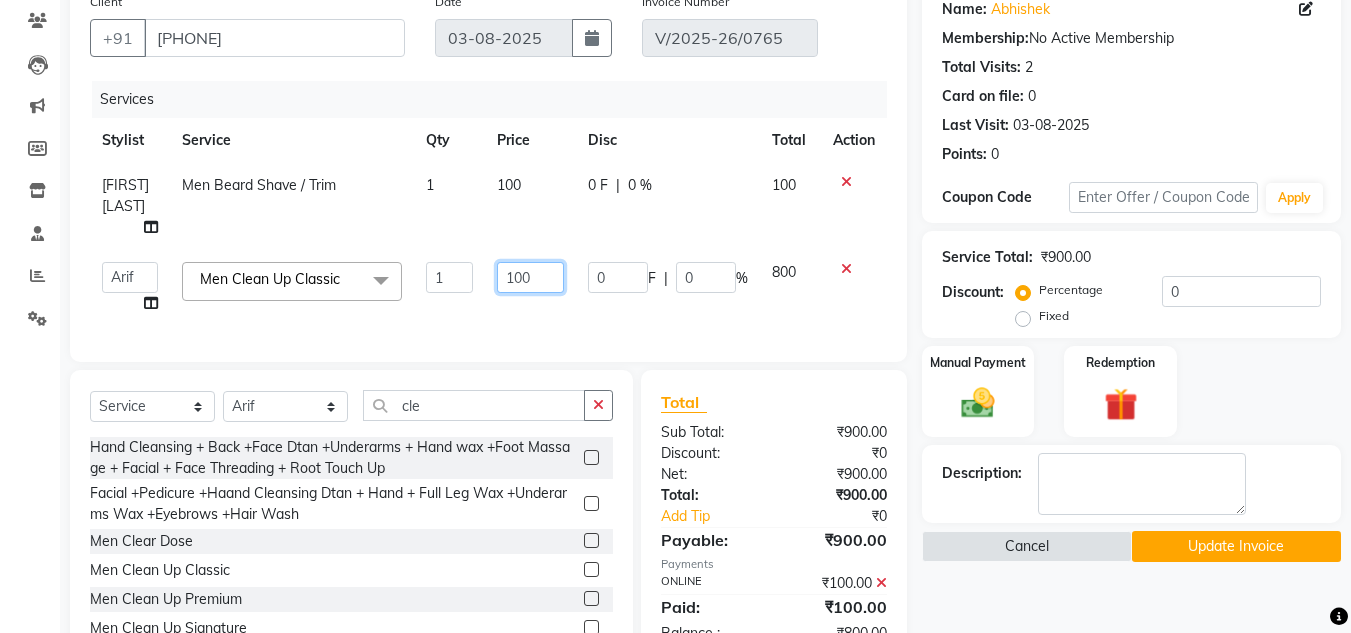 type on "1000" 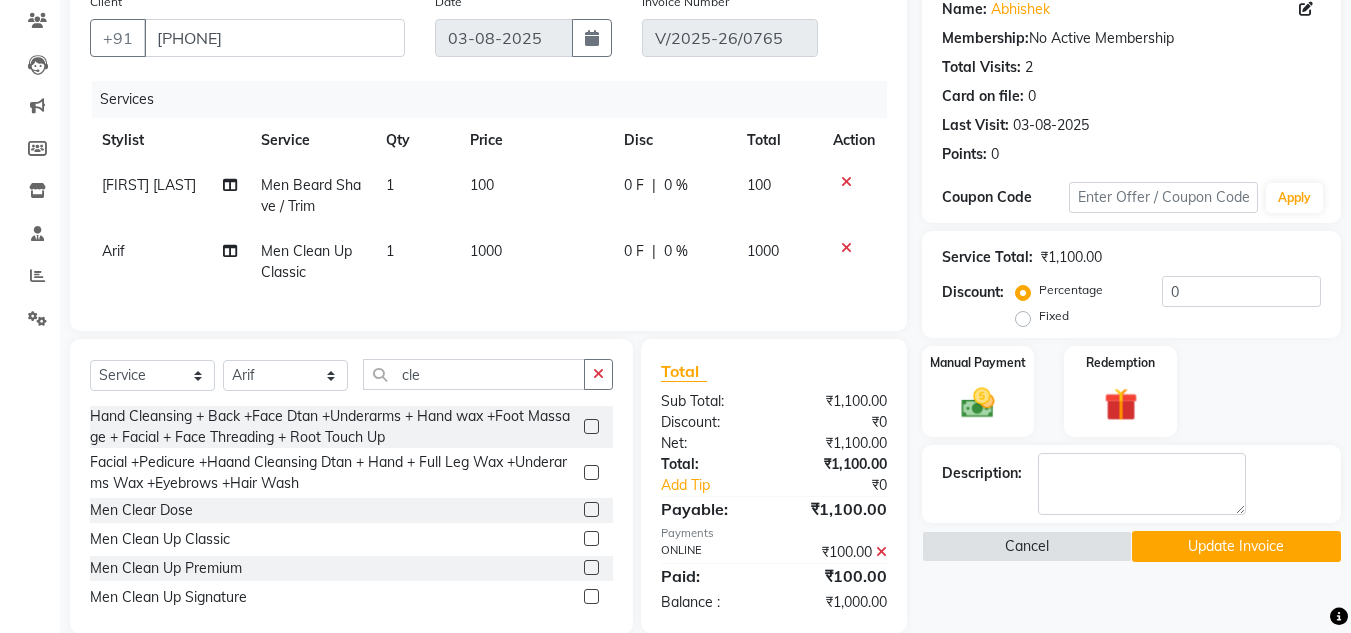 click on "1000" 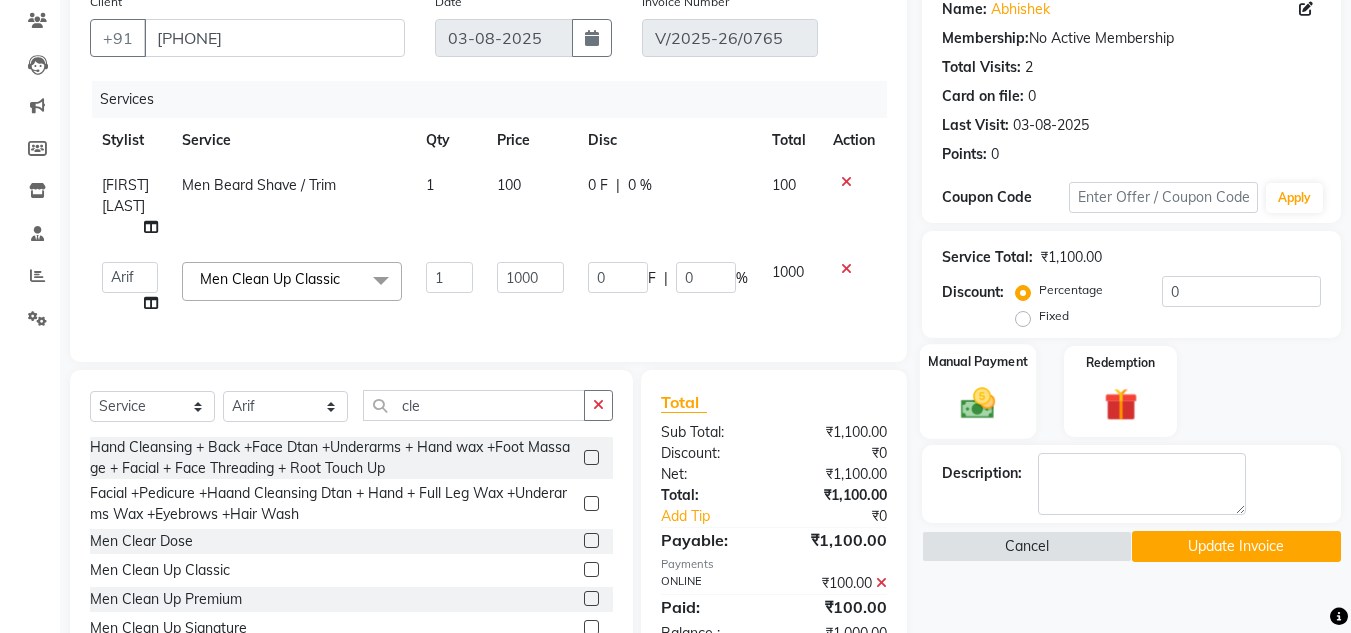 click on "Manual Payment" 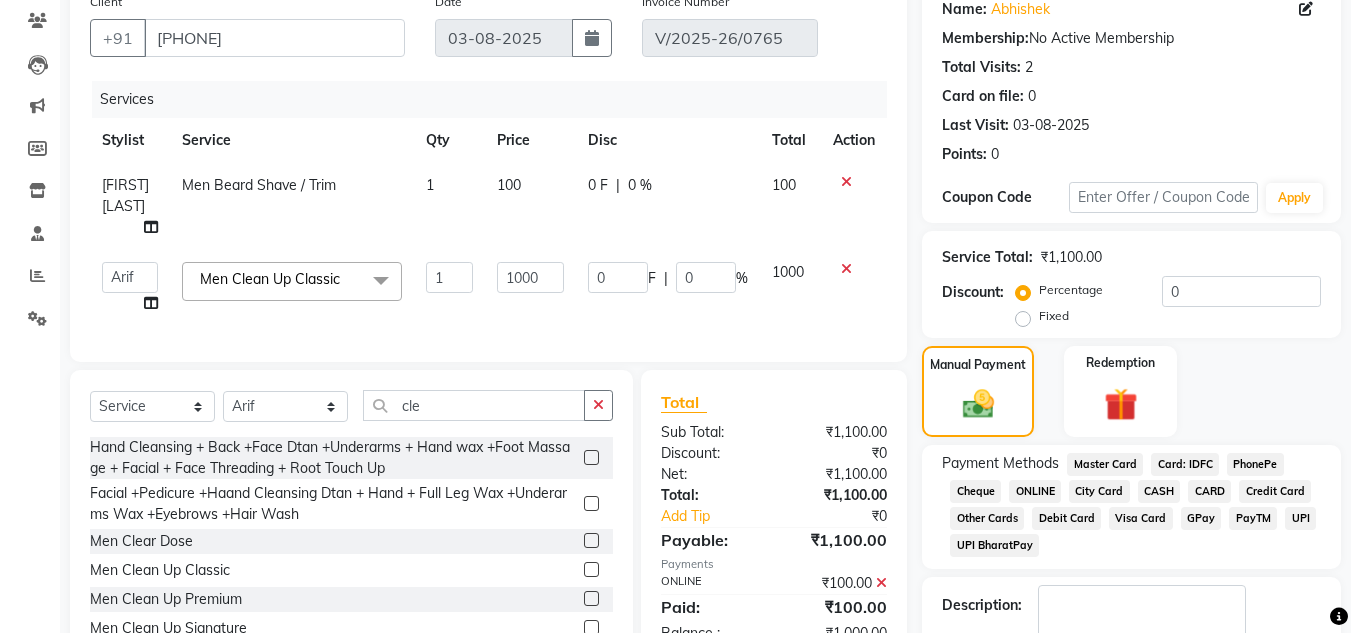 scroll, scrollTop: 258, scrollLeft: 0, axis: vertical 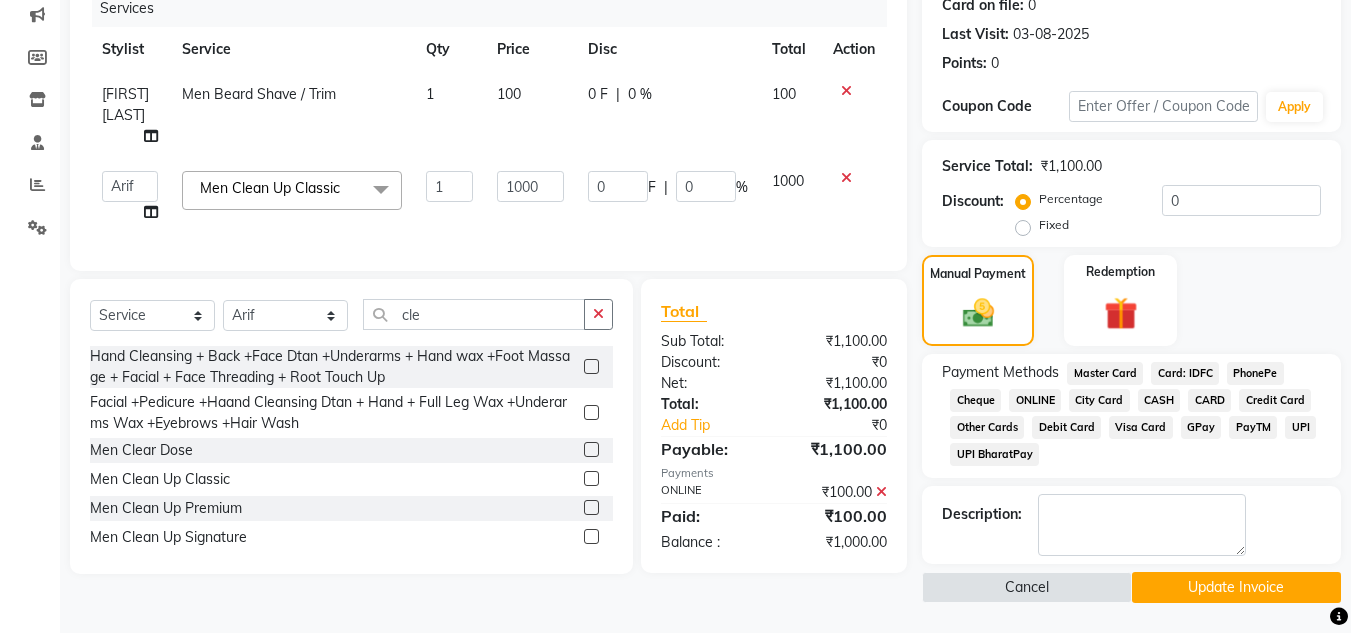 click on "Update Invoice" 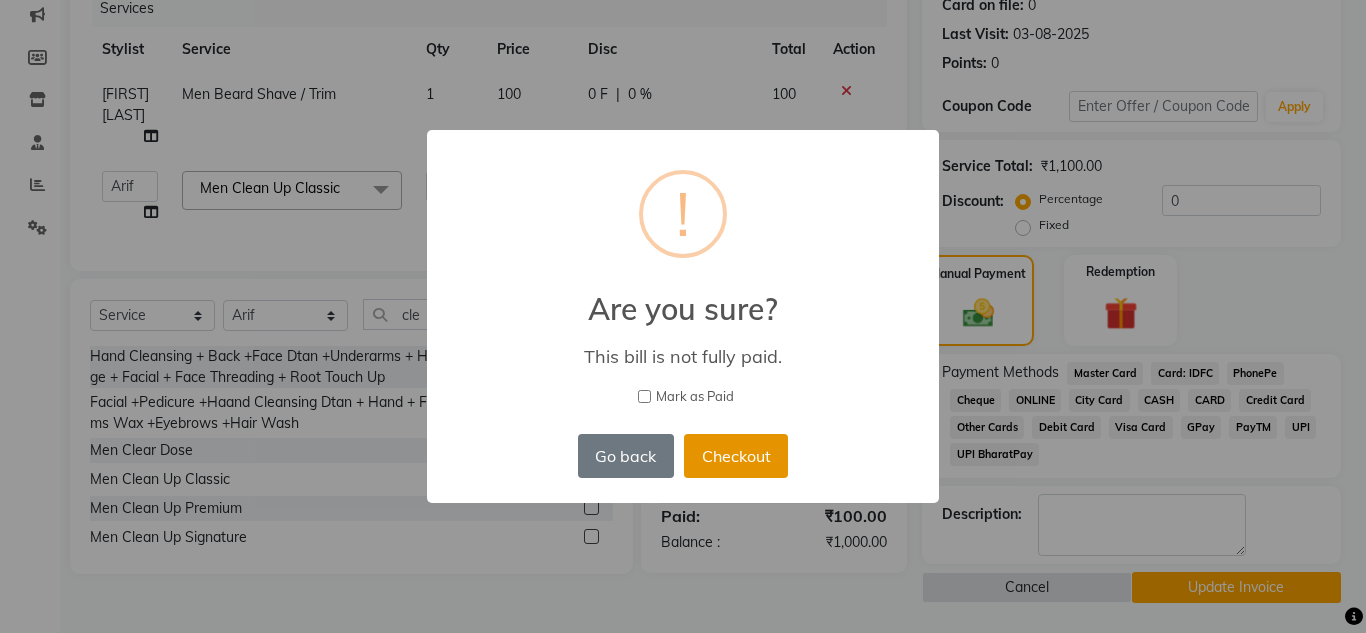 click on "Checkout" at bounding box center (736, 456) 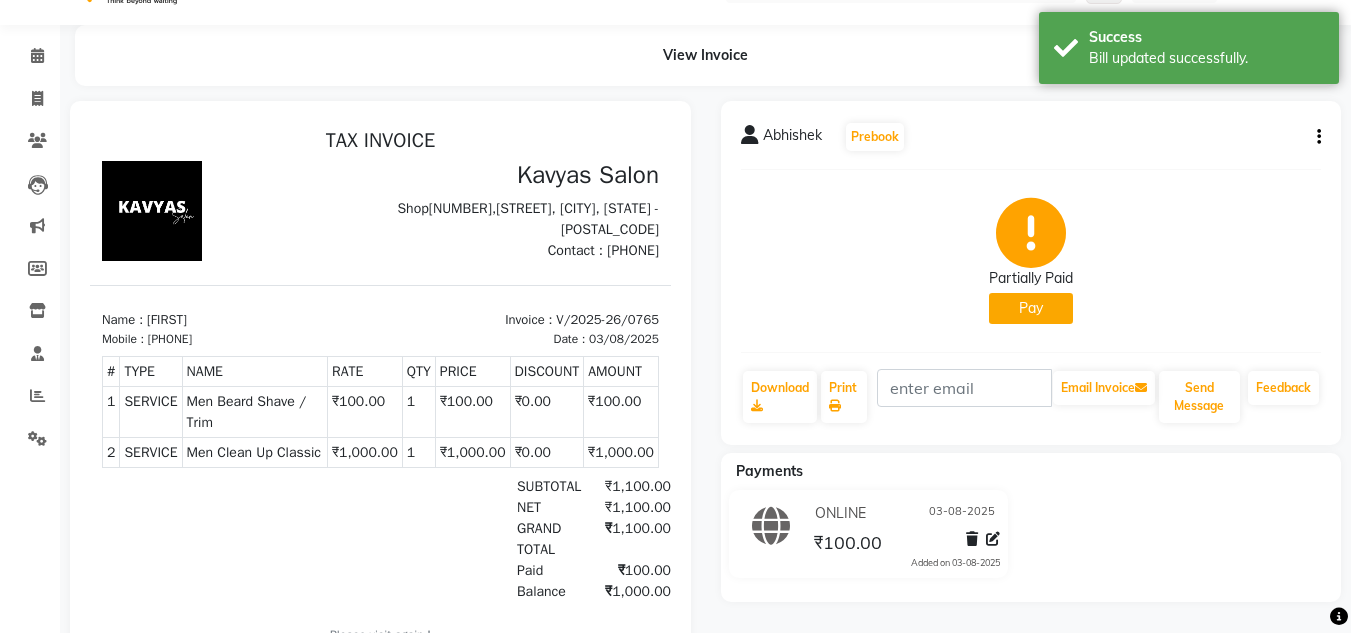 scroll, scrollTop: 0, scrollLeft: 0, axis: both 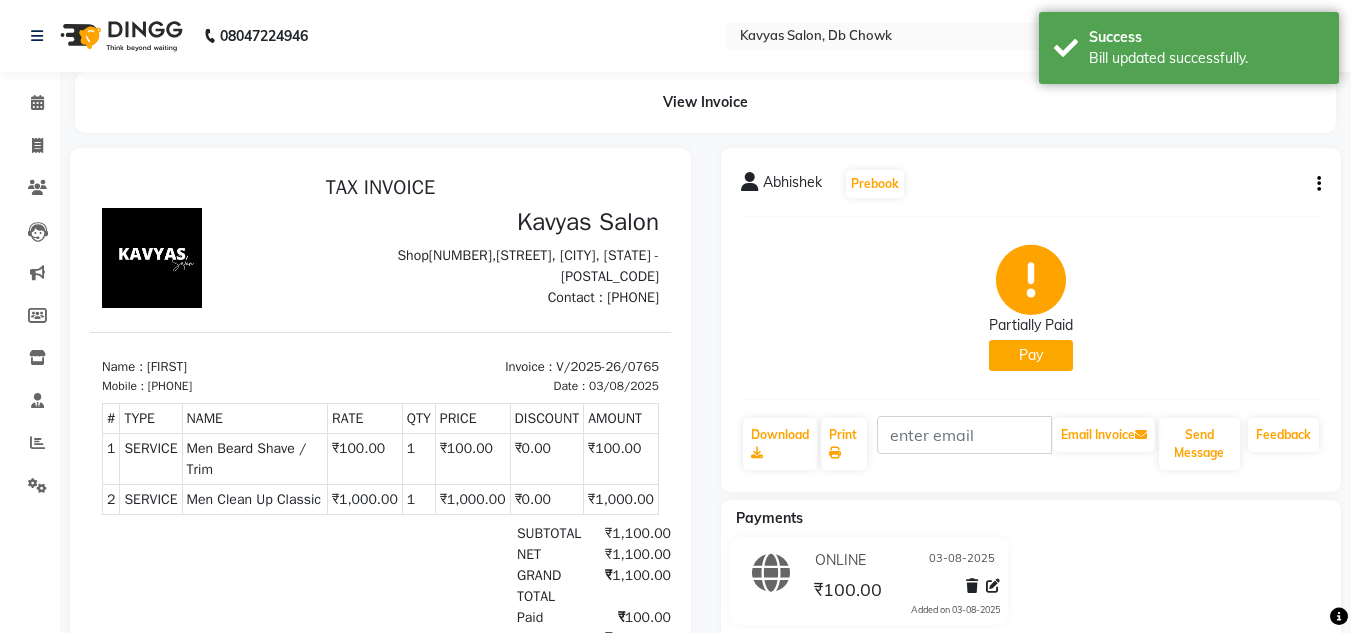click 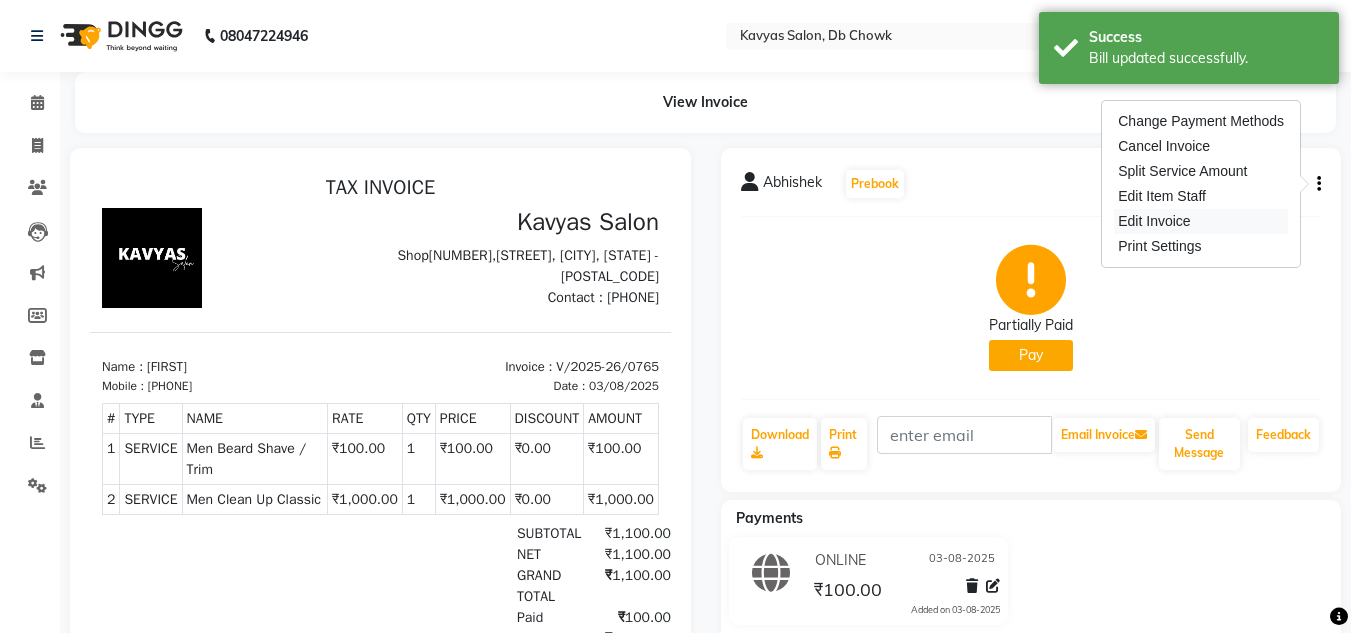 click on "Edit Invoice" at bounding box center [1201, 221] 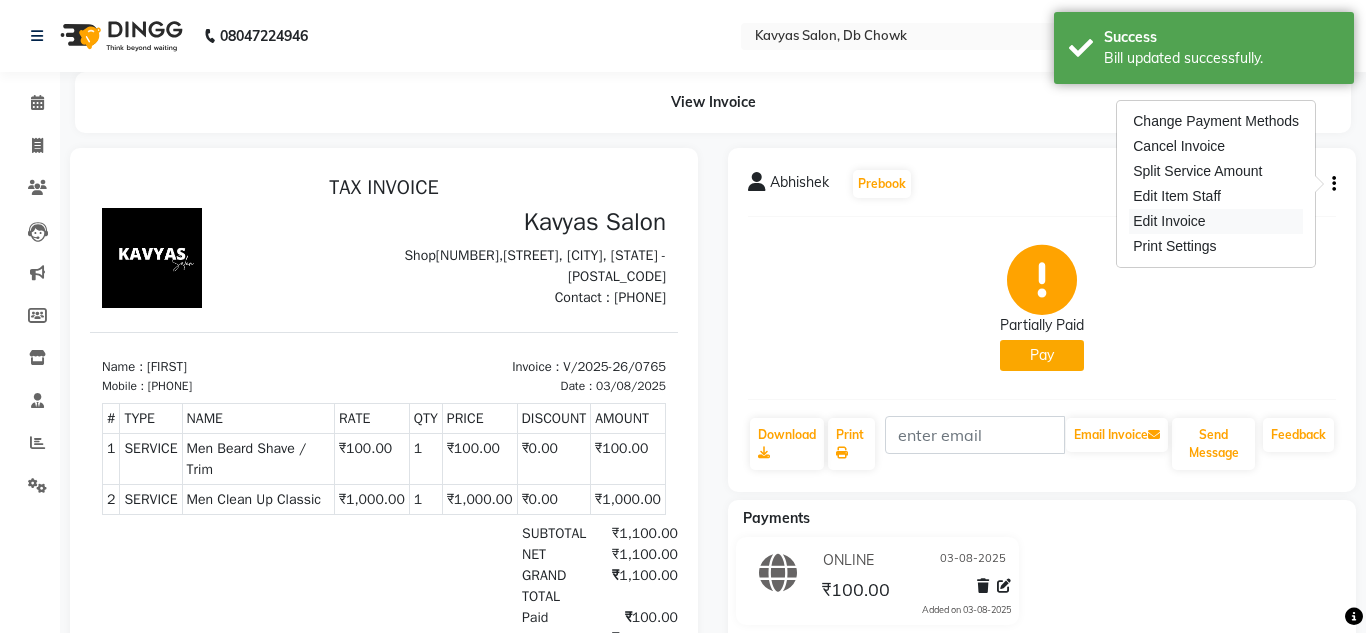 select on "service" 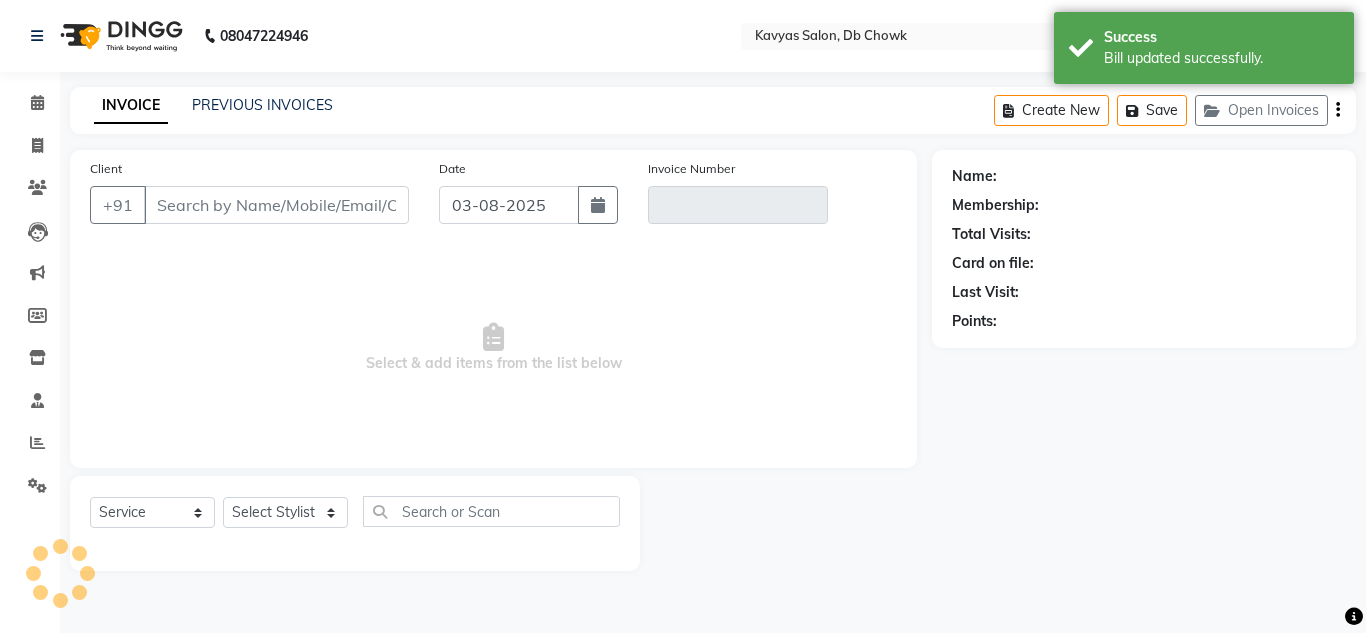 type on "[PHONE]" 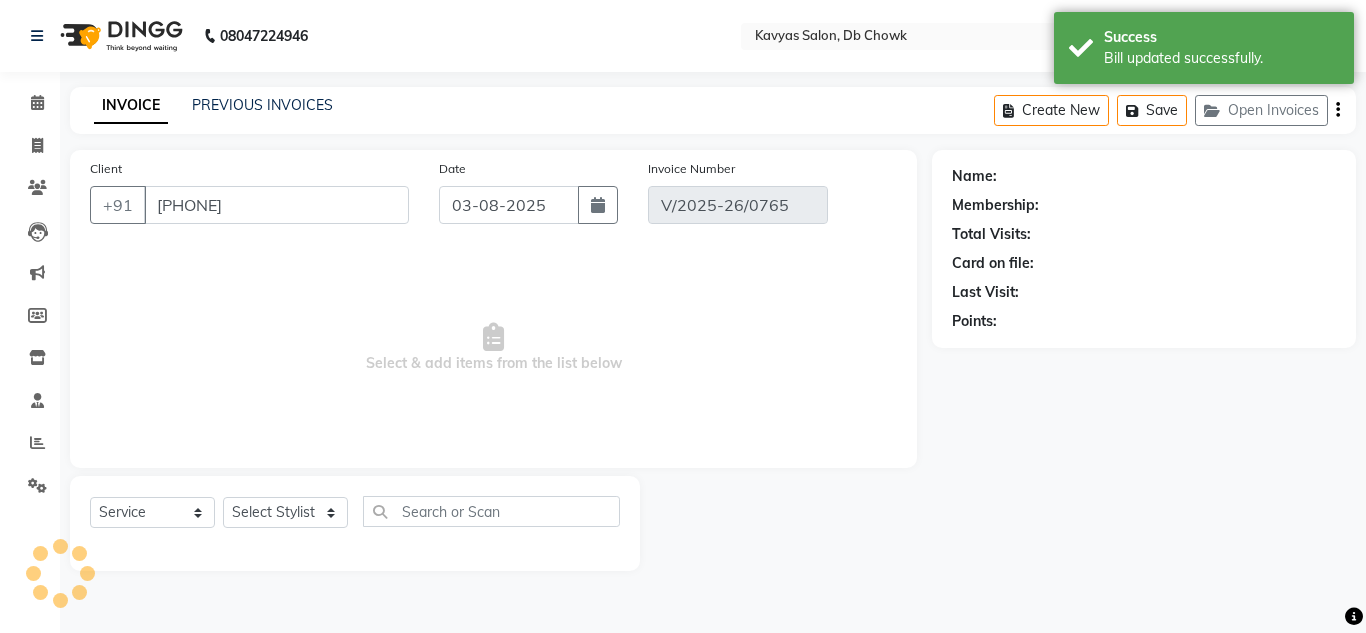 select on "select" 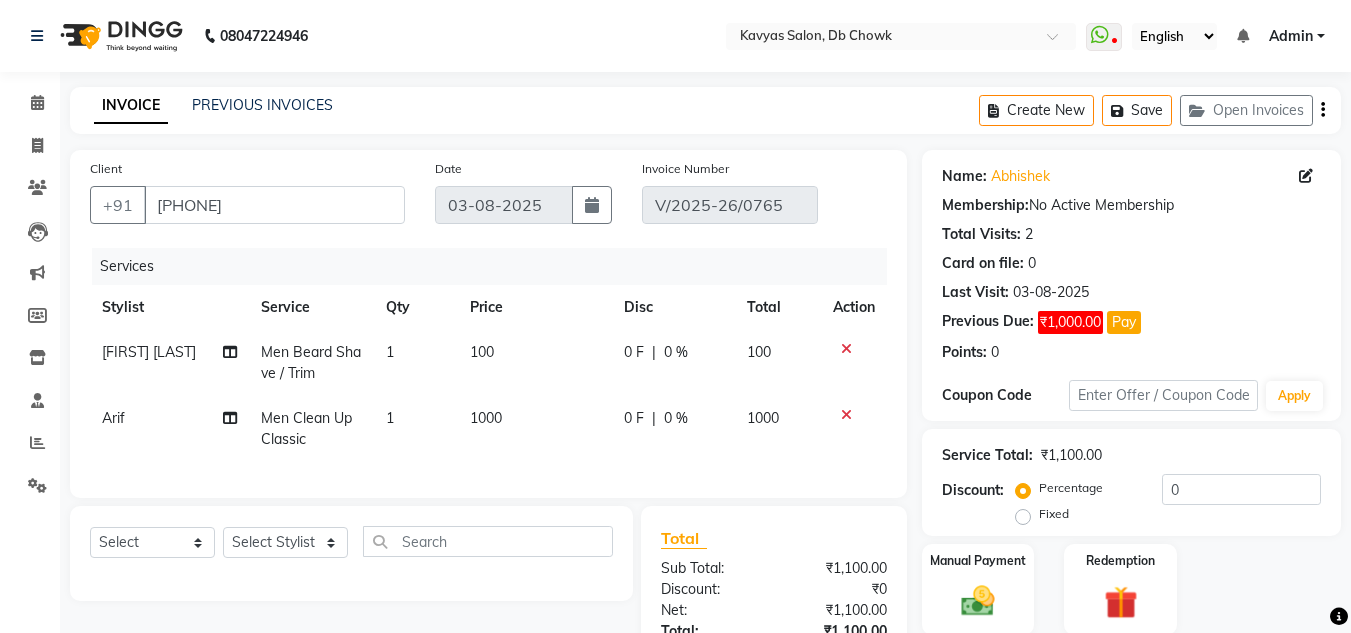 scroll, scrollTop: 212, scrollLeft: 0, axis: vertical 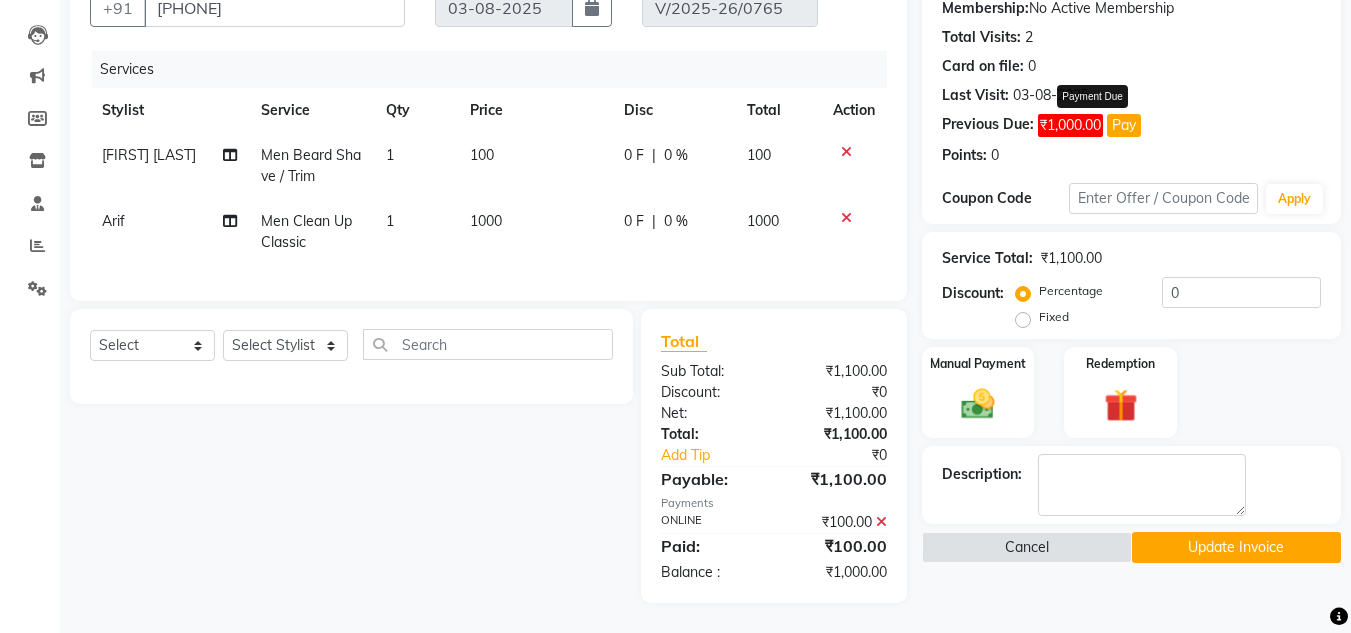 click on "Pay" 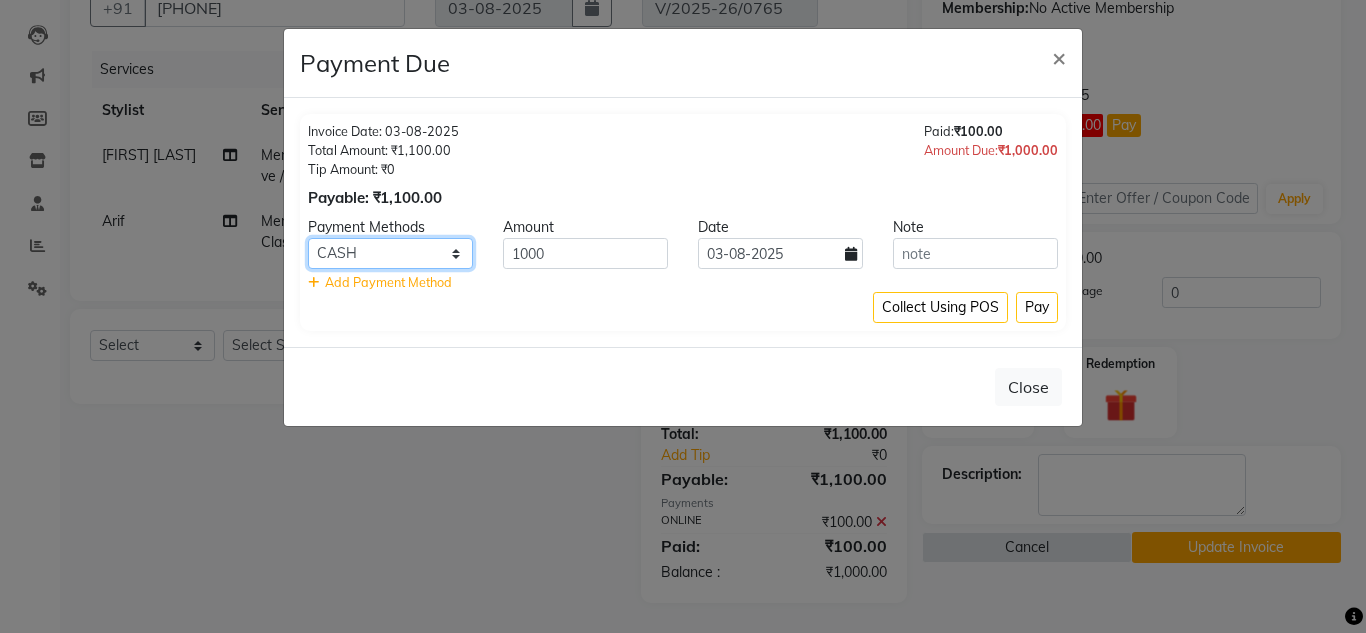 click on "Master Card Card: IDFC PhonePe Cheque ONLINE City Card CASH CARD Credit Card Other Cards Debit Card Visa Card GPay PayTM UPI UPI BharatPay" 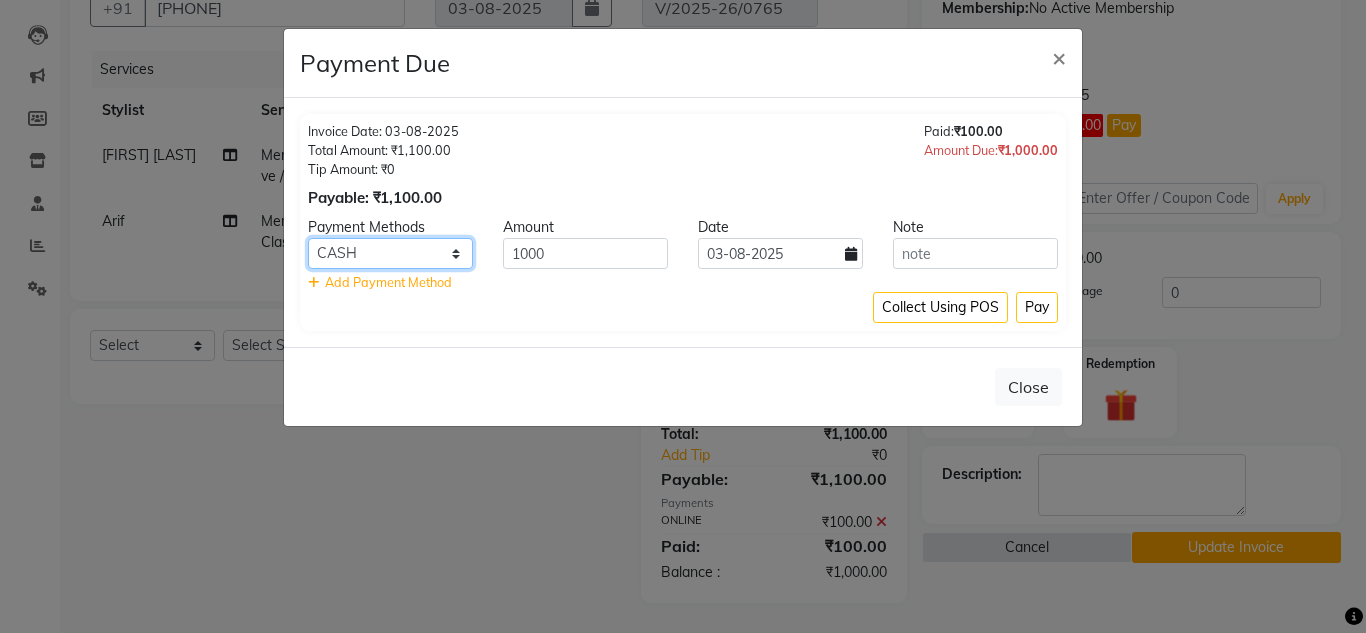 select on "3" 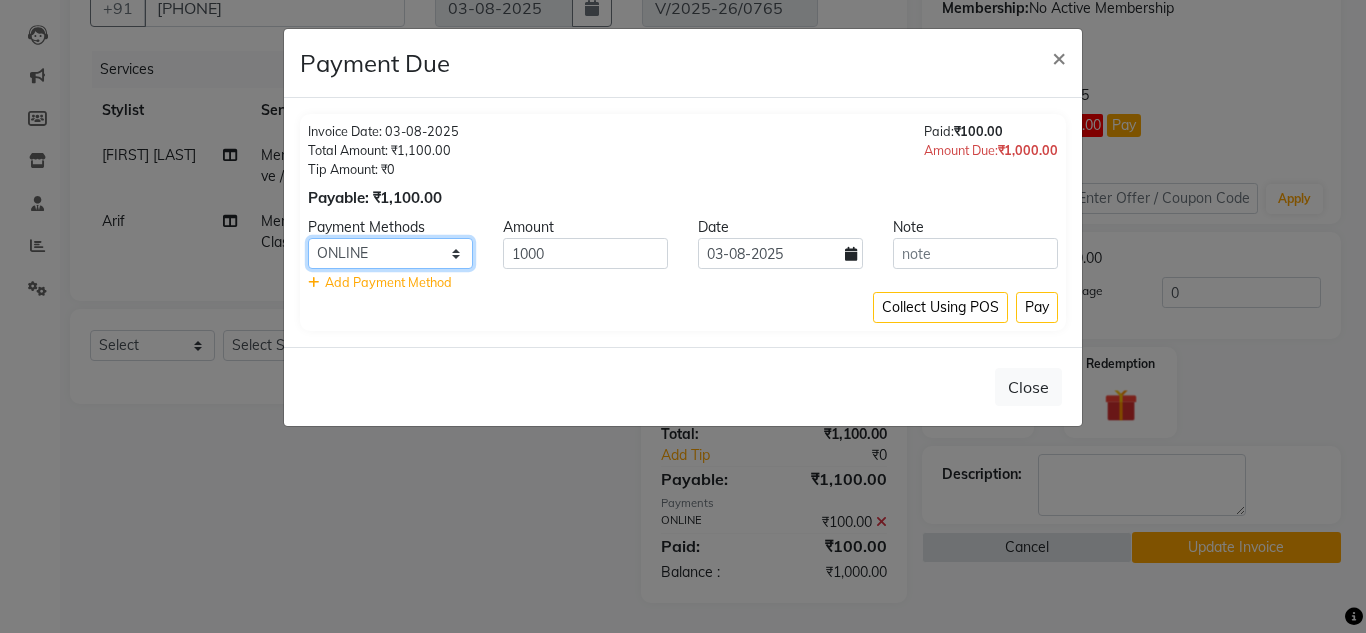 click on "Master Card Card: IDFC PhonePe Cheque ONLINE City Card CASH CARD Credit Card Other Cards Debit Card Visa Card GPay PayTM UPI UPI BharatPay" 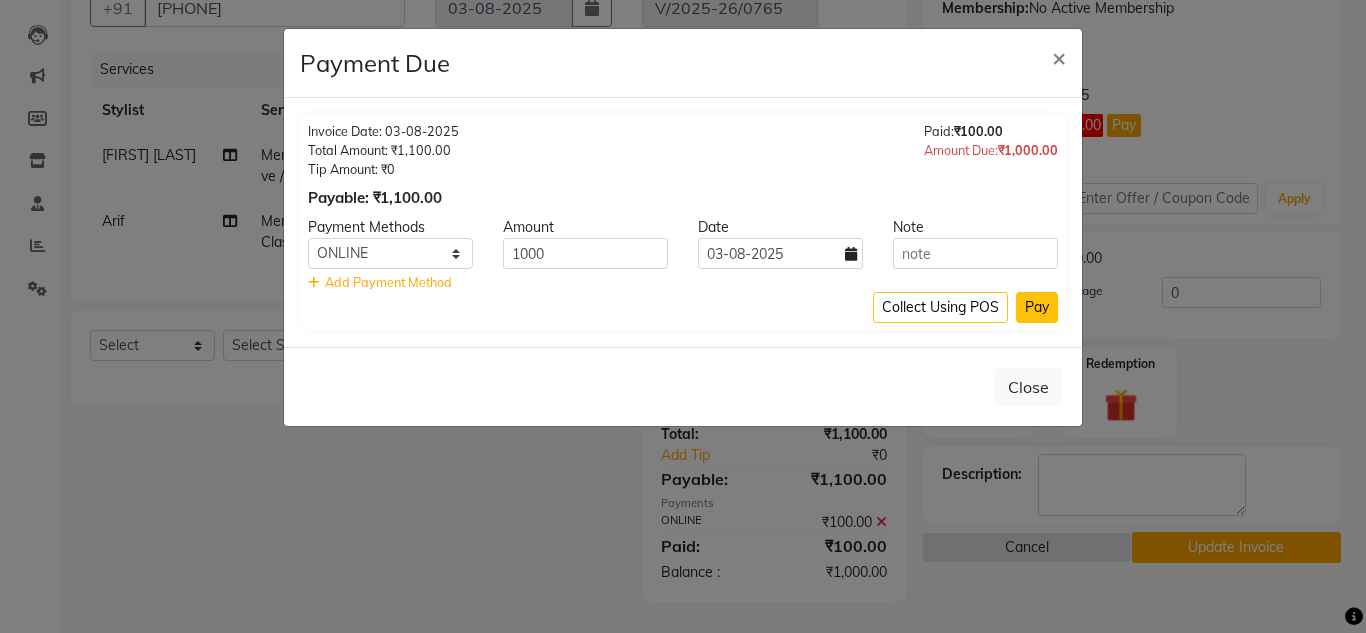 click on "Pay" 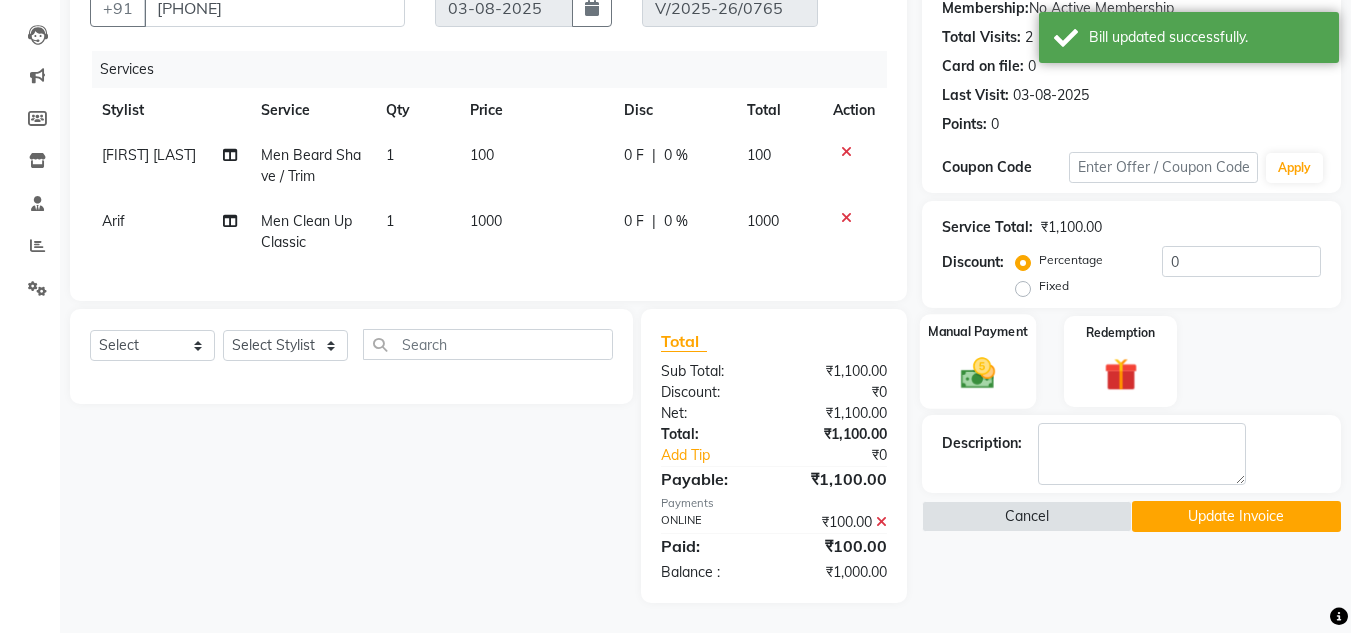 click 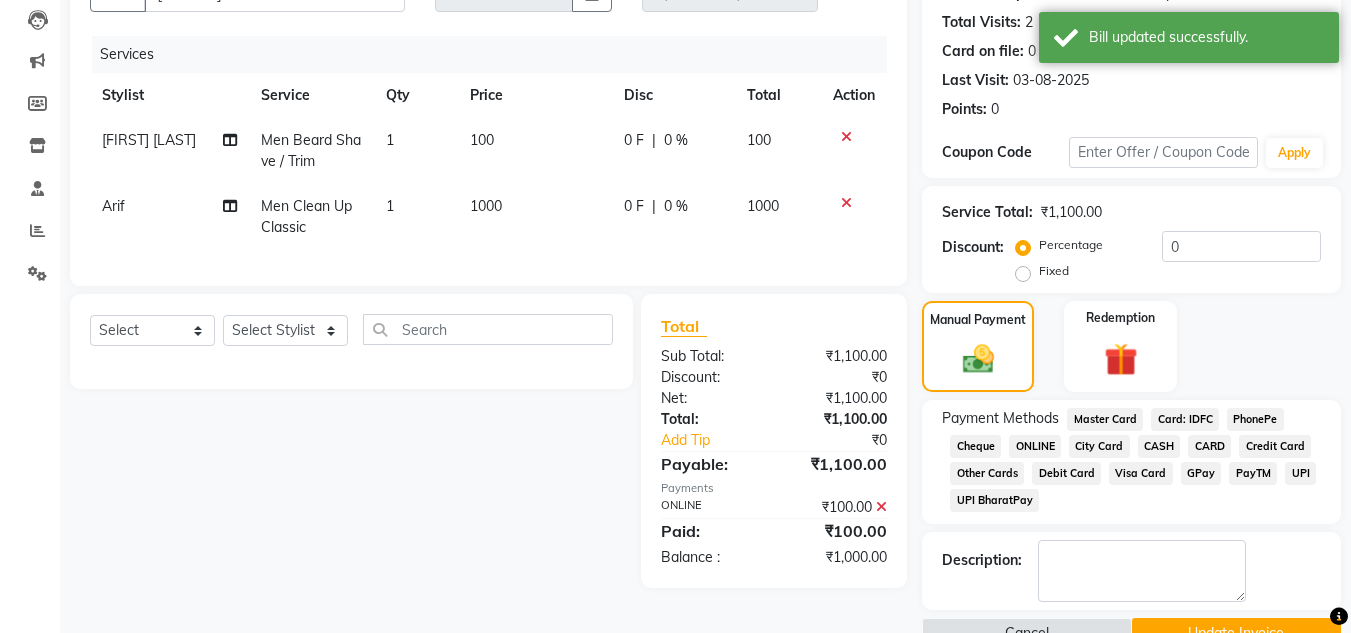 click on "ONLINE" 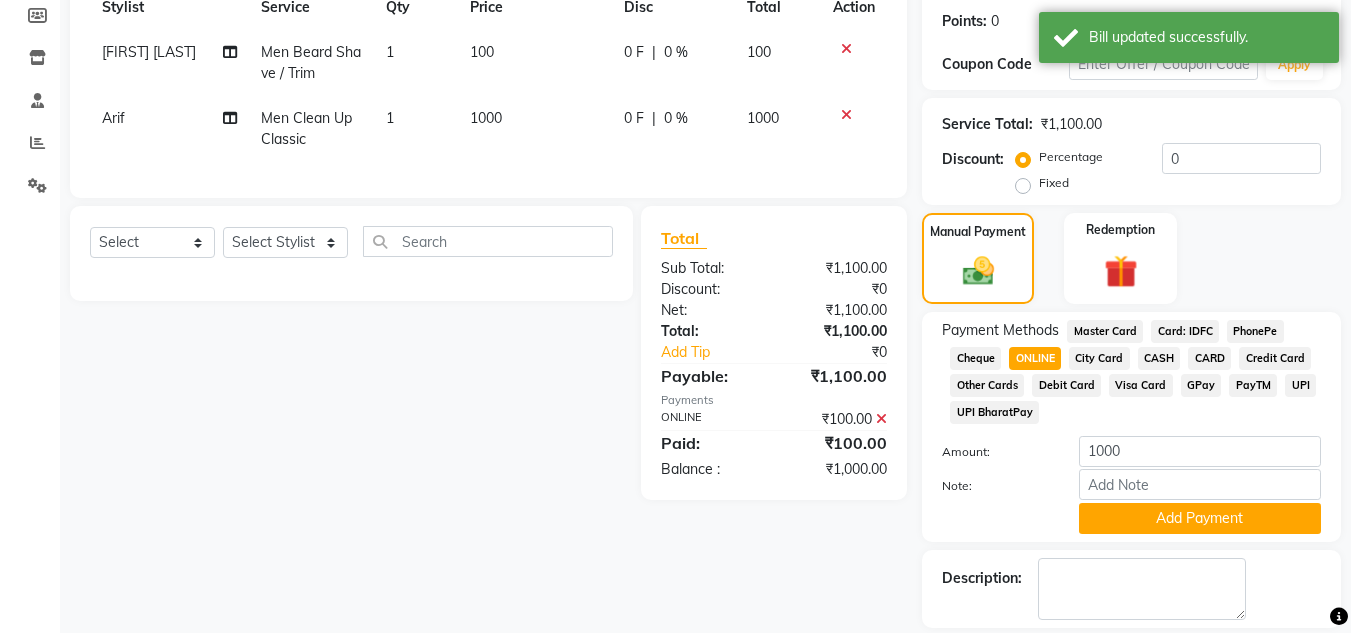 scroll, scrollTop: 364, scrollLeft: 0, axis: vertical 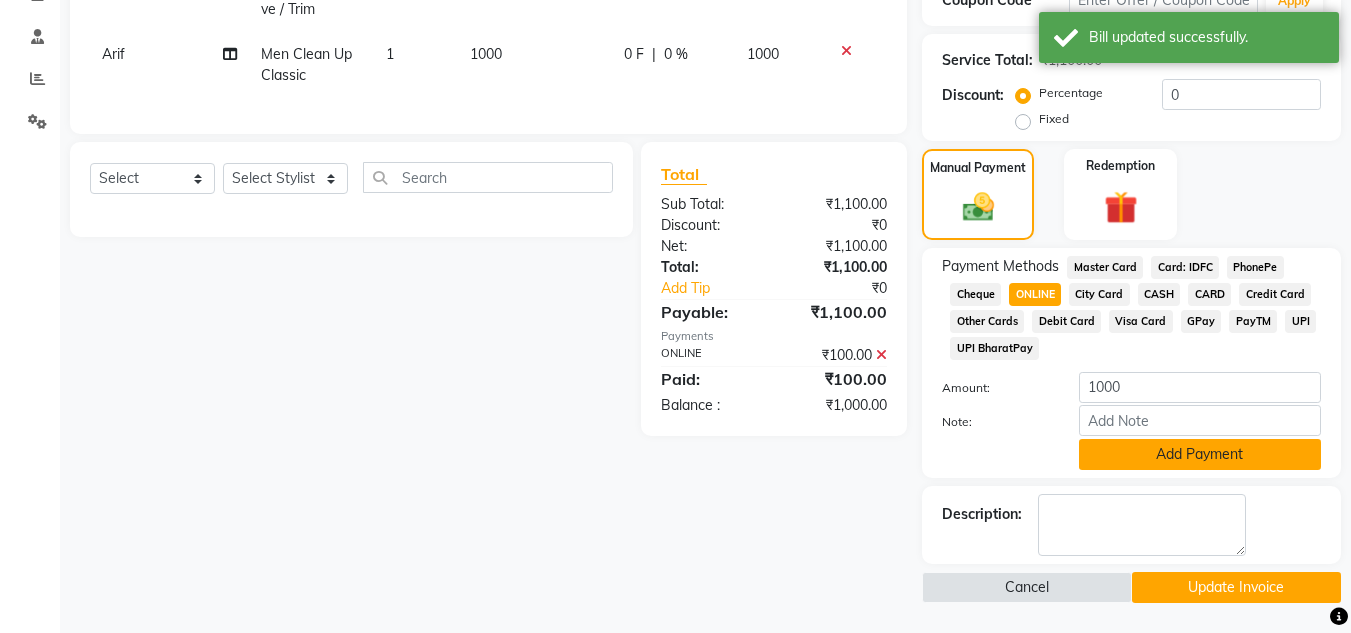 click on "Add Payment" 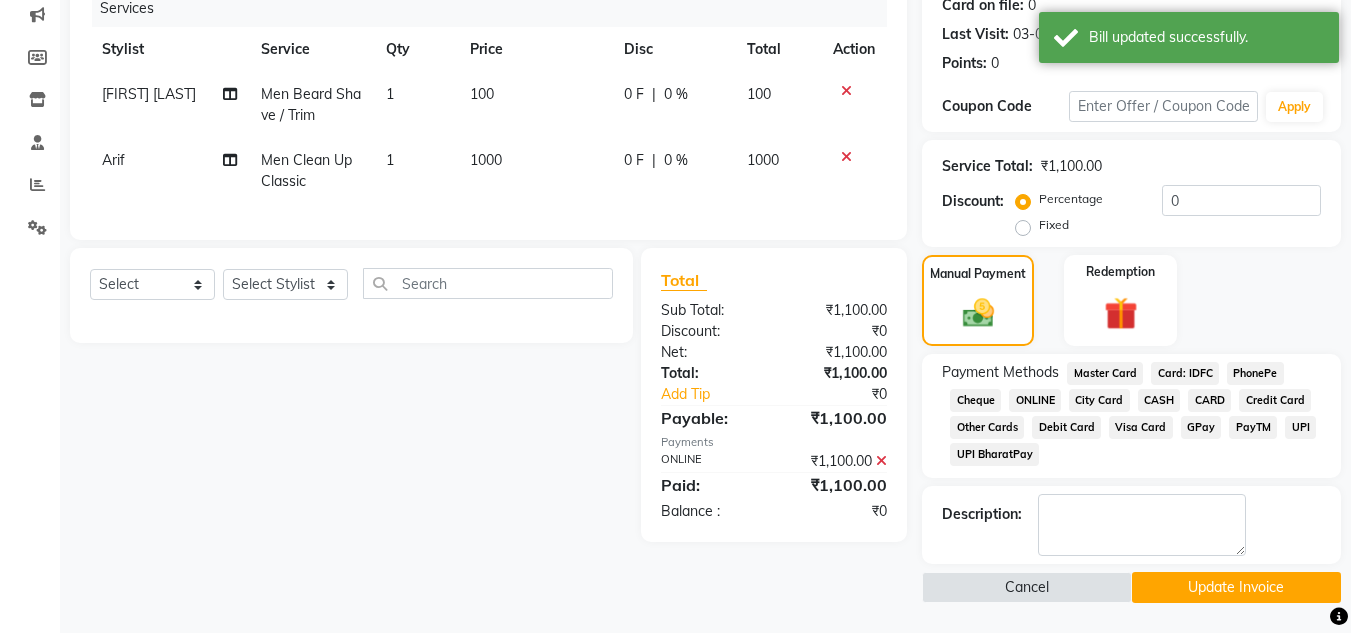 scroll, scrollTop: 258, scrollLeft: 0, axis: vertical 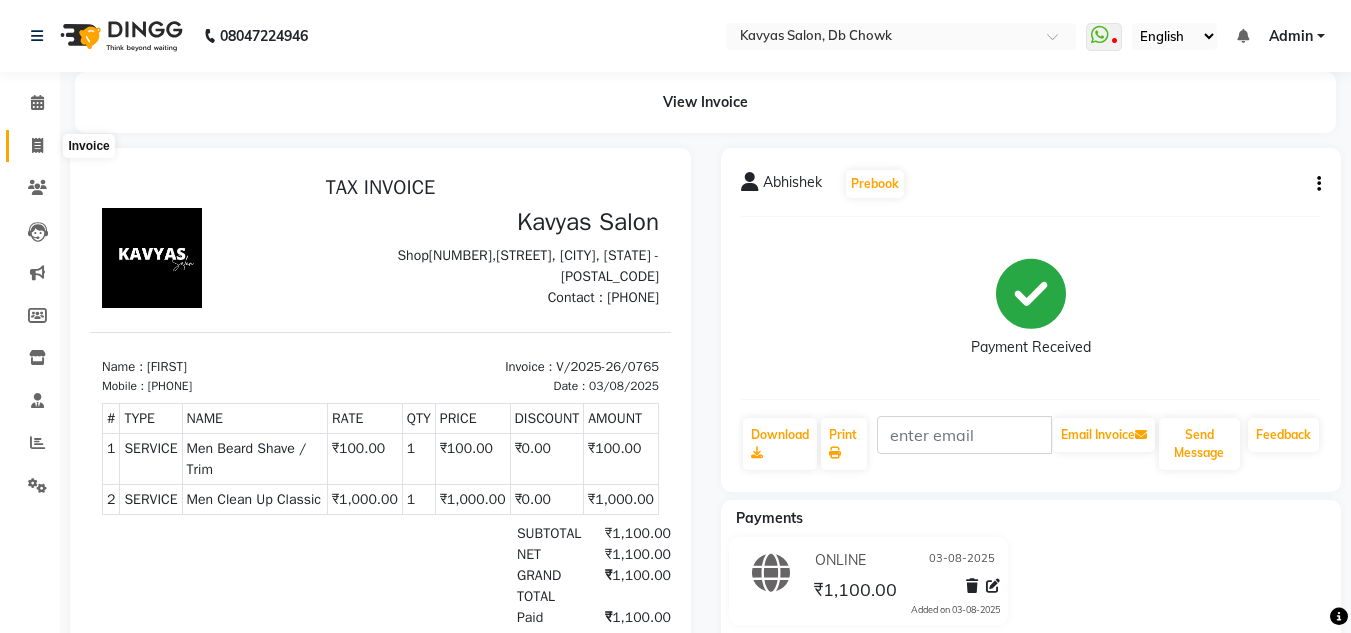click 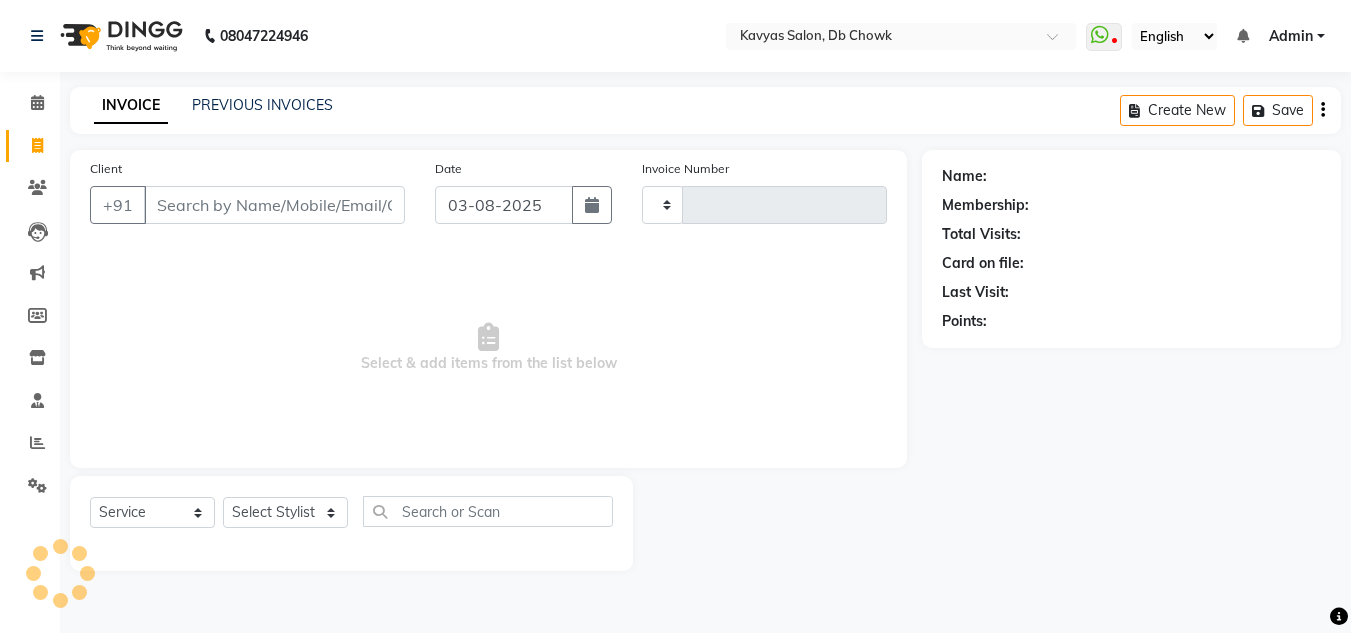 type on "0766" 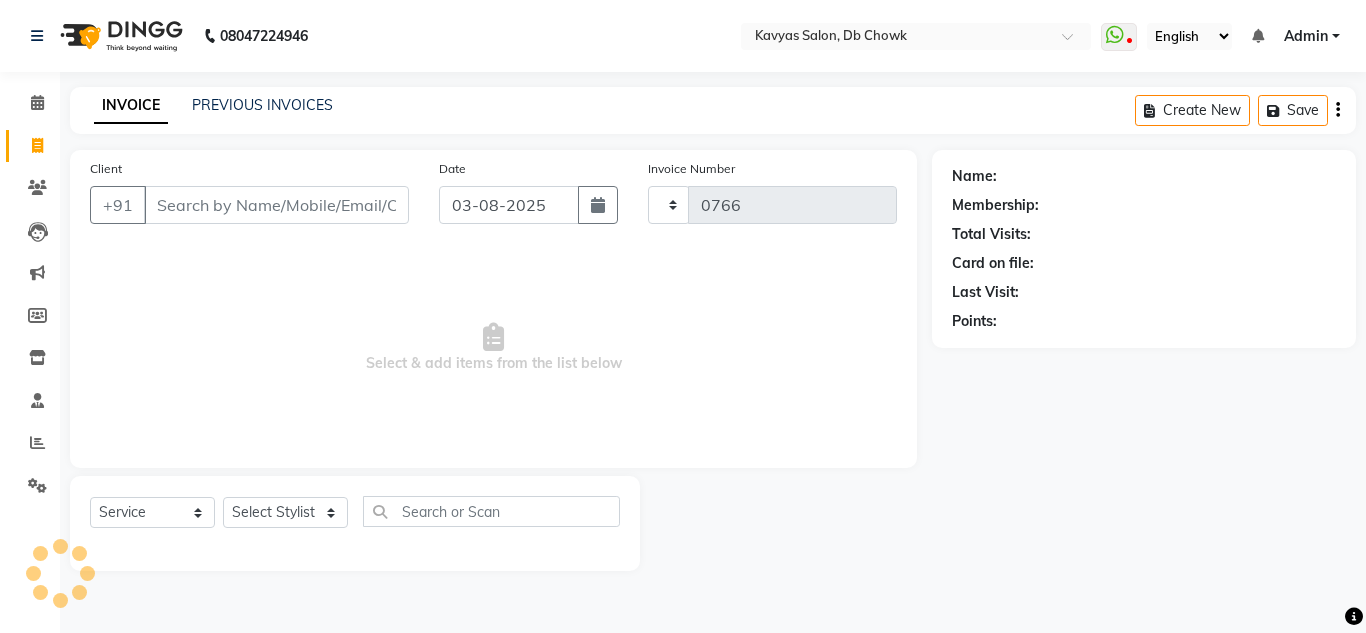 select on "6954" 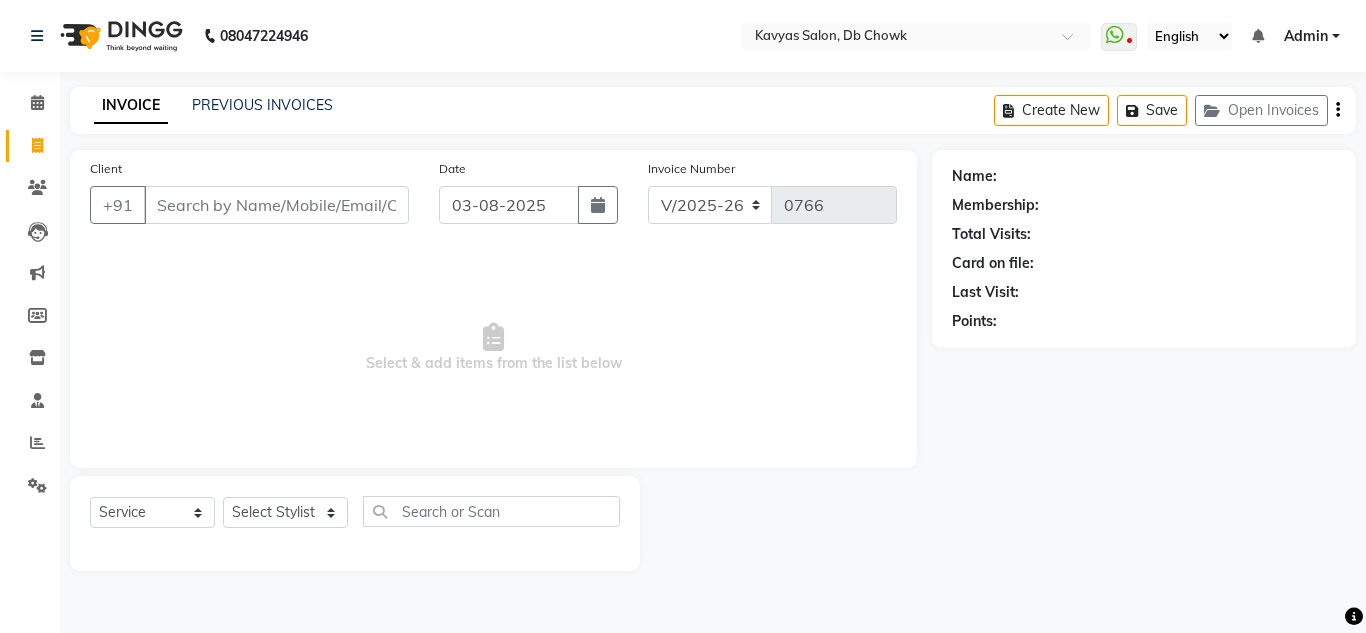 click on "Client" at bounding box center (276, 205) 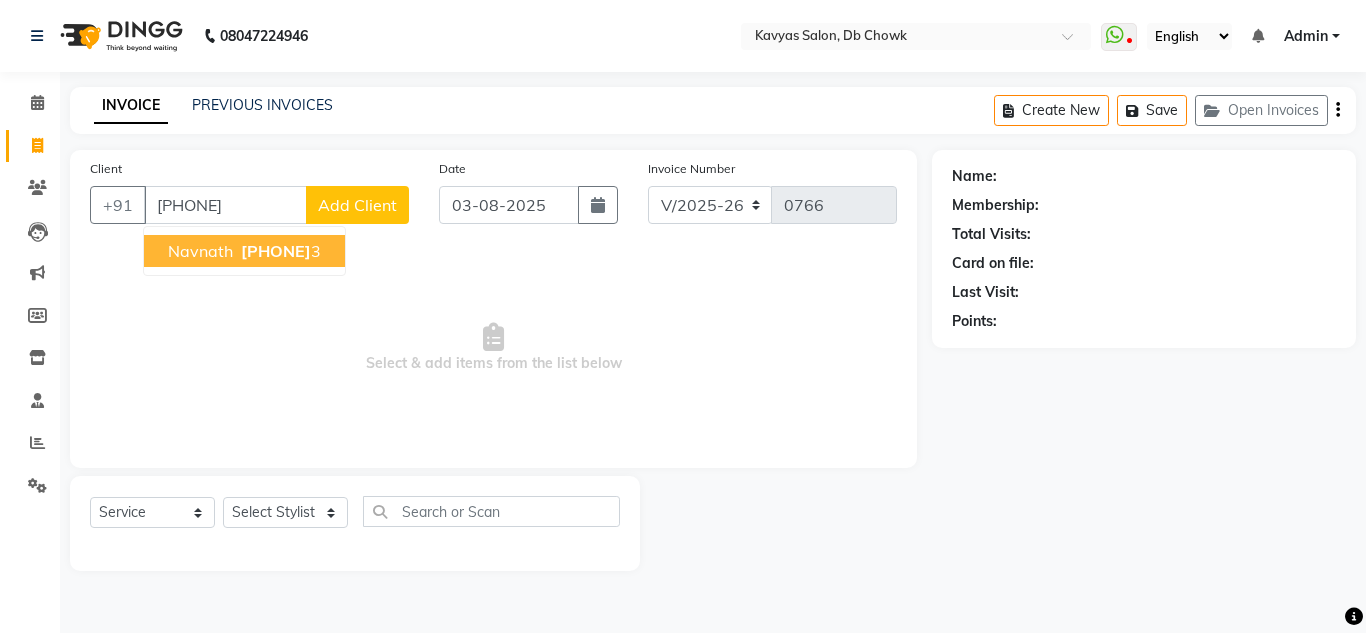 type on "[PHONE]" 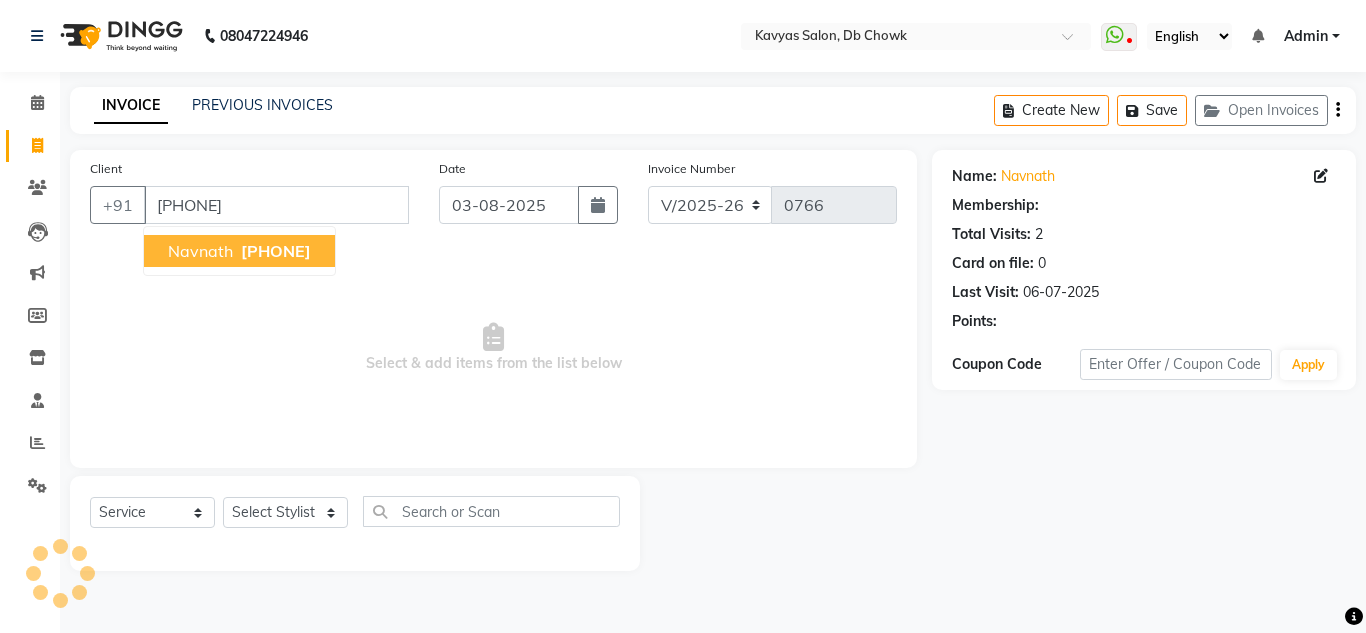 click on "Navnath" at bounding box center (200, 251) 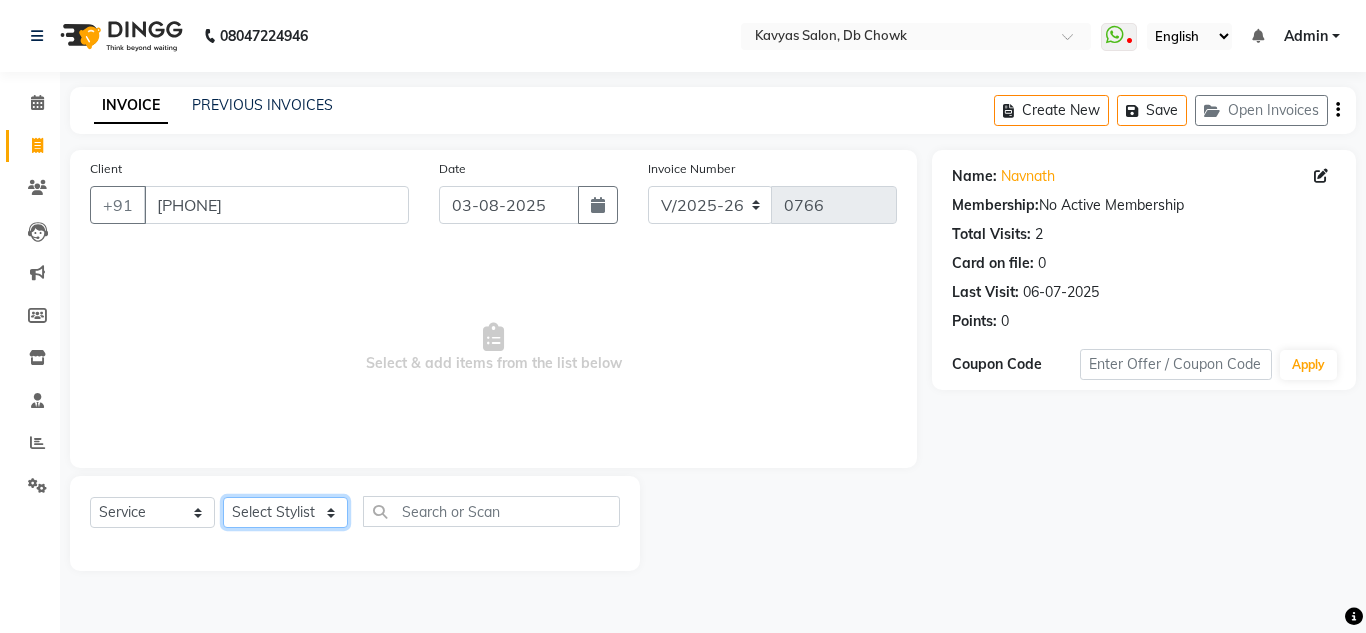 click on "Select Stylist Arif Fatah siddhiqui Kavya Upadhyay Minakshi Chavan Nahim Pinky Pranali Panchal pranjal more Pratibha Upadhyay Renuka Chavhan Salman Ansari Sam Khan Shanu Snehal Surve Vaishali Pachare Vali Hasan Vishal Ahmed Shaikh" 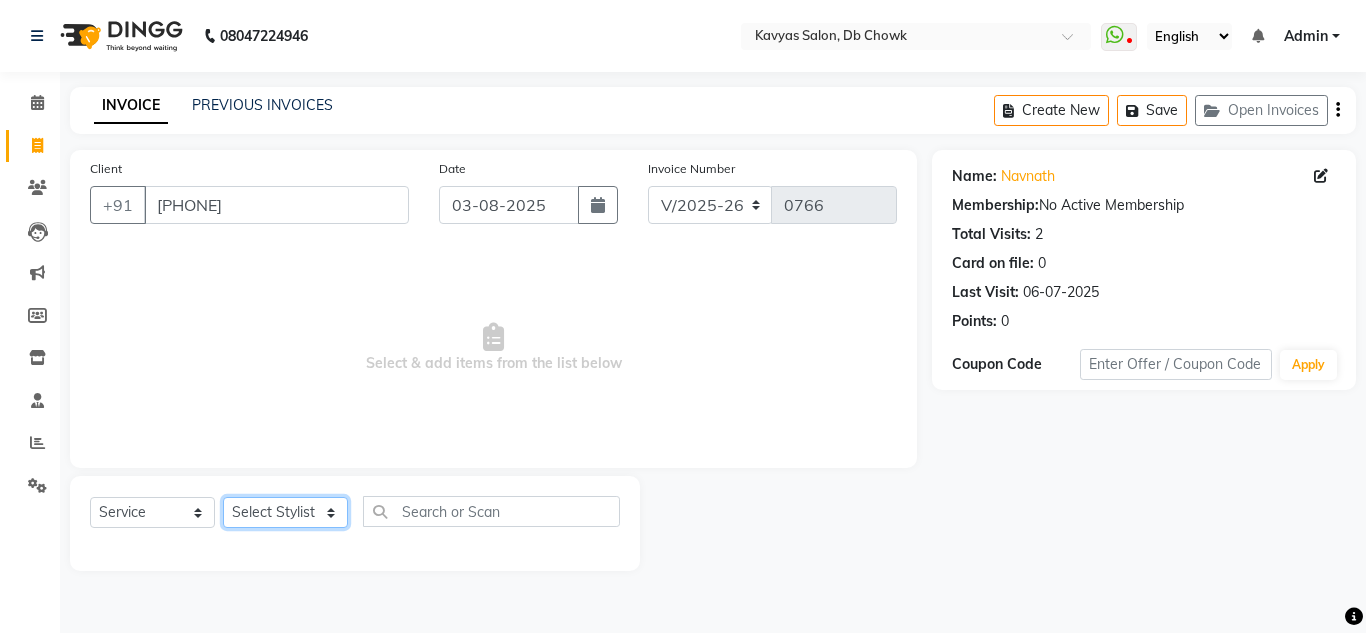 select on "83735" 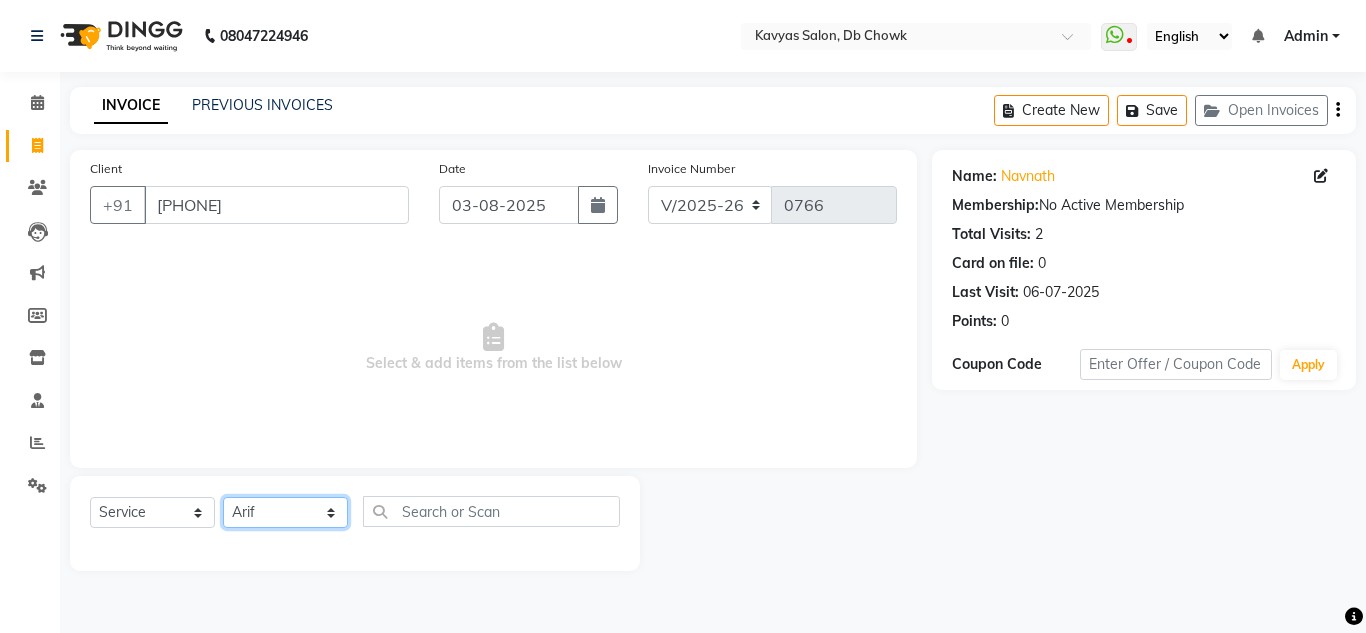click on "Select Stylist Arif Fatah siddhiqui Kavya Upadhyay Minakshi Chavan Nahim Pinky Pranali Panchal pranjal more Pratibha Upadhyay Renuka Chavhan Salman Ansari Sam Khan Shanu Snehal Surve Vaishali Pachare Vali Hasan Vishal Ahmed Shaikh" 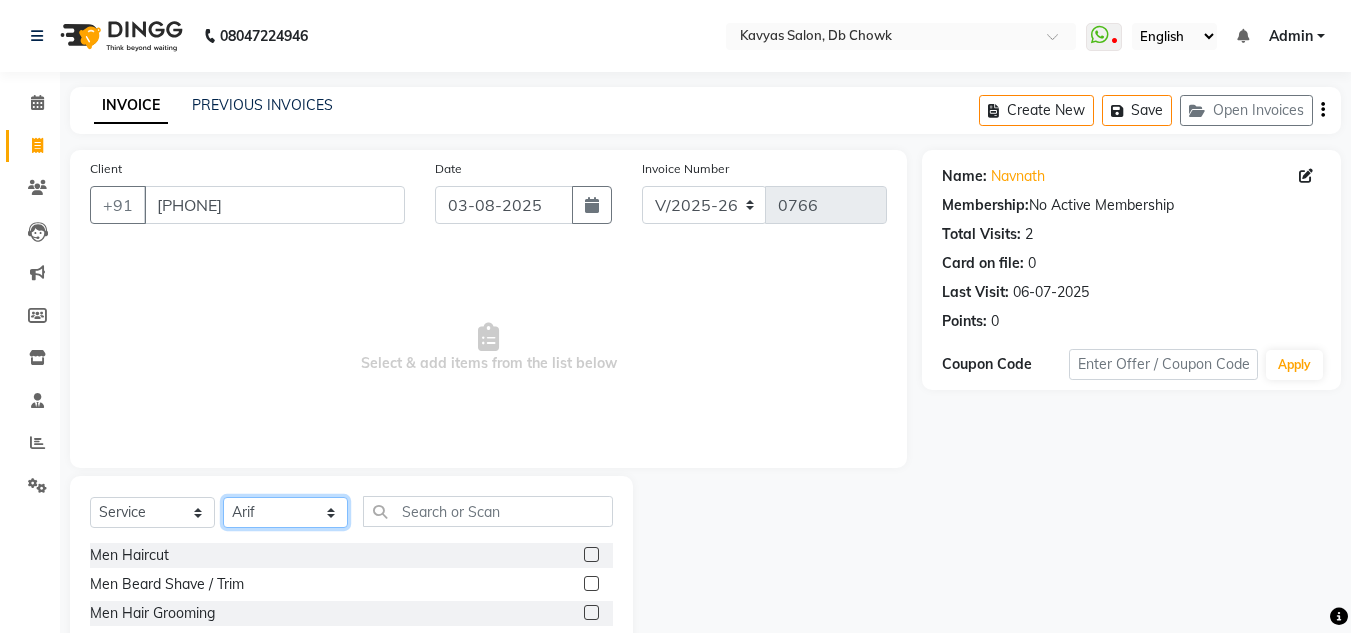 scroll, scrollTop: 168, scrollLeft: 0, axis: vertical 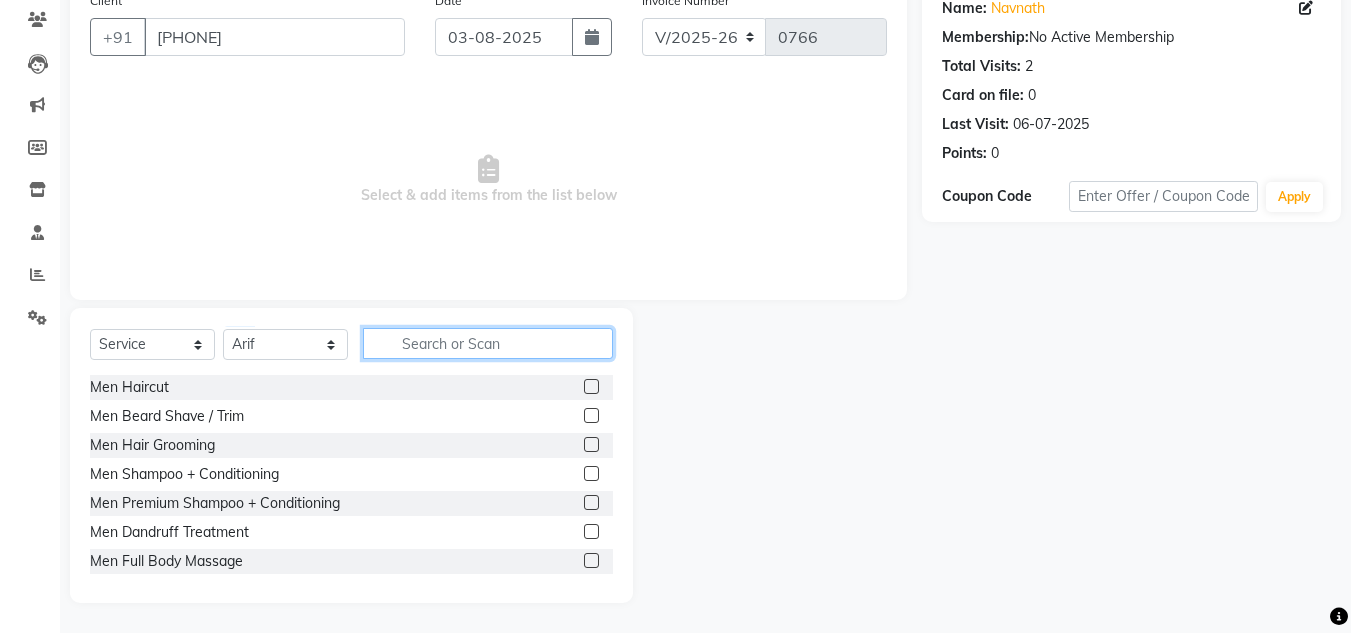 click 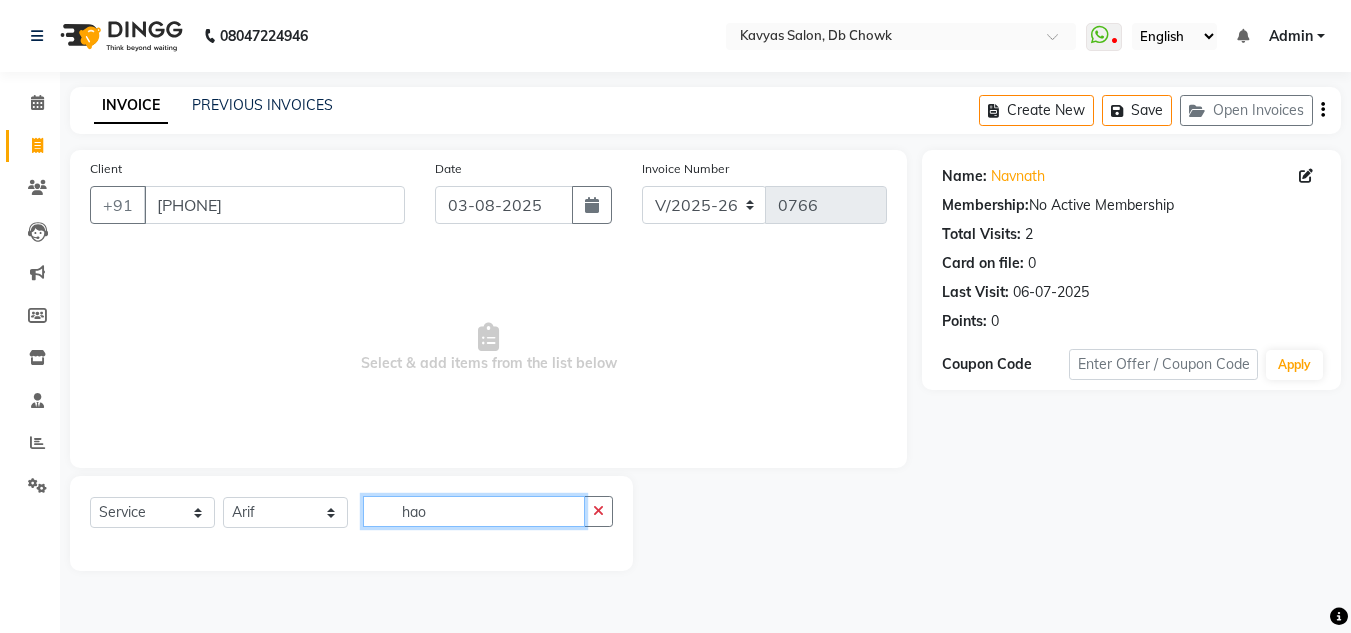 scroll, scrollTop: 0, scrollLeft: 0, axis: both 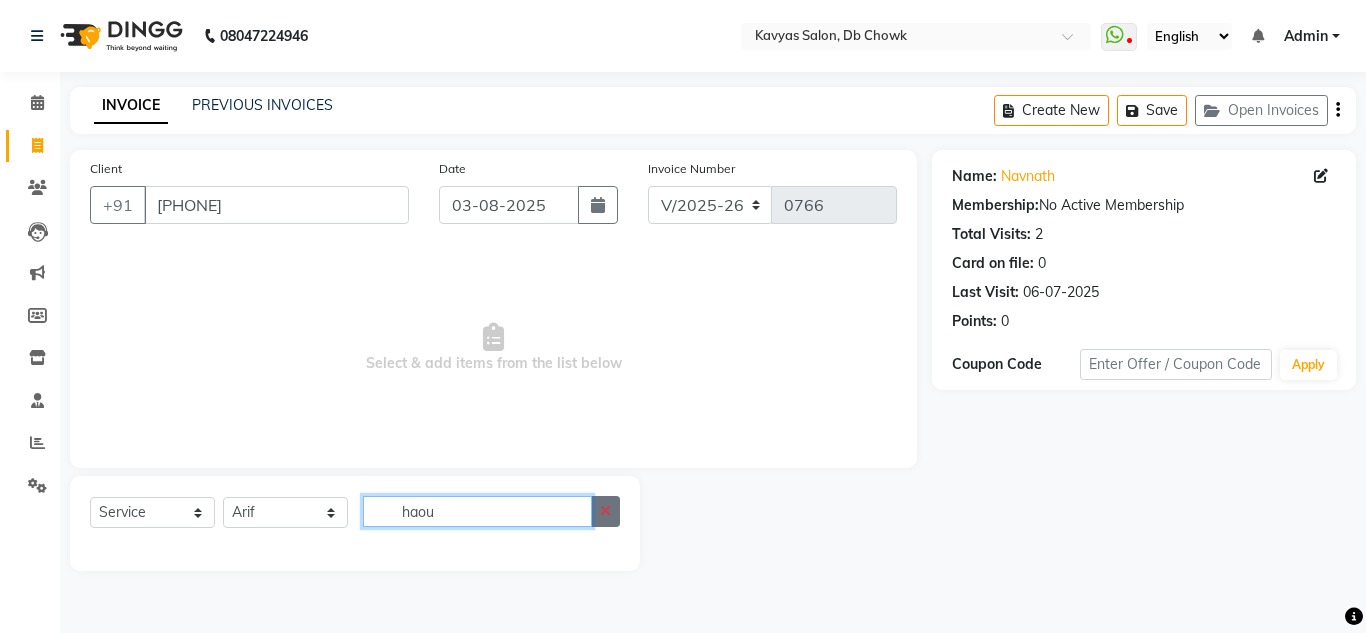 type on "haou" 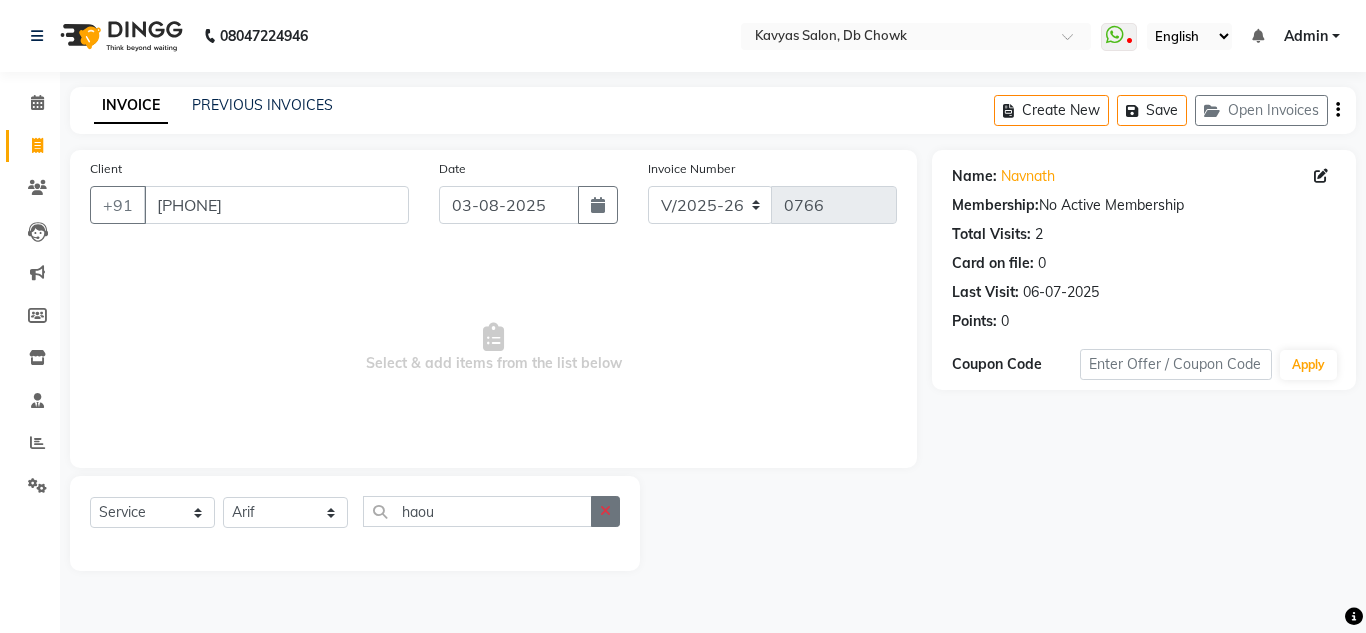 click 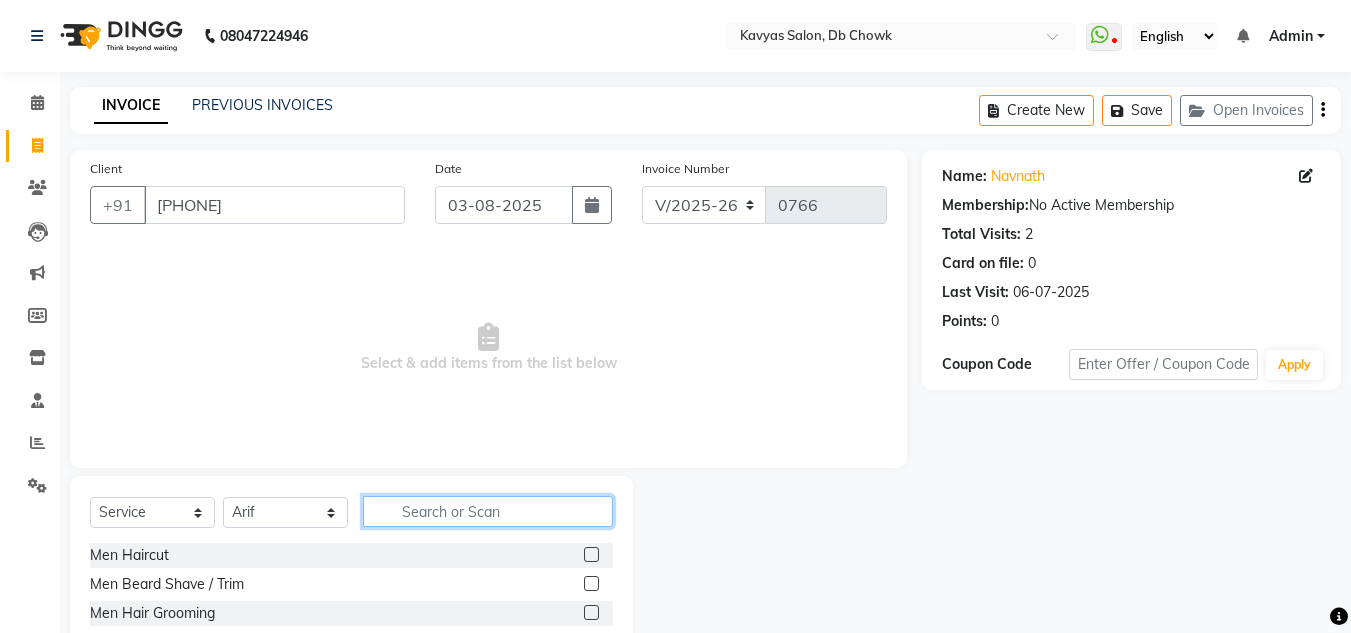 click 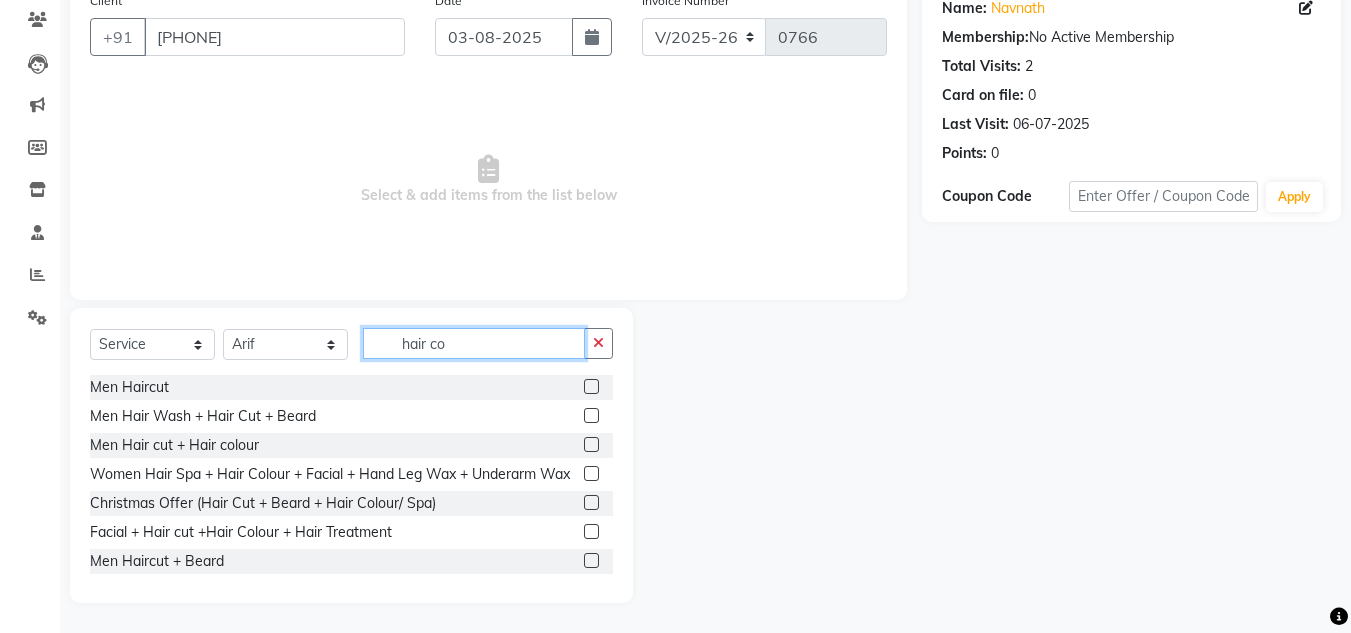 scroll, scrollTop: 113, scrollLeft: 0, axis: vertical 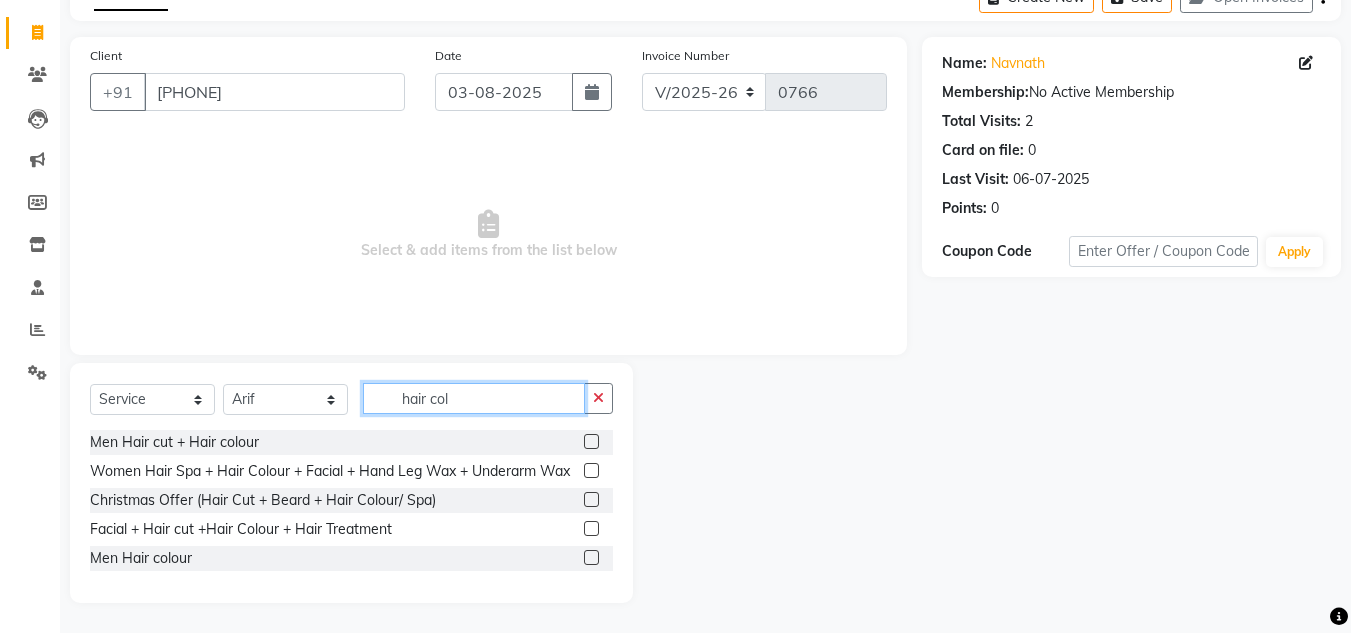 type on "hair col" 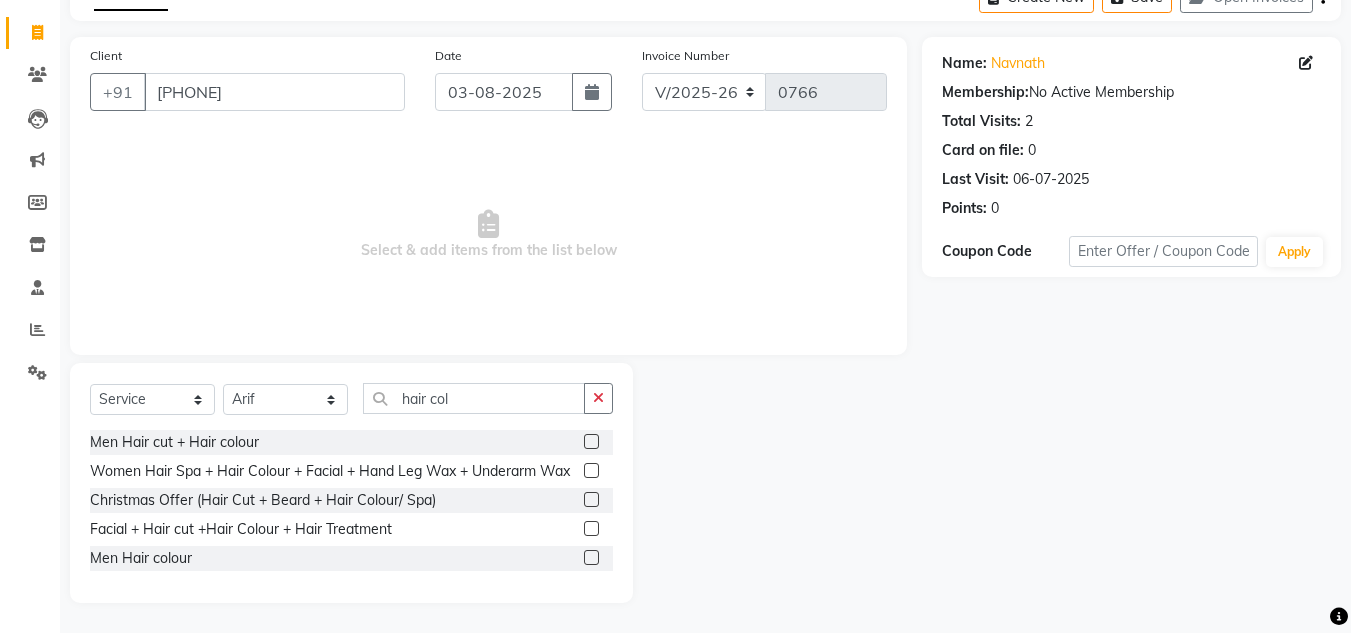 click 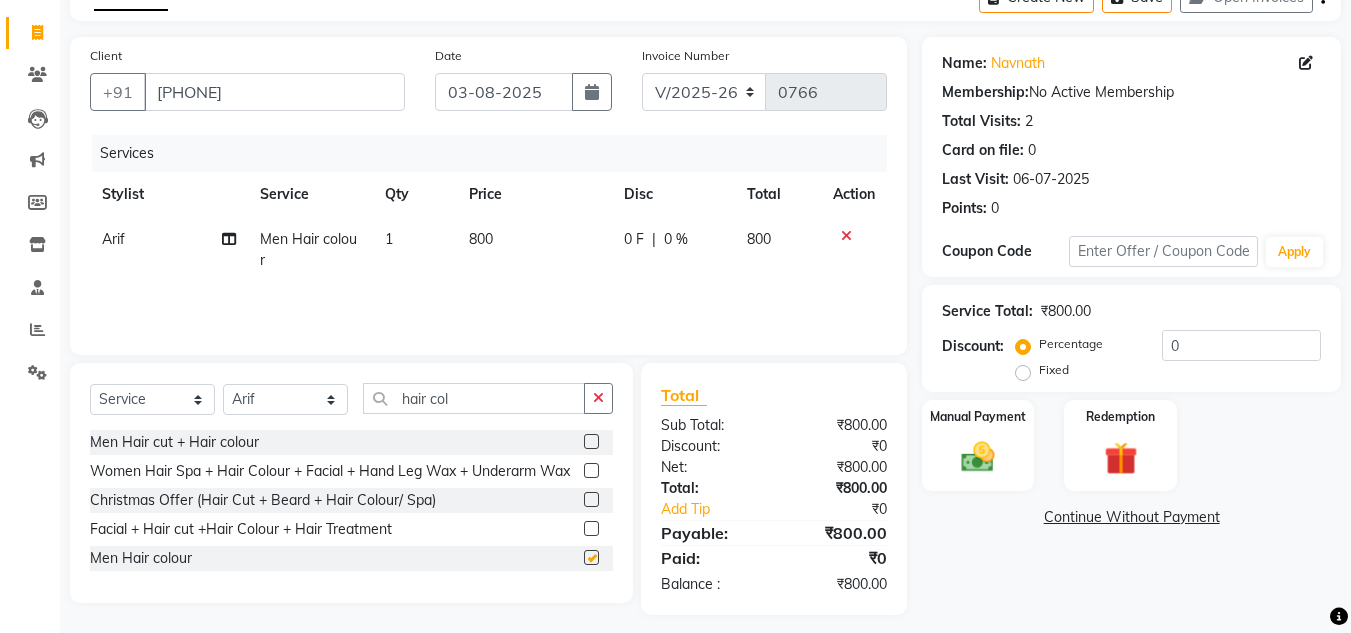 checkbox on "false" 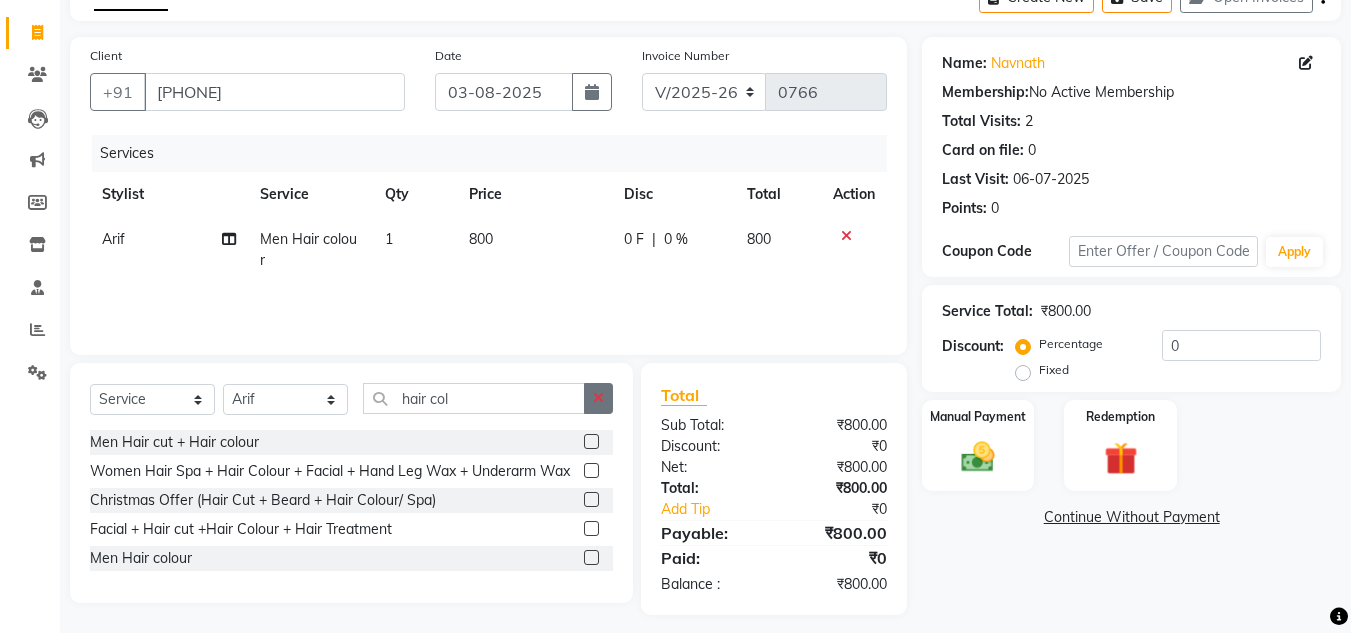 click 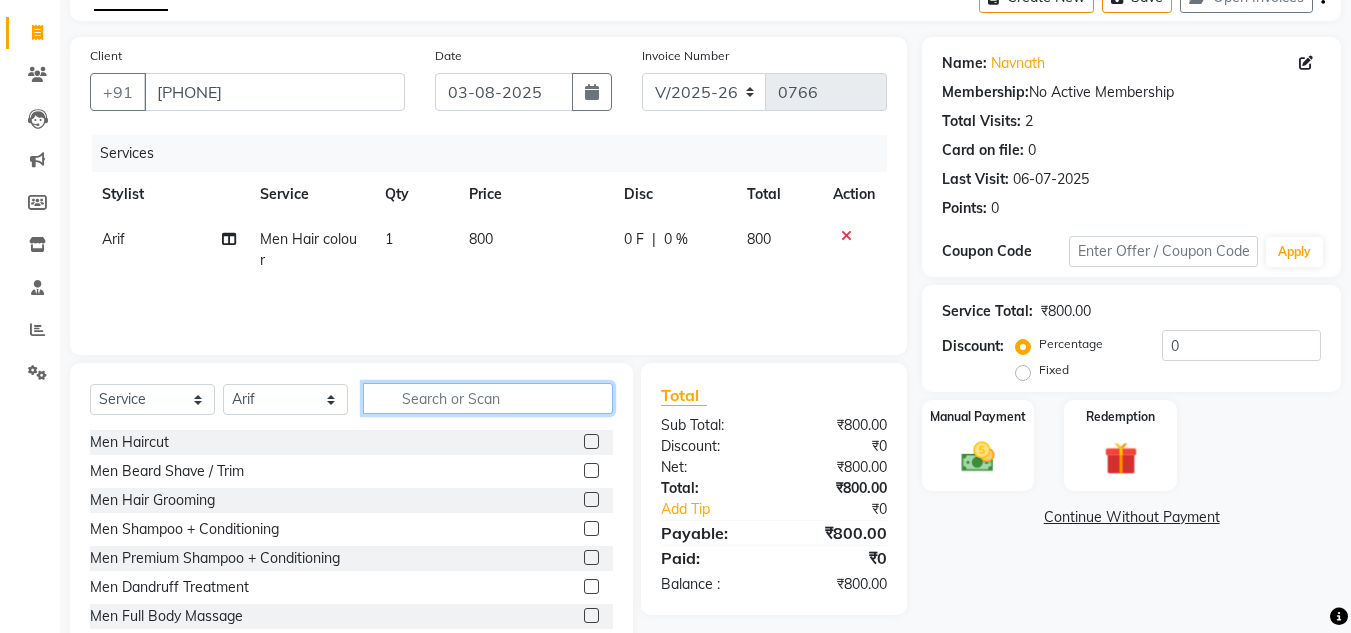 click 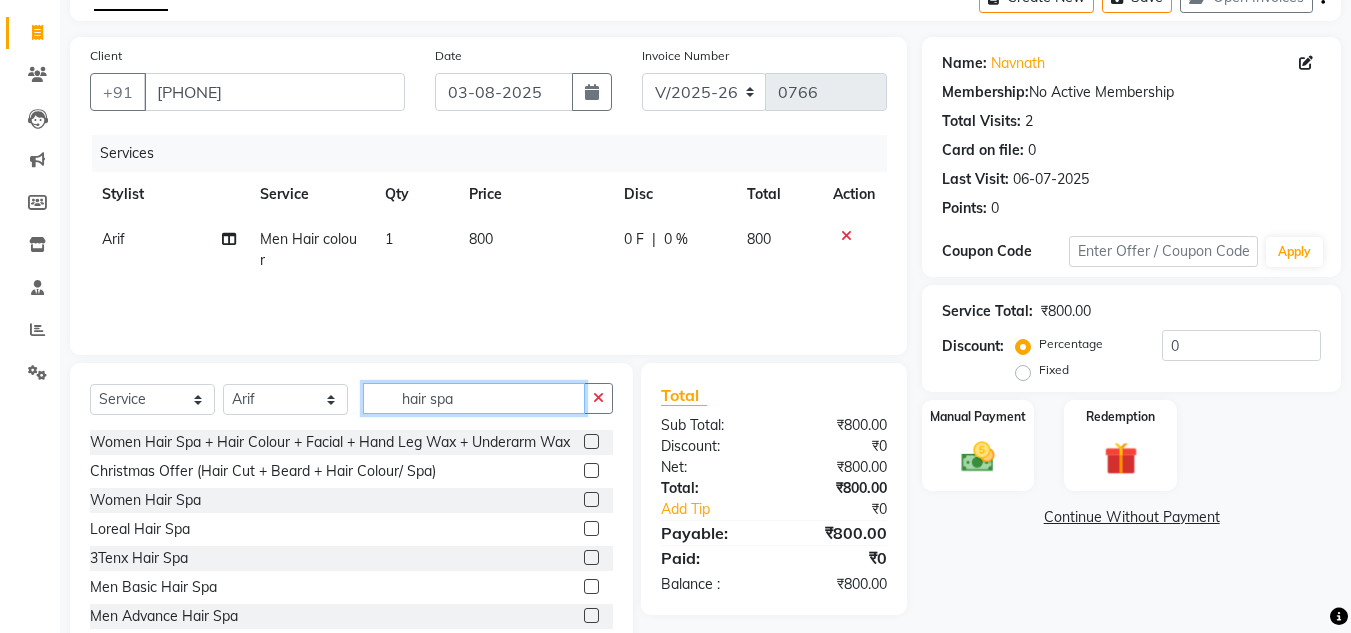 type on "hair spa" 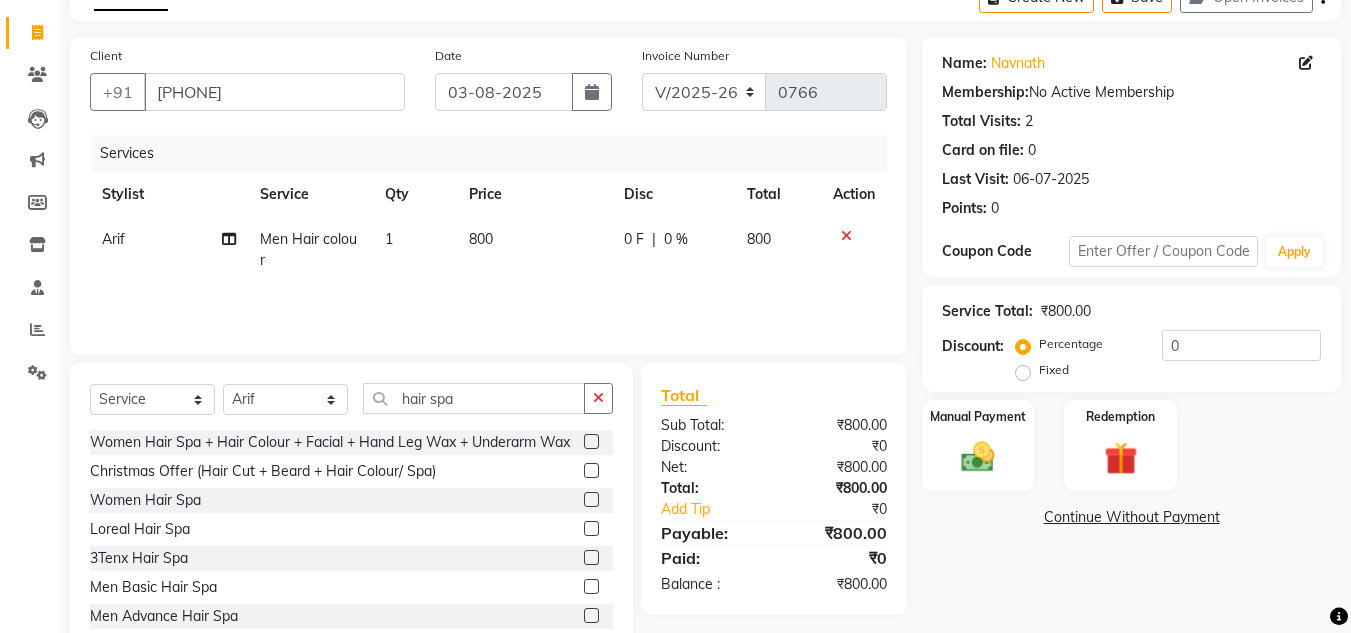 click 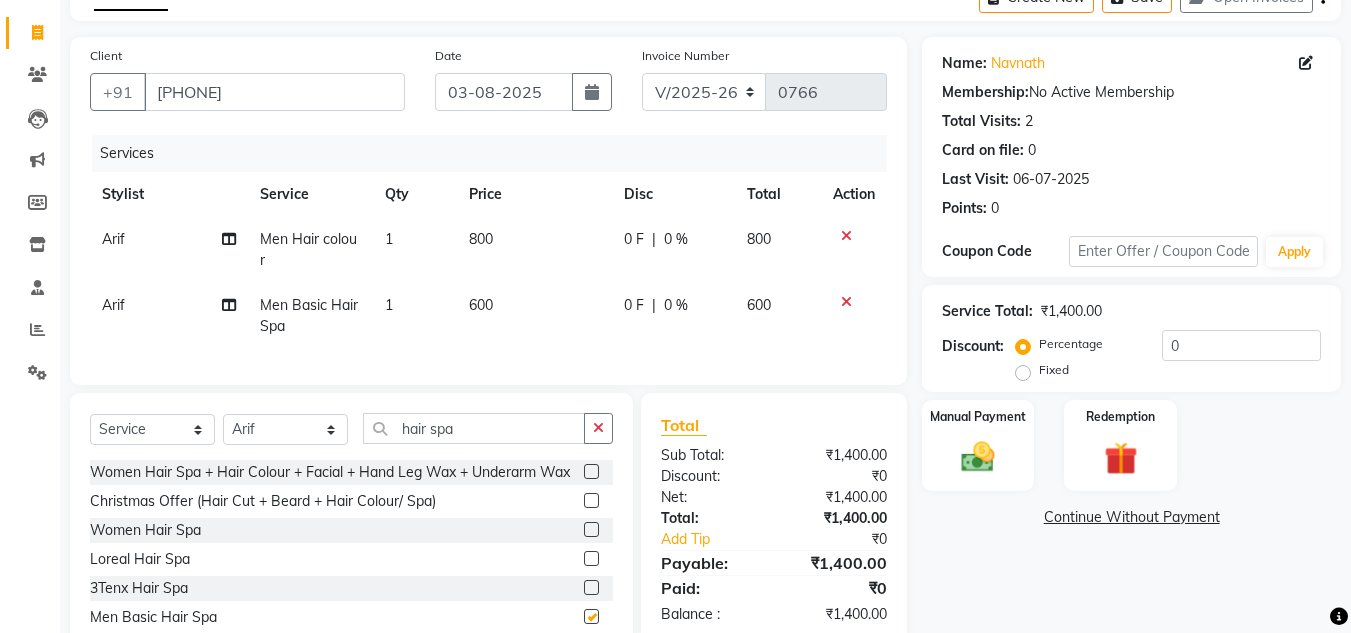 checkbox on "false" 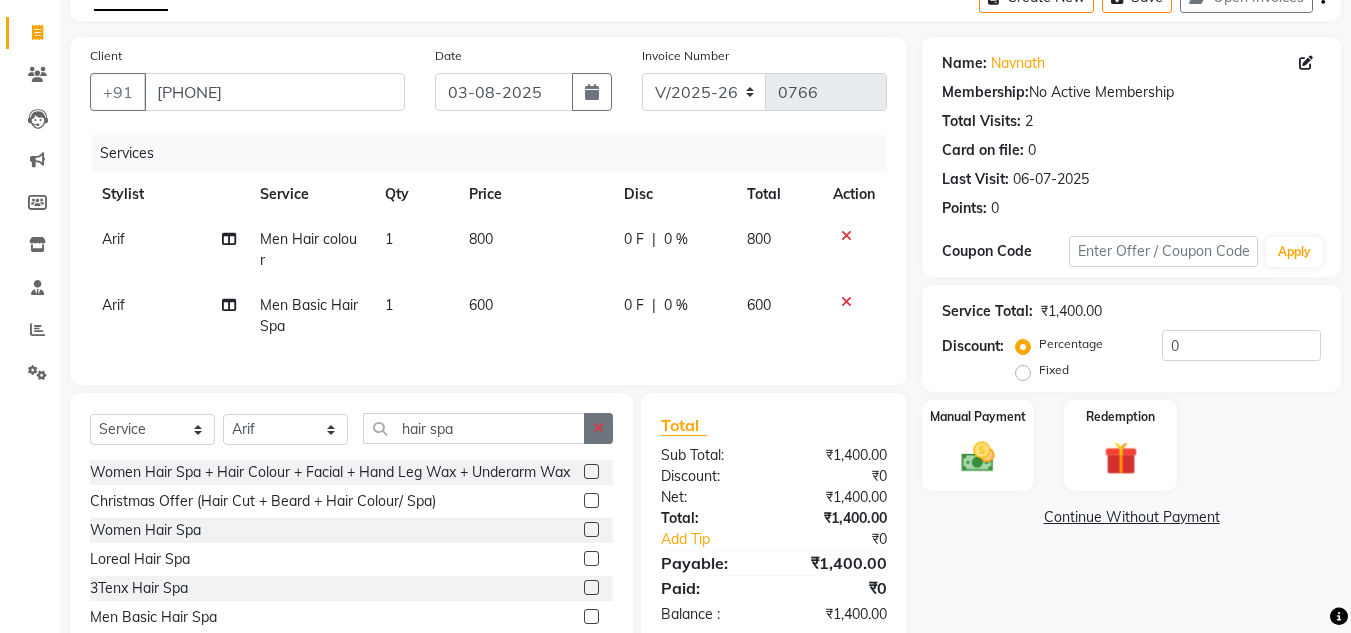 click 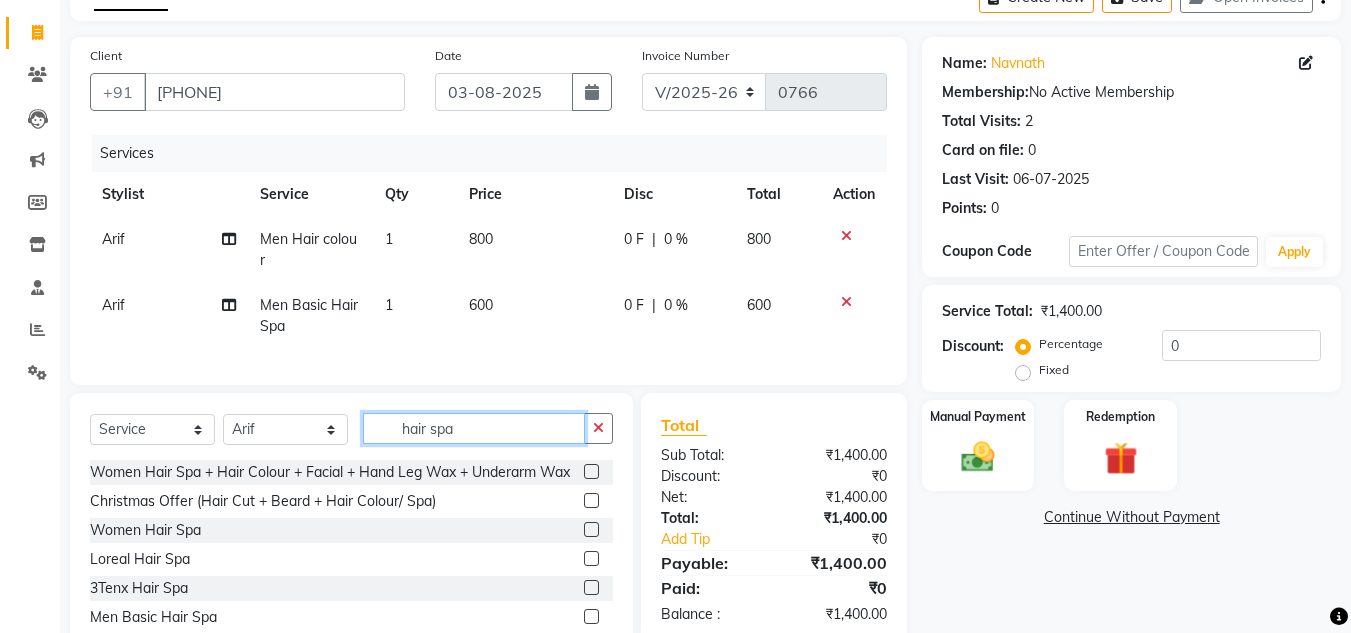 type 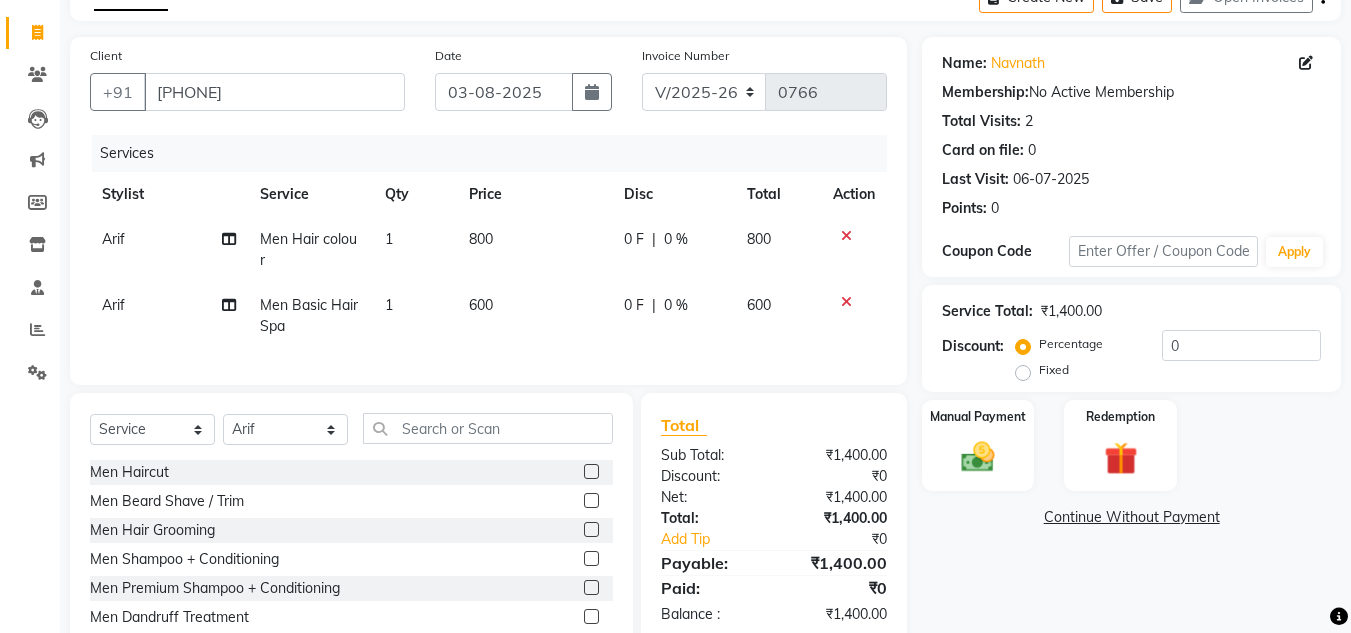 click 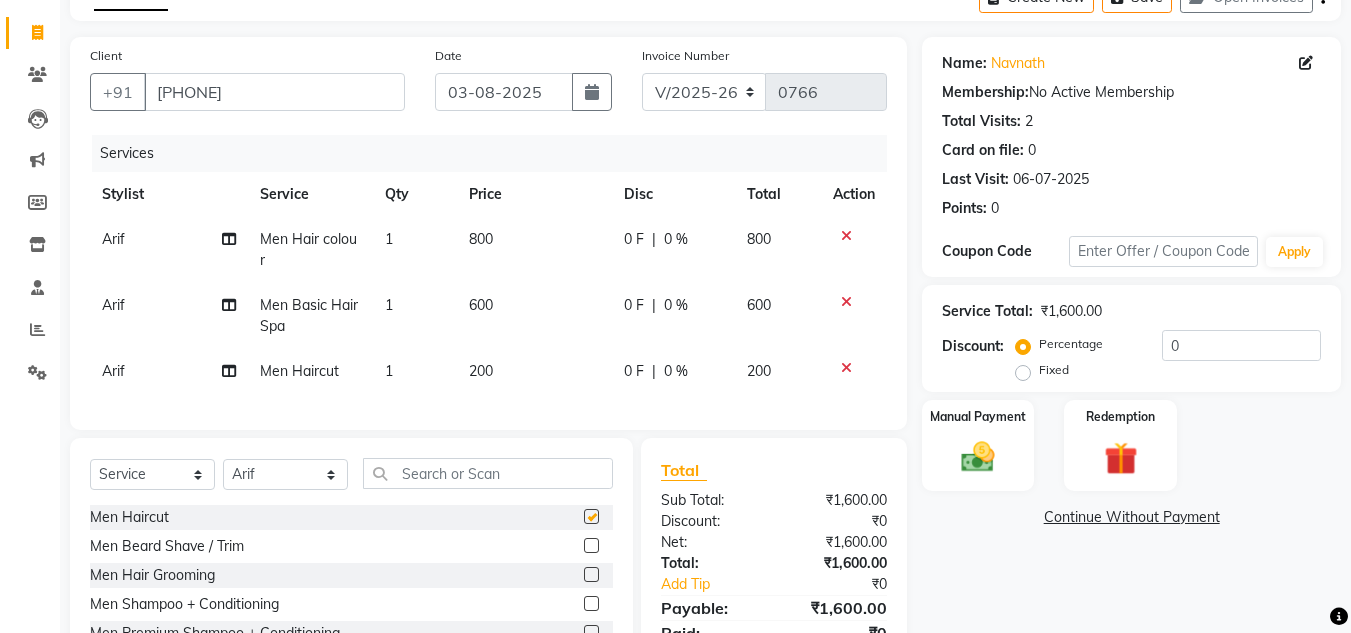 checkbox on "false" 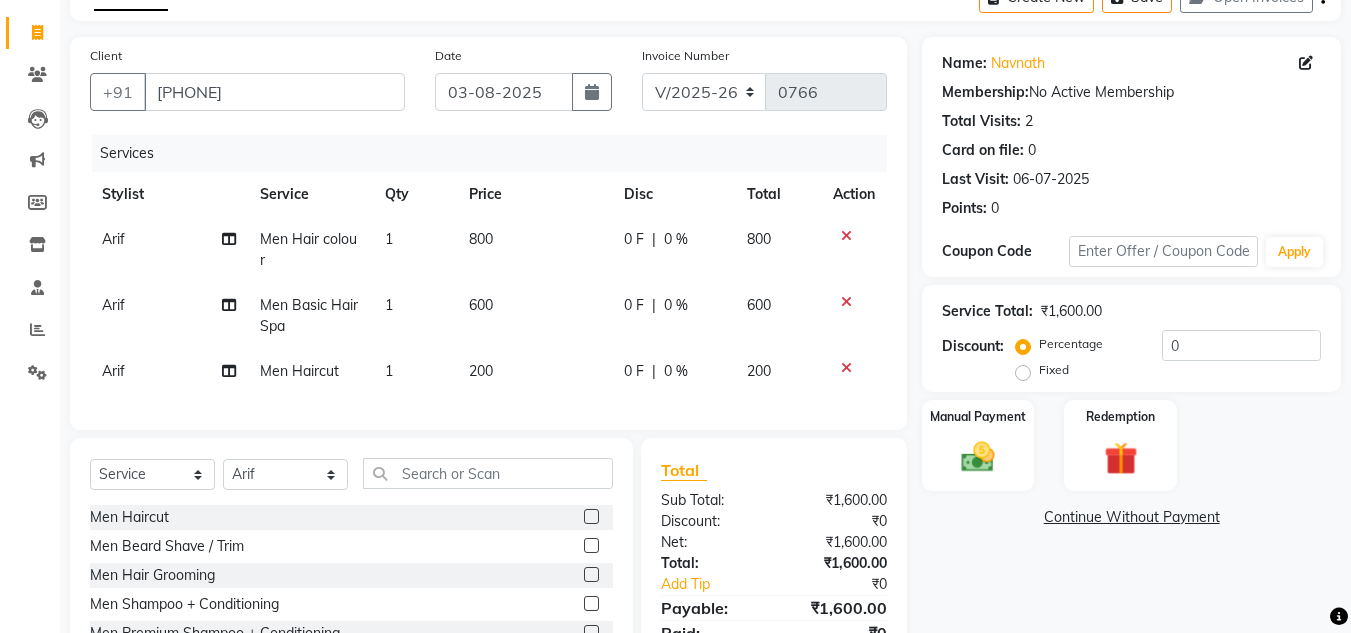 scroll, scrollTop: 258, scrollLeft: 0, axis: vertical 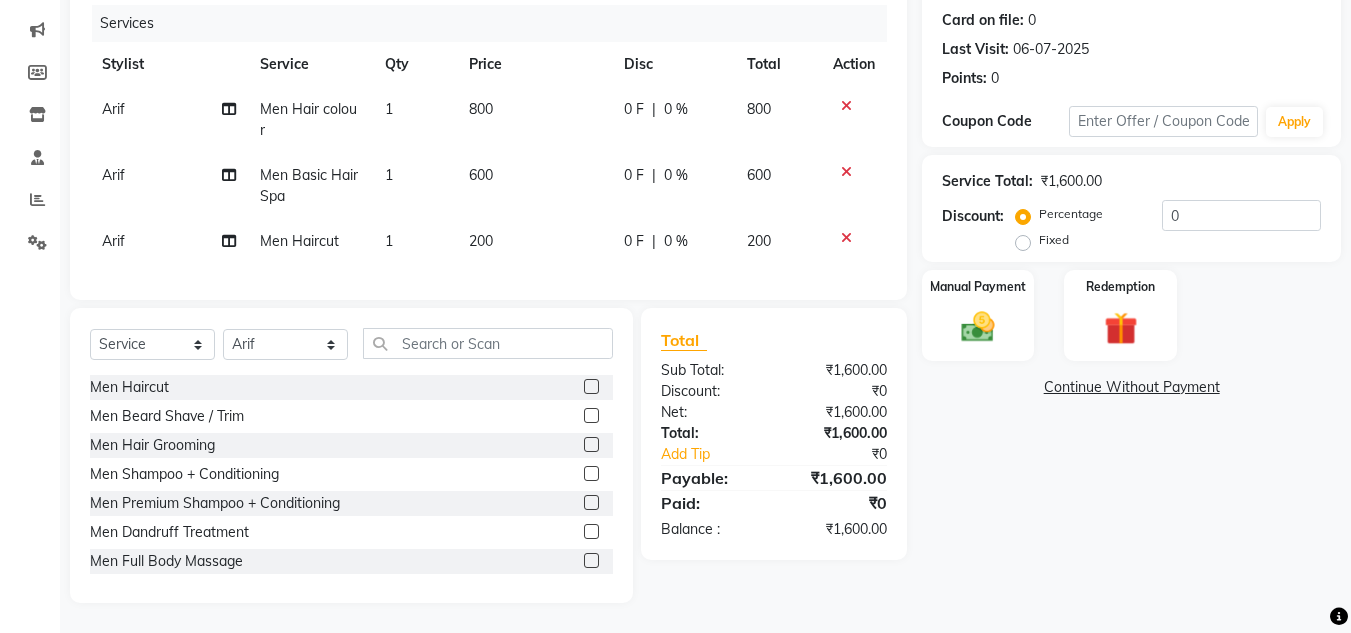 click on "800" 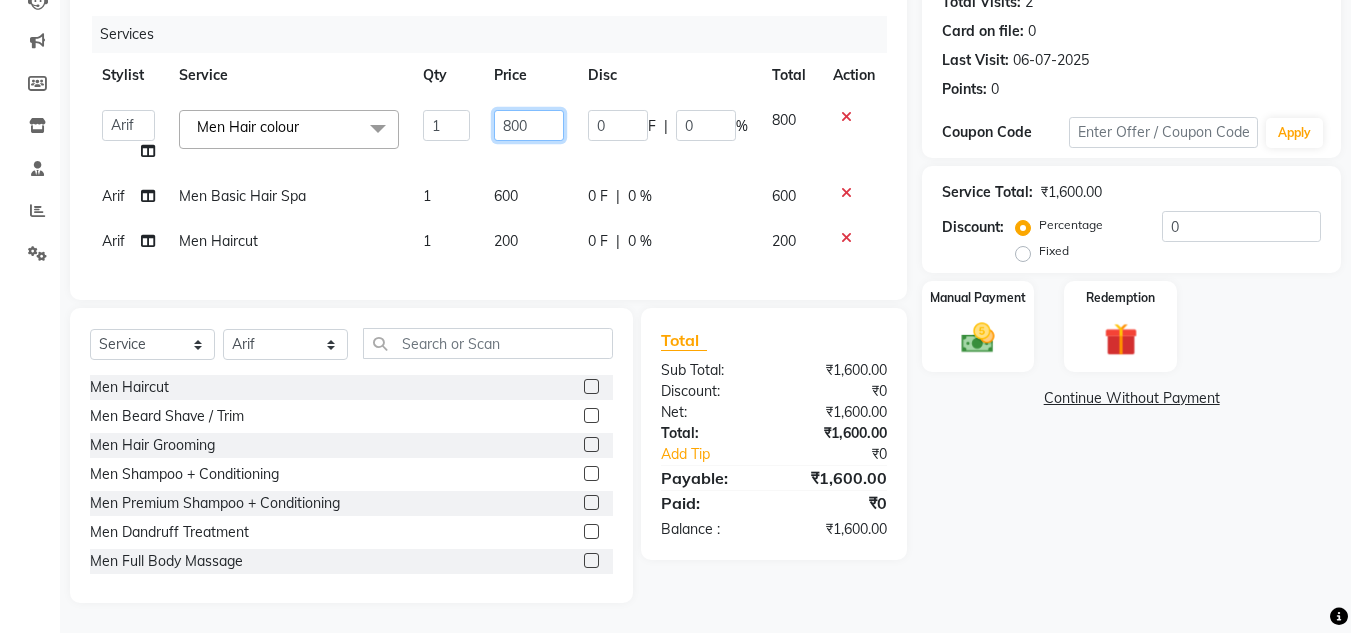 drag, startPoint x: 536, startPoint y: 108, endPoint x: 449, endPoint y: 122, distance: 88.11924 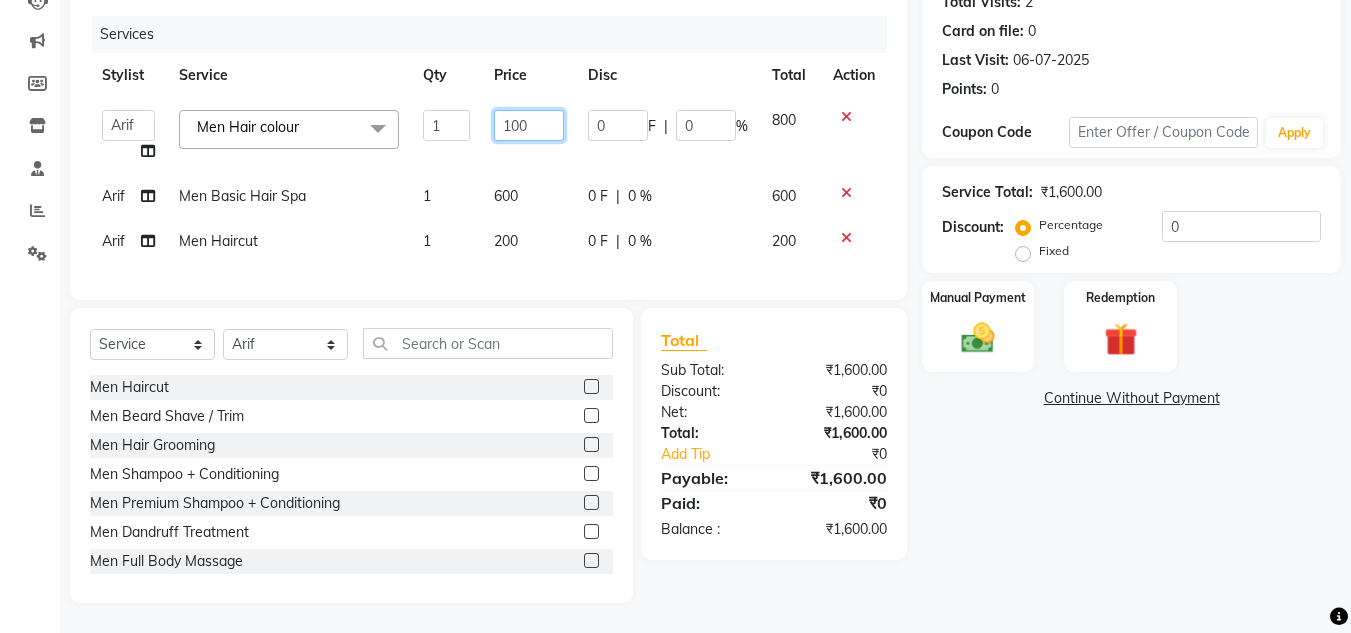 type on "1000" 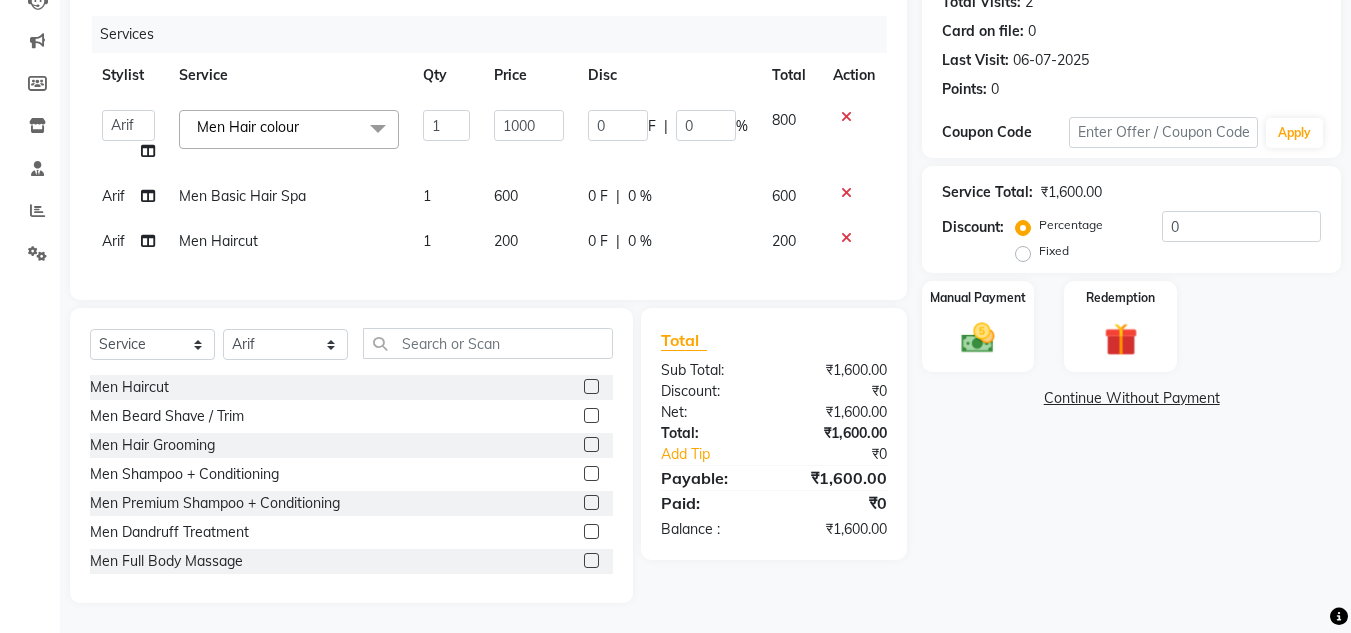 click on "Services Stylist Service Qty Price Disc Total Action  Arif   [FIRST] [LAST]   [FIRST] [LAST]   [FIRST] [LAST]   Nahim   Pinky   [FIRST] [LAST]   [FIRST] [LAST]   [FIRST] [LAST]   [FIRST] [LAST]   Salman Ansari   [FIRST] [LAST]   Shanu   [FIRST] [LAST]   [FIRST] [LAST]   Vali Hasan   [FIRST] [LAST]  Men Hair colour  x Men Haircut Men Beard Shave / Trim Men Hair Grooming Men Shampoo + Conditioning Men Premium Shampoo + Conditioning Men Dandruff Treatment Men Full Body Massage Men Nanoplastia Men Hair Wash Men Hair Wash + Hair Cut + Beard Men Beard Color Full Women Dandruff Treatment Women Gel Extention Removal Men Hand Wax Full Women Face Threading Men Hair cut + Hair colour Women Hair Spa + Hair Colour + Facial + Hand Leg Wax + Underarm Wax Christmas Offer (Hair Cut + Beard + Hair Colour/ Spa) Nail Gel  Work Hand Cleansing + Back +Face Dtan +Underarms + Hand wax +Foot Massage + Facial + Face Threading + Root Touch Up Facial + Hair cut +Hair Colour + Hair Treatment  Women Hair Spa Women Wax Make Up 1 1000 0" 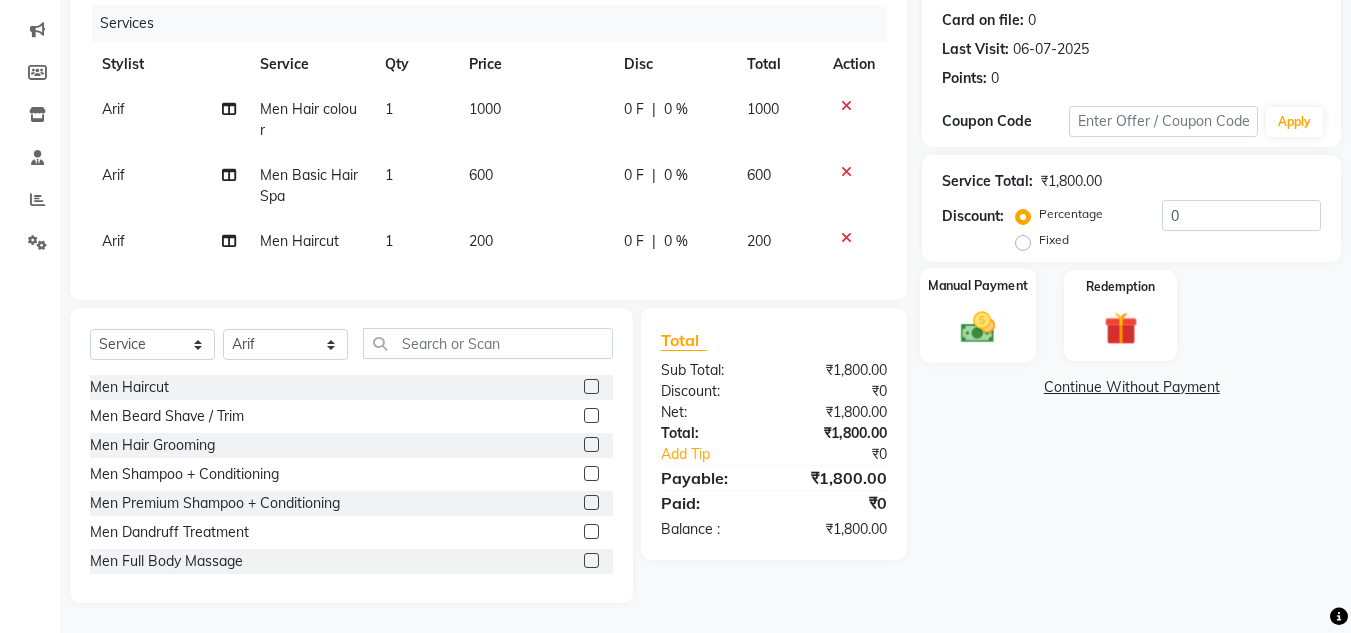 click 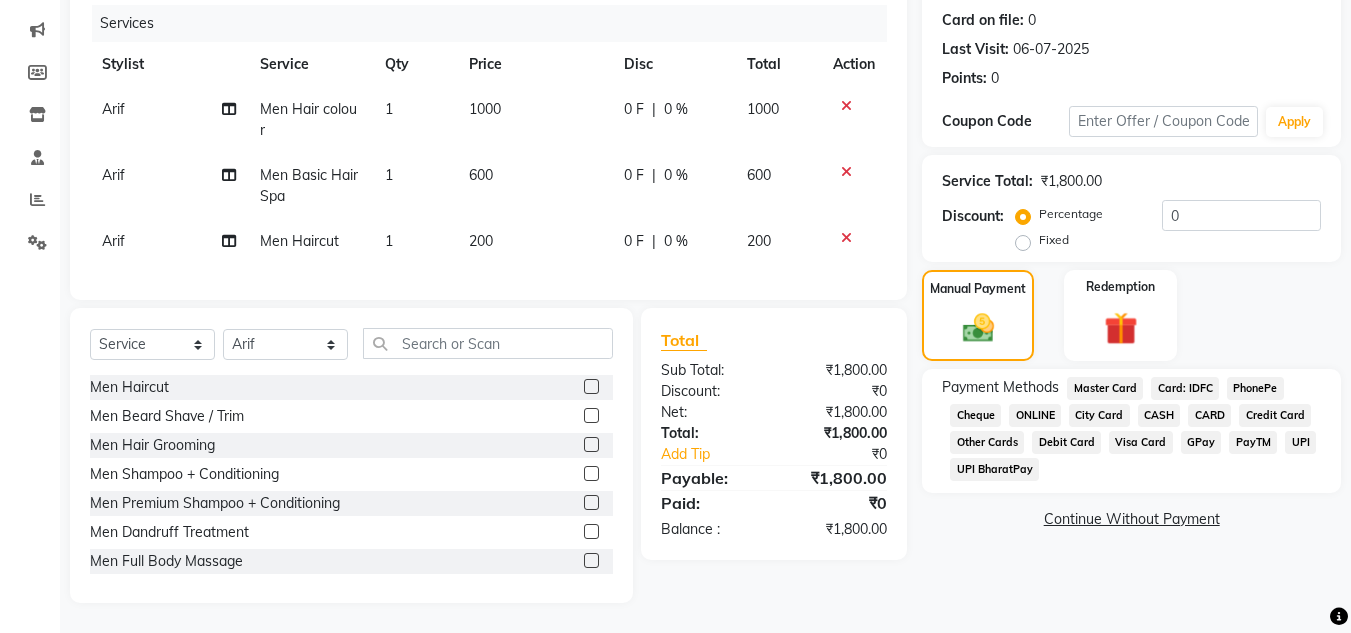 click on "ONLINE" 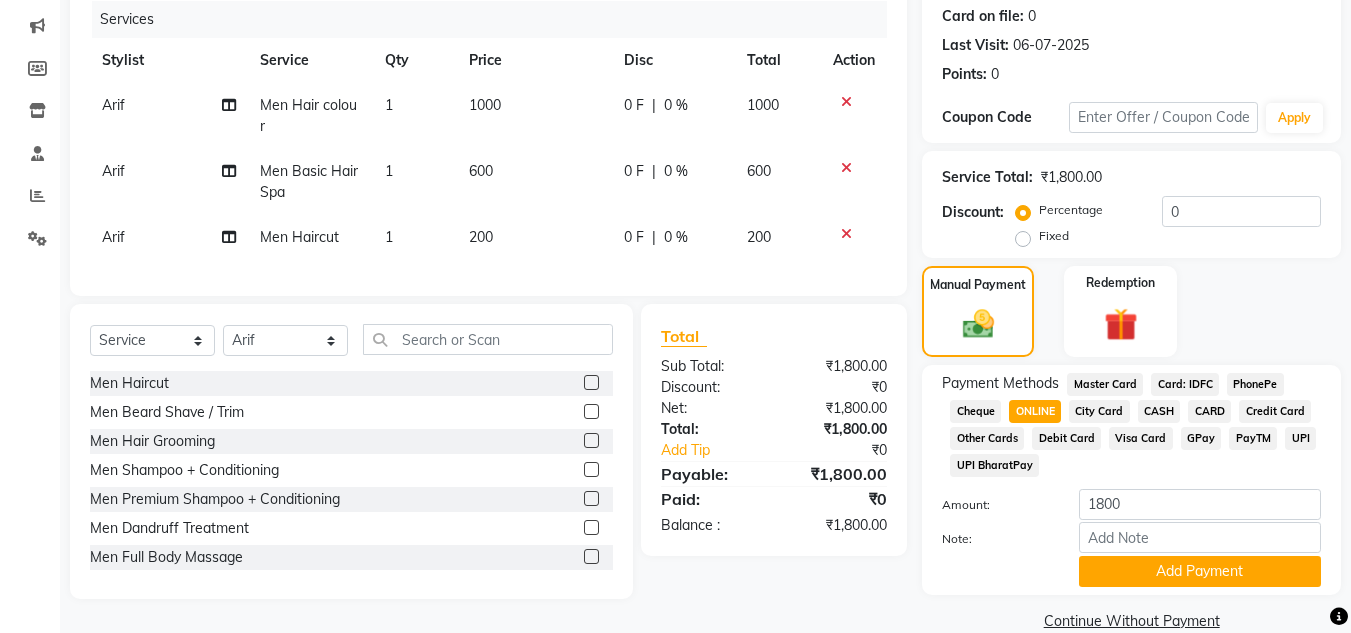 scroll, scrollTop: 280, scrollLeft: 0, axis: vertical 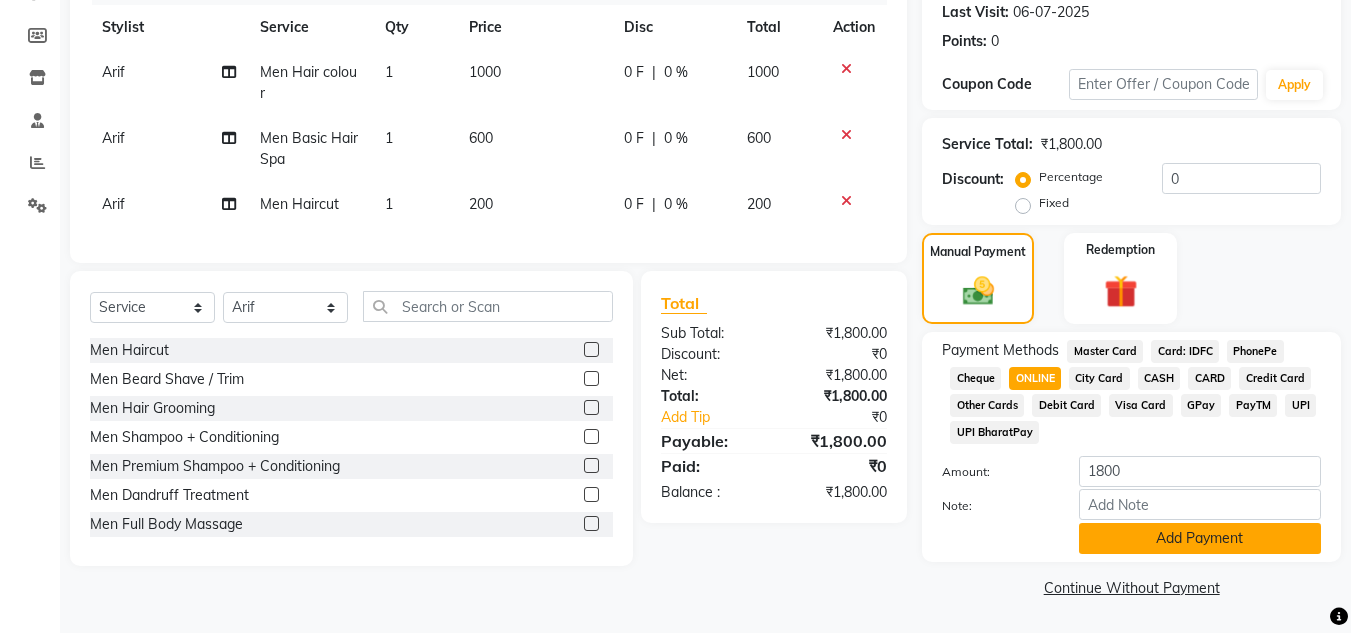 click on "Add Payment" 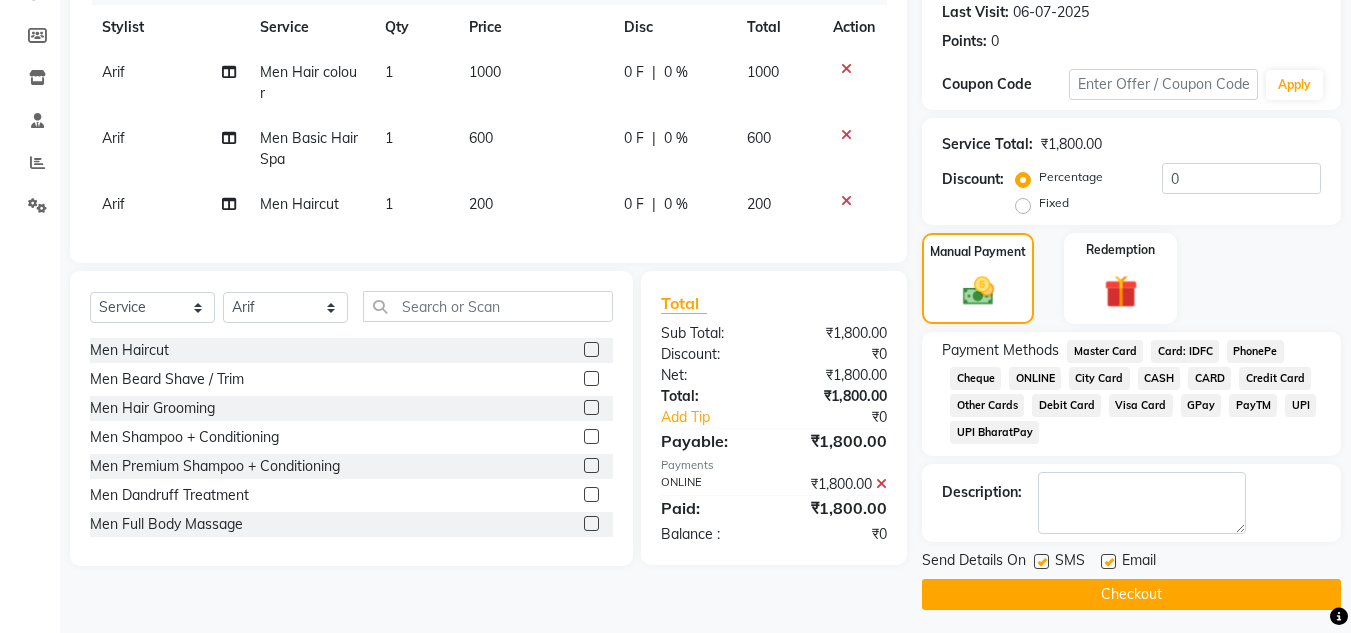 click on "Checkout" 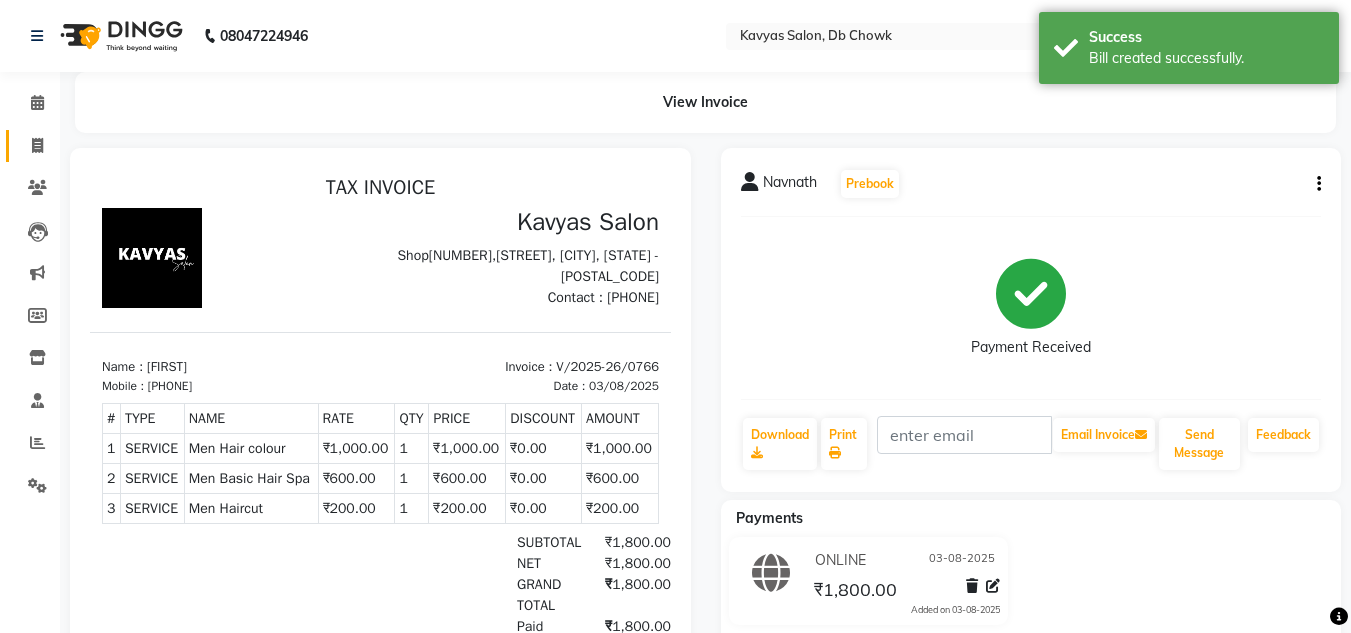 scroll, scrollTop: 0, scrollLeft: 0, axis: both 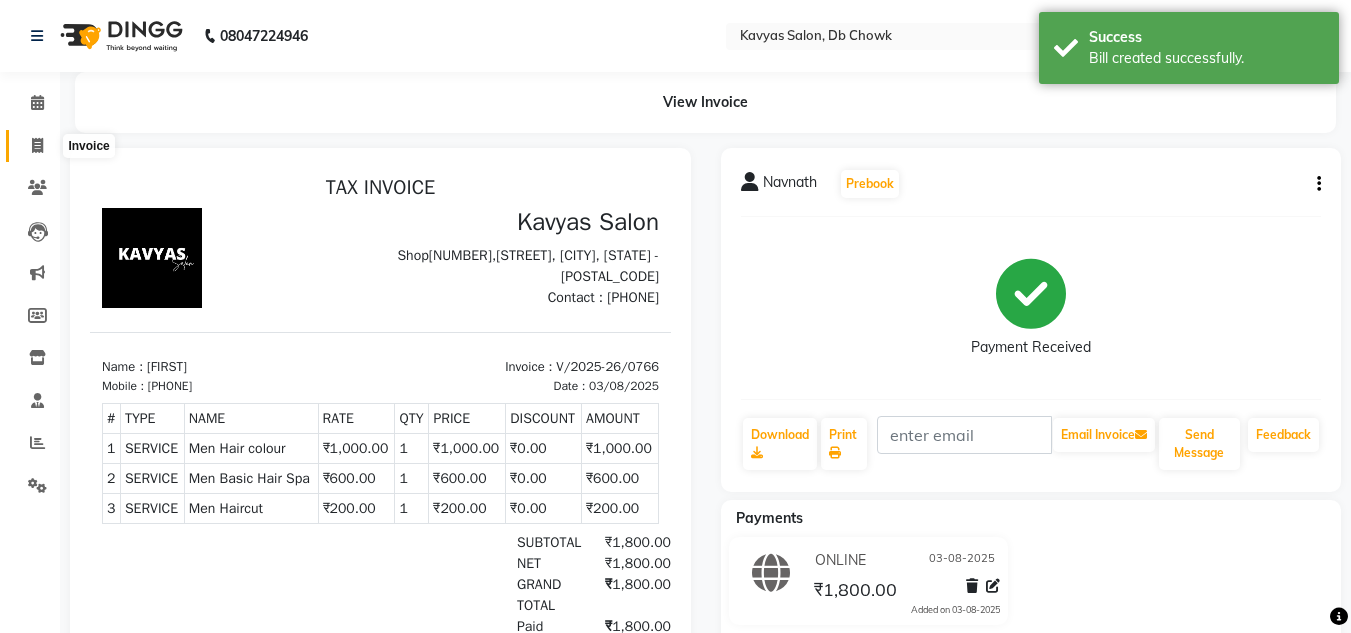 click 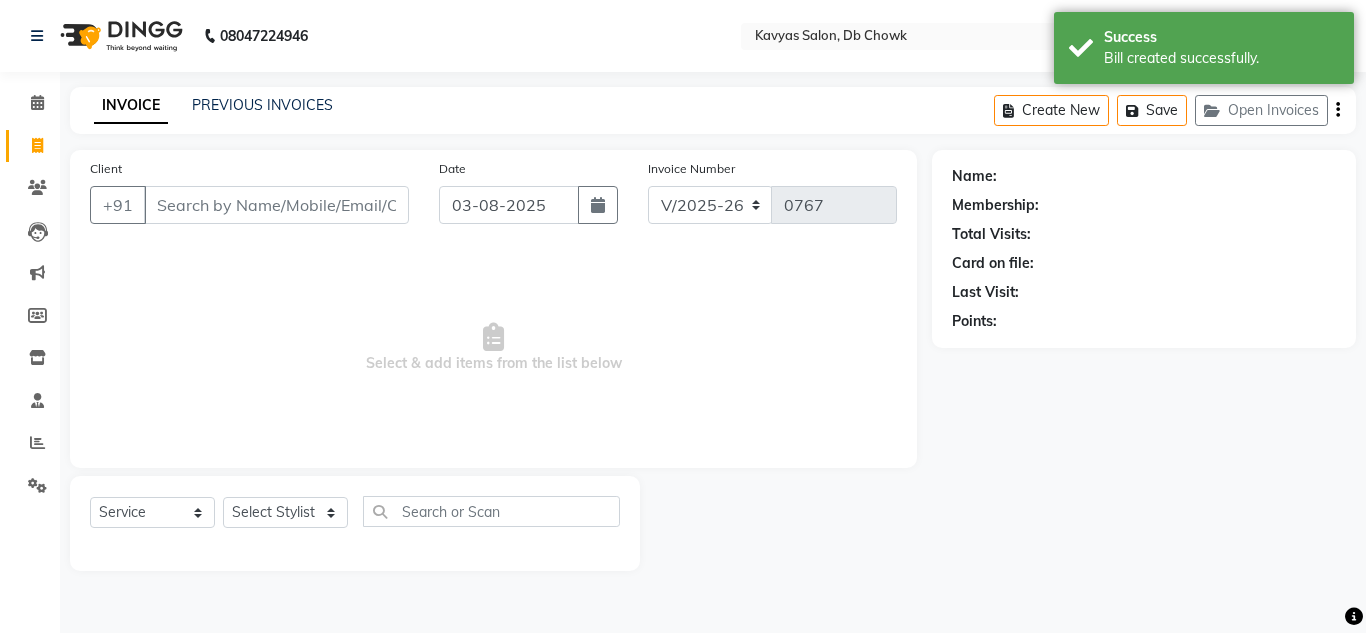 click on "Client" at bounding box center [276, 205] 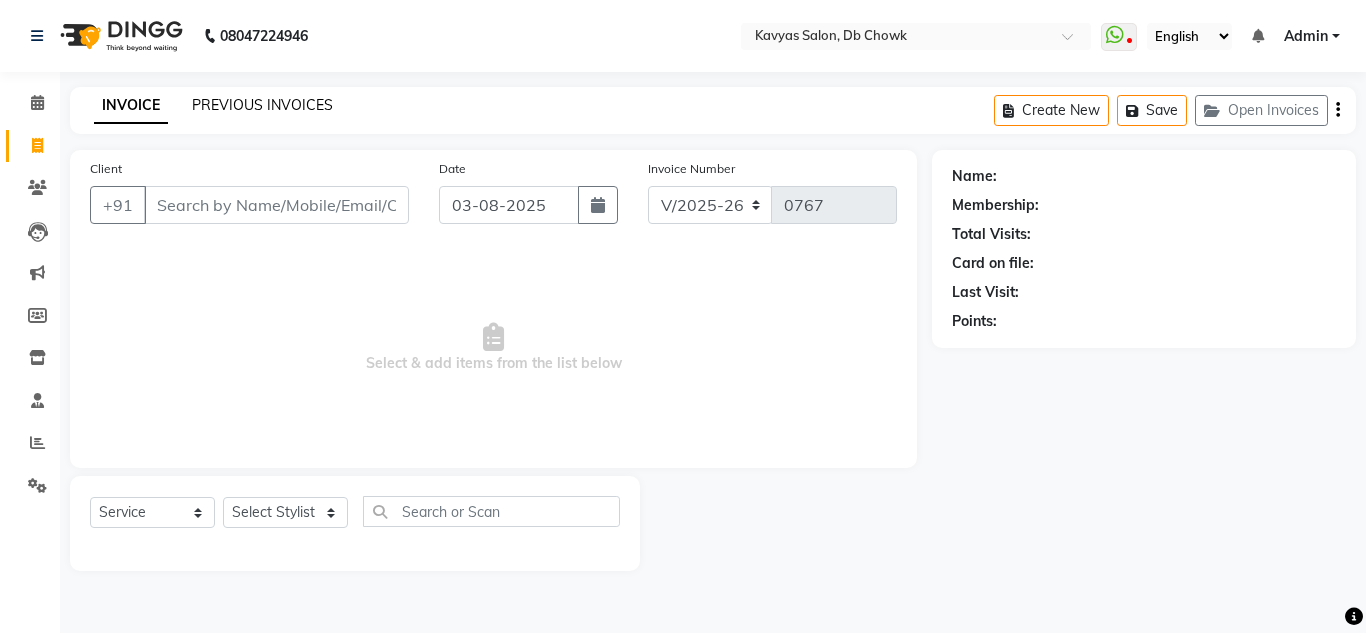 click on "PREVIOUS INVOICES" 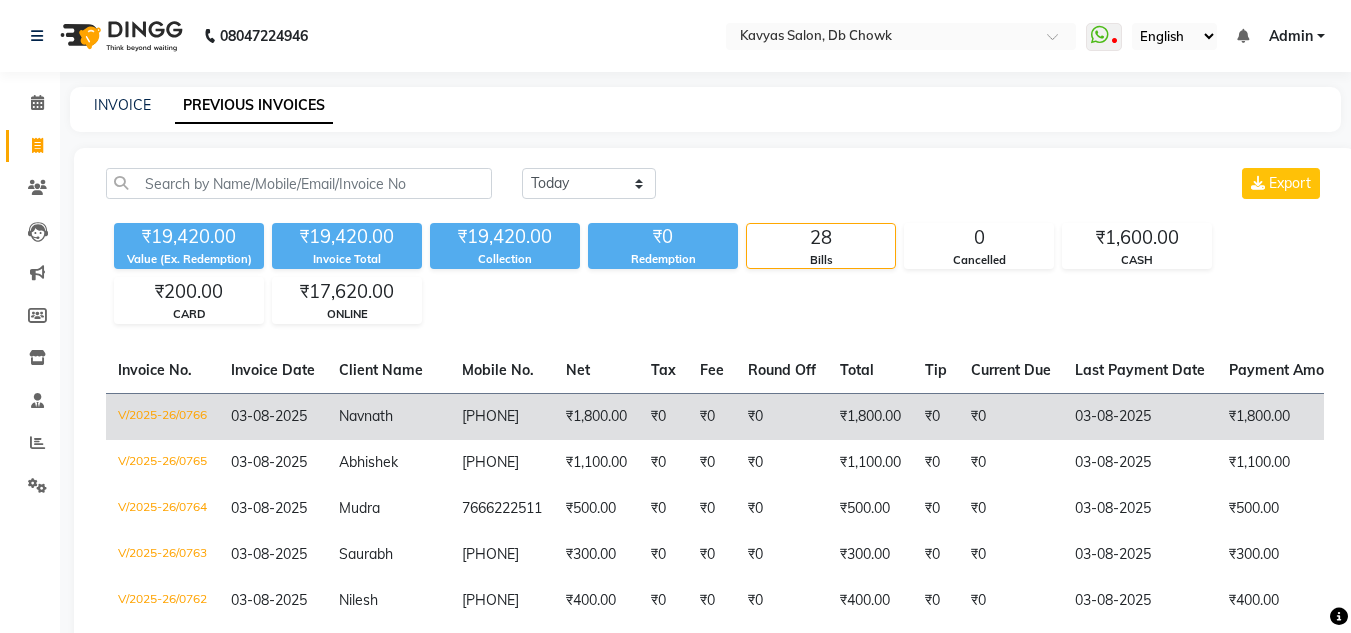 click on "₹1,800.00" 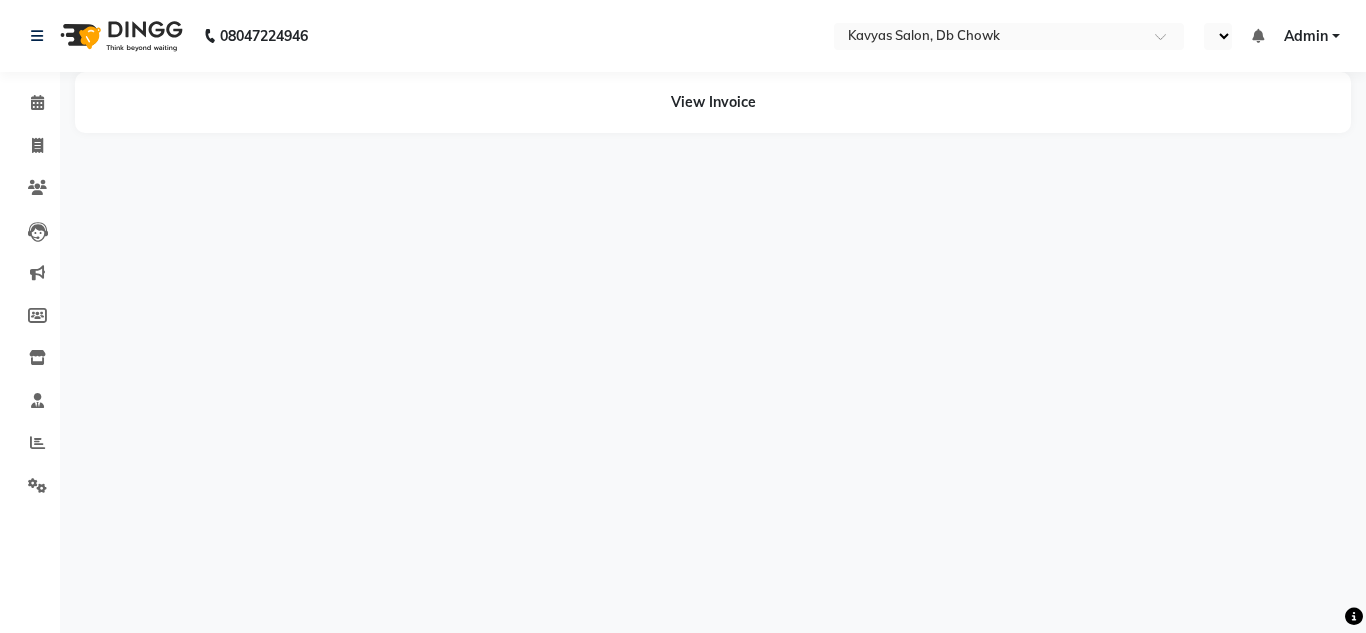 select on "en" 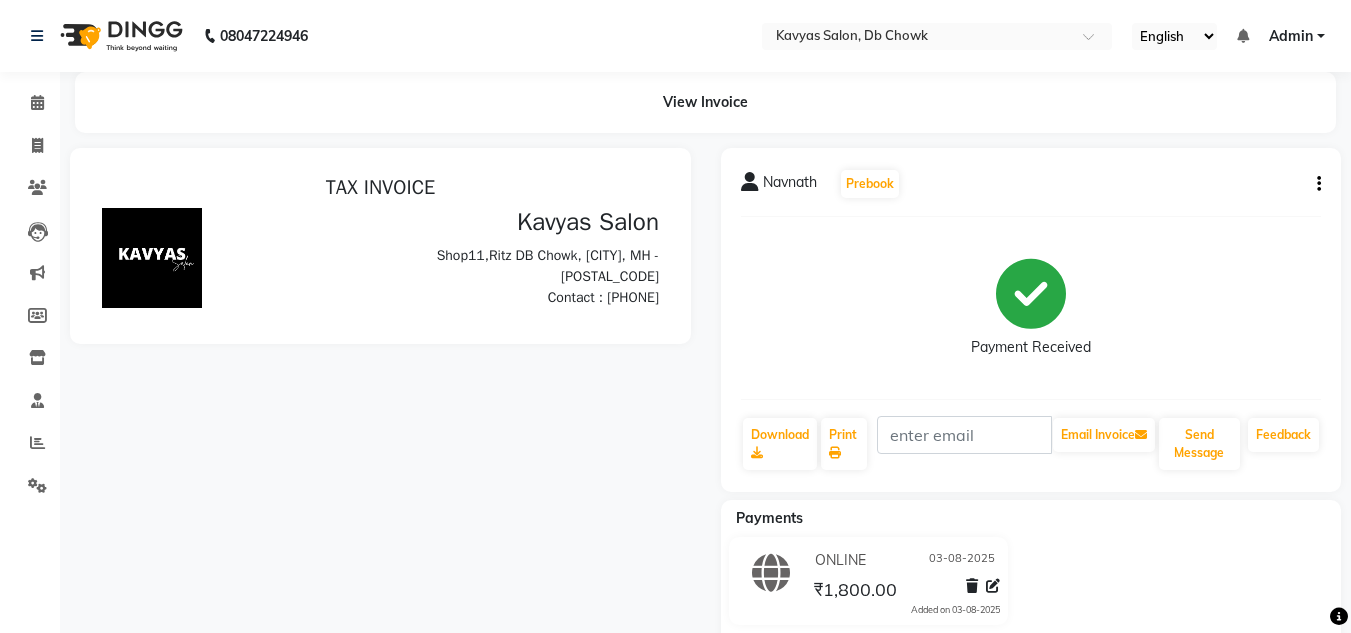 scroll, scrollTop: 0, scrollLeft: 0, axis: both 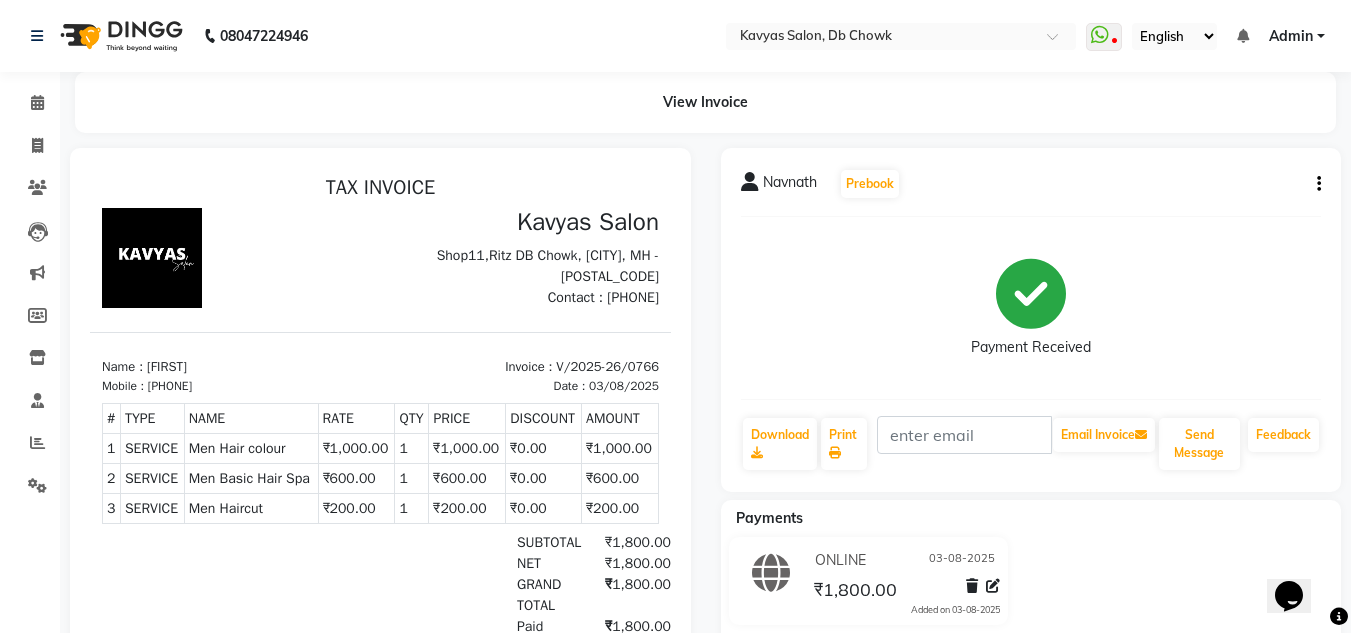 click 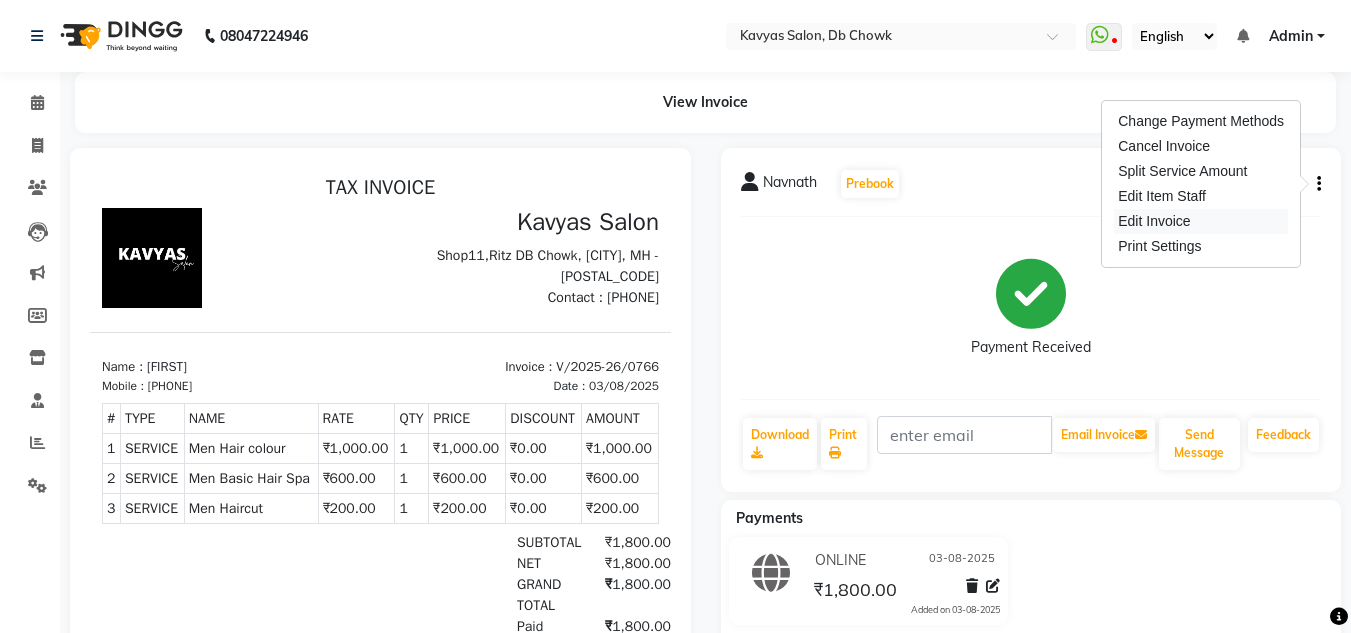 click on "Edit Invoice" at bounding box center [1201, 221] 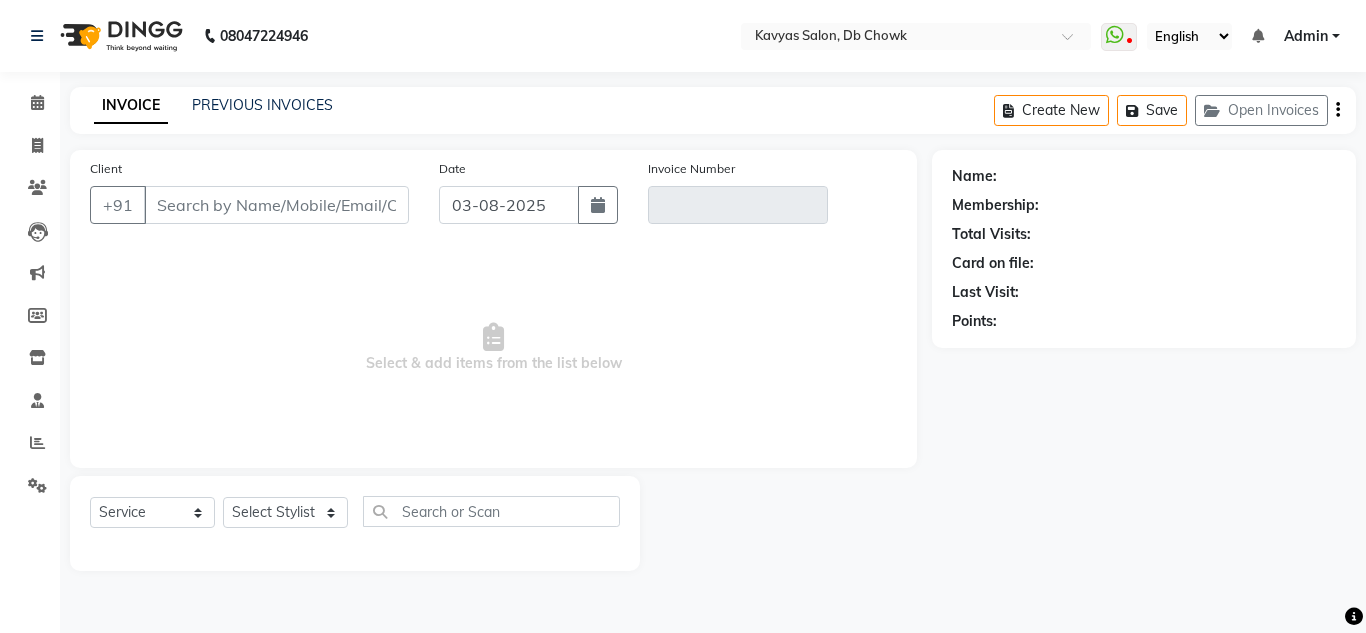 type on "[PHONE]" 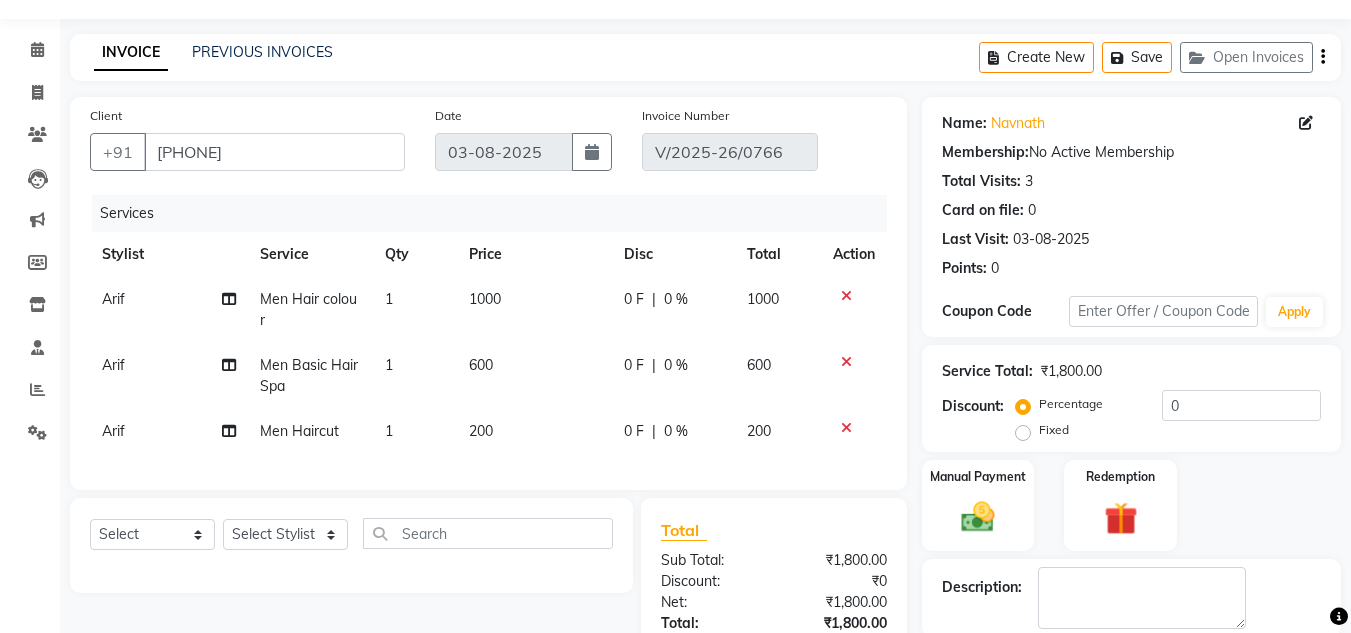 scroll, scrollTop: 257, scrollLeft: 0, axis: vertical 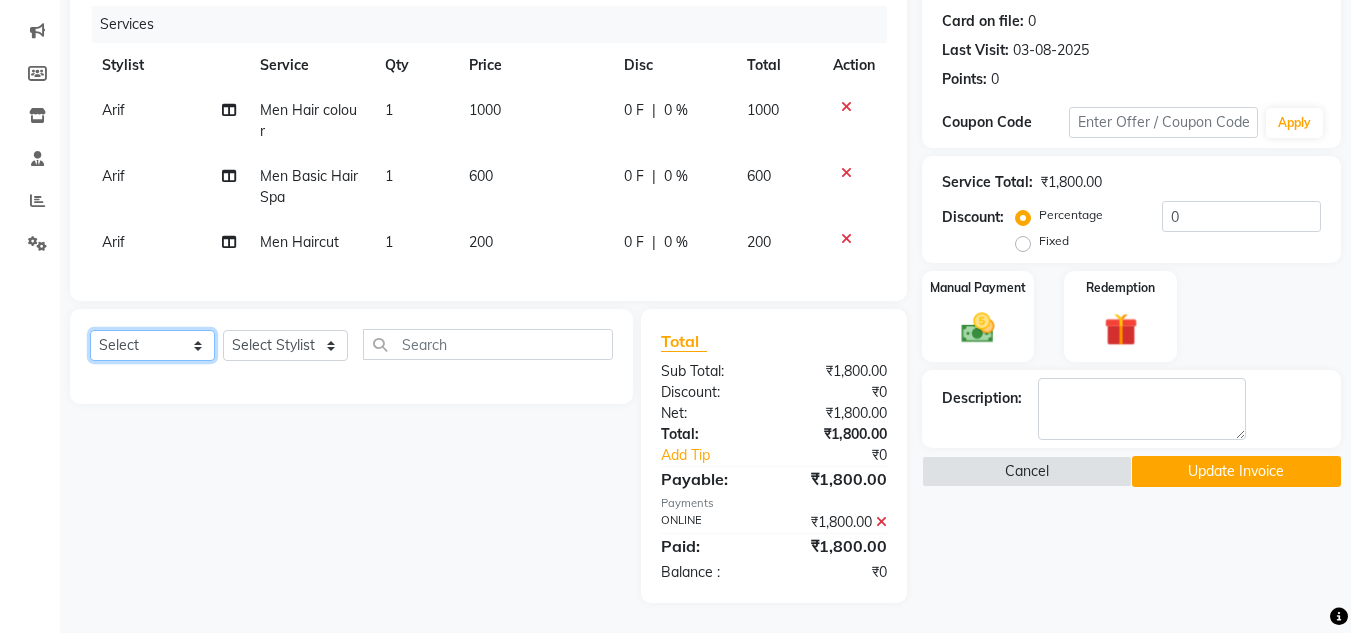 click on "Select  Service  Product  Membership  Package Voucher Prepaid Gift Card" 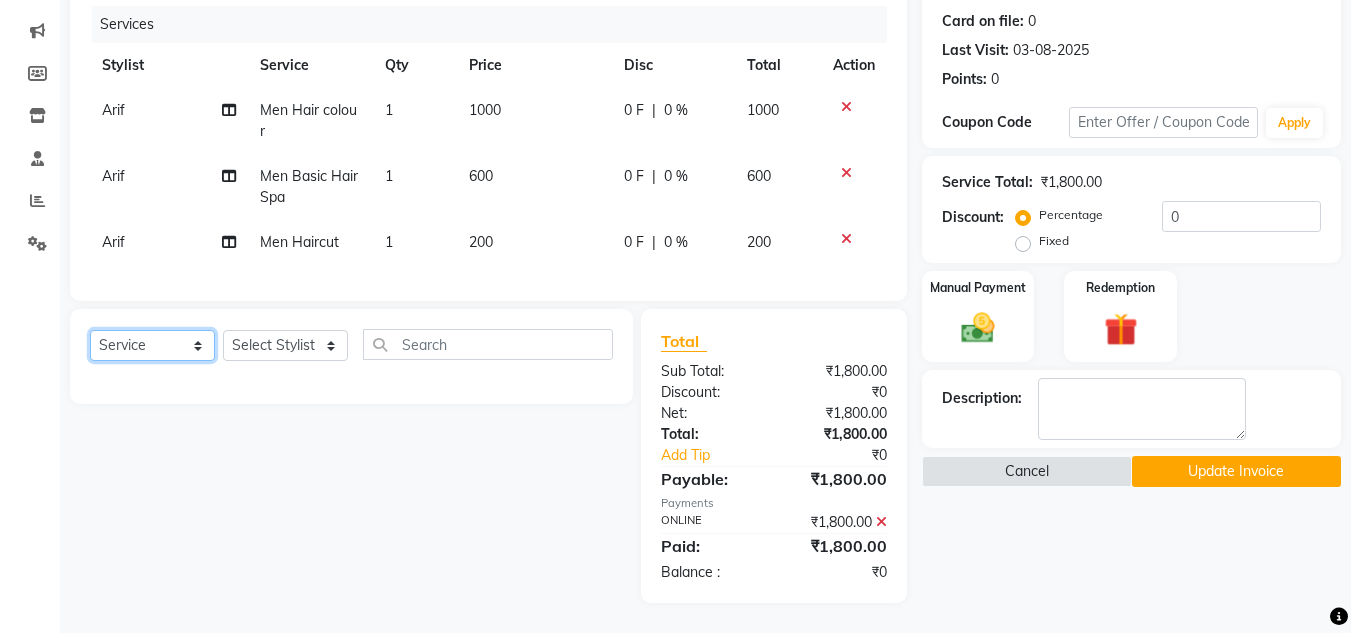 click on "Select  Service  Product  Membership  Package Voucher Prepaid Gift Card" 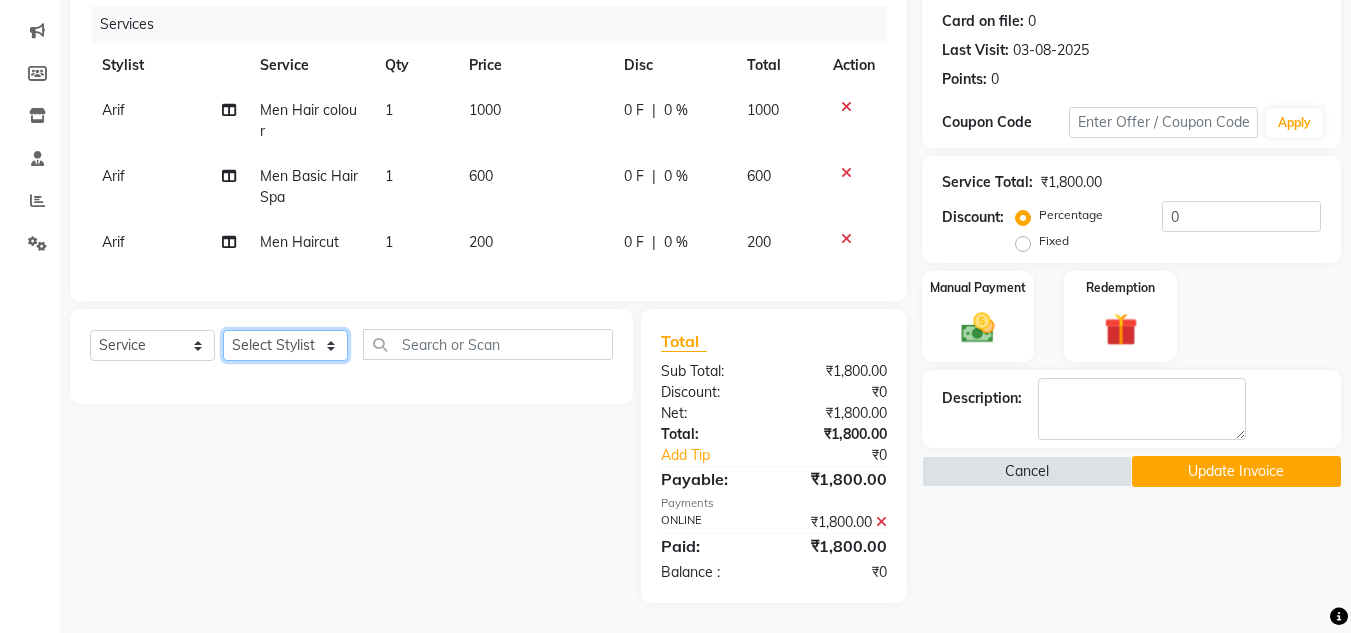 click on "Select Stylist Arif Fatah siddhiqui Kavya Upadhyay Minakshi Chavan Nahim Pinky Pranali Panchal pranjal more Pratibha Upadhyay Renuka Chavhan Salman Ansari Sam Khan Shanu Snehal Surve Vaishali Pachare Vali Hasan Vishal Ahmed Shaikh" 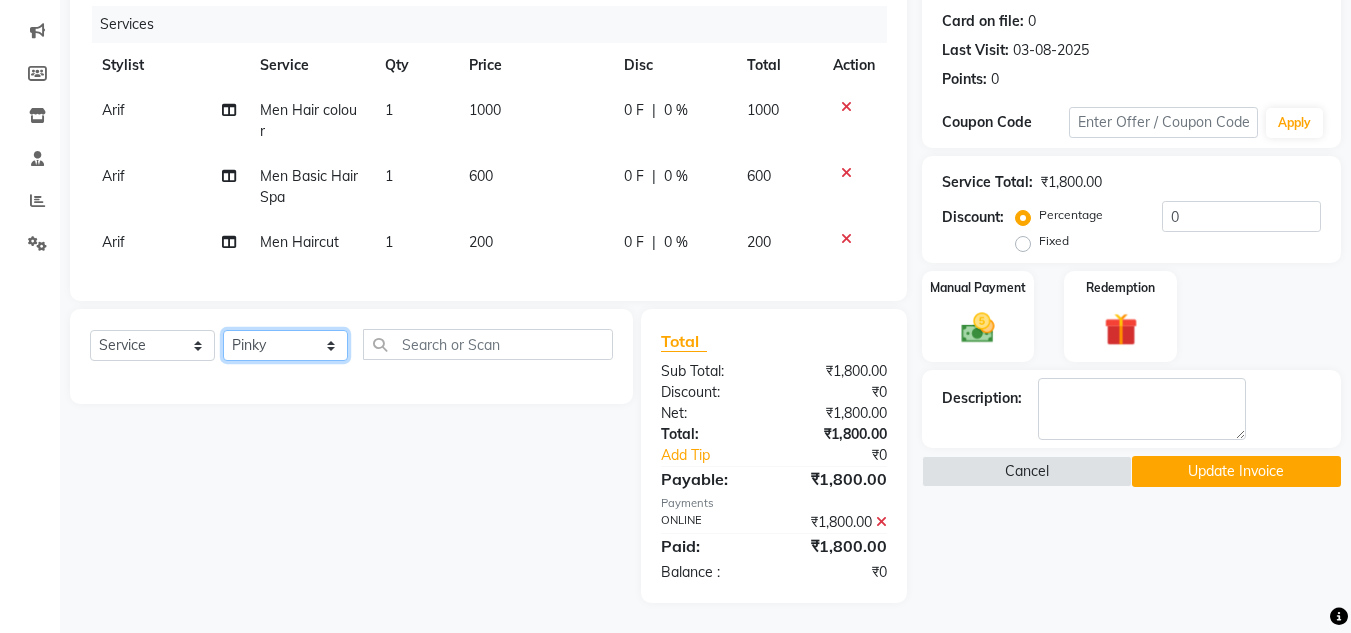 click on "Select Stylist Arif Fatah siddhiqui Kavya Upadhyay Minakshi Chavan Nahim Pinky Pranali Panchal pranjal more Pratibha Upadhyay Renuka Chavhan Salman Ansari Sam Khan Shanu Snehal Surve Vaishali Pachare Vali Hasan Vishal Ahmed Shaikh" 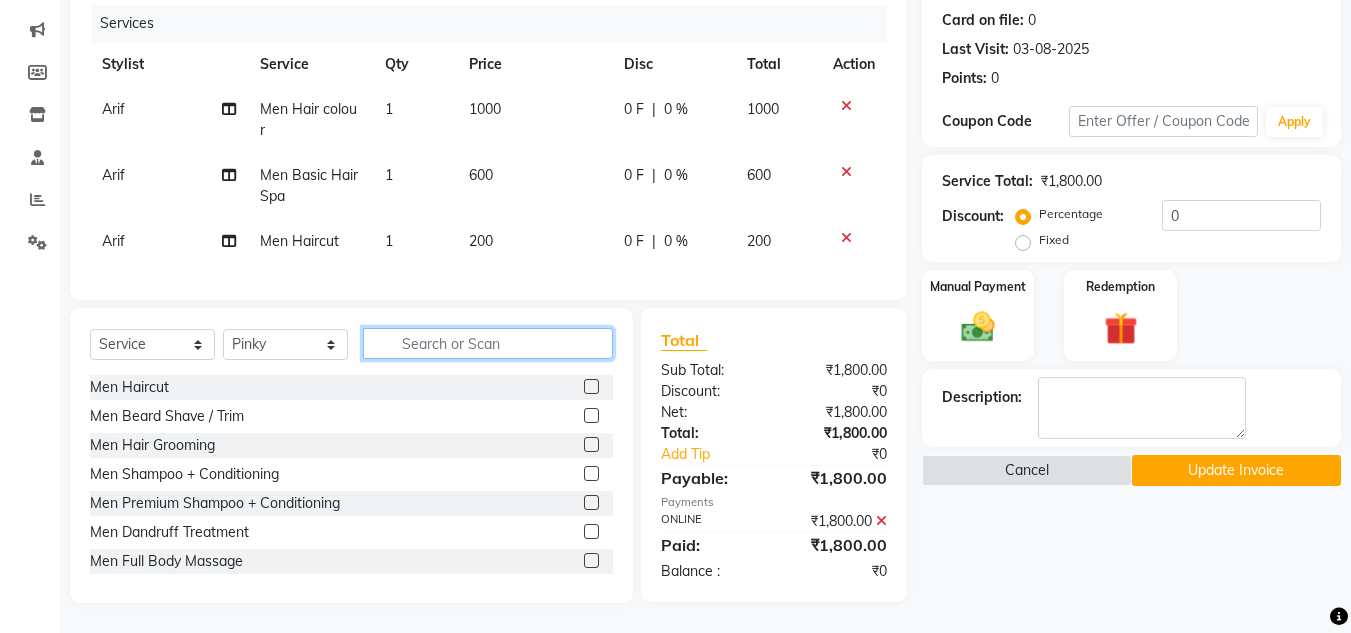 click 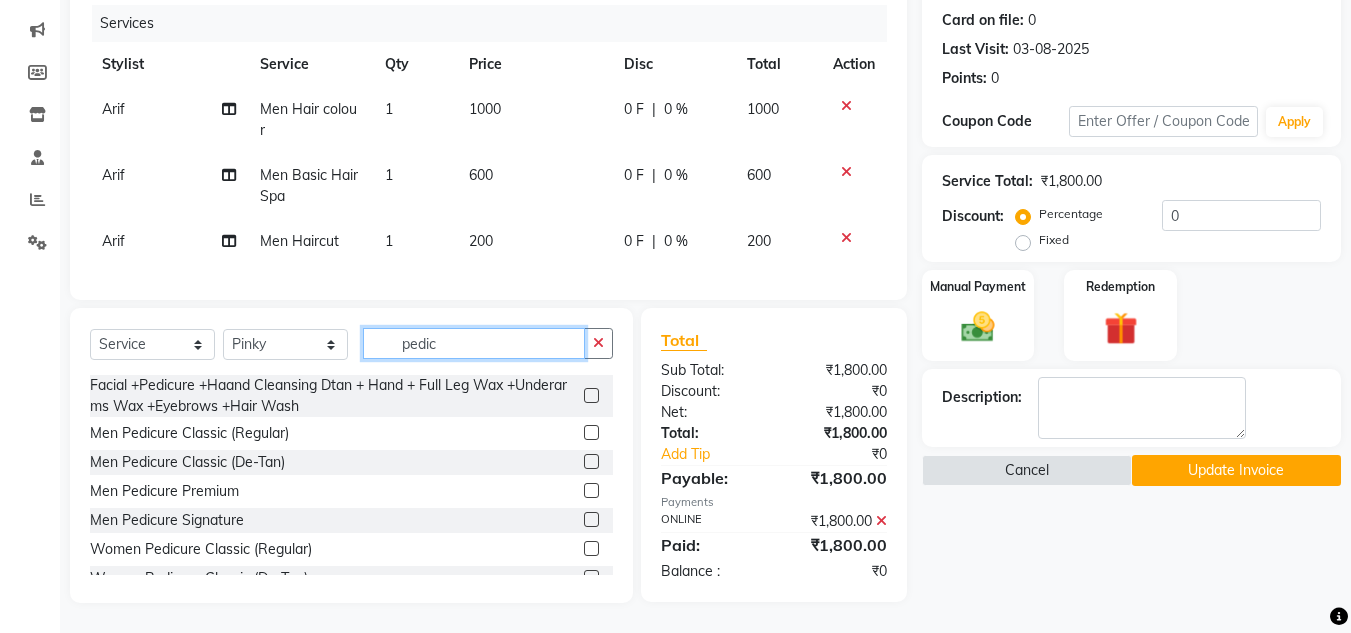 type on "pedic" 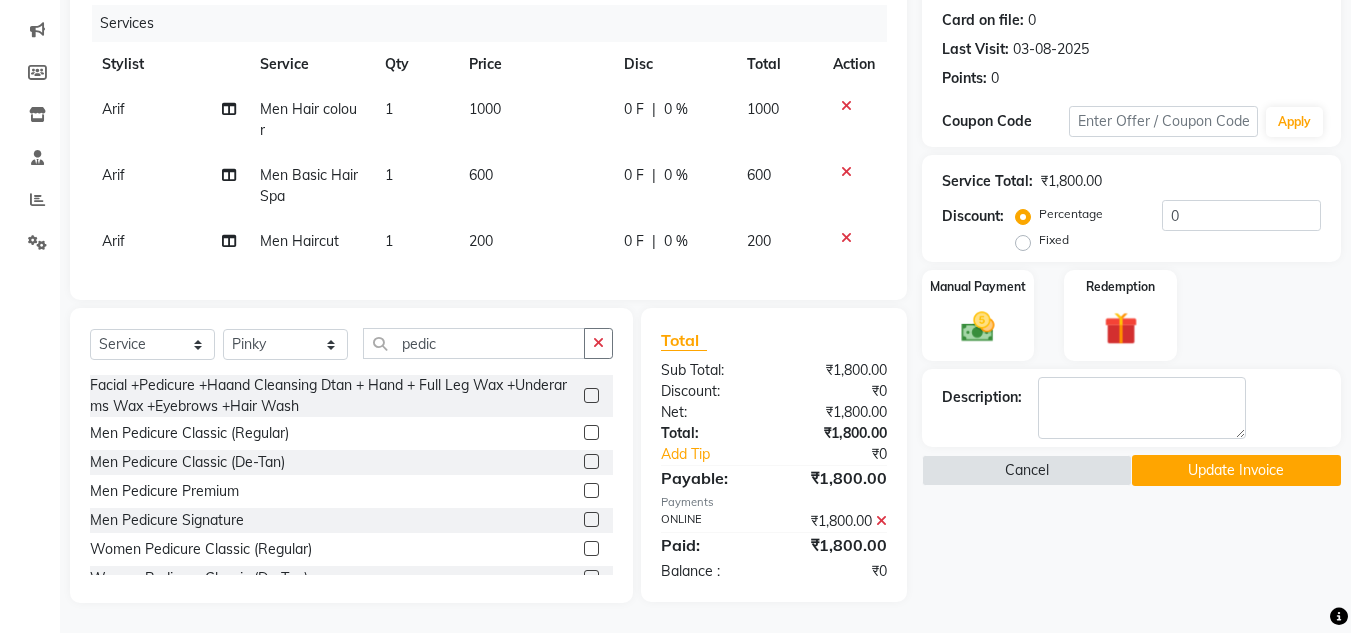 click on "Men Pedicure Classic (Regular)" 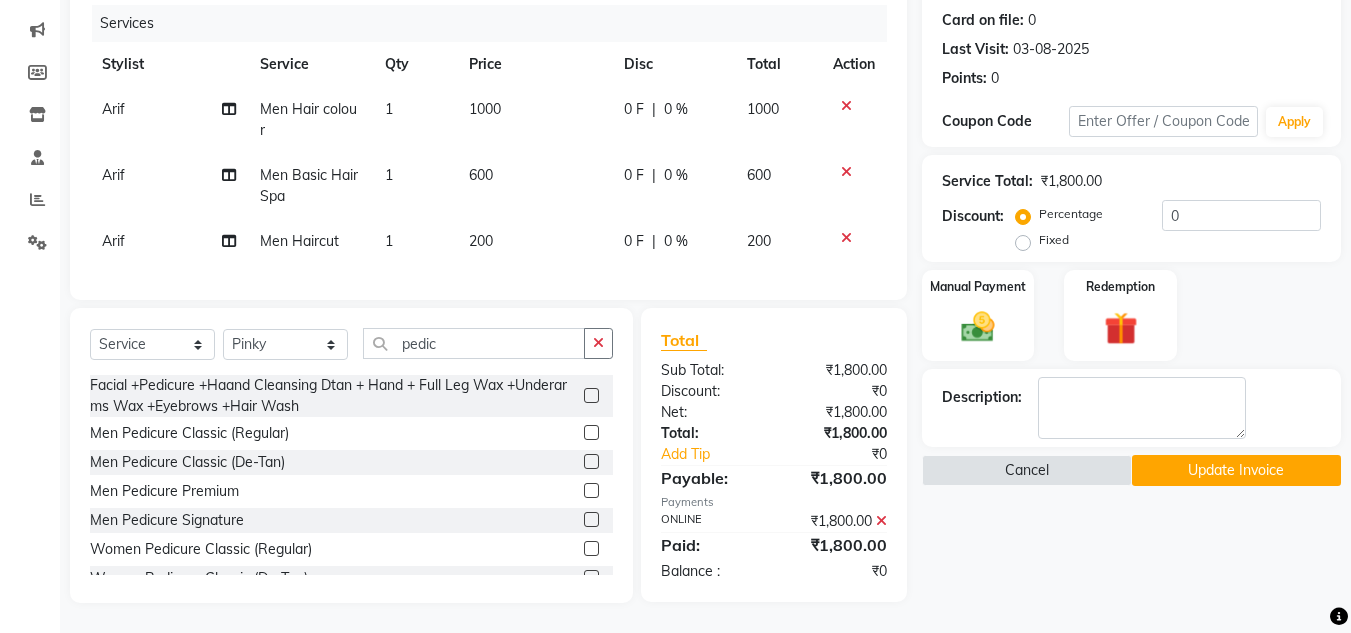 click 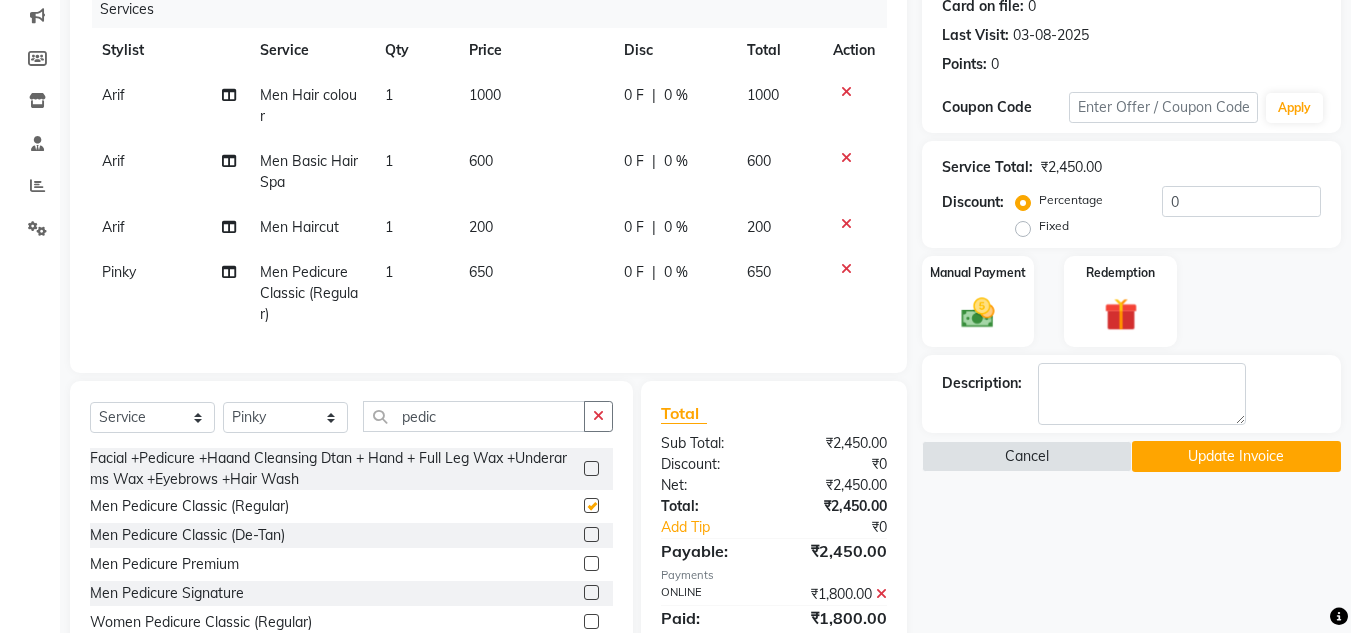 checkbox on "false" 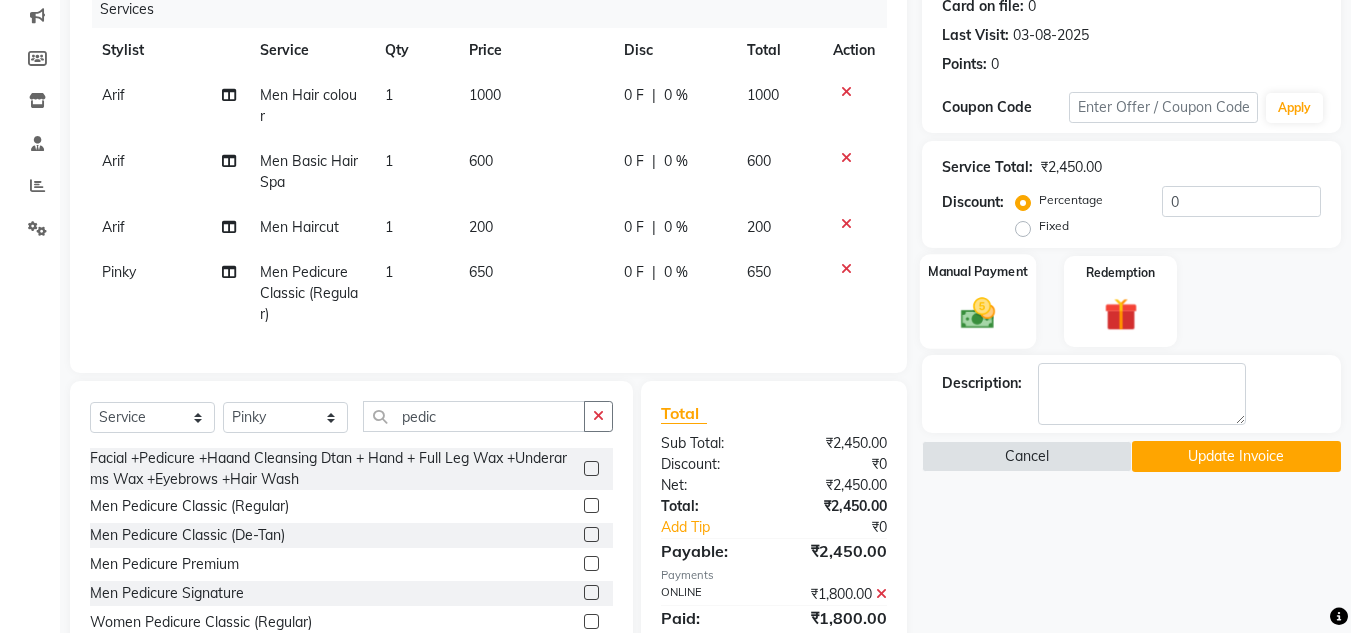 click 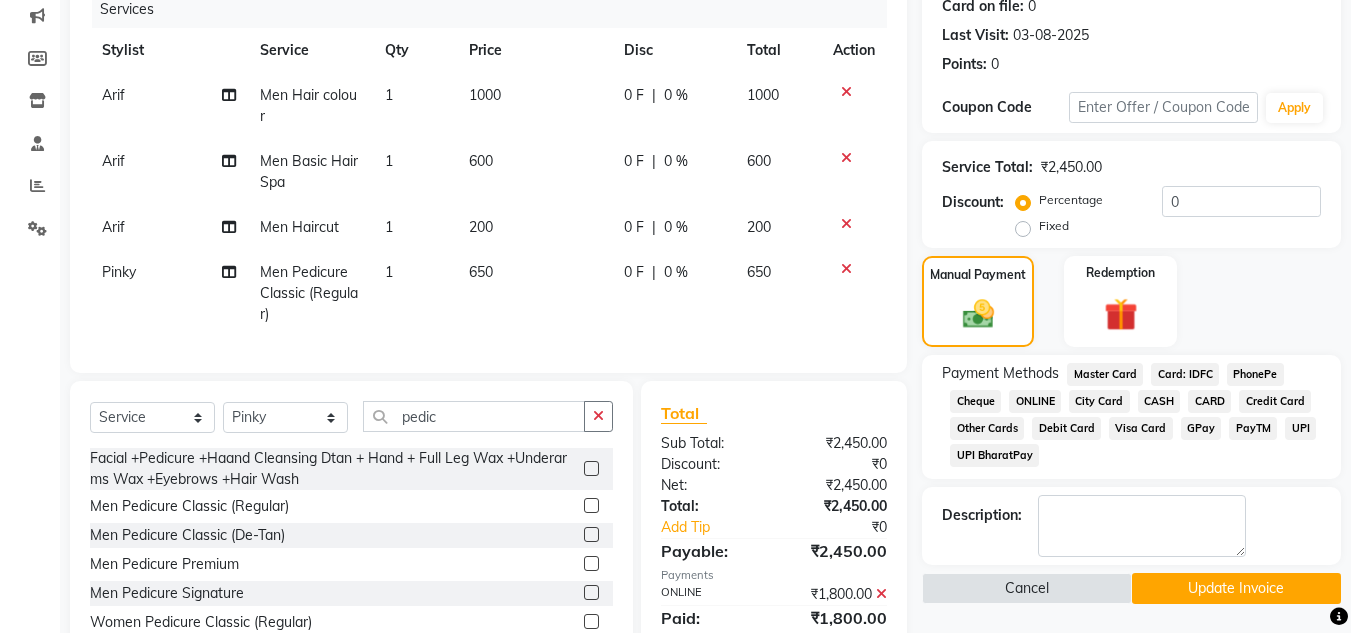 click on "ONLINE" 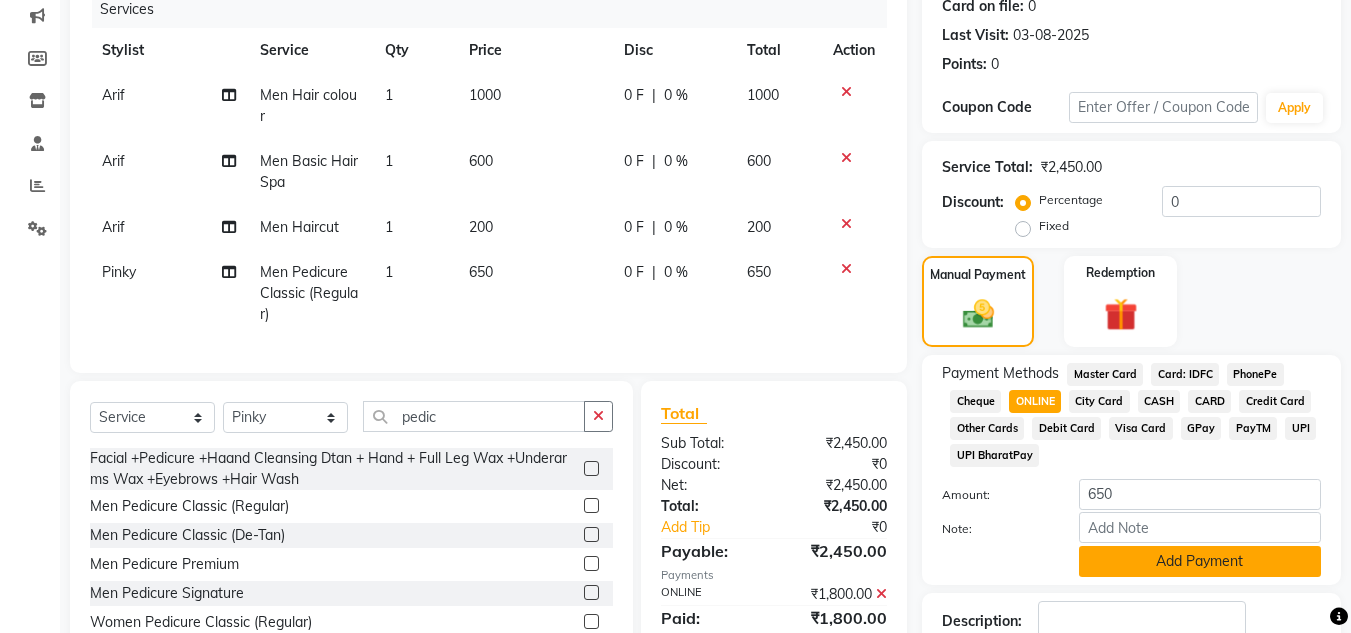 click on "Add Payment" 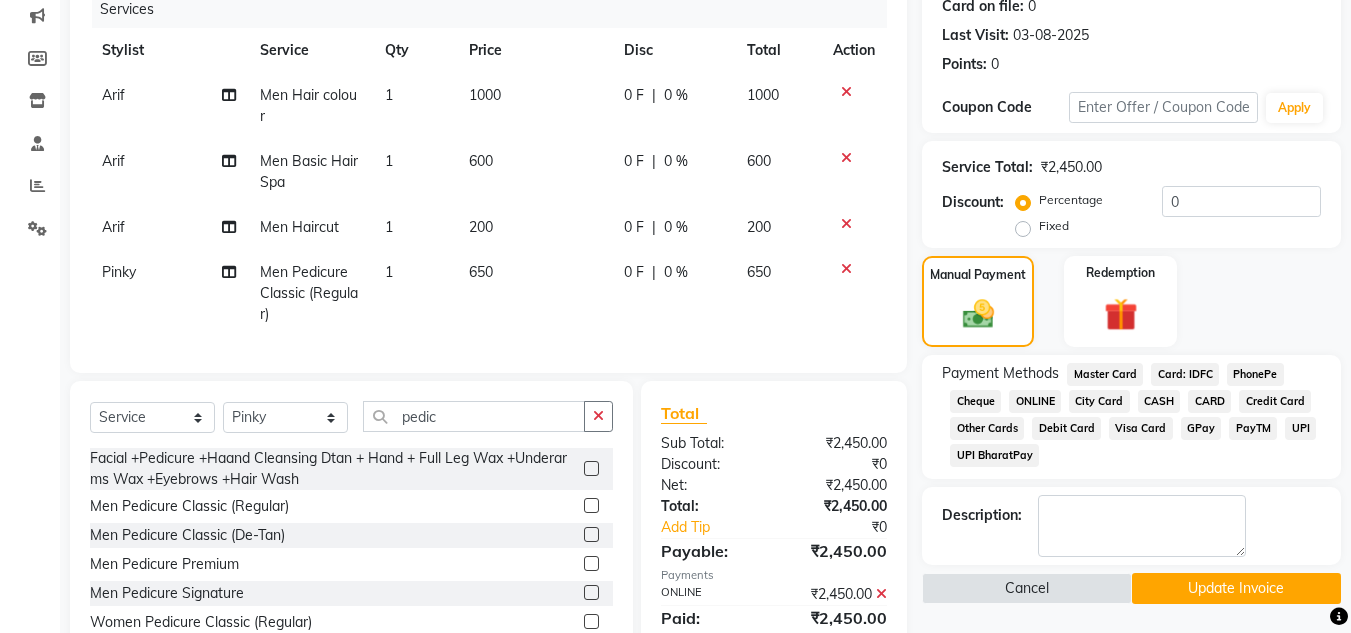 scroll, scrollTop: 324, scrollLeft: 0, axis: vertical 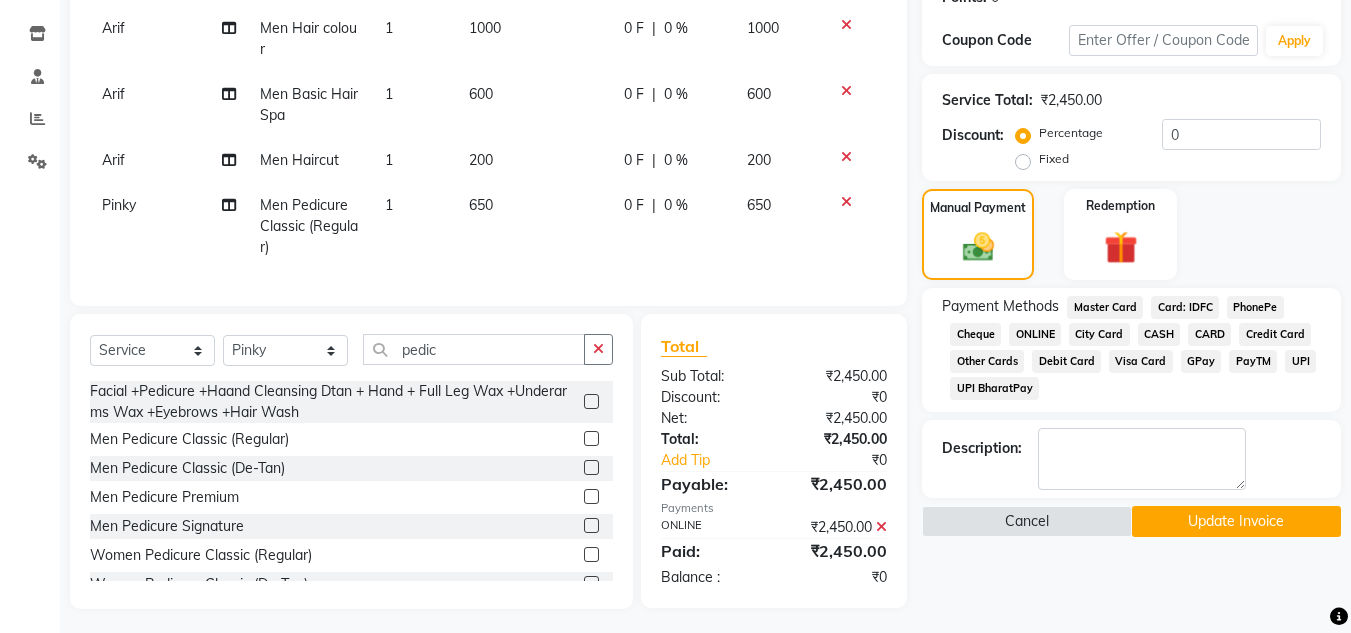 click on "Update Invoice" 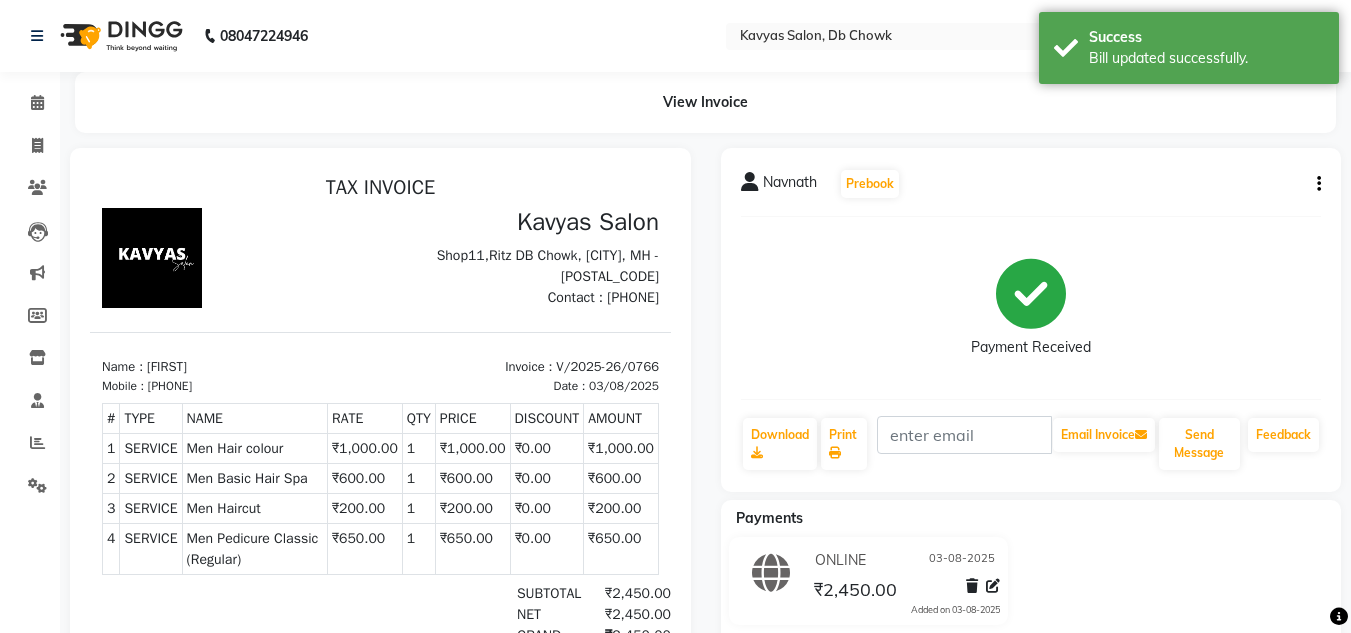 scroll, scrollTop: 0, scrollLeft: 0, axis: both 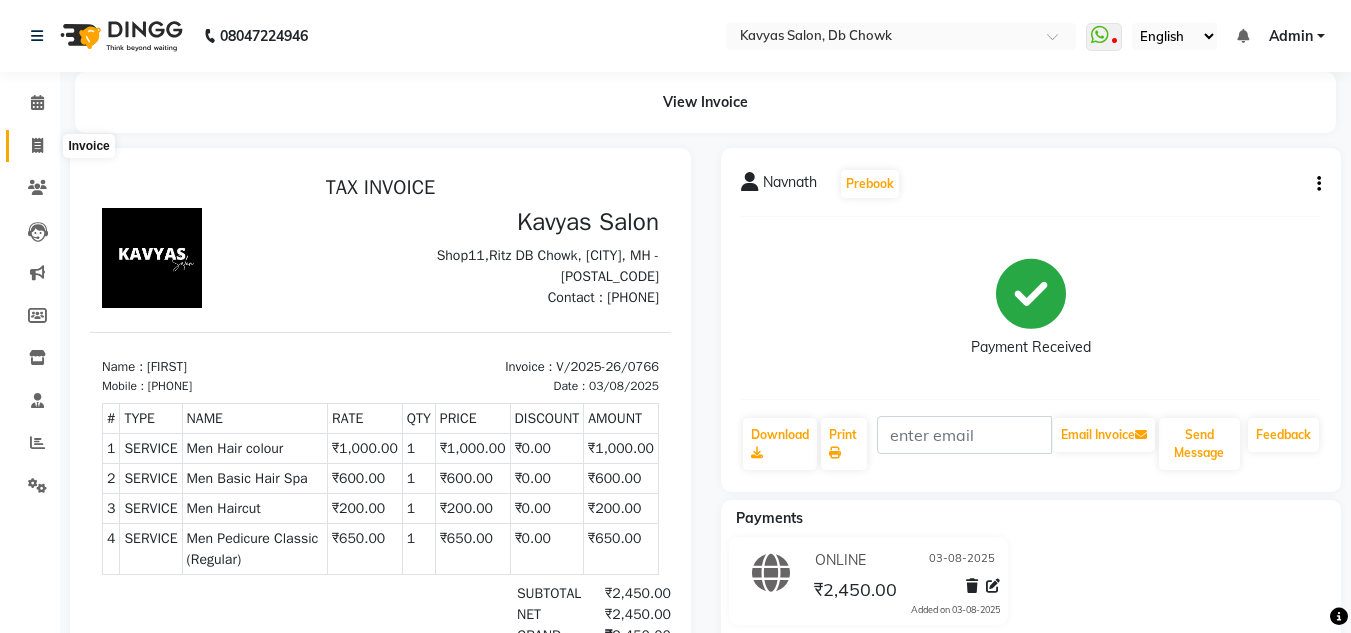 click 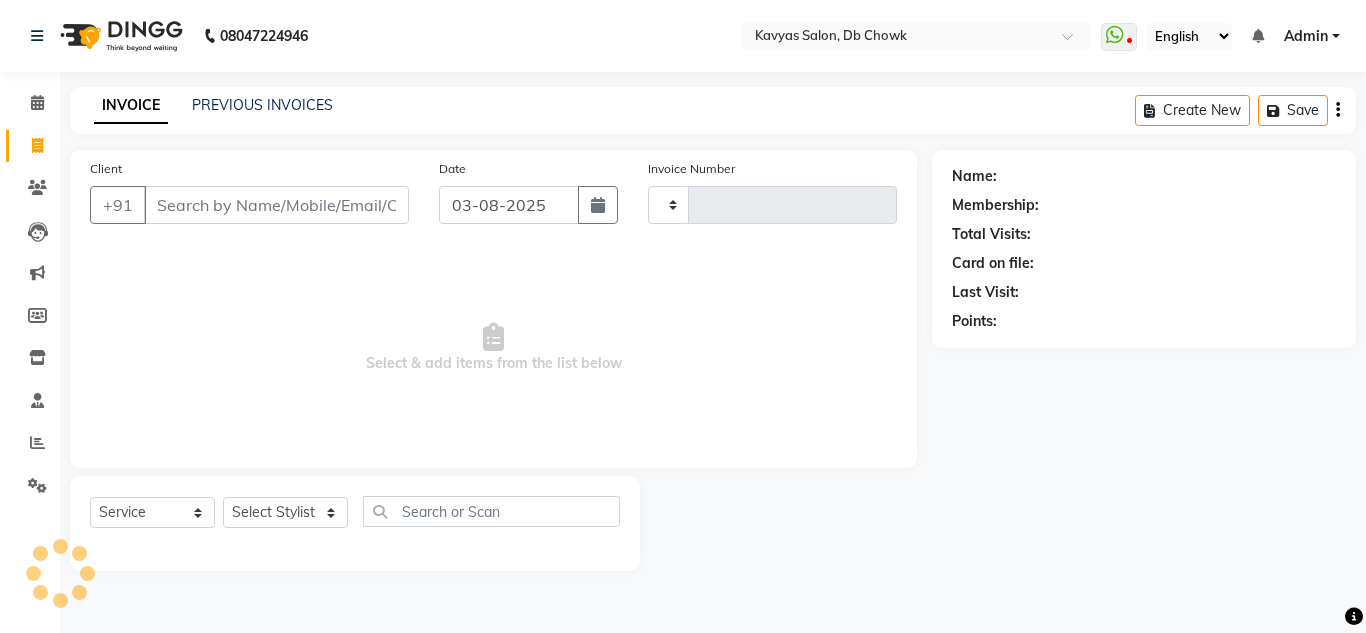 type on "0767" 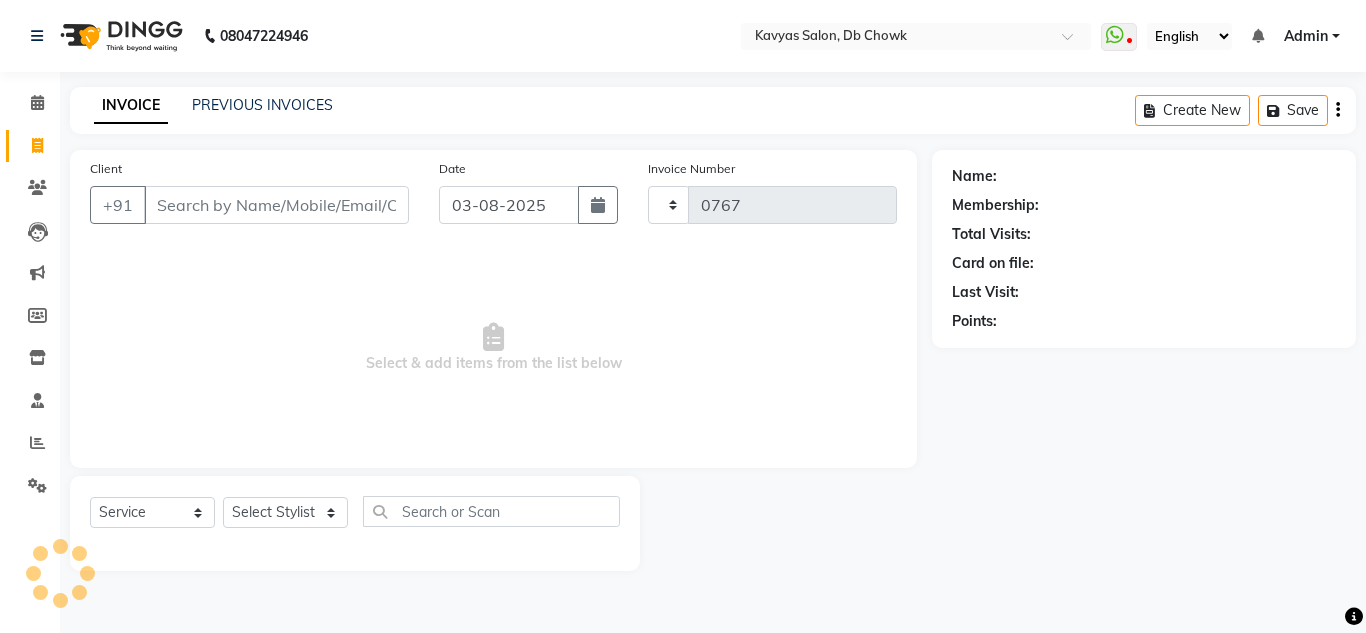 select on "6954" 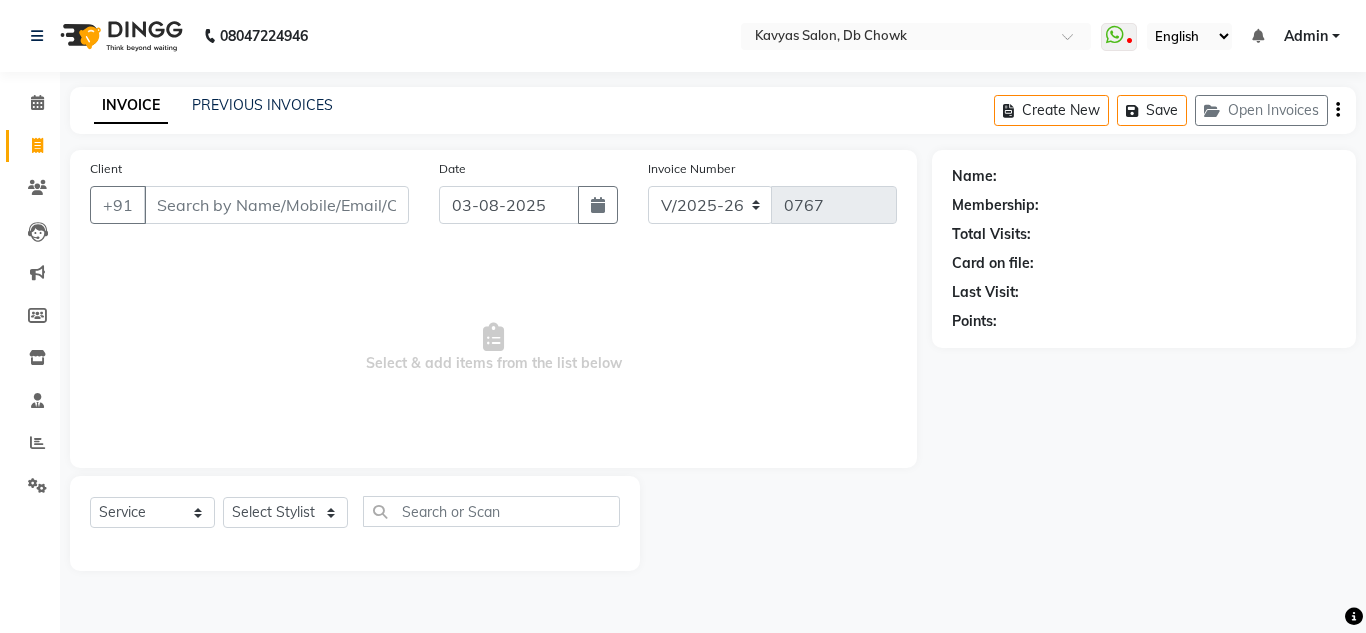 click on "INVOICE PREVIOUS INVOICES Create New   Save   Open Invoices" 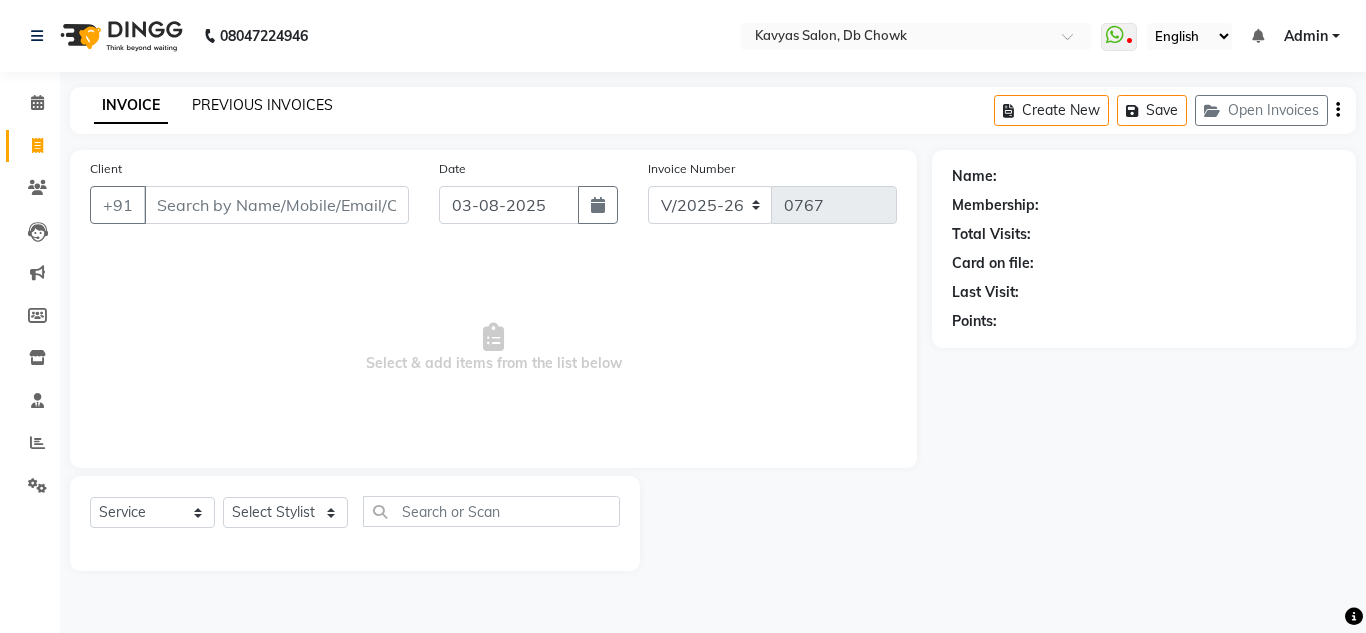click on "PREVIOUS INVOICES" 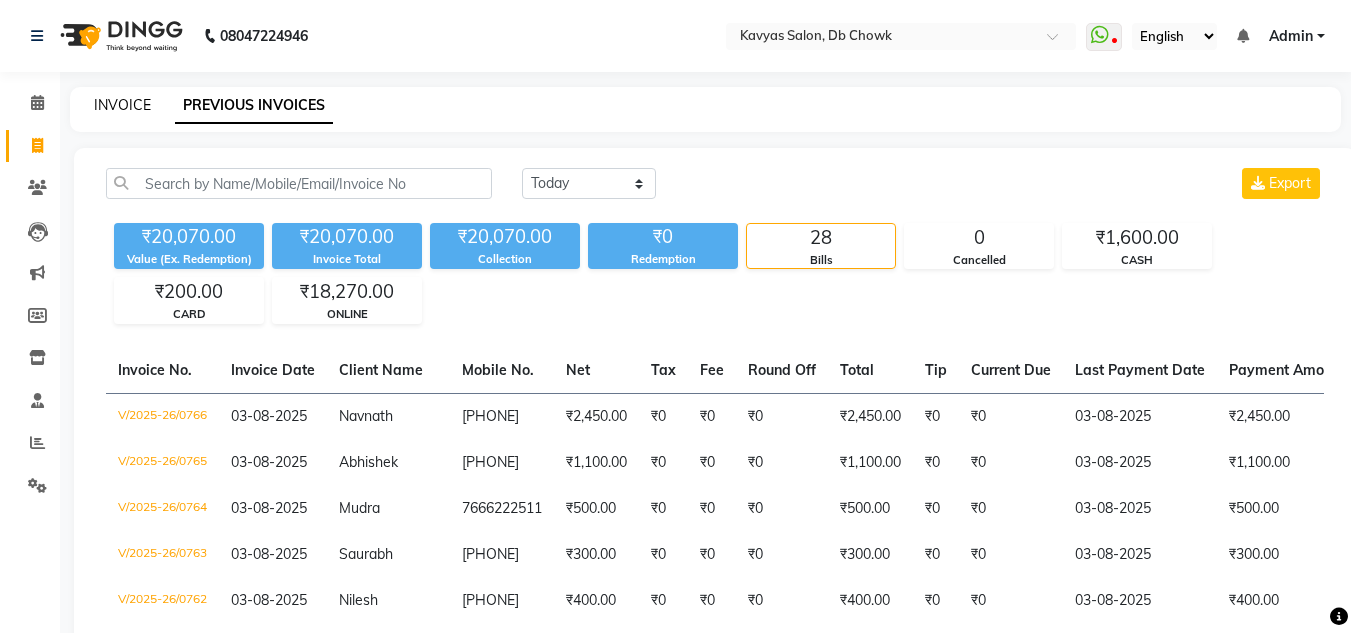 click on "INVOICE" 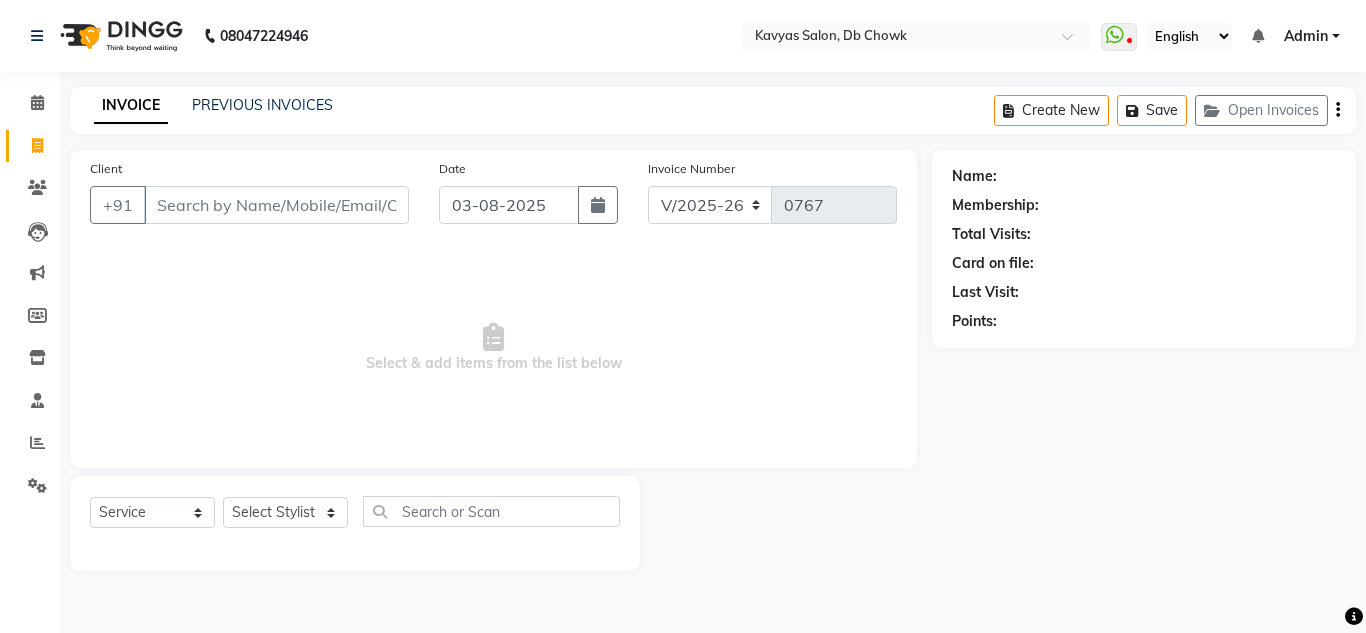click on "Client" at bounding box center [276, 205] 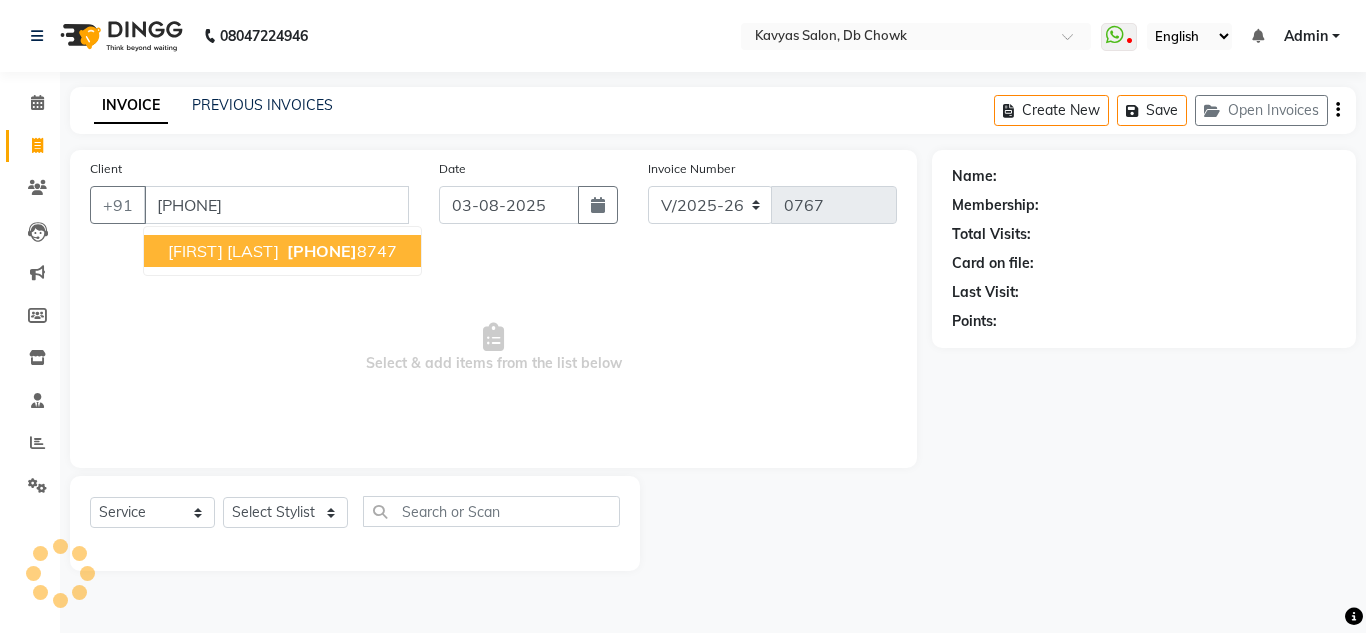 type on "9970768747" 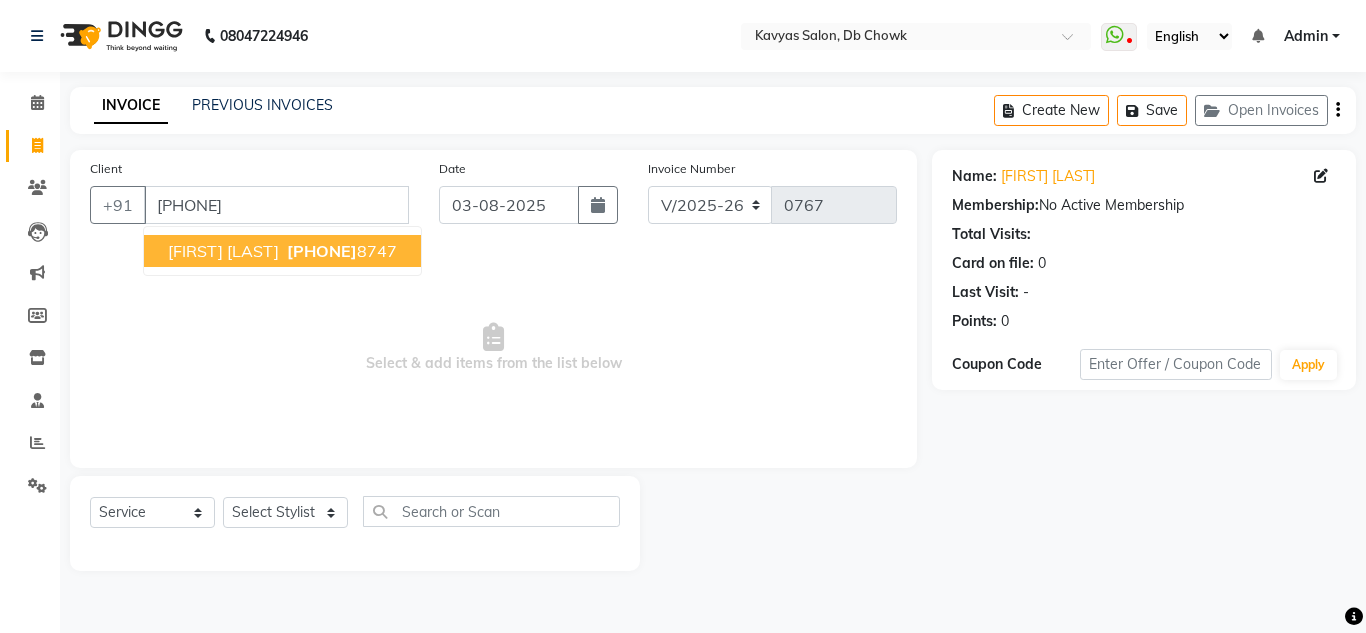 click on "Ganesh Oasis H" at bounding box center (223, 251) 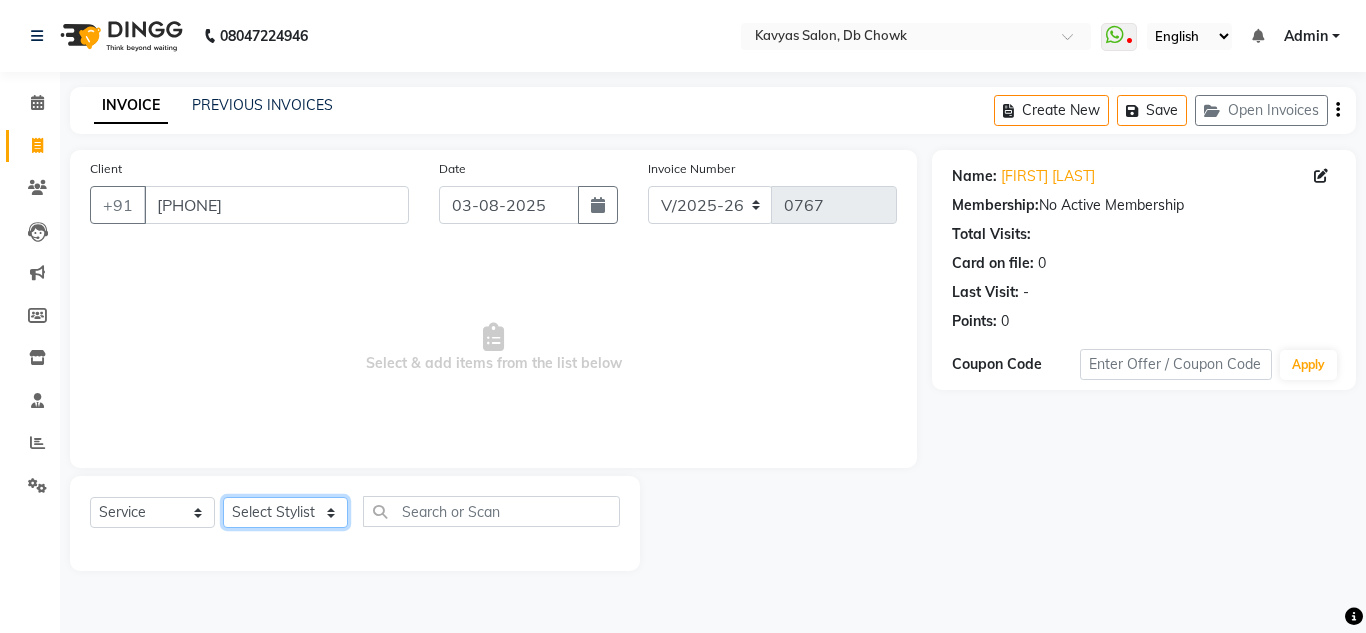 click on "Select Stylist Arif Fatah siddhiqui Kavya Upadhyay Minakshi Chavan Nahim Pinky Pranali Panchal pranjal more Pratibha Upadhyay Renuka Chavhan Salman Ansari Sam Khan Shanu Snehal Surve Vaishali Pachare Vali Hasan Vishal Ahmed Shaikh" 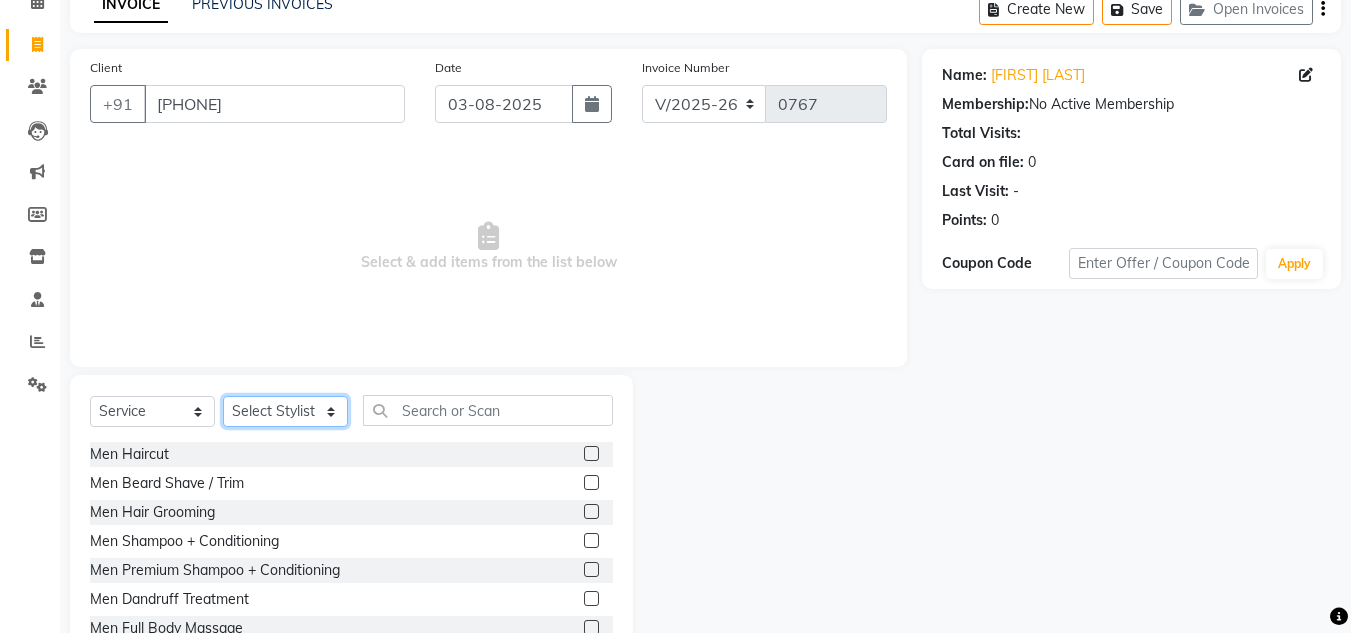 scroll, scrollTop: 168, scrollLeft: 0, axis: vertical 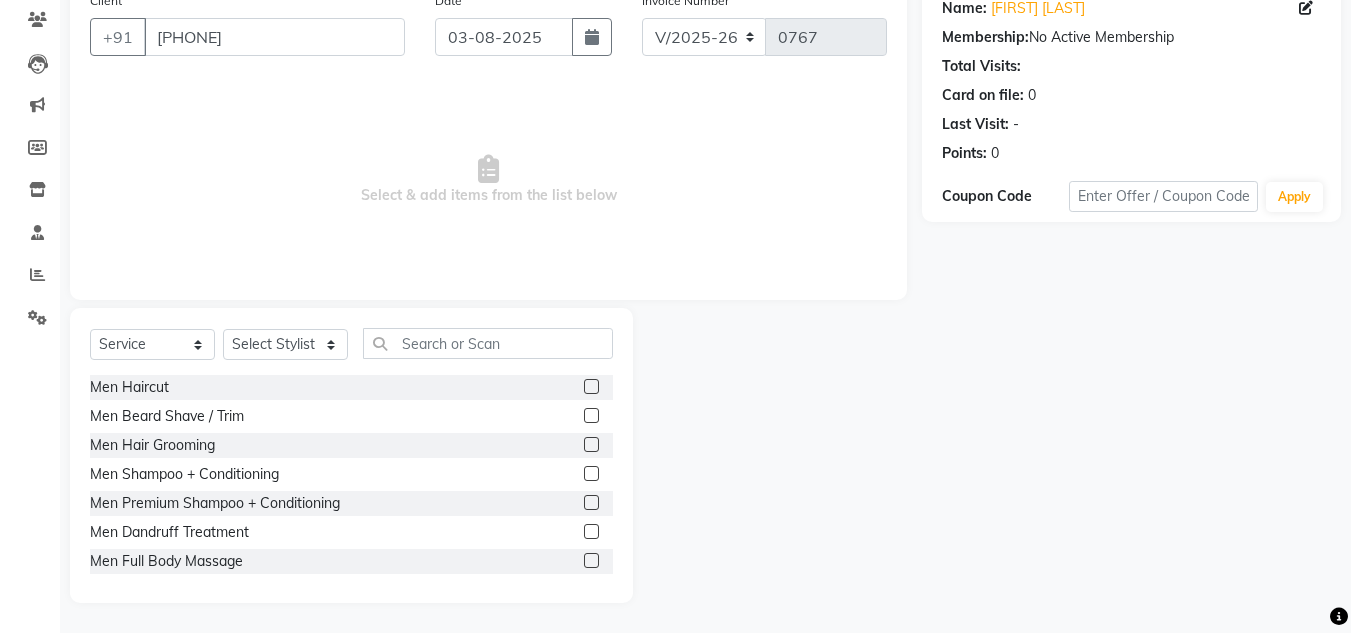 click 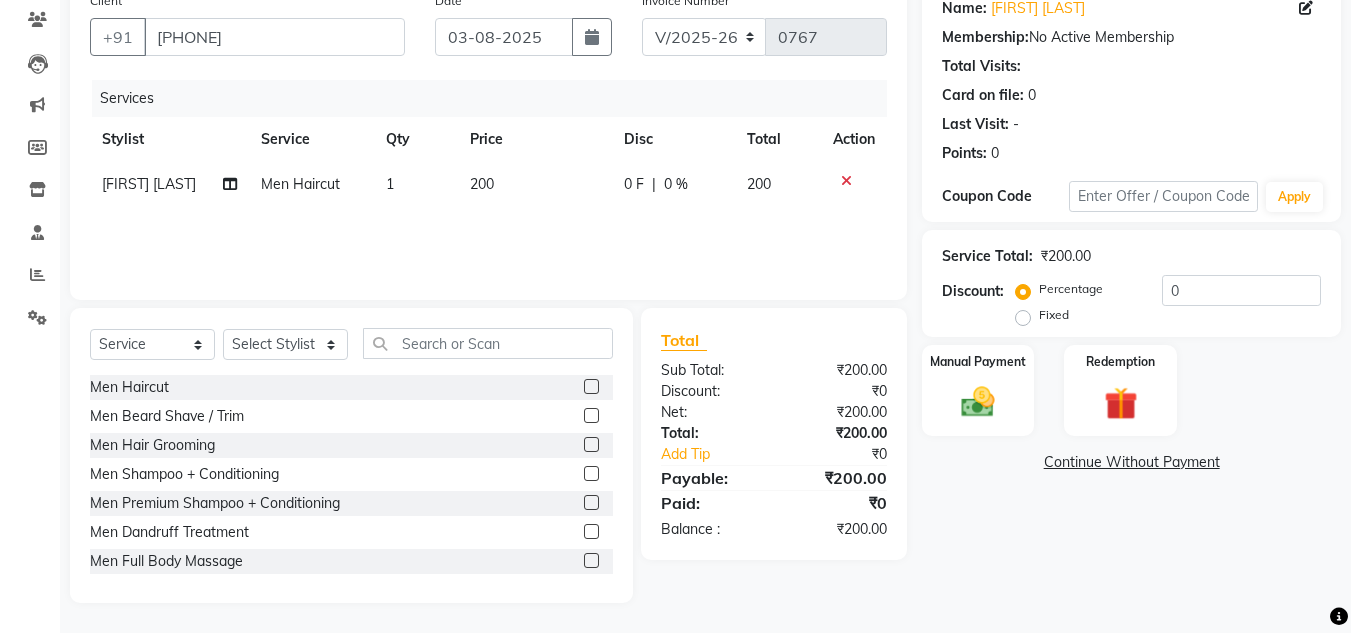 checkbox on "false" 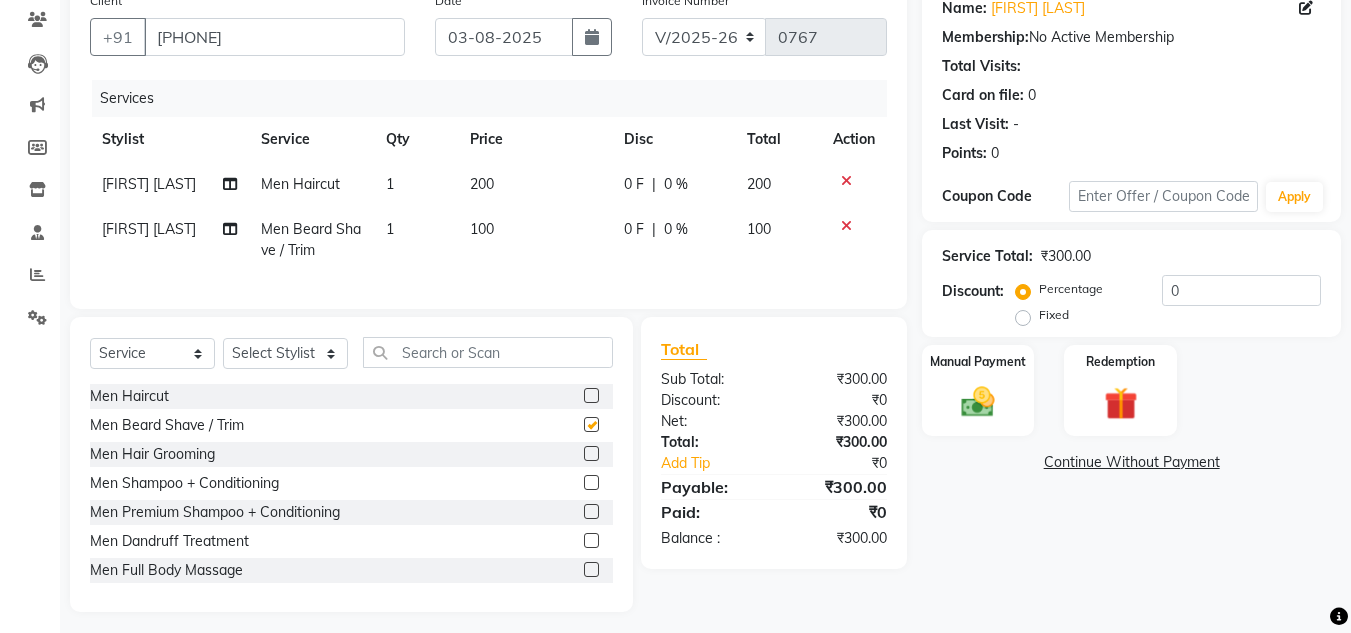 checkbox on "false" 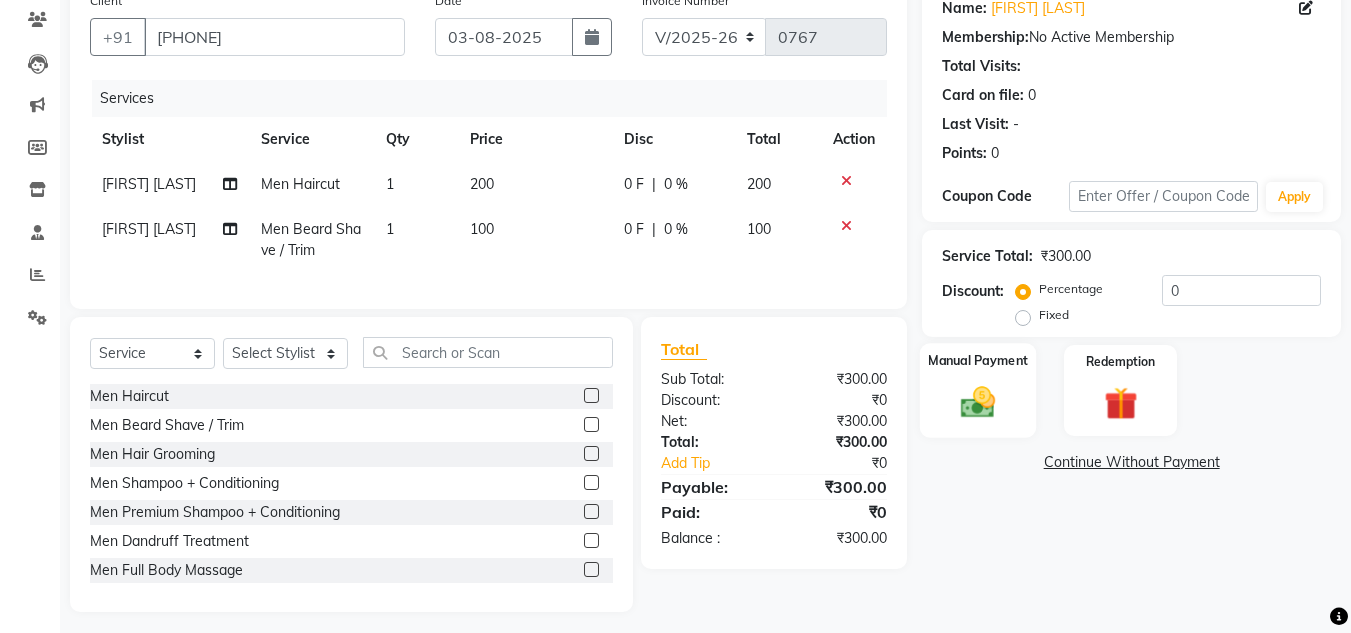 click 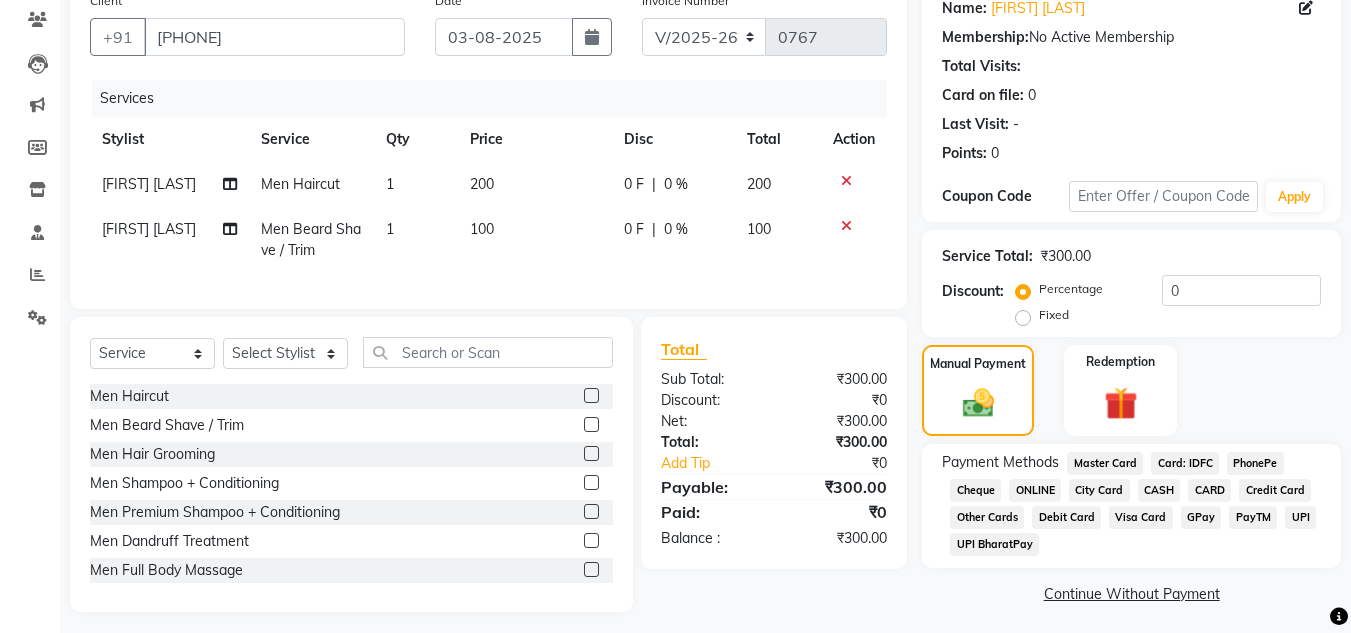 click on "CASH" 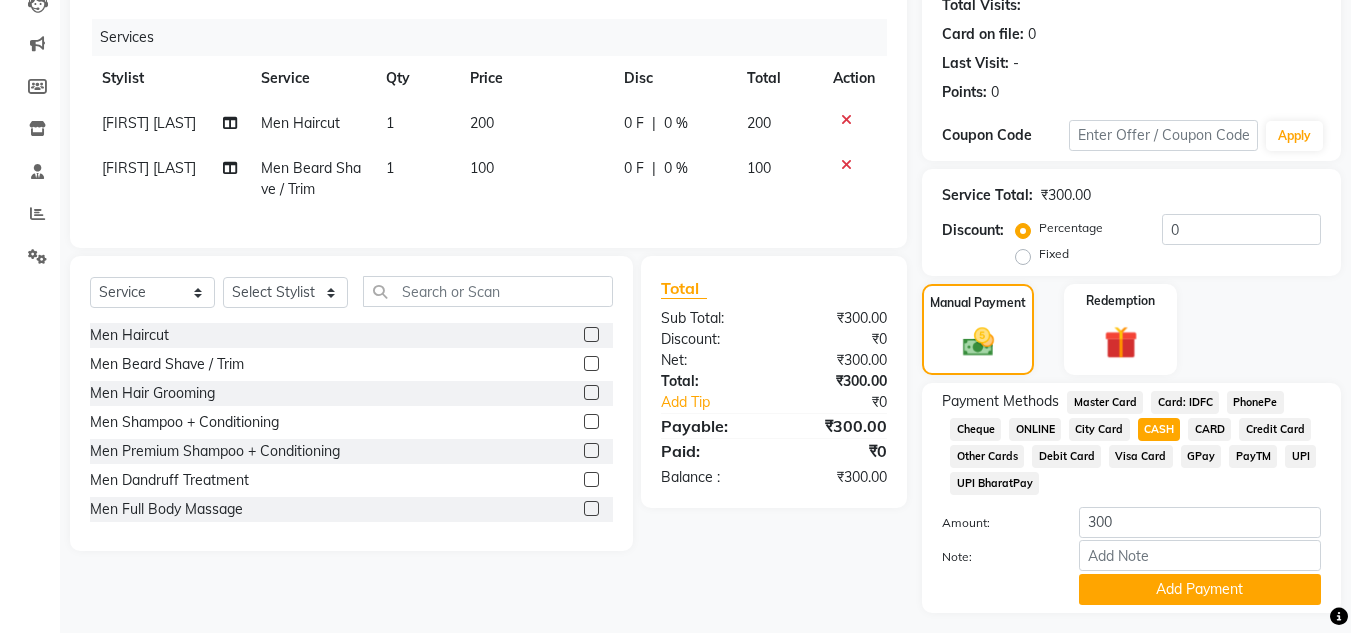 scroll, scrollTop: 280, scrollLeft: 0, axis: vertical 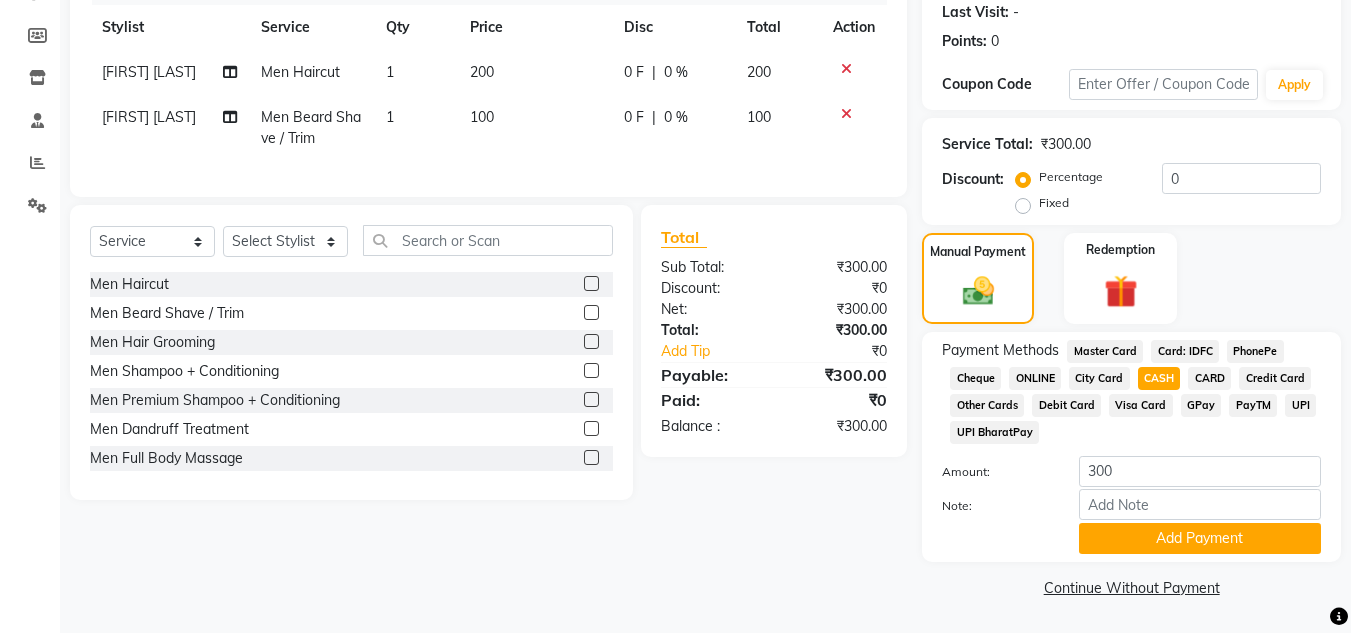 drag, startPoint x: 1170, startPoint y: 541, endPoint x: 1044, endPoint y: 547, distance: 126.14278 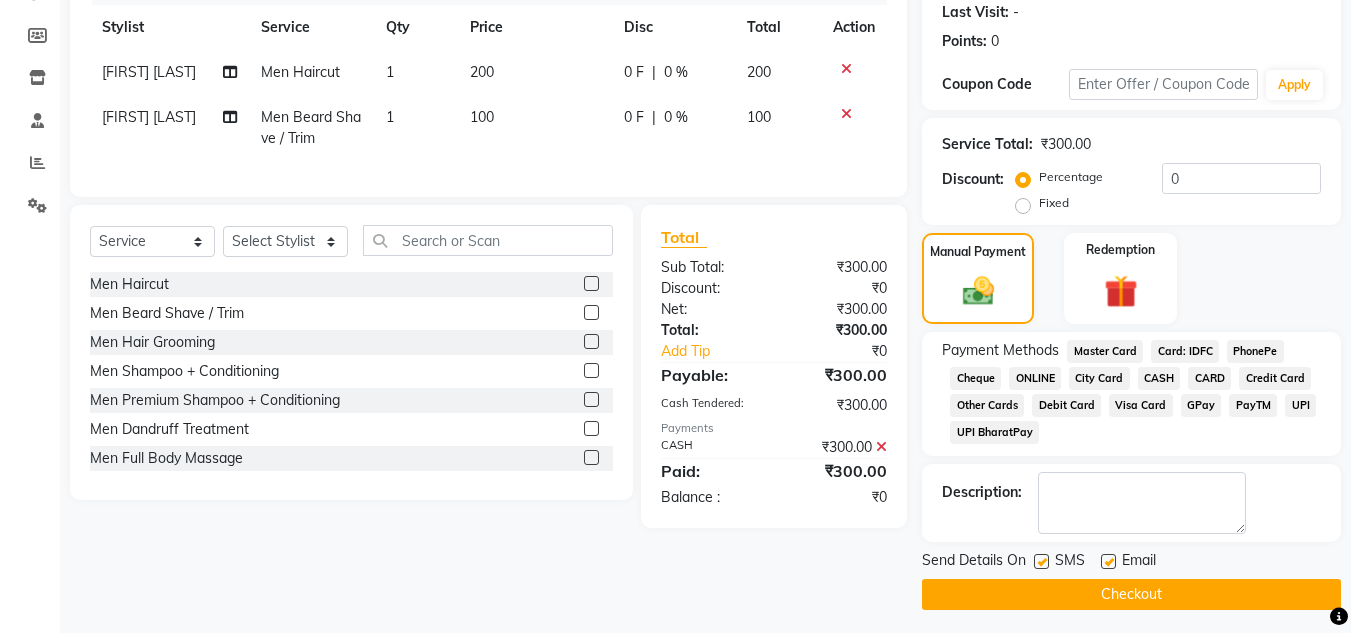 click 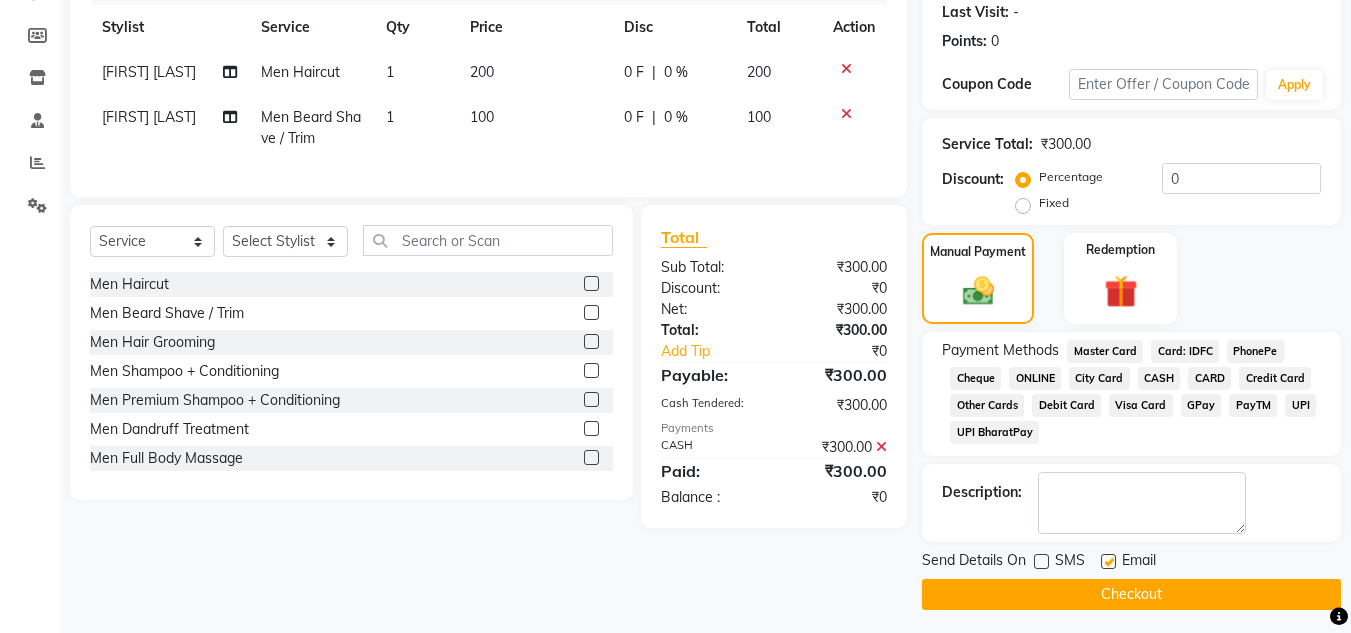 click 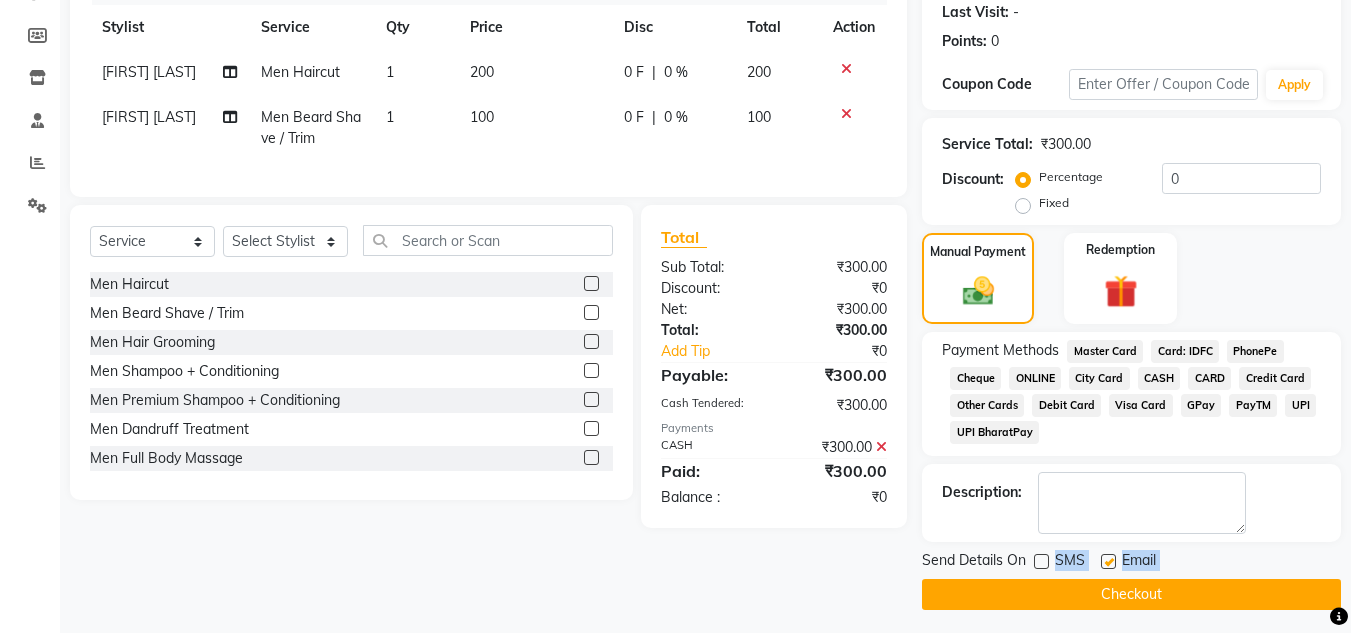 click on "Checkout" 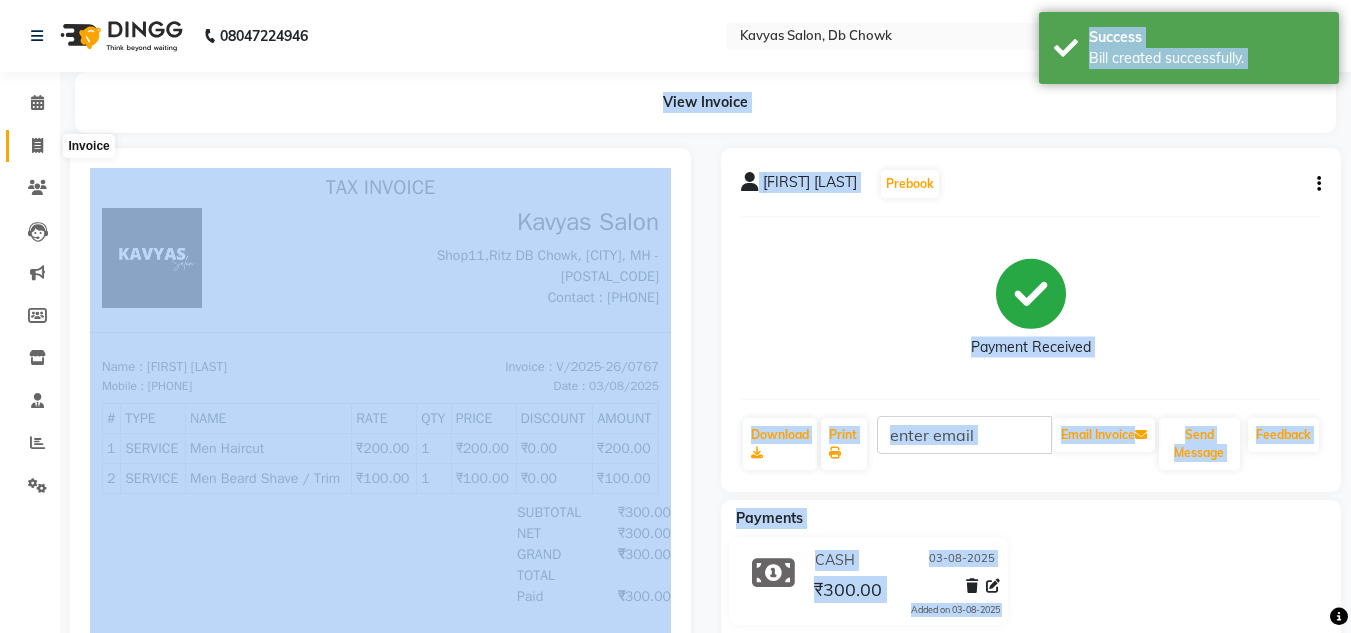 scroll, scrollTop: 0, scrollLeft: 0, axis: both 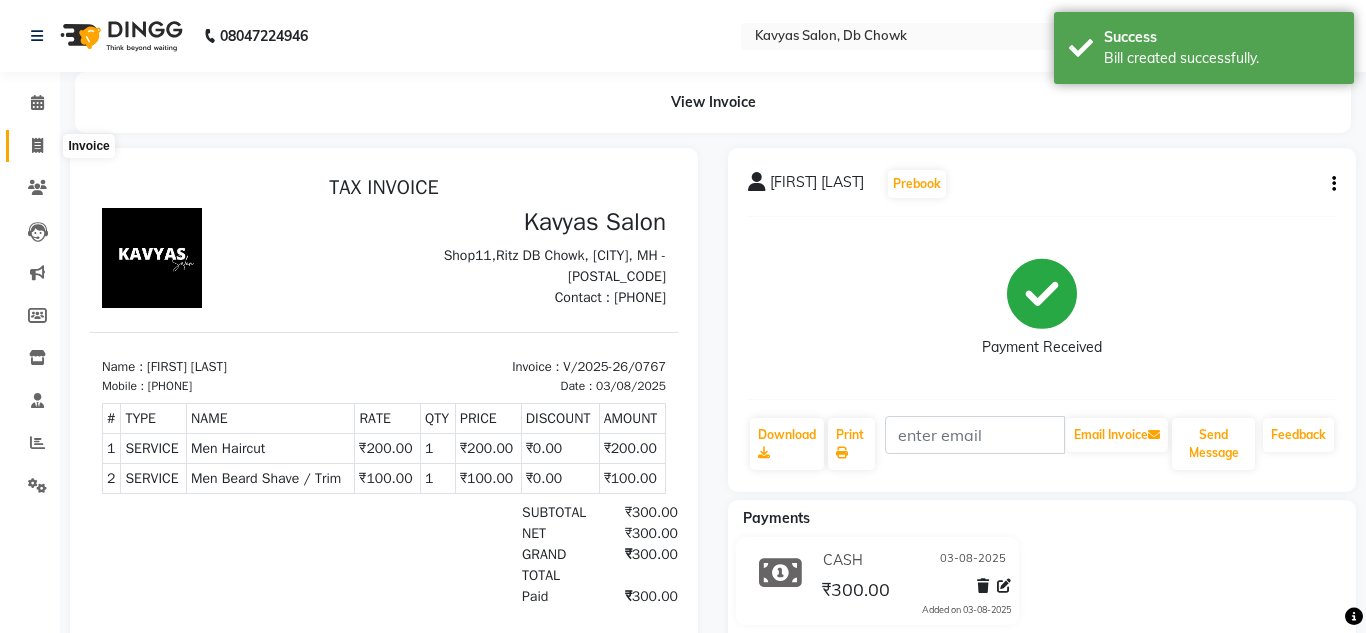 select on "service" 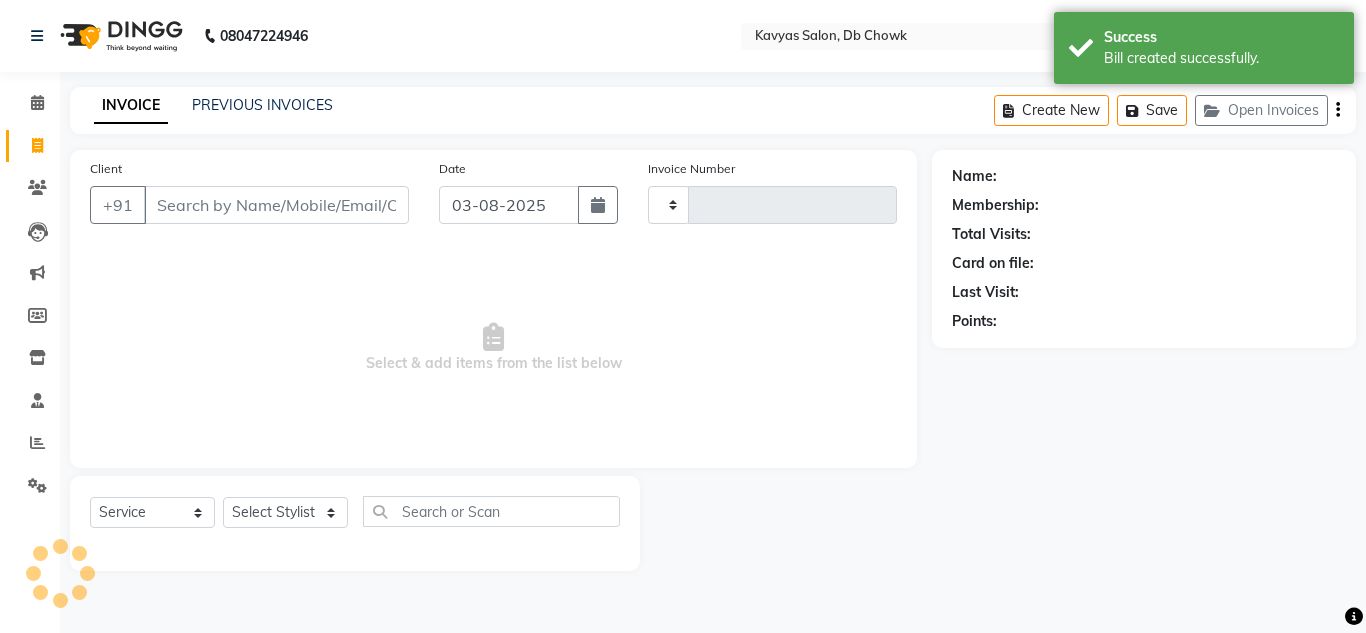 type on "0768" 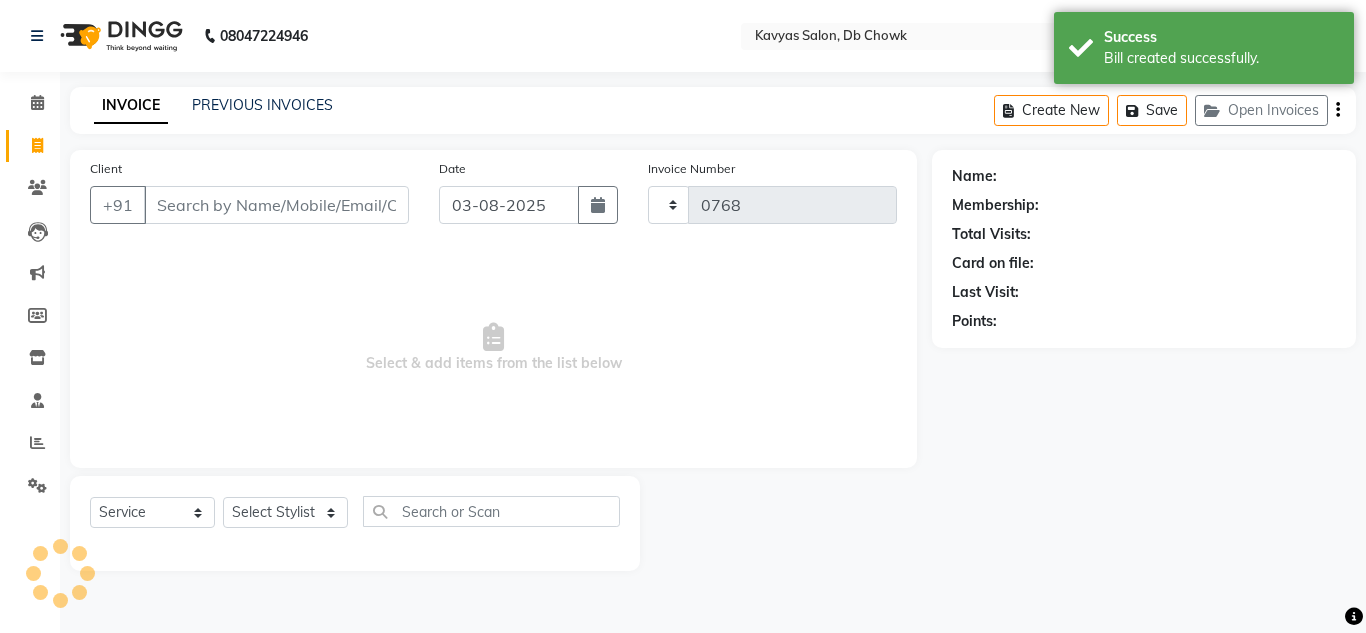 select on "6954" 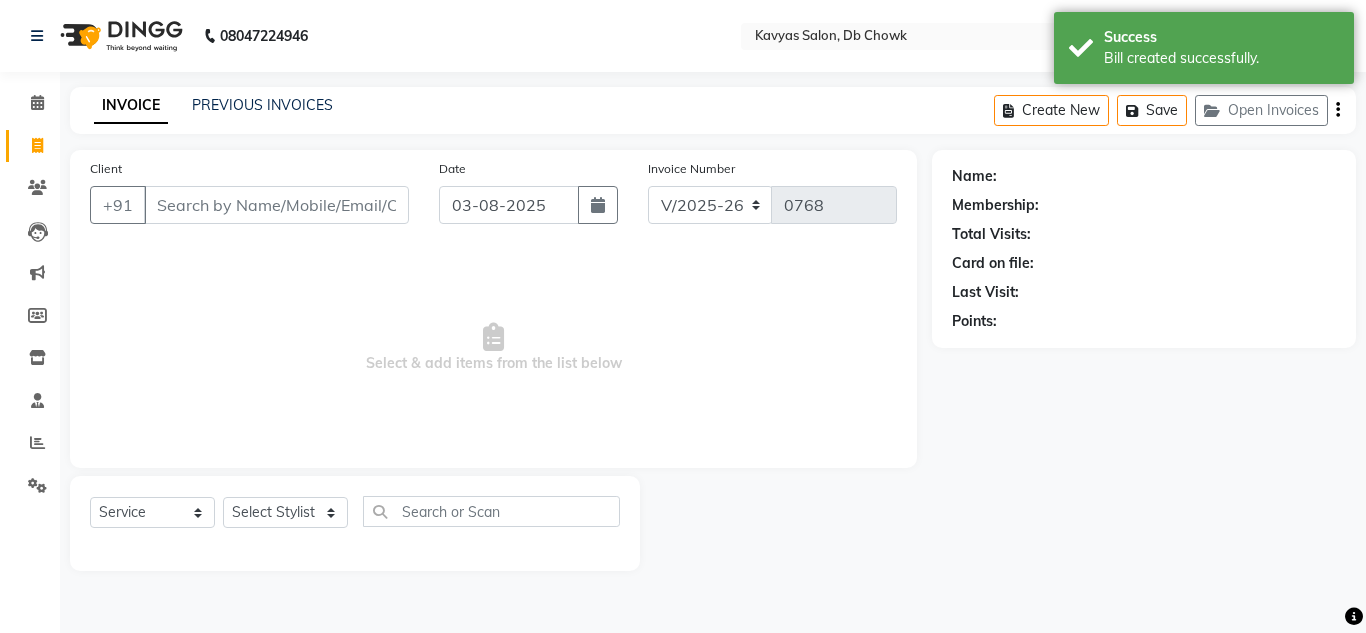 click on "Client" at bounding box center (276, 205) 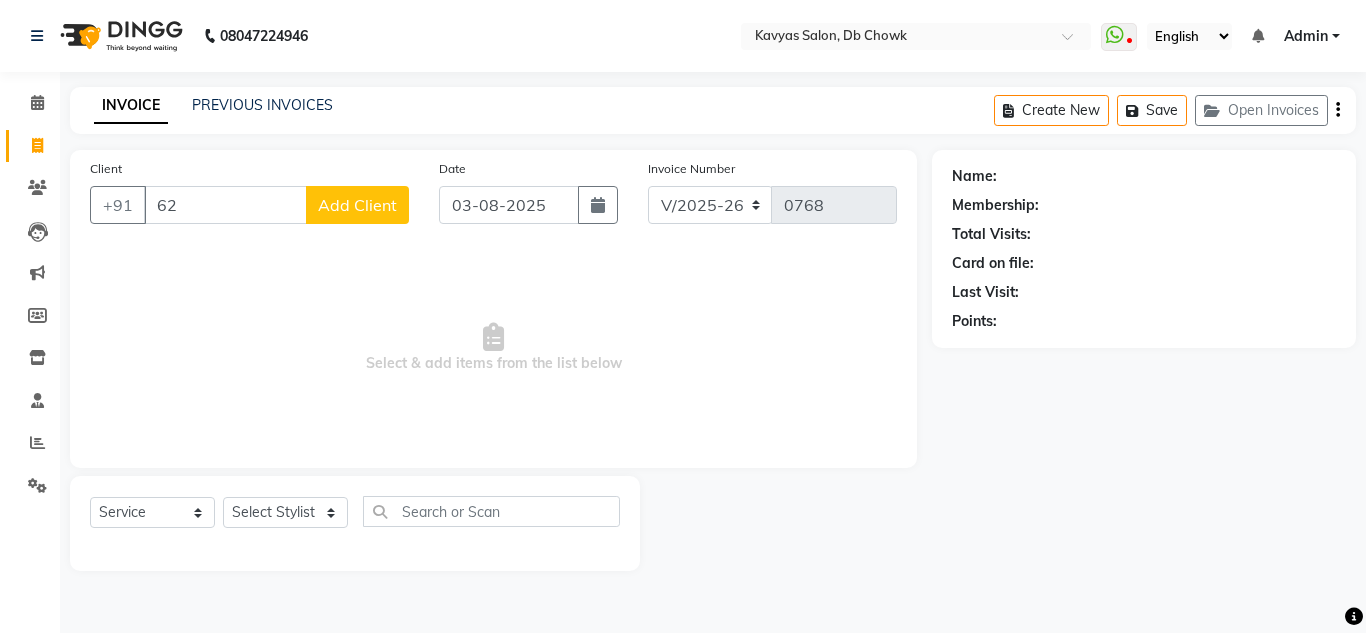 type on "6" 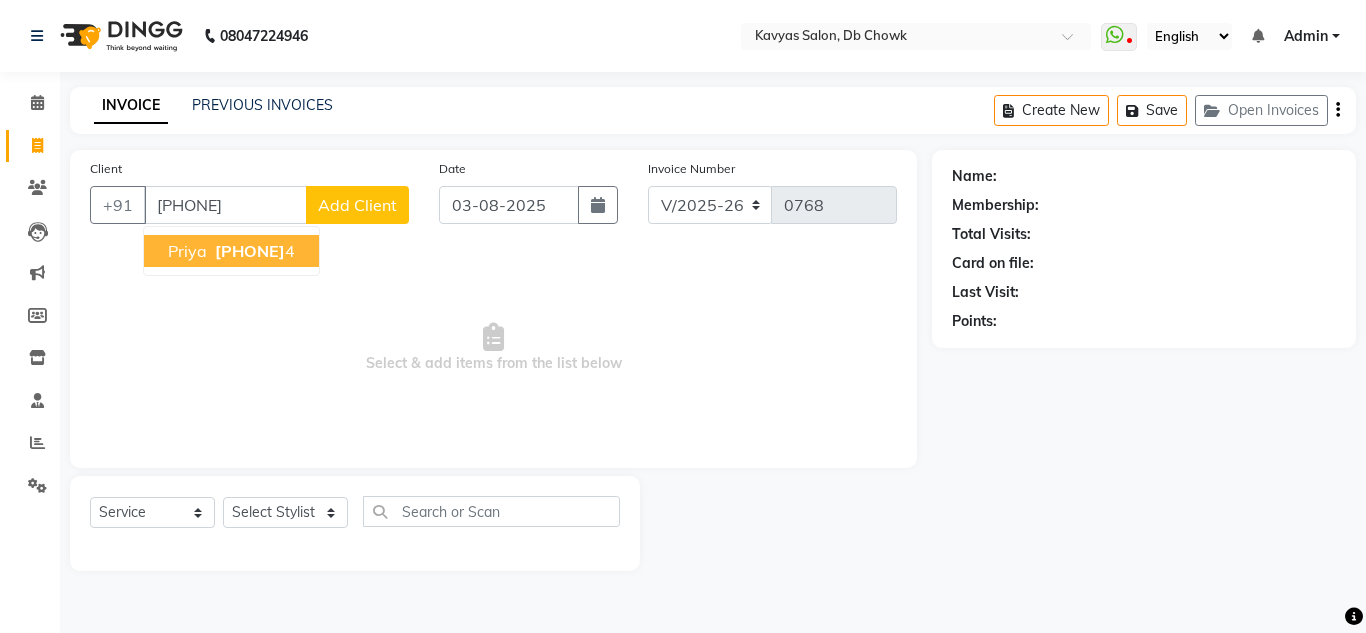 type on "6296514164" 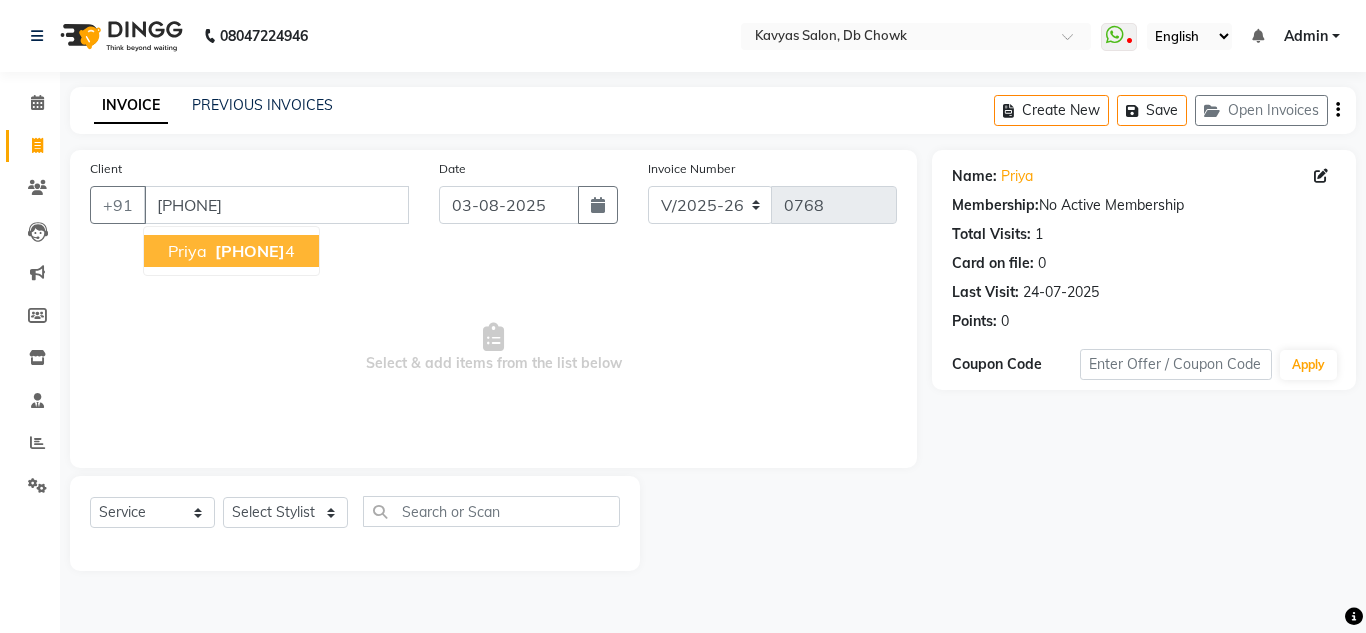 click on "629651416" at bounding box center (250, 251) 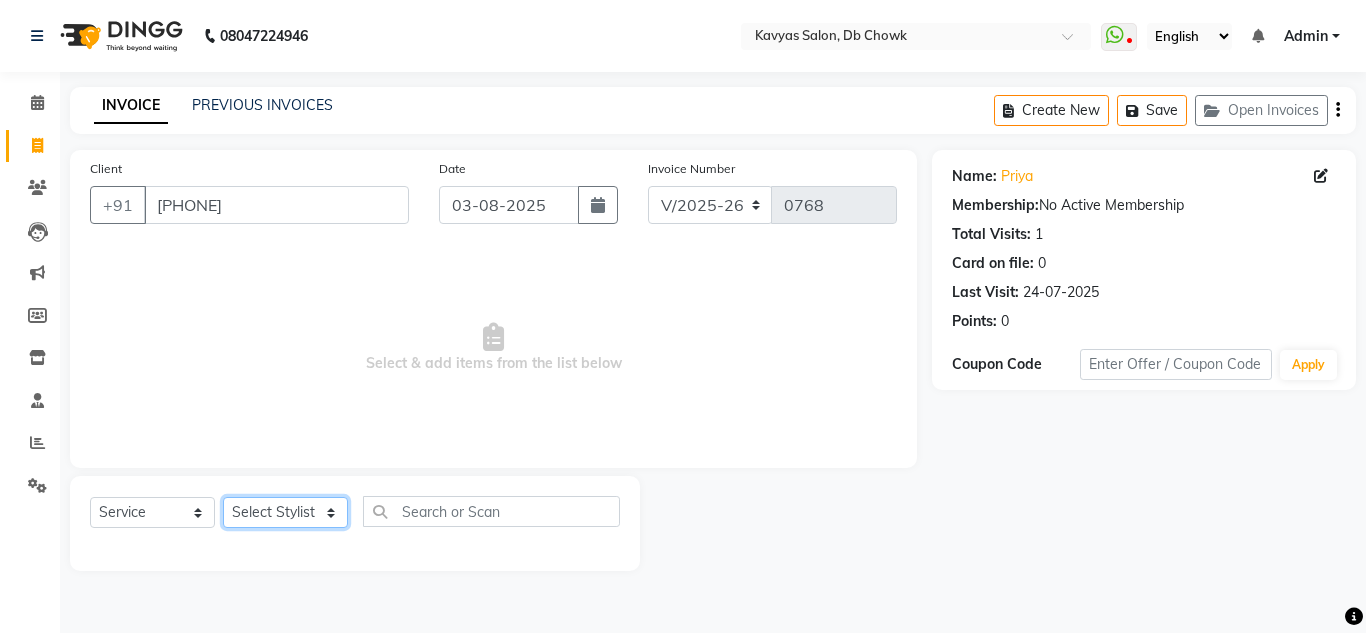 click on "Select Stylist Arif Fatah siddhiqui Kavya Upadhyay Minakshi Chavan Nahim Pinky Pranali Panchal pranjal more Pratibha Upadhyay Renuka Chavhan Salman Ansari Sam Khan Shanu Snehal Surve Vaishali Pachare Vali Hasan Vishal Ahmed Shaikh" 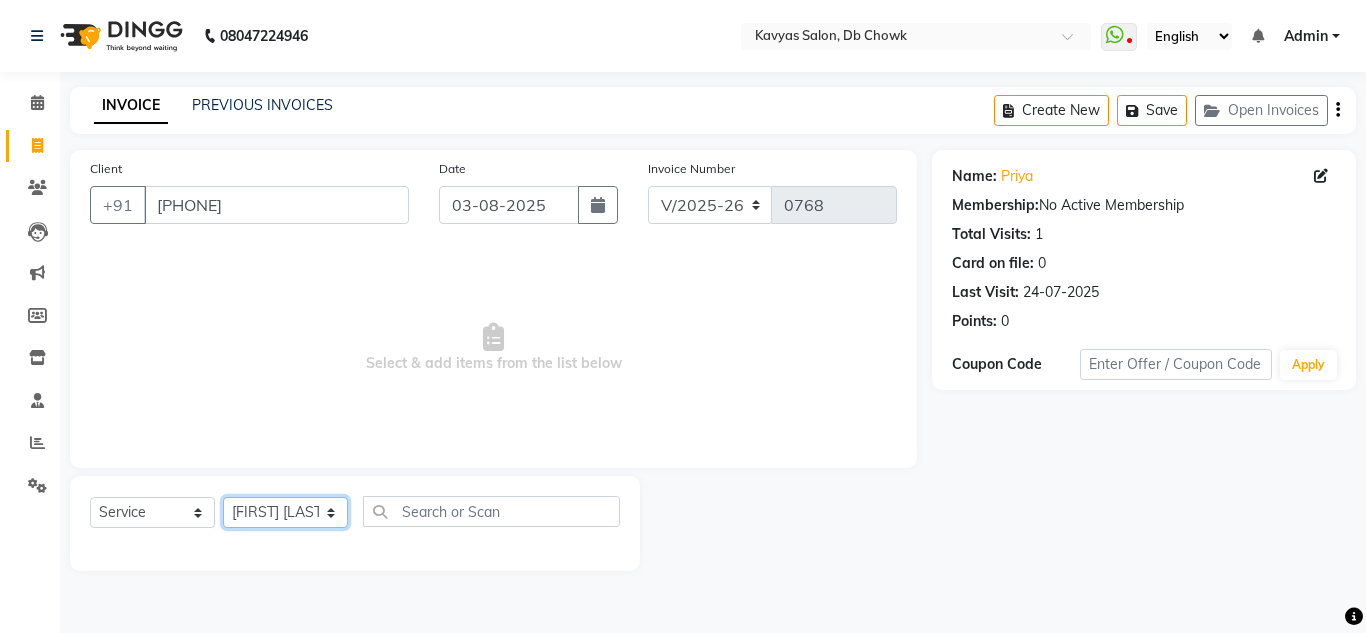 click on "Select Stylist Arif Fatah siddhiqui Kavya Upadhyay Minakshi Chavan Nahim Pinky Pranali Panchal pranjal more Pratibha Upadhyay Renuka Chavhan Salman Ansari Sam Khan Shanu Snehal Surve Vaishali Pachare Vali Hasan Vishal Ahmed Shaikh" 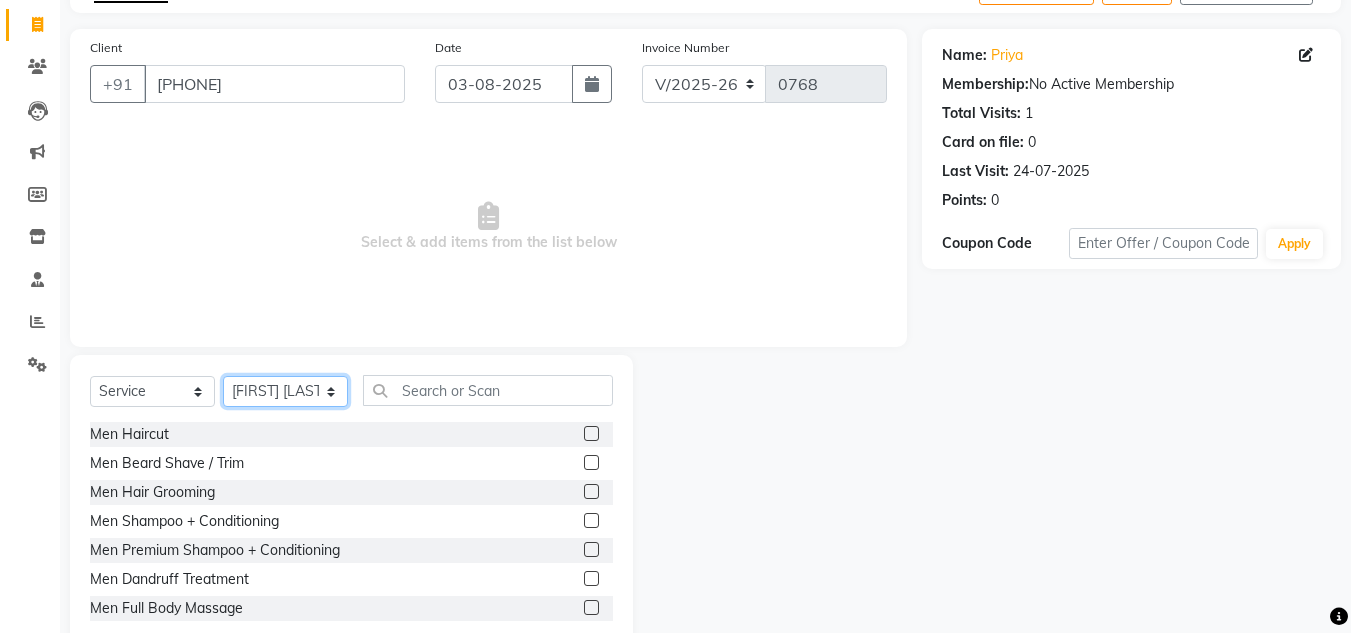 scroll, scrollTop: 168, scrollLeft: 0, axis: vertical 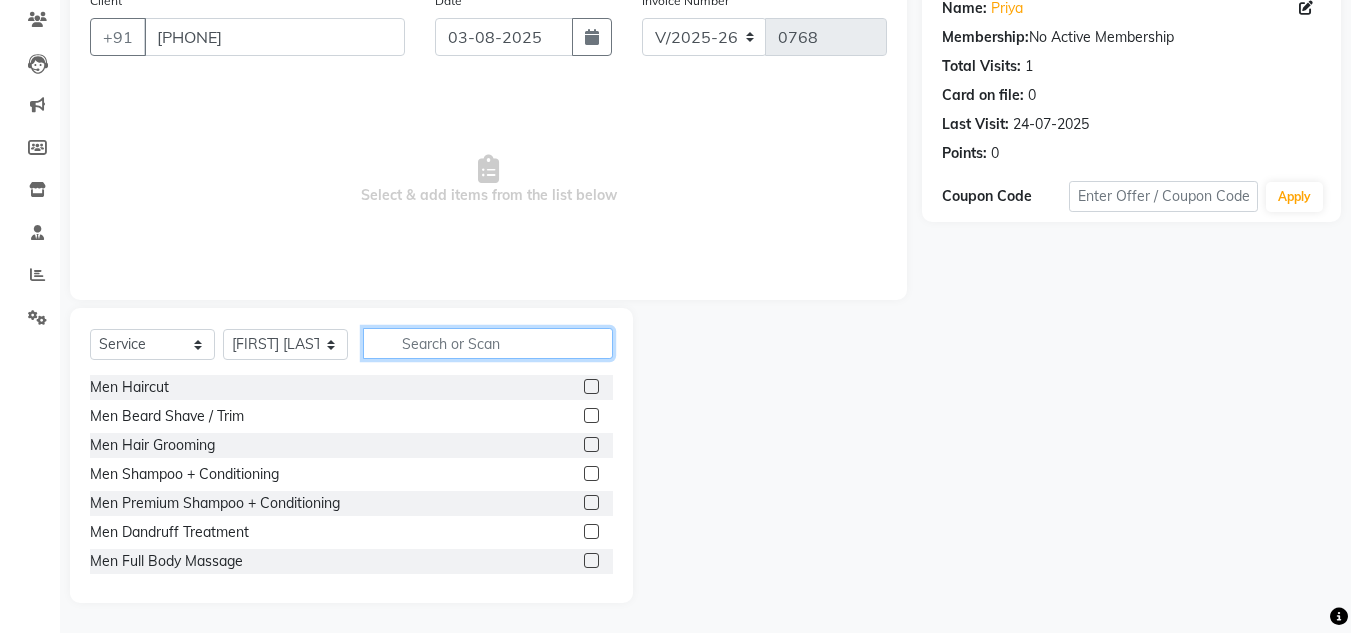 click 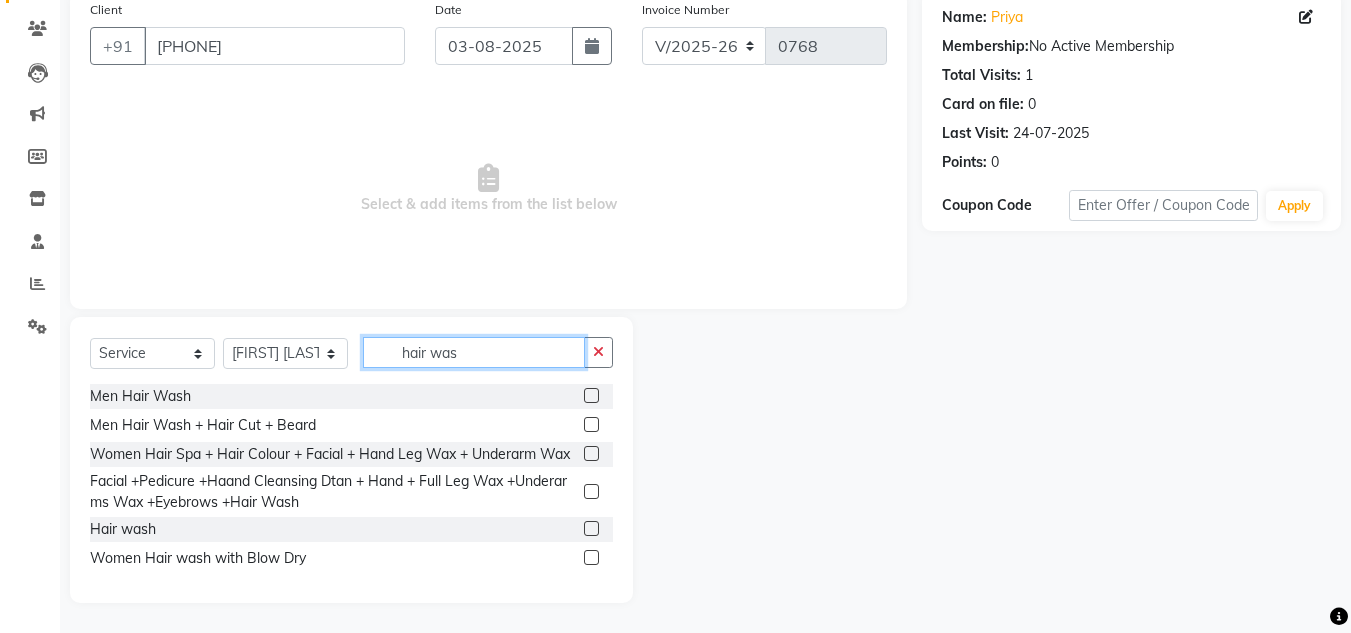 scroll, scrollTop: 130, scrollLeft: 0, axis: vertical 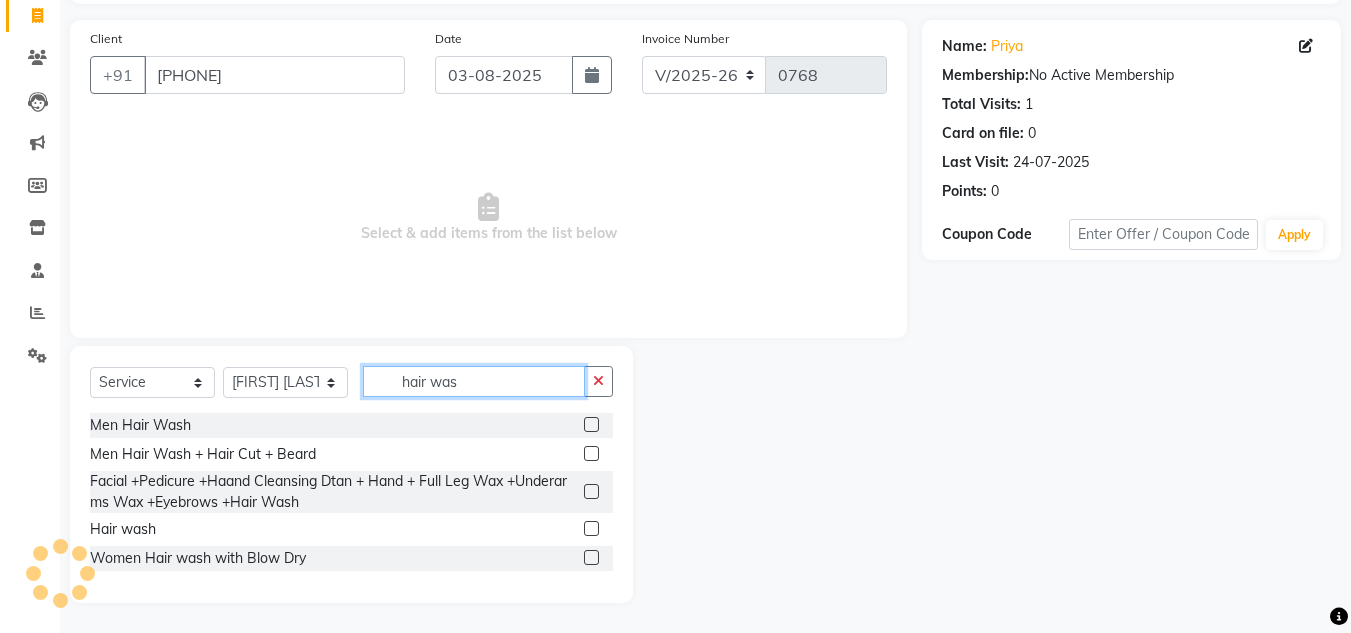 type on "hair was" 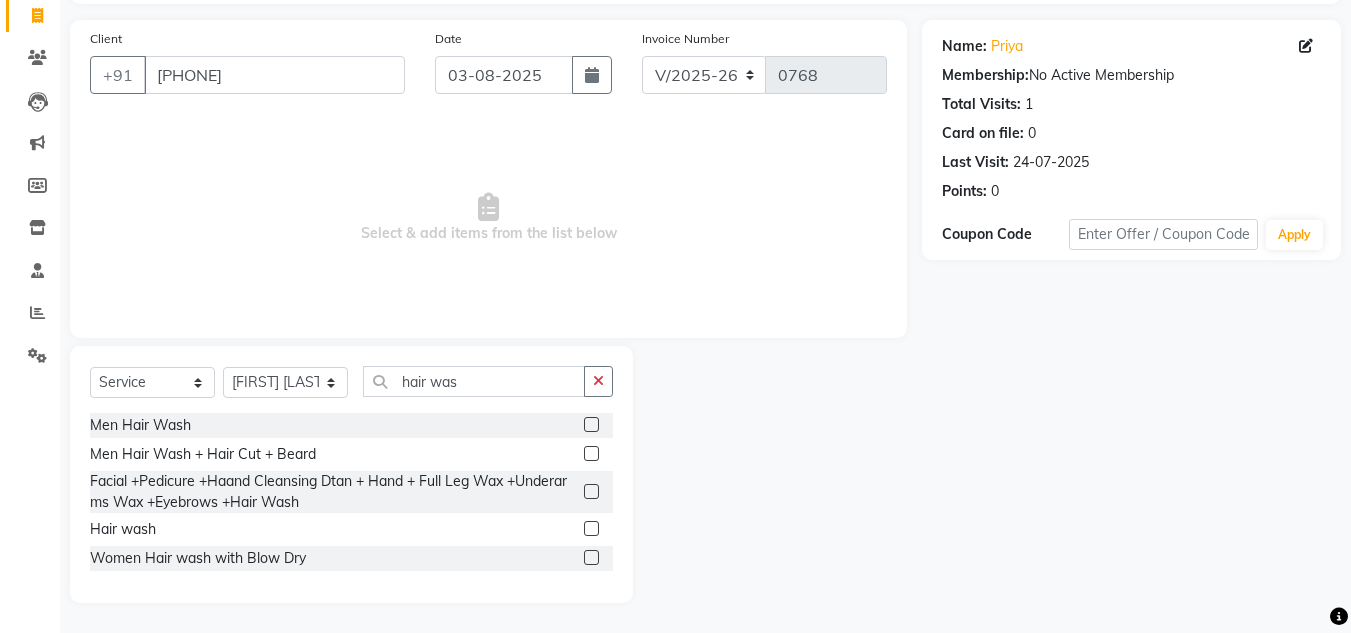 click 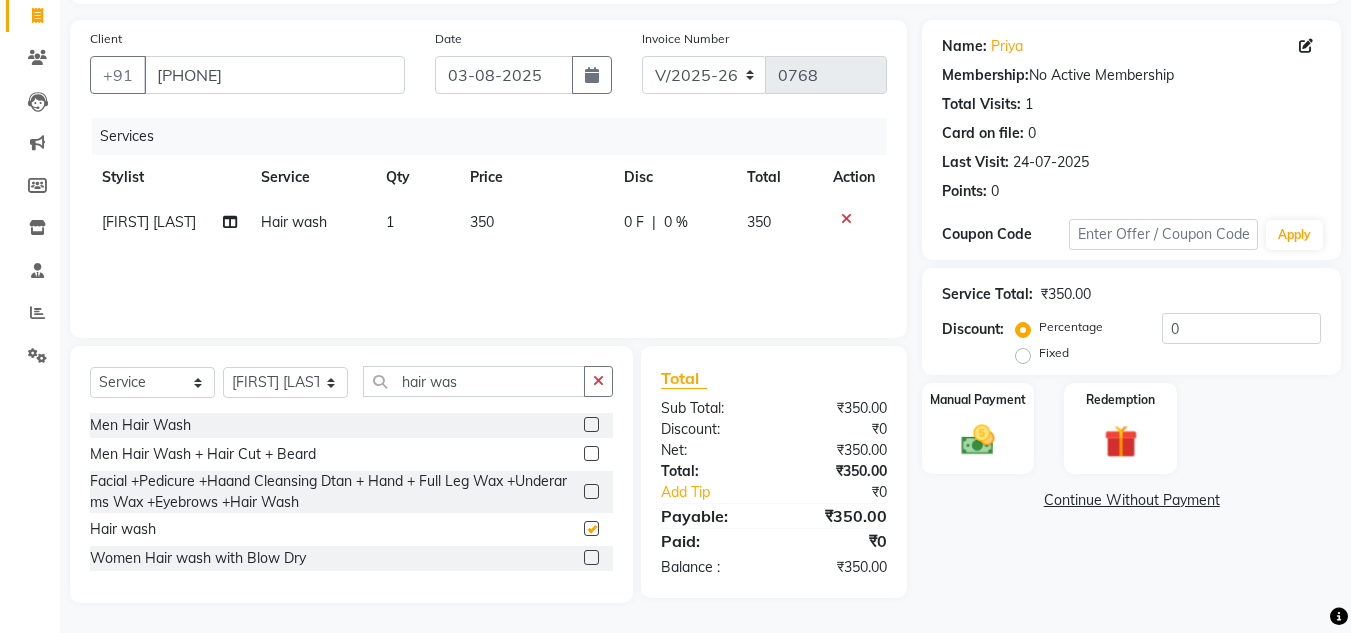 checkbox on "false" 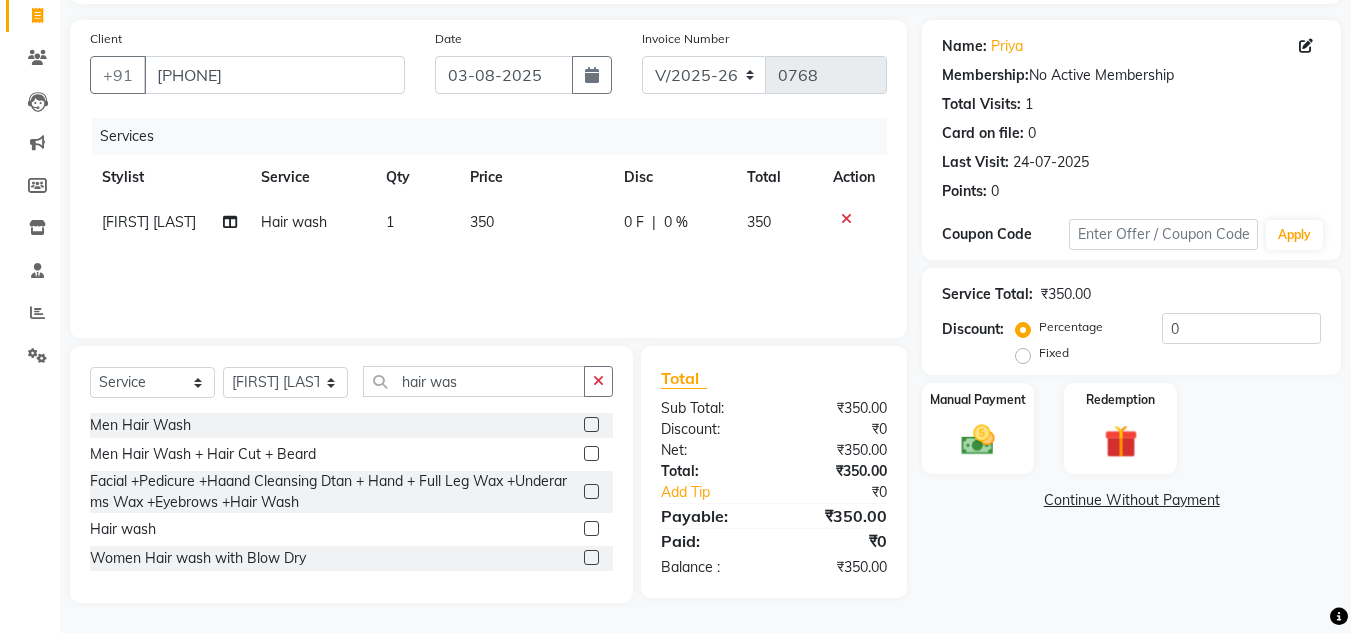 click on "350" 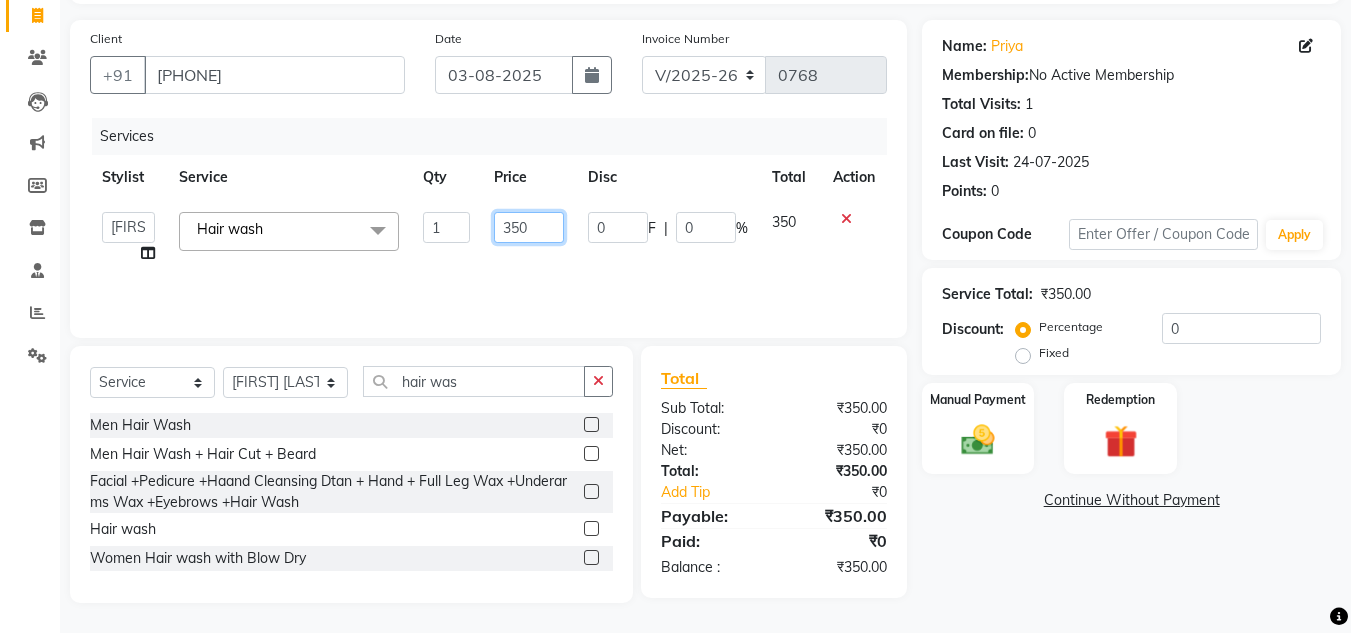 drag, startPoint x: 553, startPoint y: 228, endPoint x: 500, endPoint y: 235, distance: 53.460266 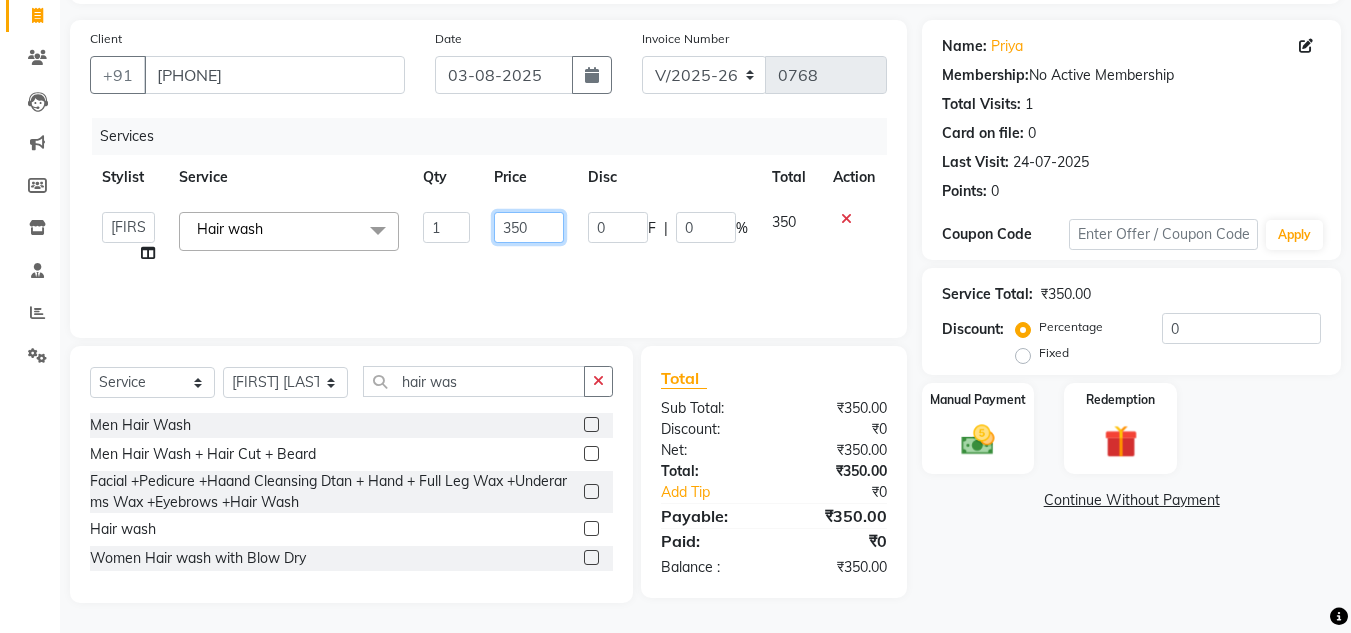 click on "350" 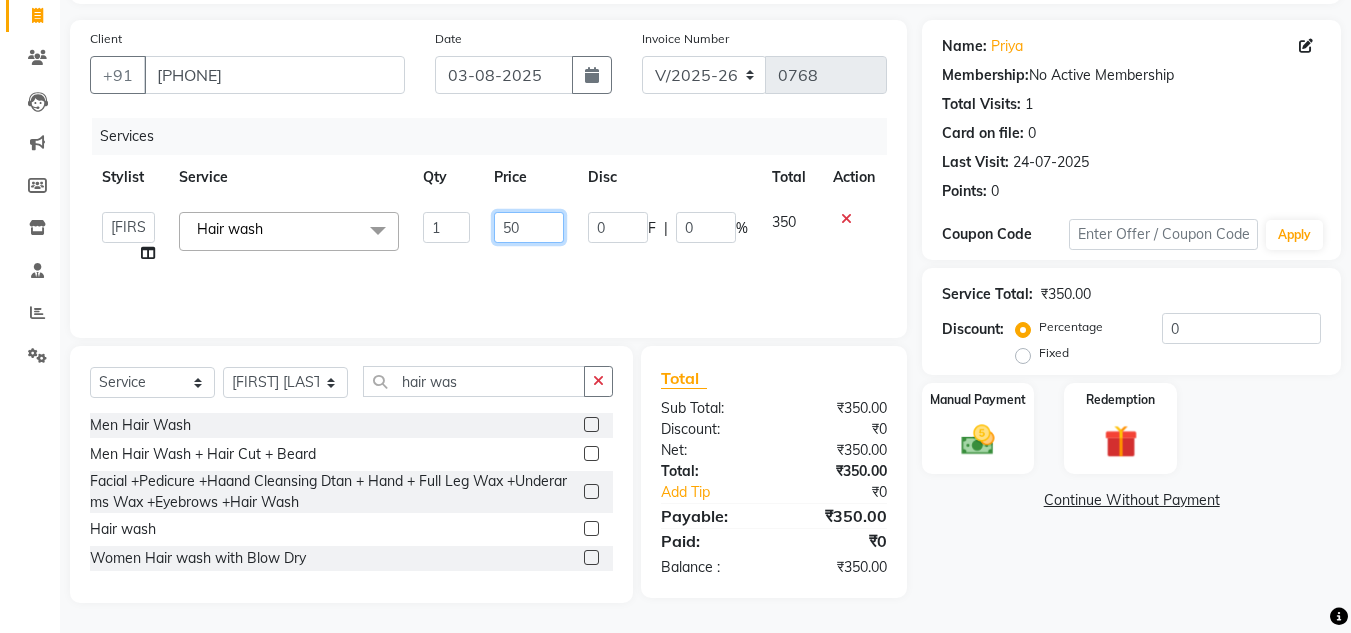 type on "500" 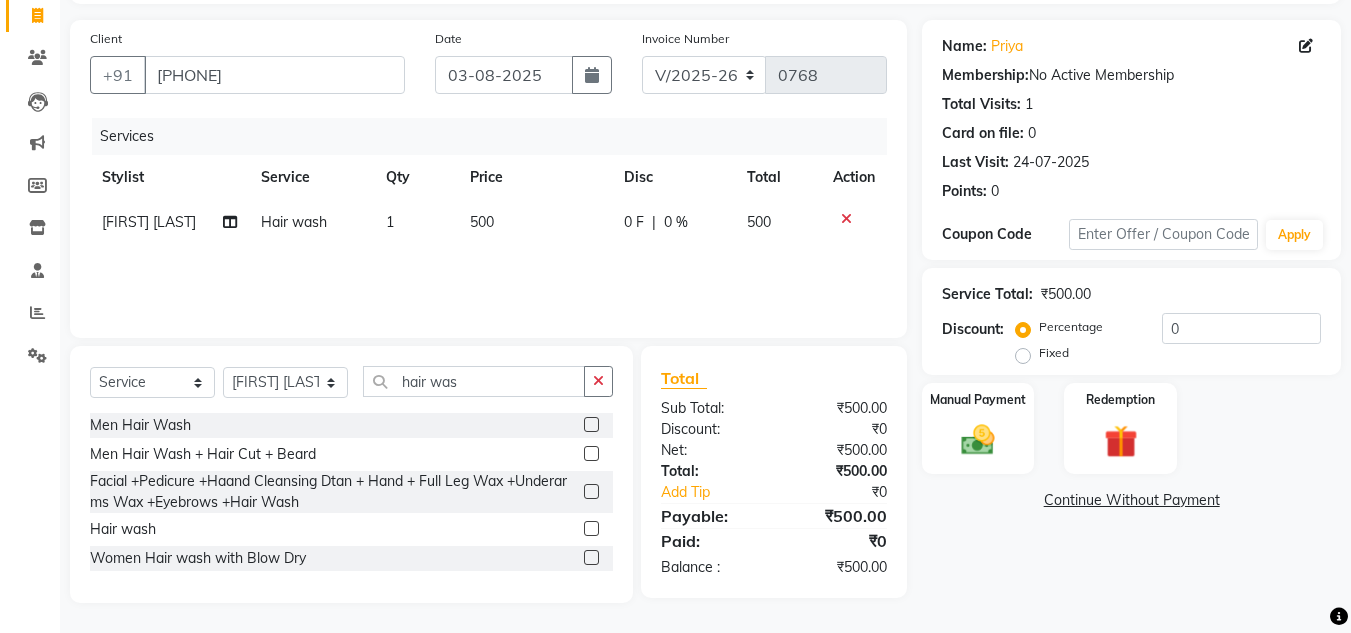 click on "Services Stylist Service Qty Price Disc Total Action Fatah siddhiqui Hair wash 1 500 0 F | 0 % 500" 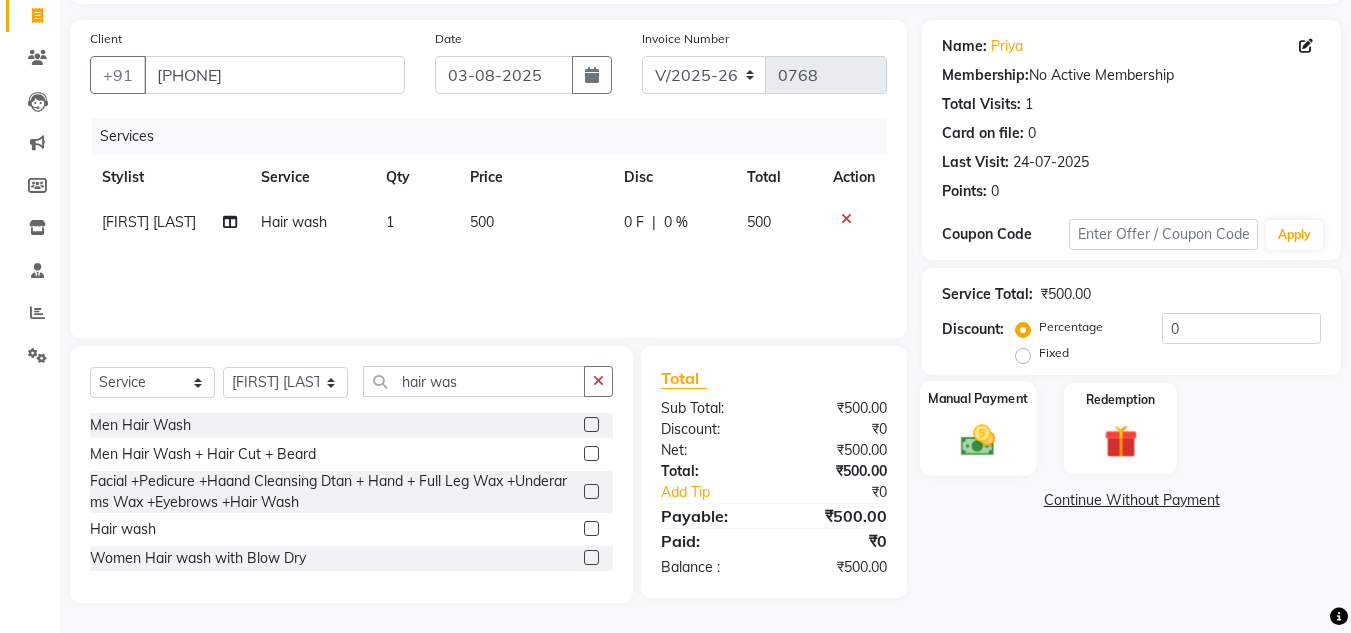 click 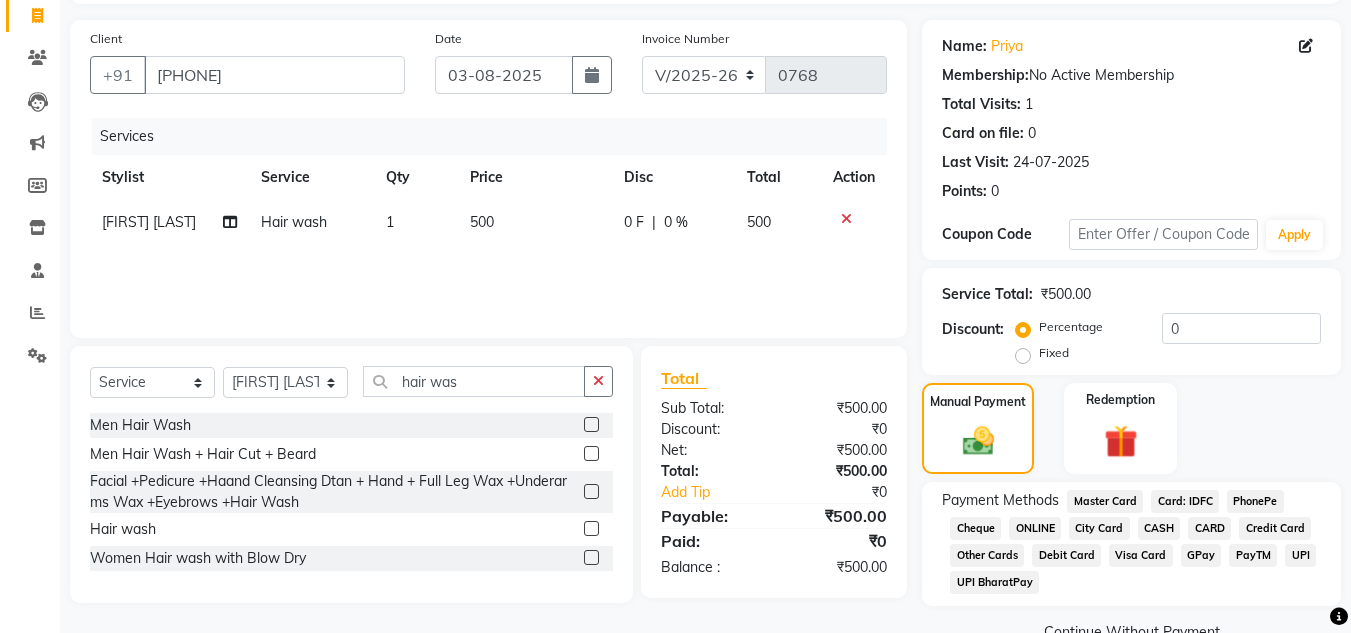 click on "ONLINE" 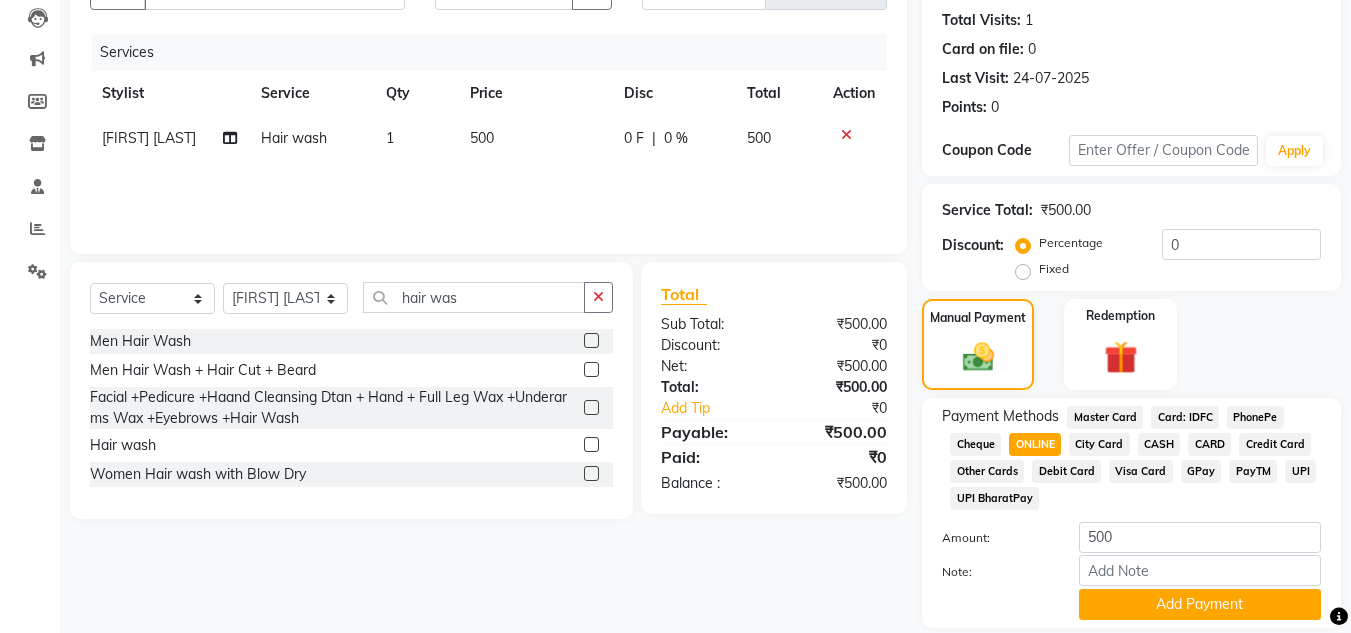 scroll, scrollTop: 280, scrollLeft: 0, axis: vertical 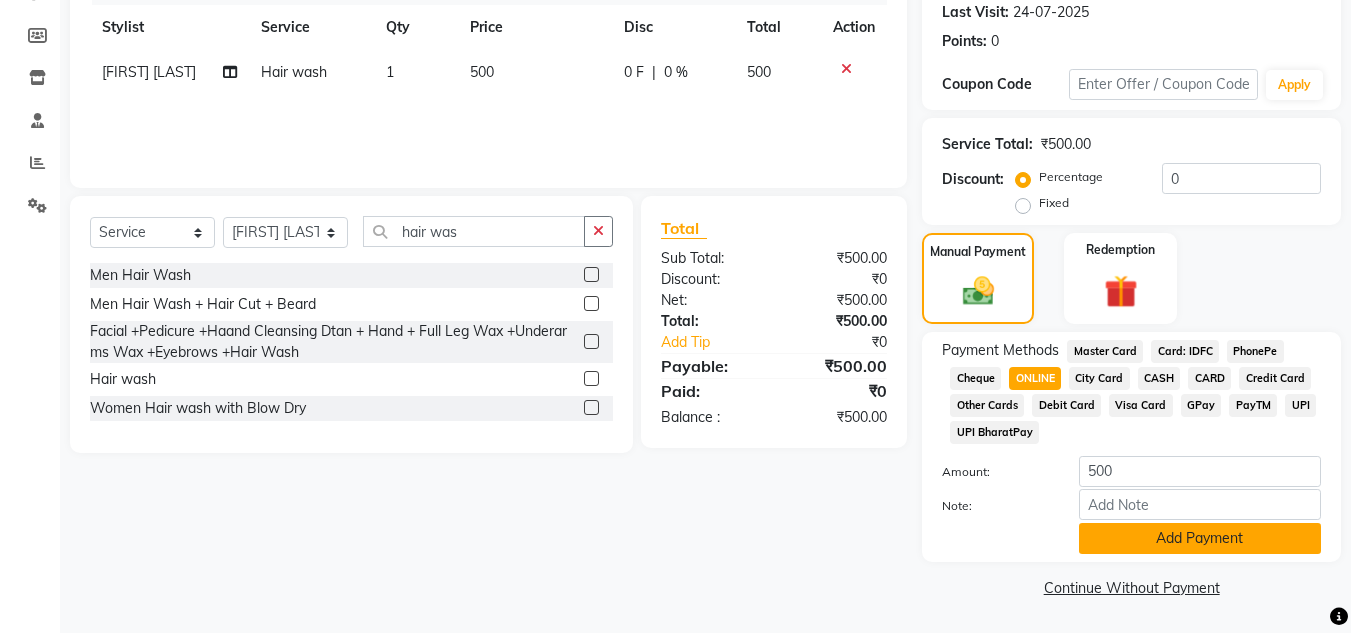click on "Add Payment" 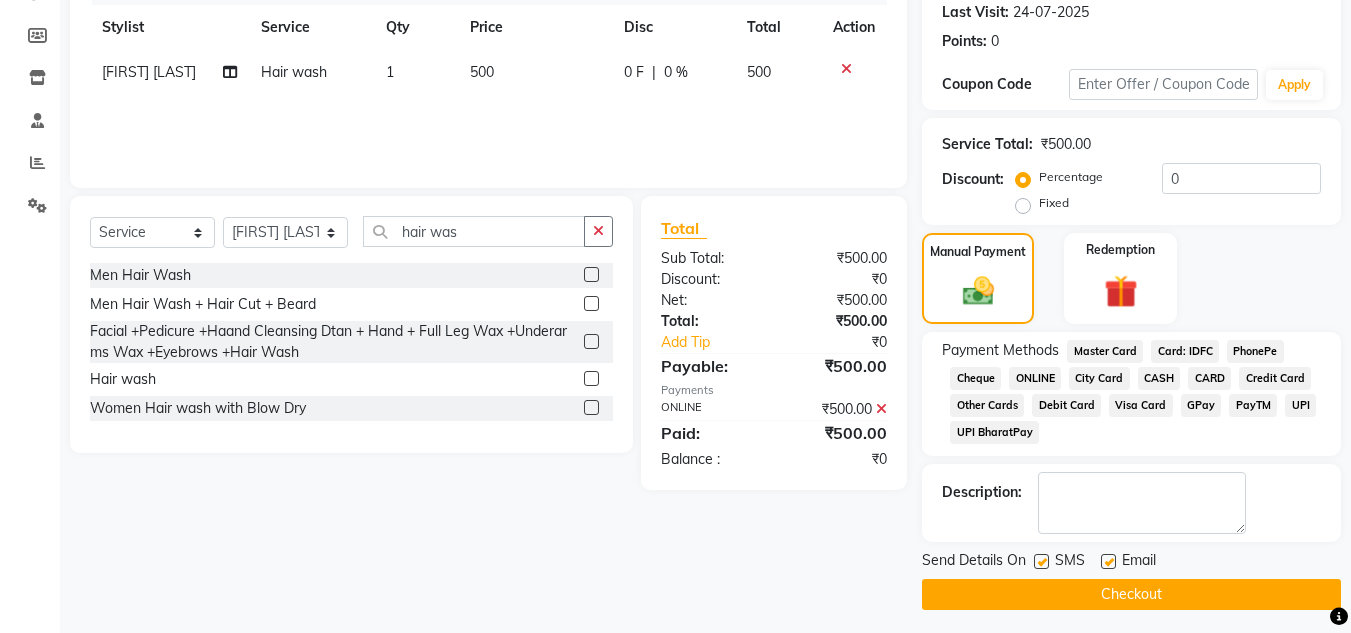 click 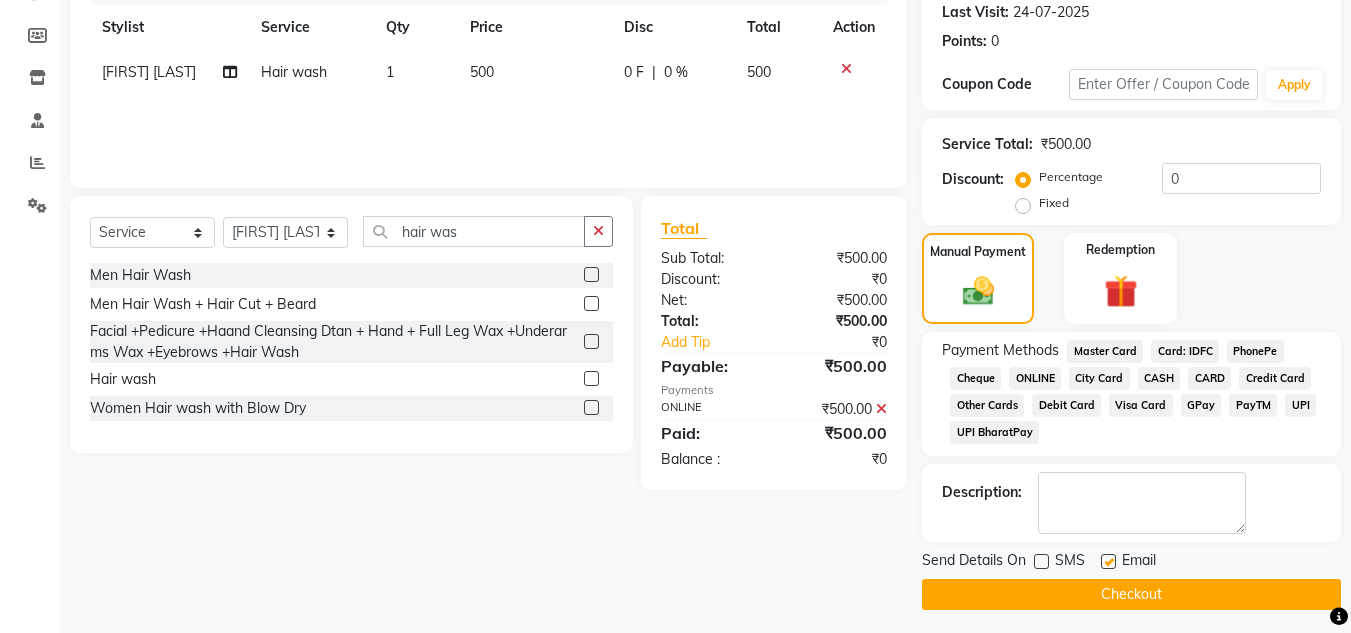 click on "Checkout" 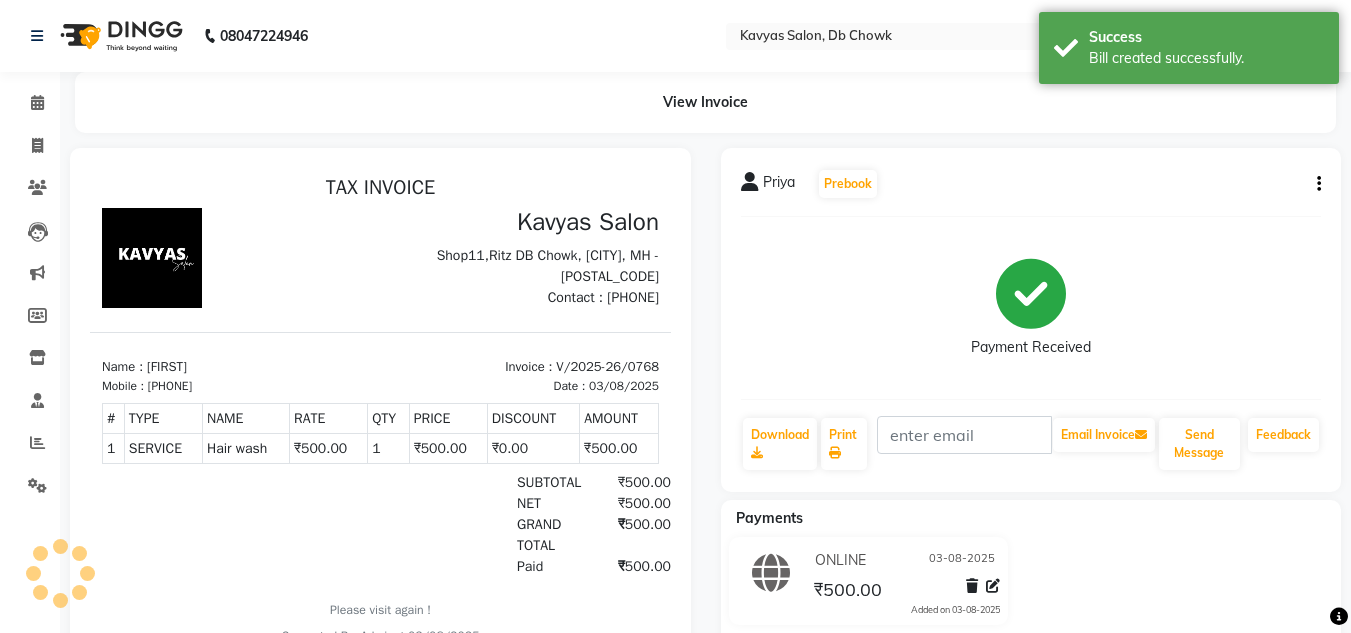 scroll, scrollTop: 0, scrollLeft: 0, axis: both 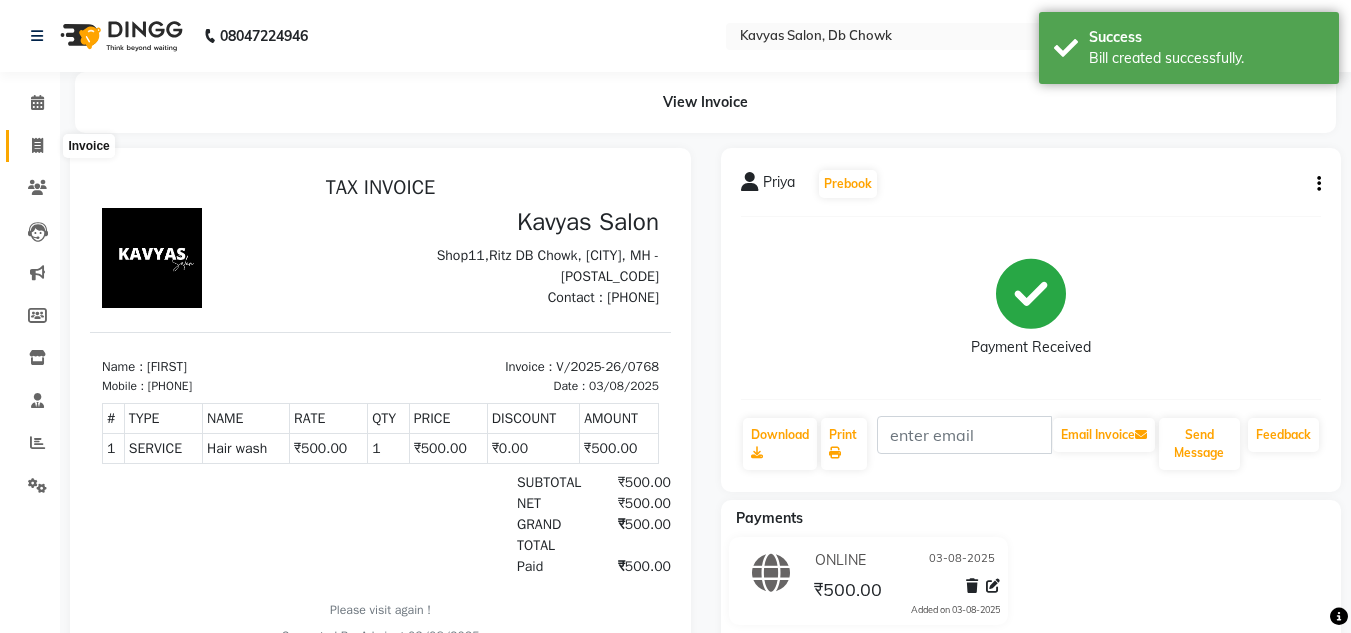 click 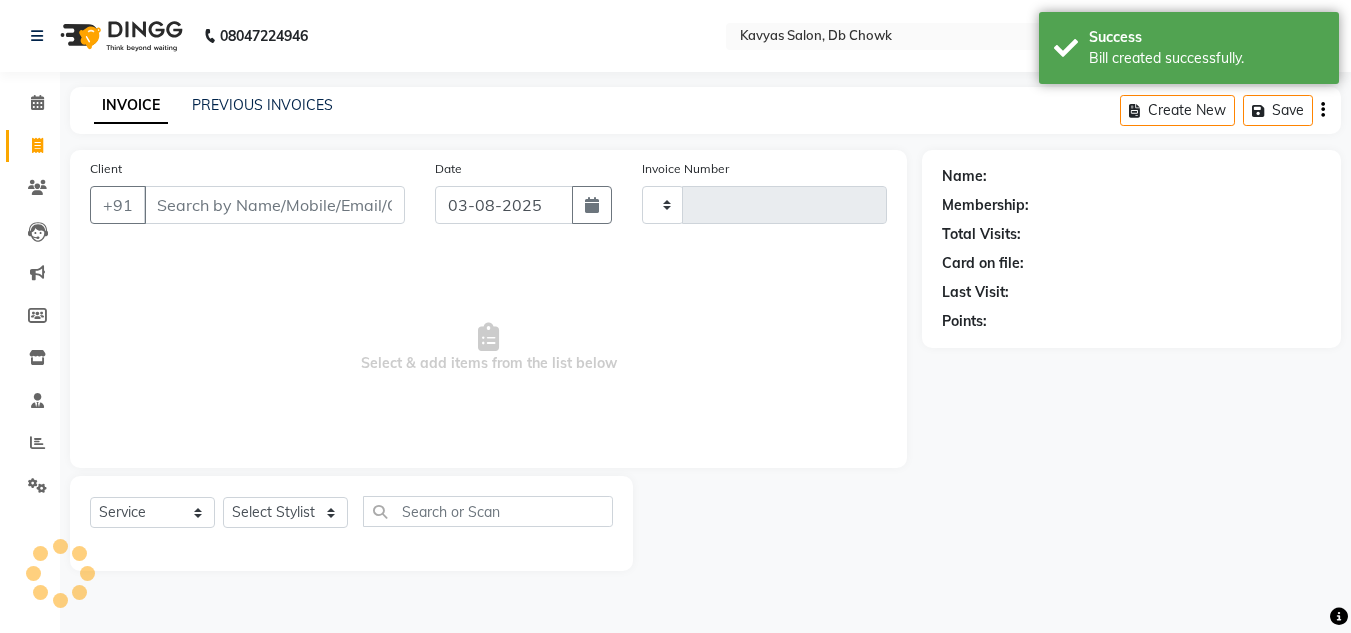 type on "0769" 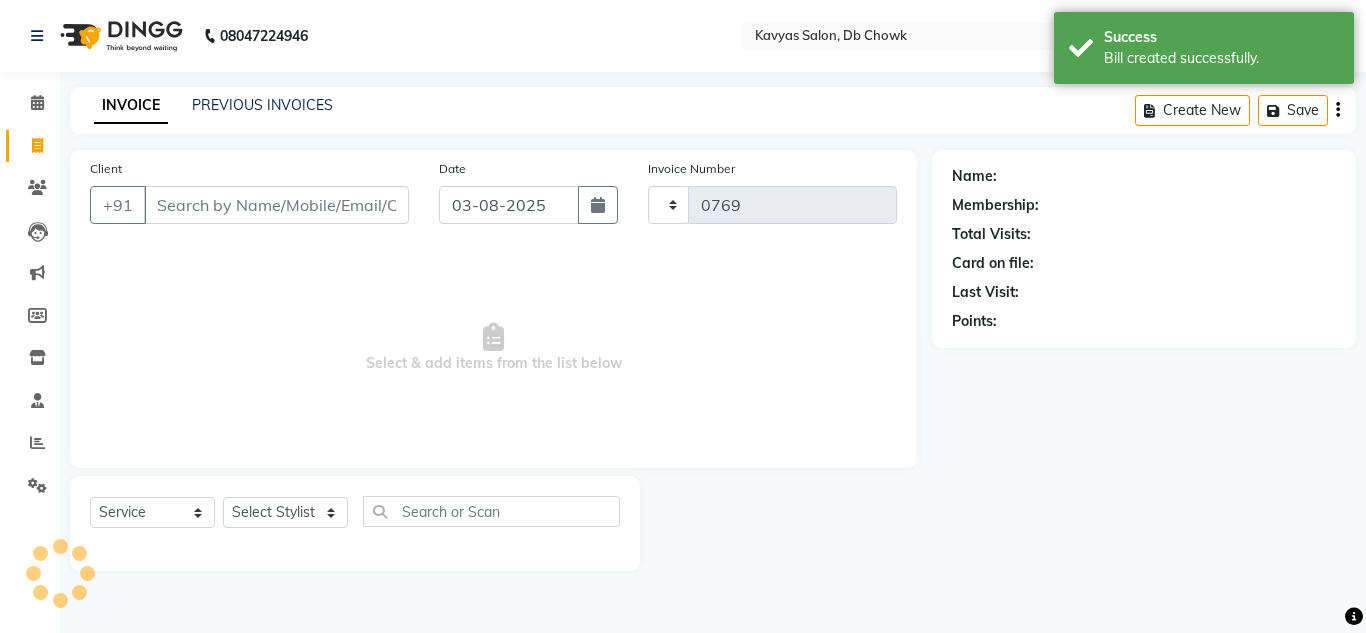 select on "6954" 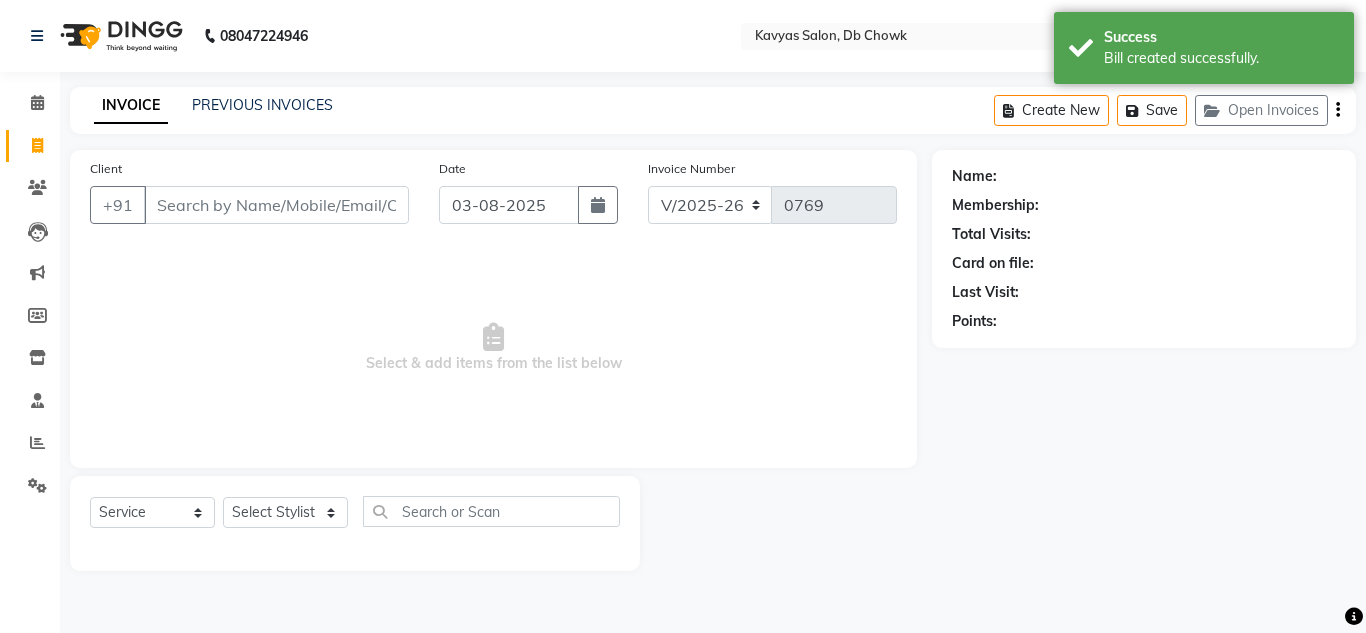 click on "Client" at bounding box center (276, 205) 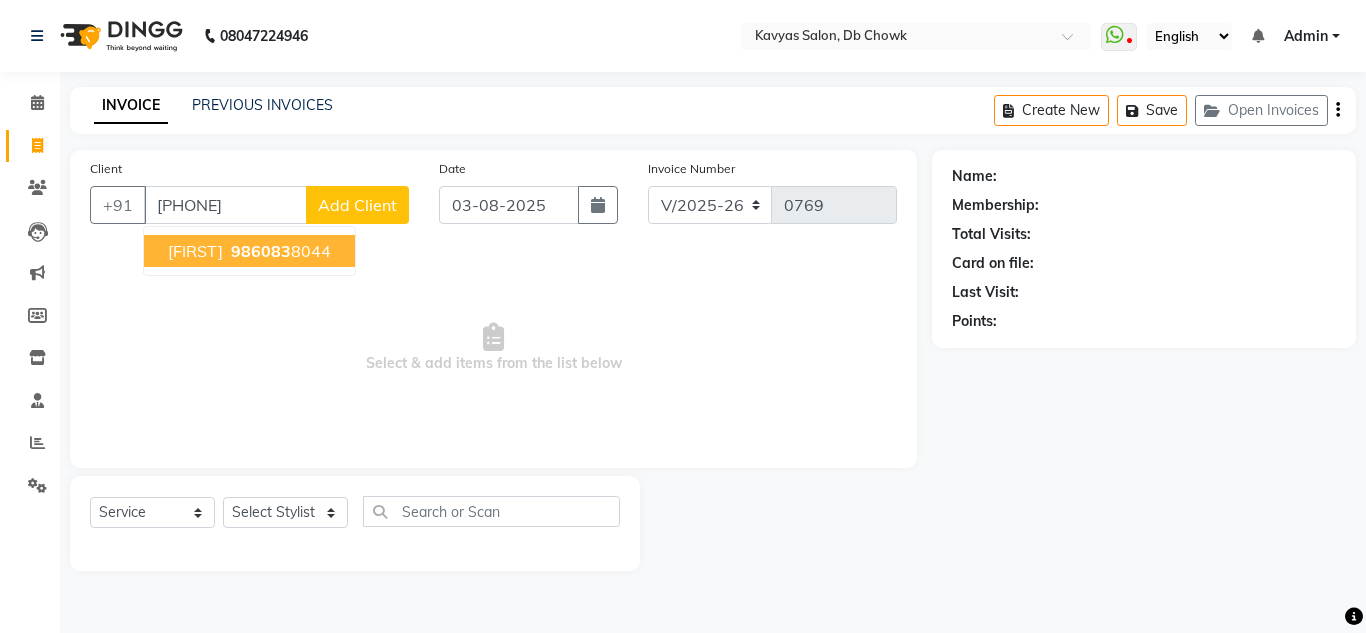 type on "9860838044" 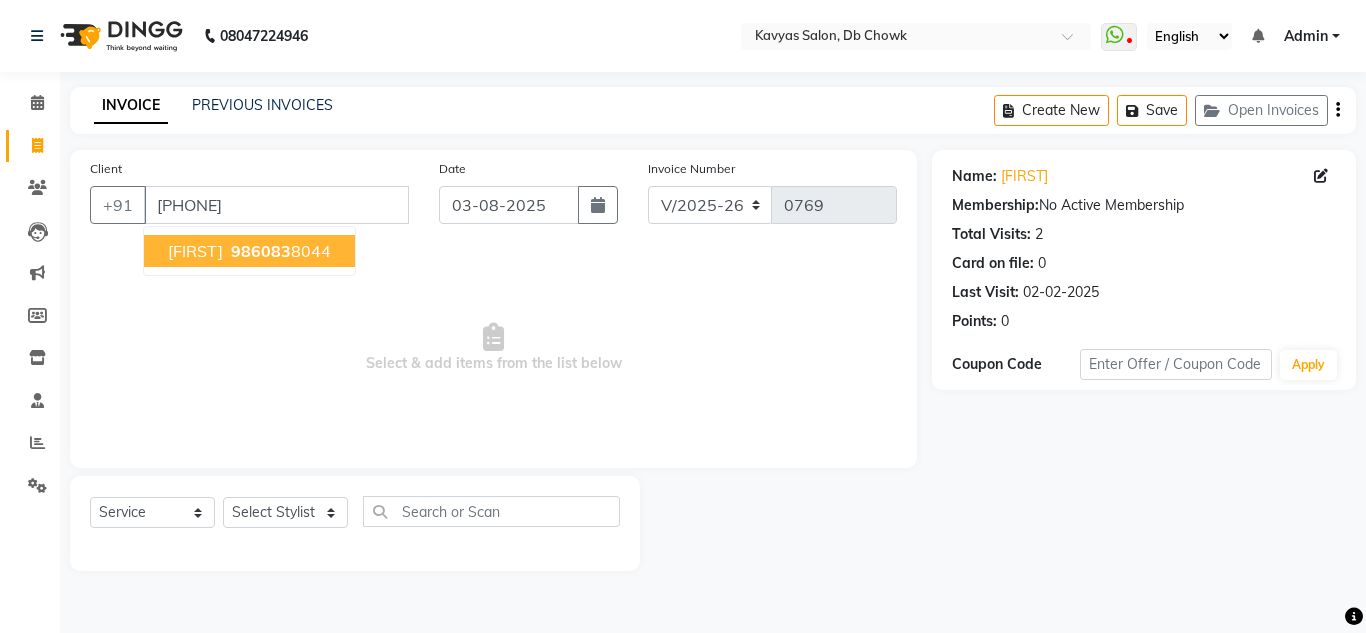 click on "986083 8044" at bounding box center [279, 251] 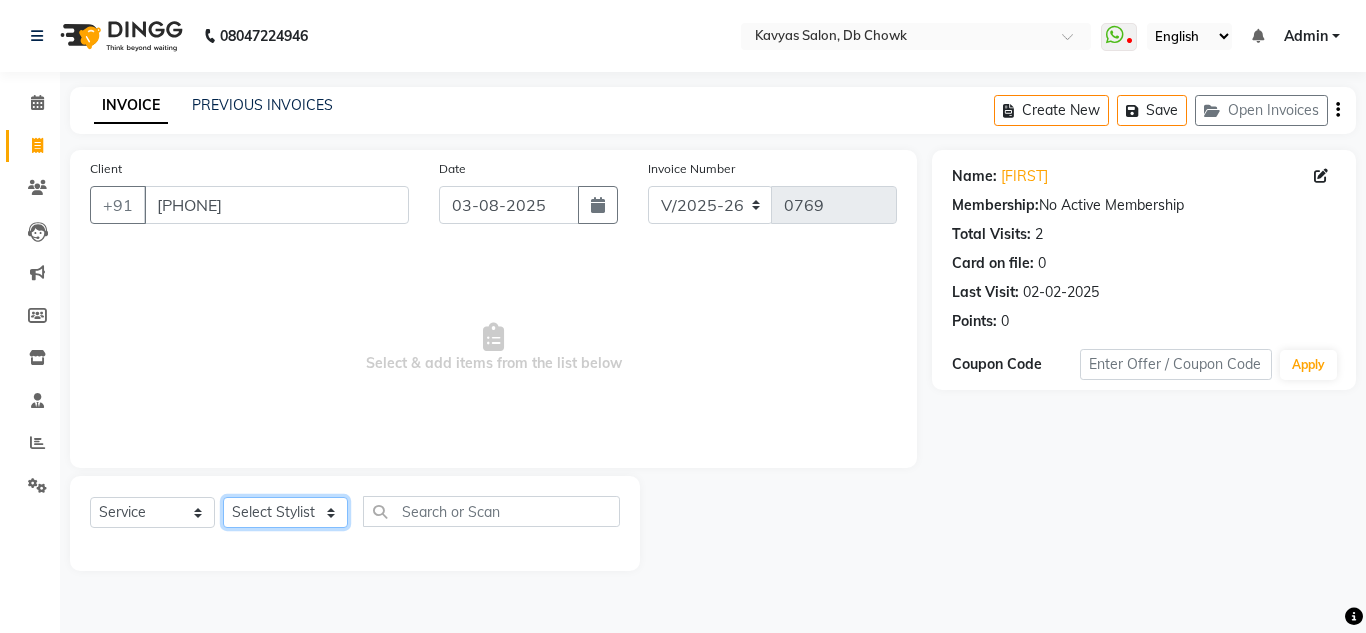 click on "Select Stylist Arif Fatah siddhiqui Kavya Upadhyay Minakshi Chavan Nahim Pinky Pranali Panchal pranjal more Pratibha Upadhyay Renuka Chavhan Salman Ansari Sam Khan Shanu Snehal Surve Vaishali Pachare Vali Hasan Vishal Ahmed Shaikh" 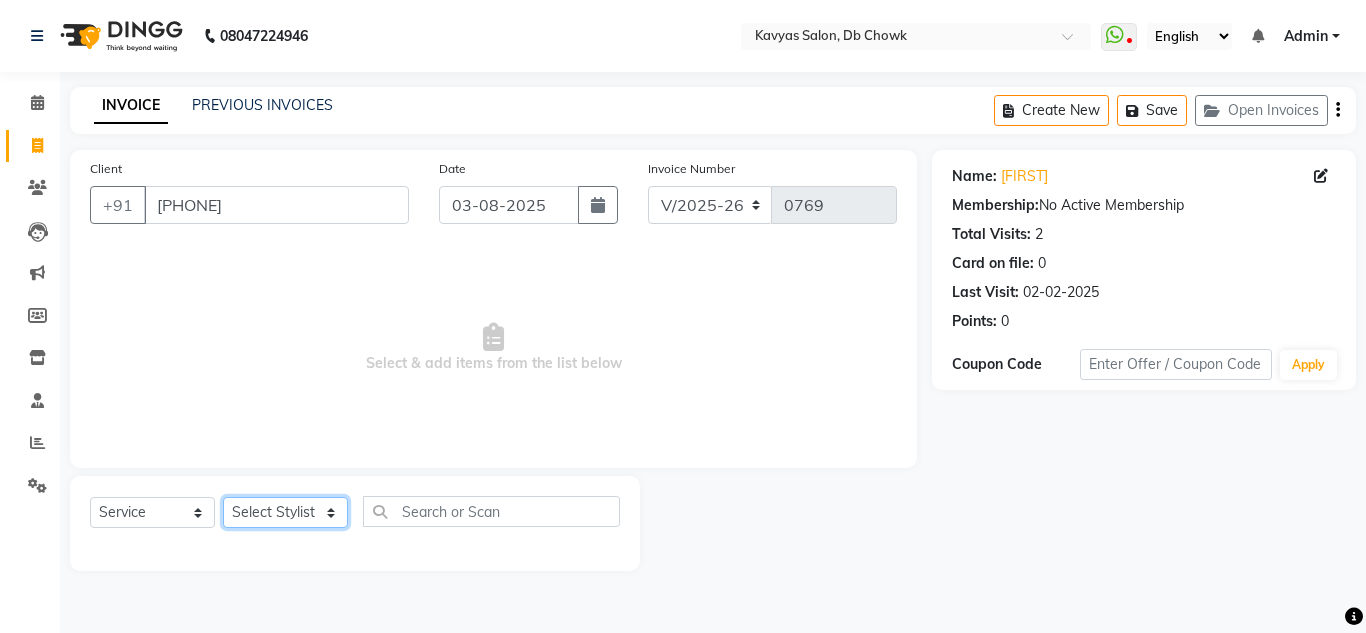 select on "71574" 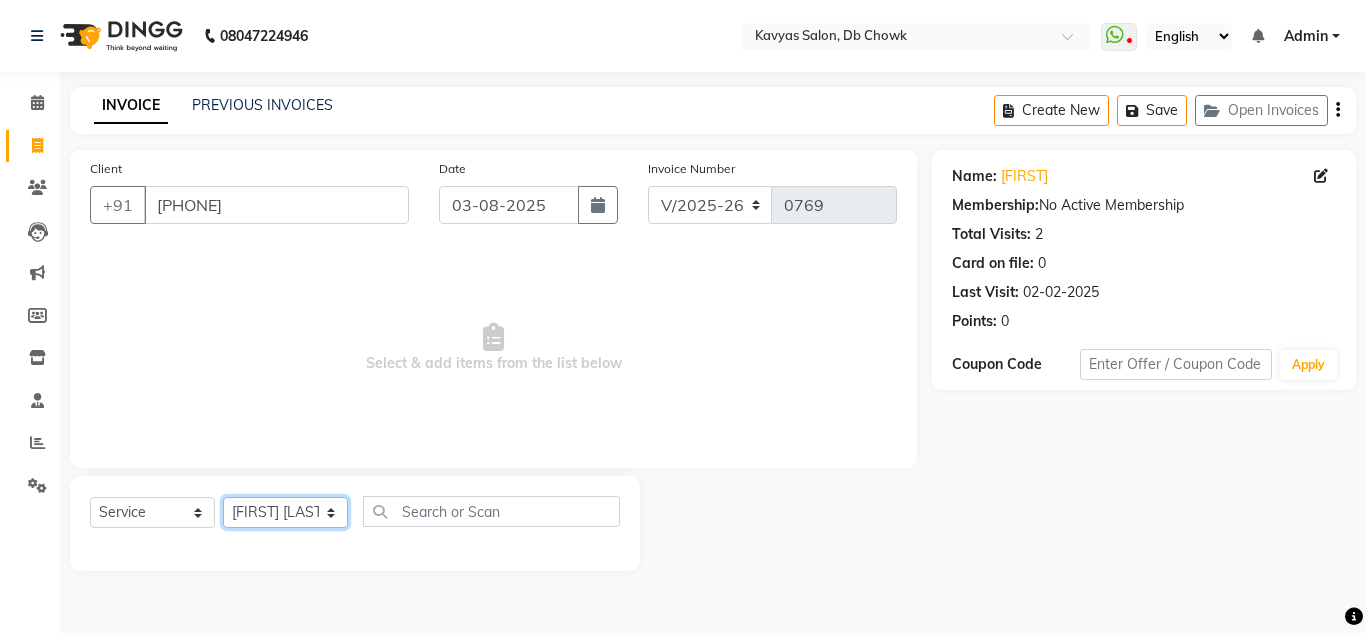 click on "Select Stylist Arif Fatah siddhiqui Kavya Upadhyay Minakshi Chavan Nahim Pinky Pranali Panchal pranjal more Pratibha Upadhyay Renuka Chavhan Salman Ansari Sam Khan Shanu Snehal Surve Vaishali Pachare Vali Hasan Vishal Ahmed Shaikh" 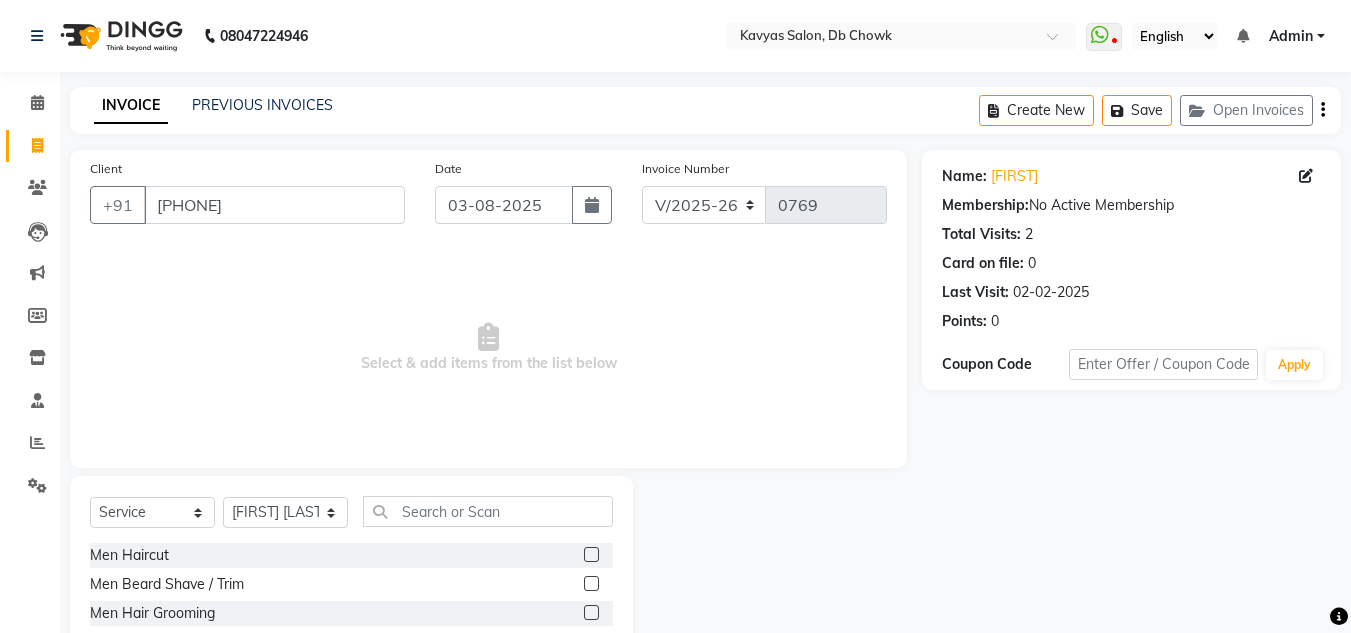 drag, startPoint x: 576, startPoint y: 558, endPoint x: 578, endPoint y: 597, distance: 39.051247 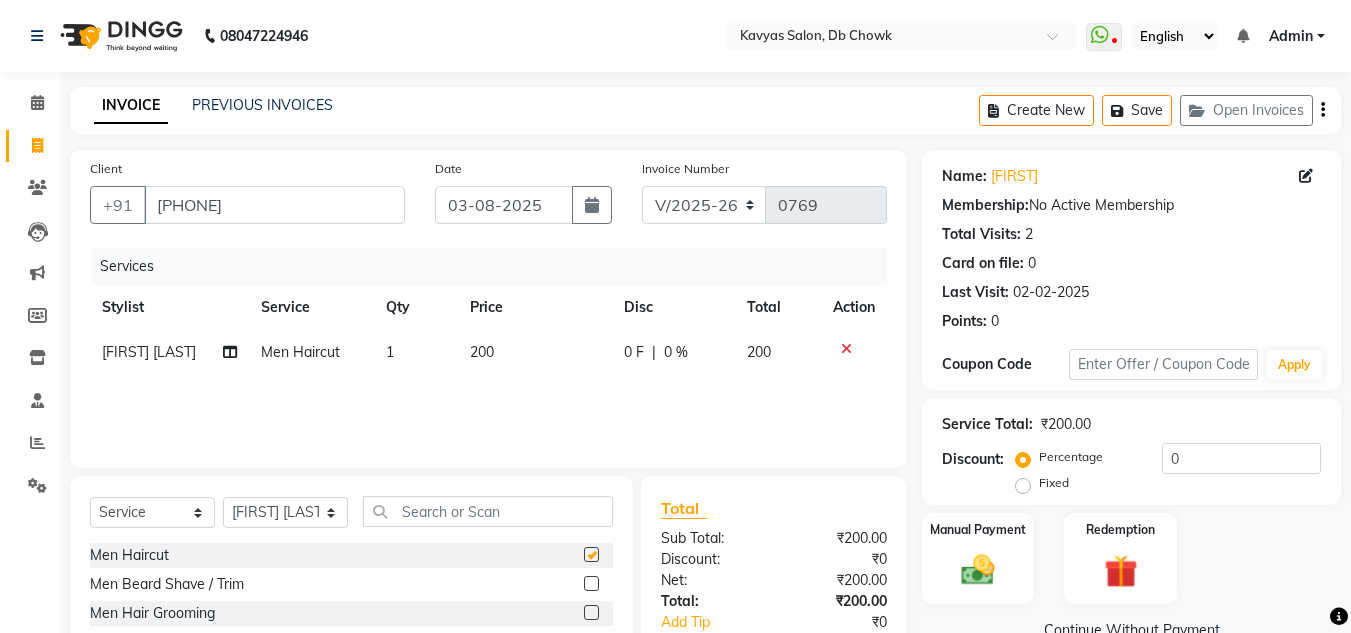 checkbox on "false" 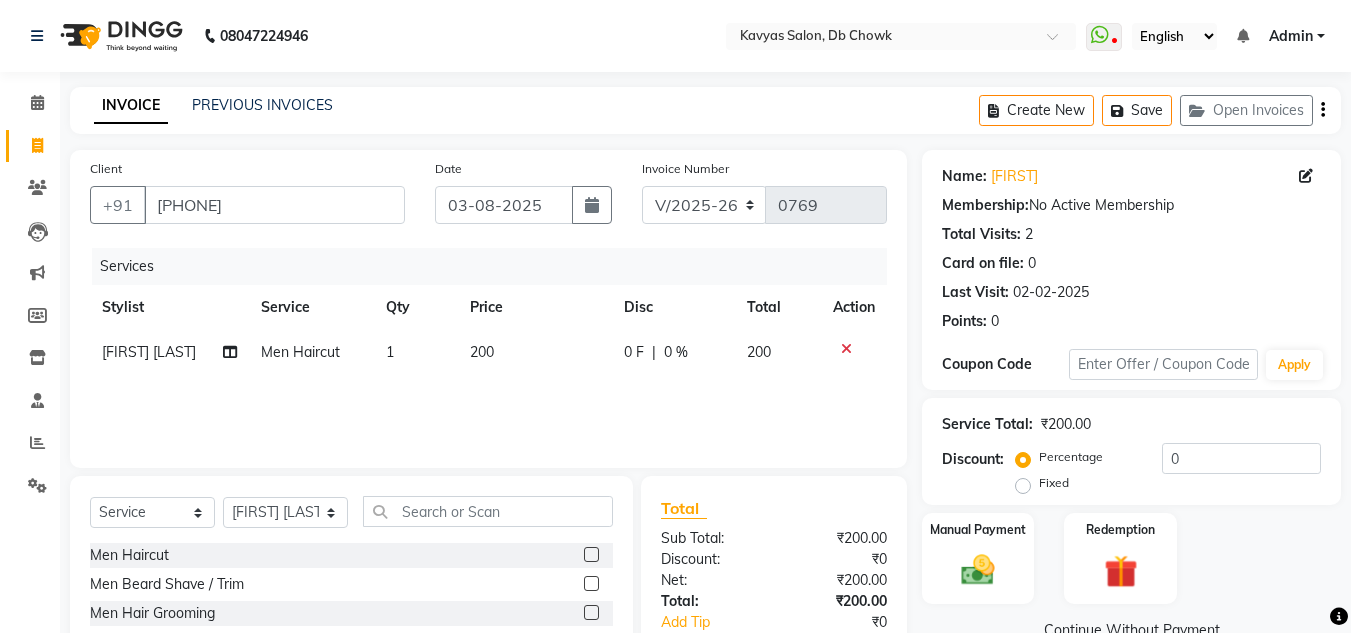 click 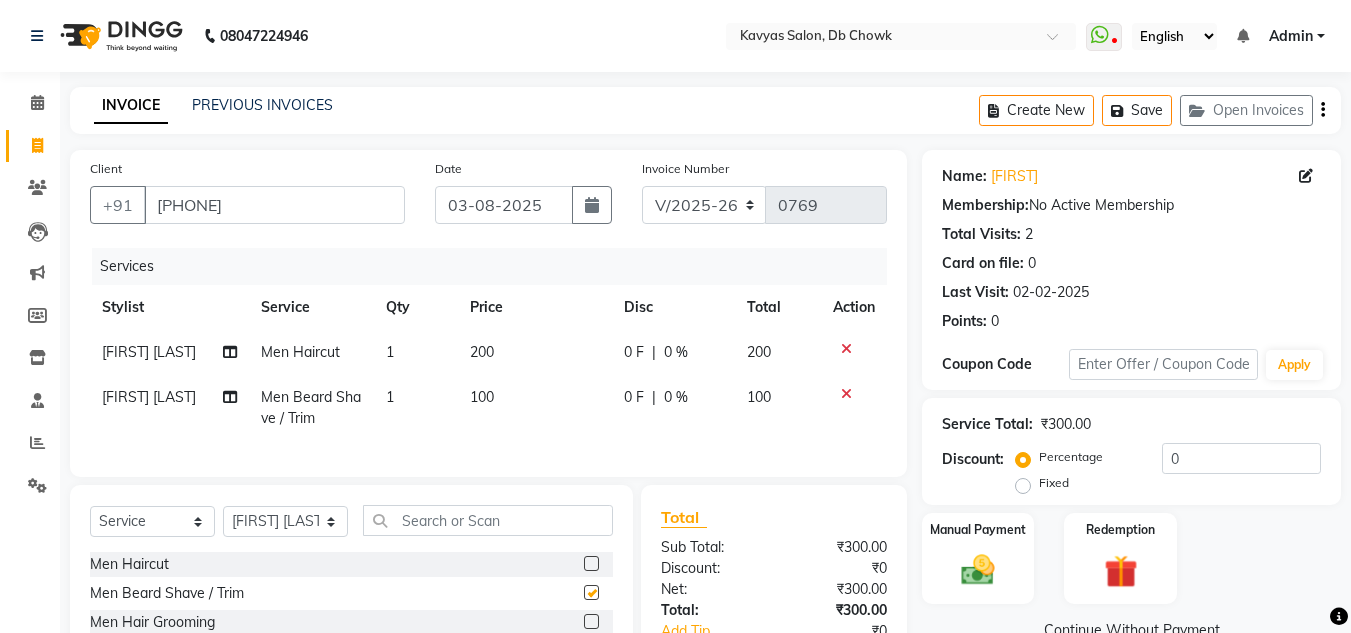 checkbox on "false" 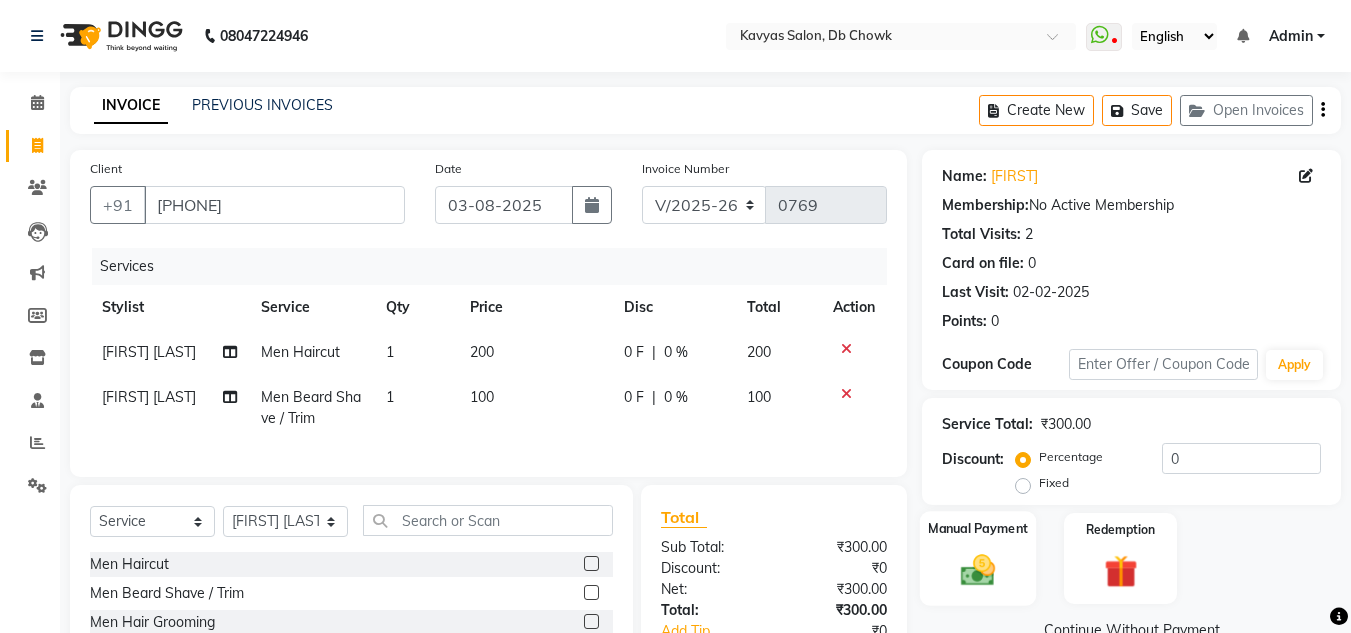 click on "Manual Payment" 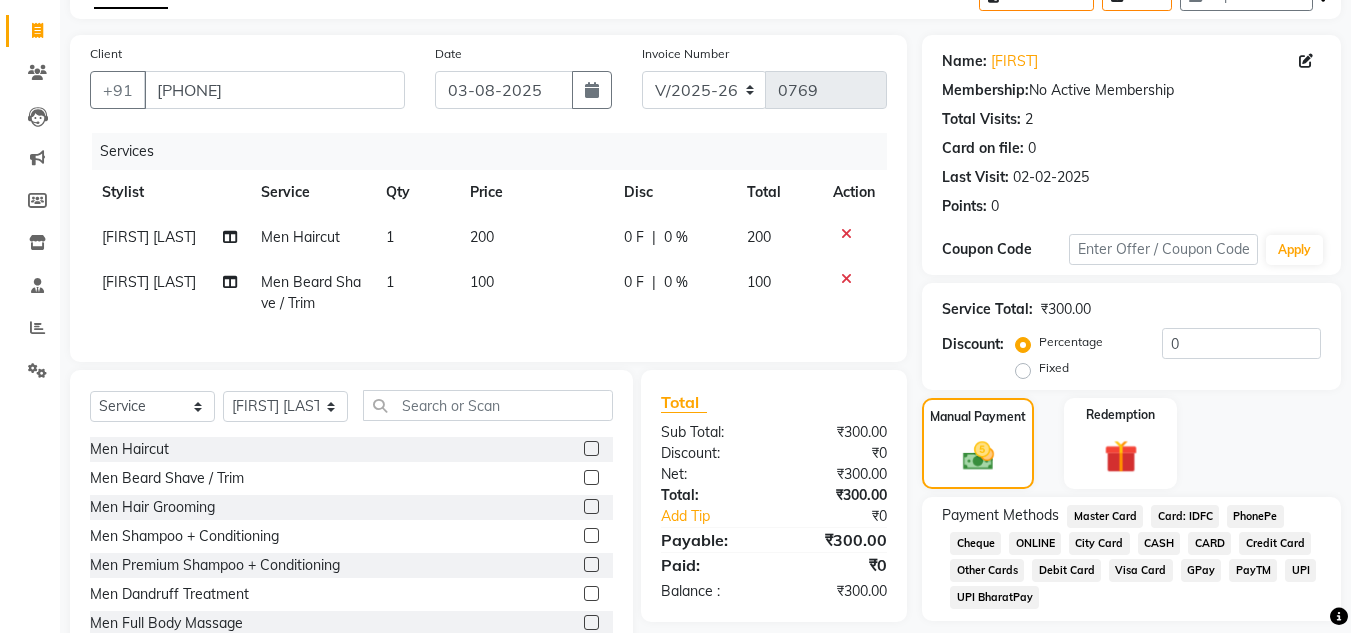 scroll, scrollTop: 192, scrollLeft: 0, axis: vertical 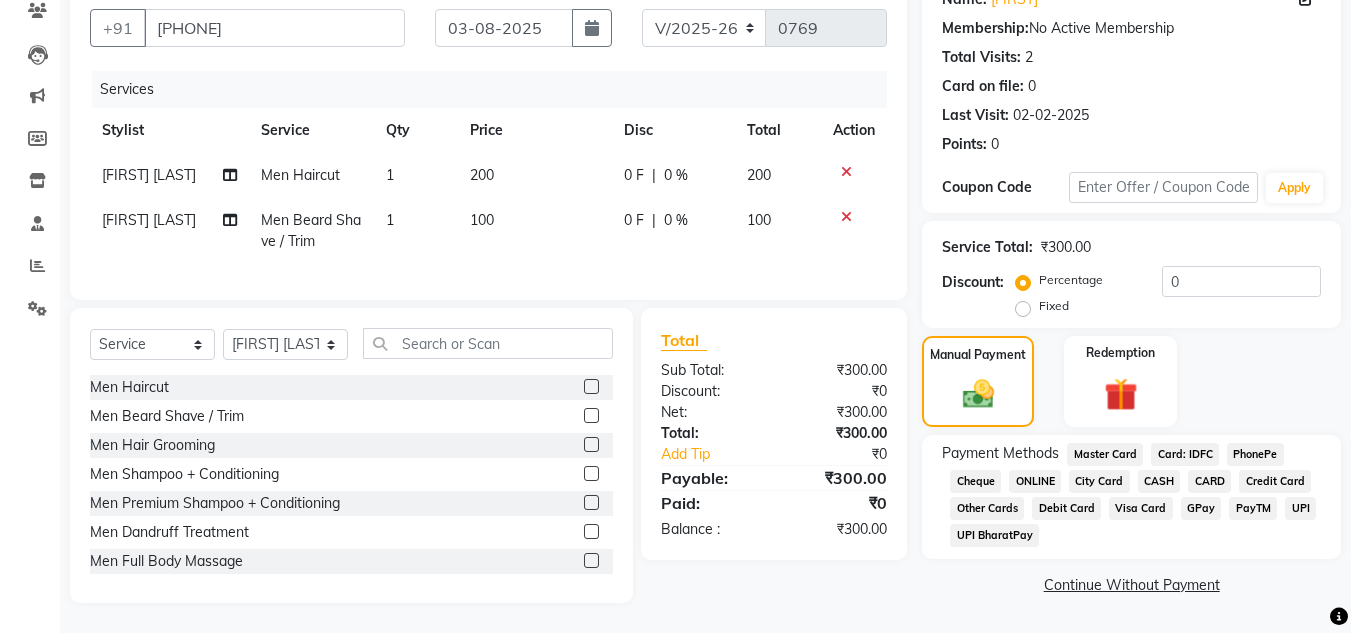 click on "ONLINE" 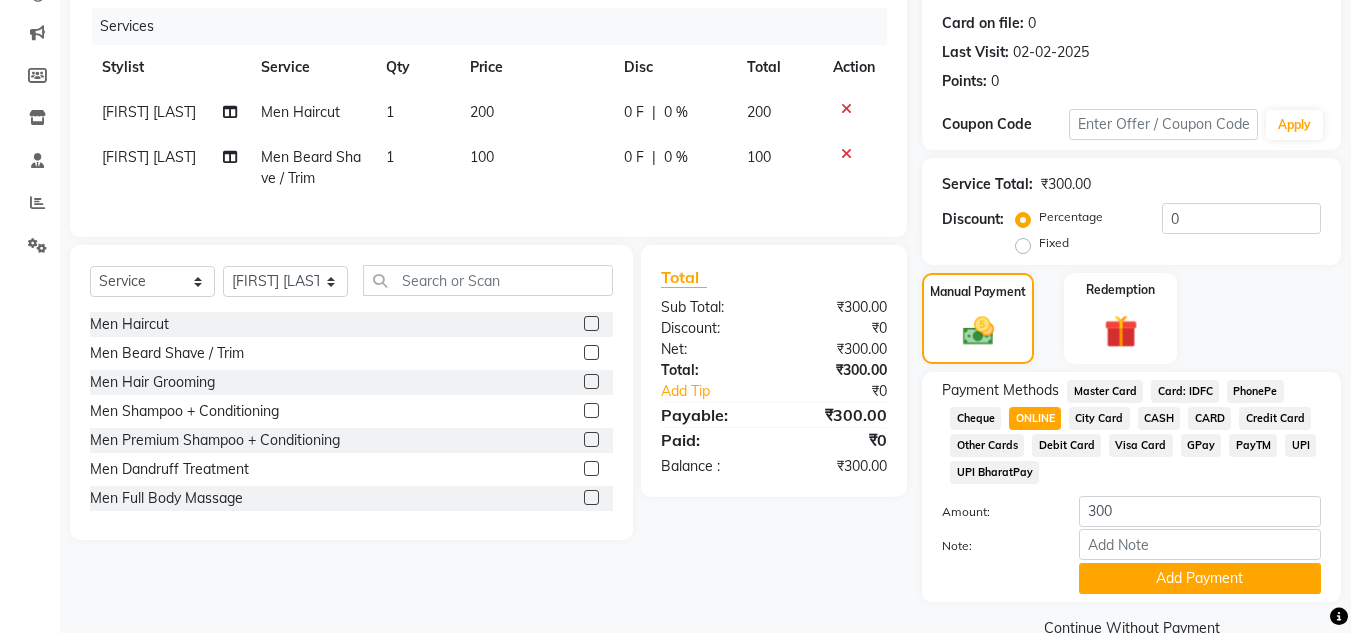 scroll, scrollTop: 280, scrollLeft: 0, axis: vertical 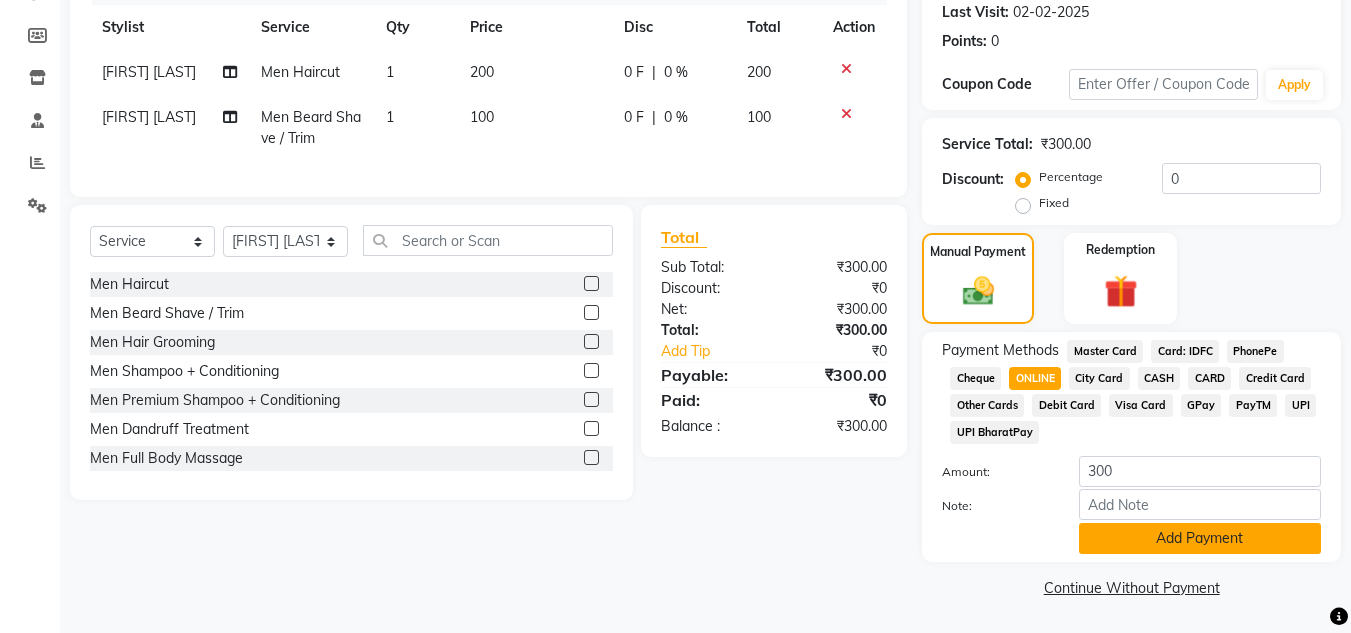 drag, startPoint x: 1150, startPoint y: 541, endPoint x: 1129, endPoint y: 547, distance: 21.84033 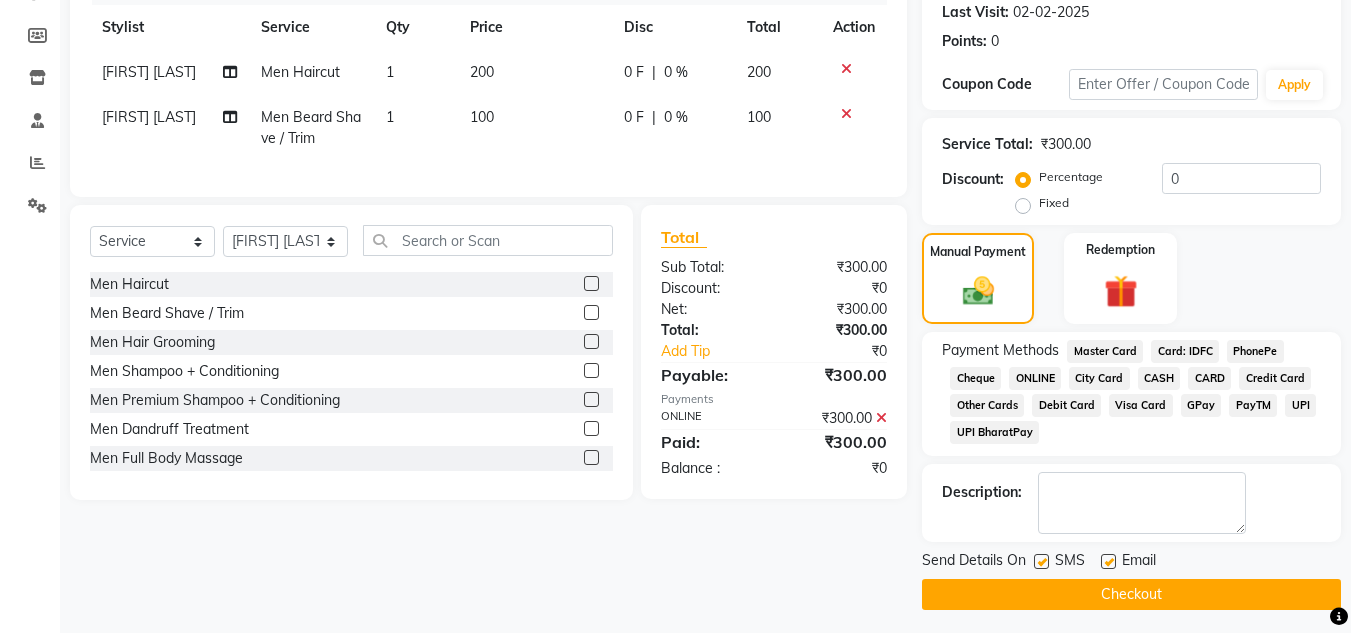 click on "Checkout" 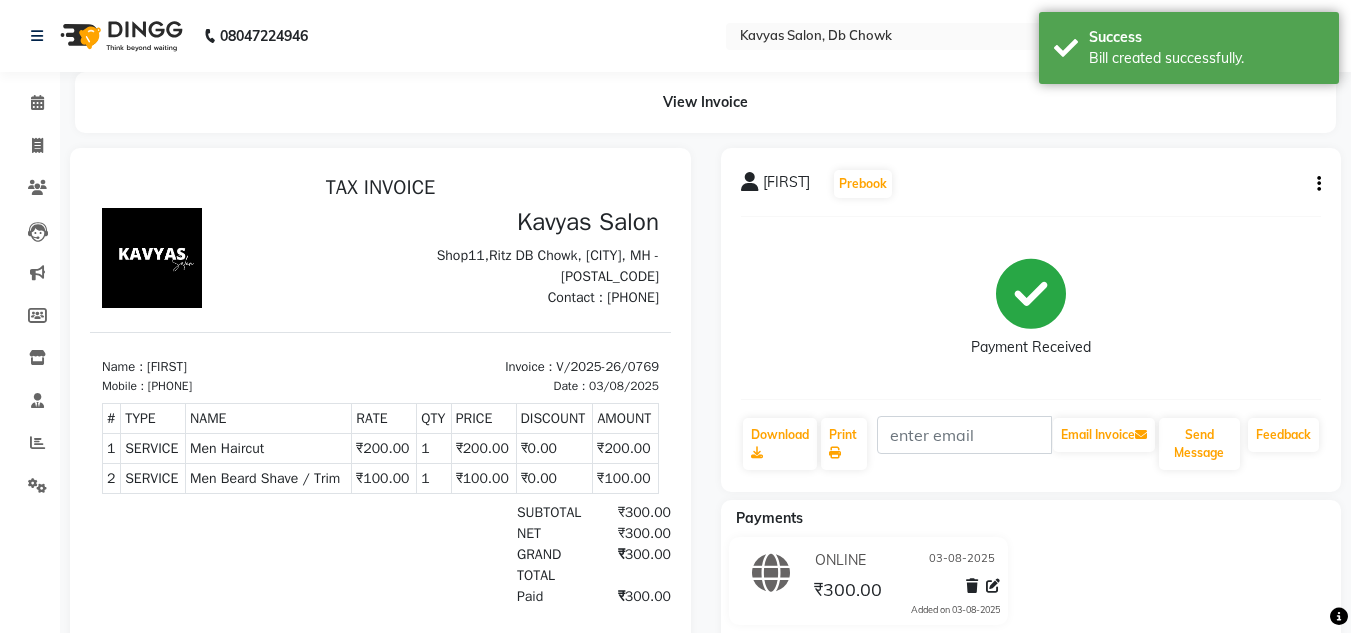 scroll, scrollTop: 0, scrollLeft: 0, axis: both 